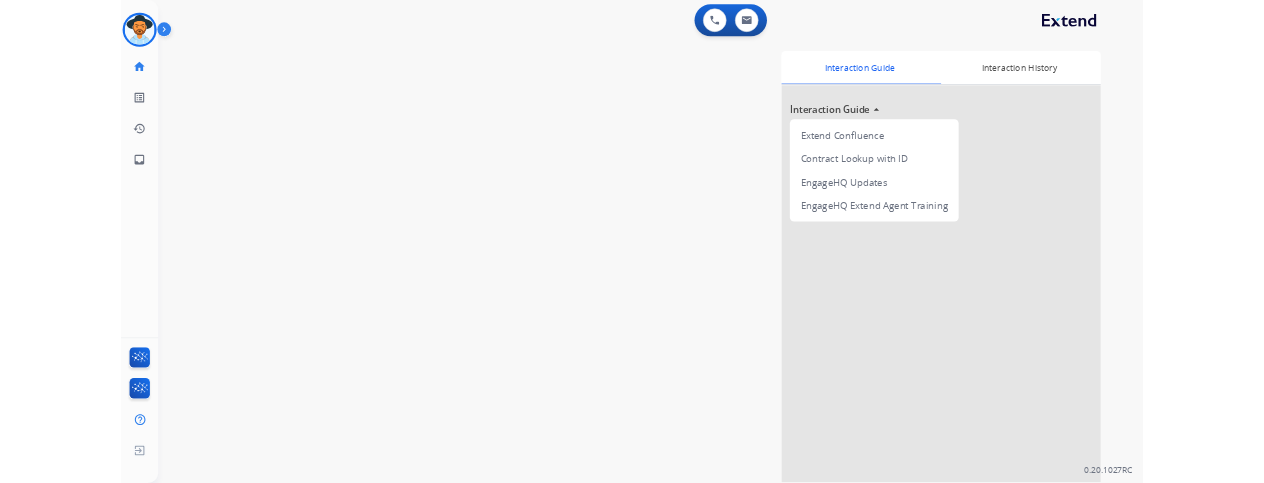 scroll, scrollTop: 0, scrollLeft: 0, axis: both 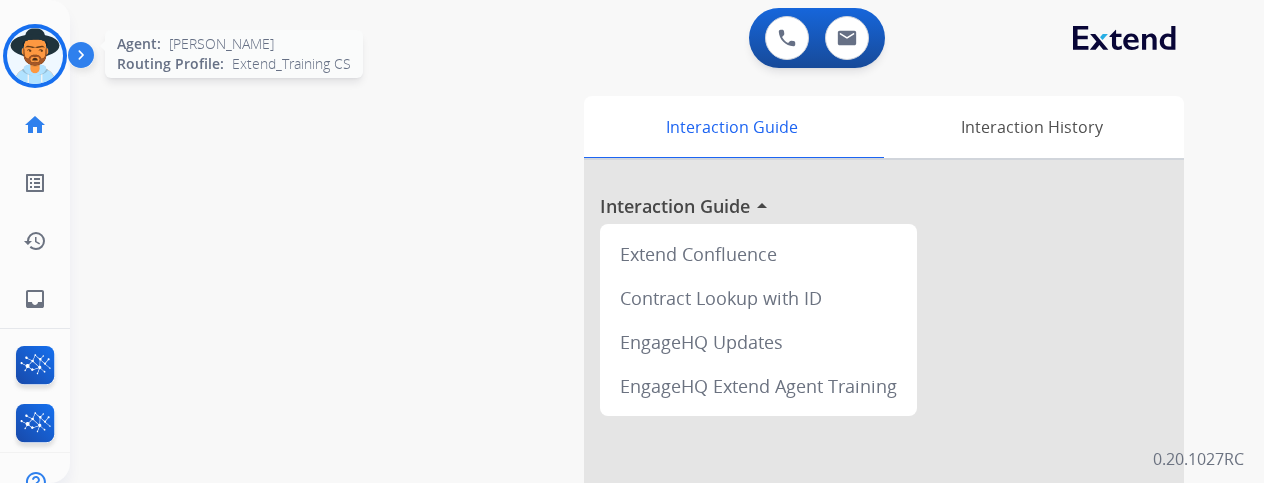 click at bounding box center [35, 56] 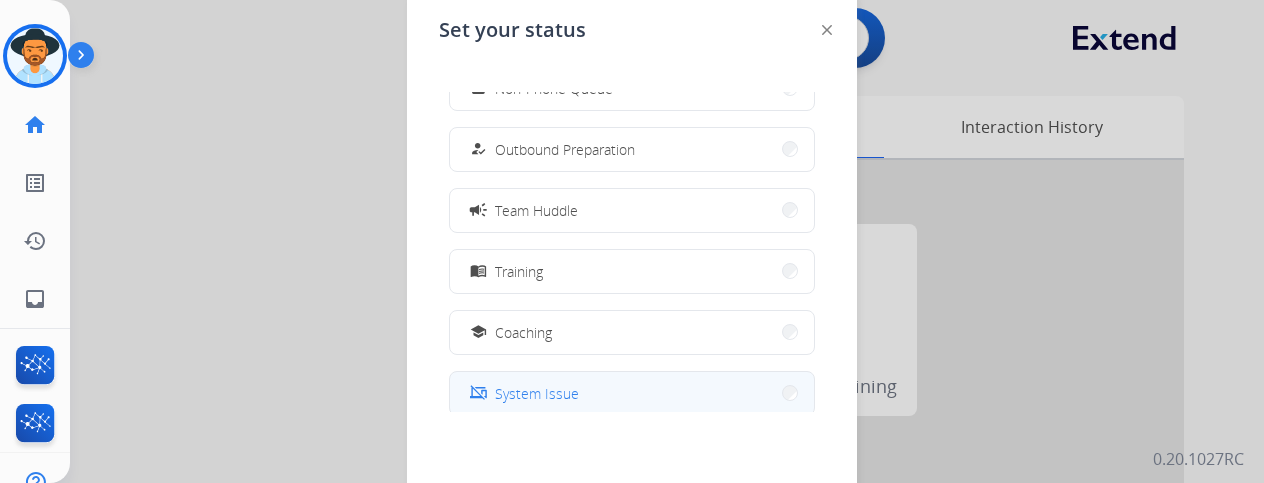 scroll, scrollTop: 300, scrollLeft: 0, axis: vertical 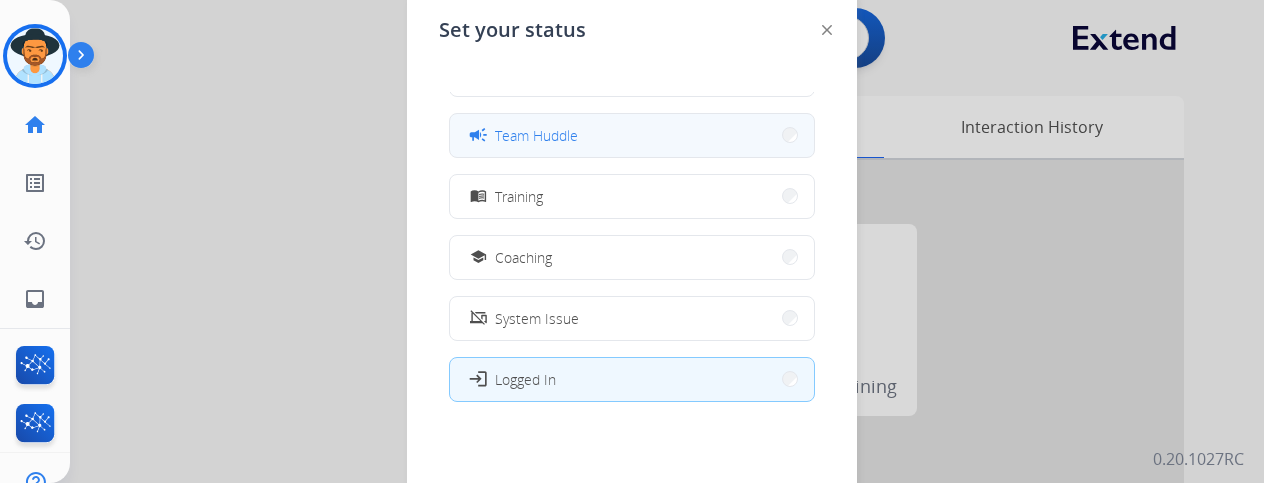 click on "campaign Team Huddle" at bounding box center [632, 135] 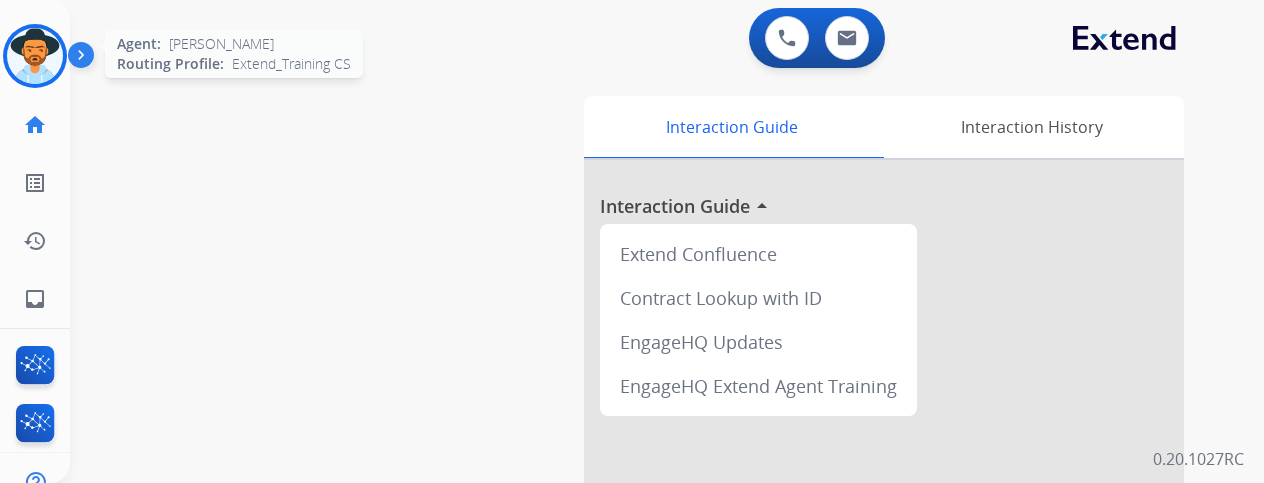 click at bounding box center [35, 56] 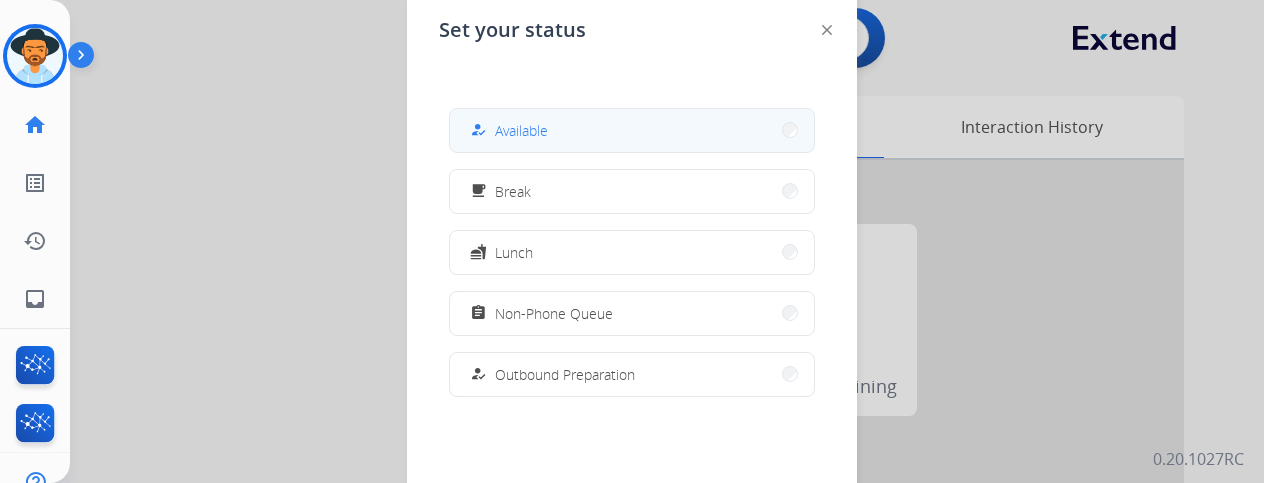 click on "how_to_reg" at bounding box center [478, 130] 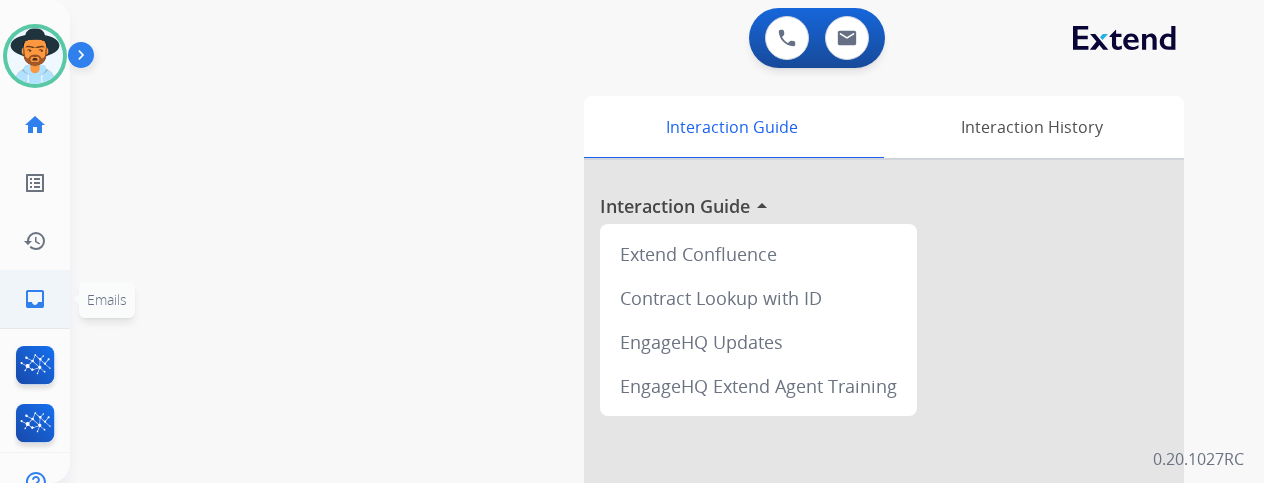 click on "inbox" 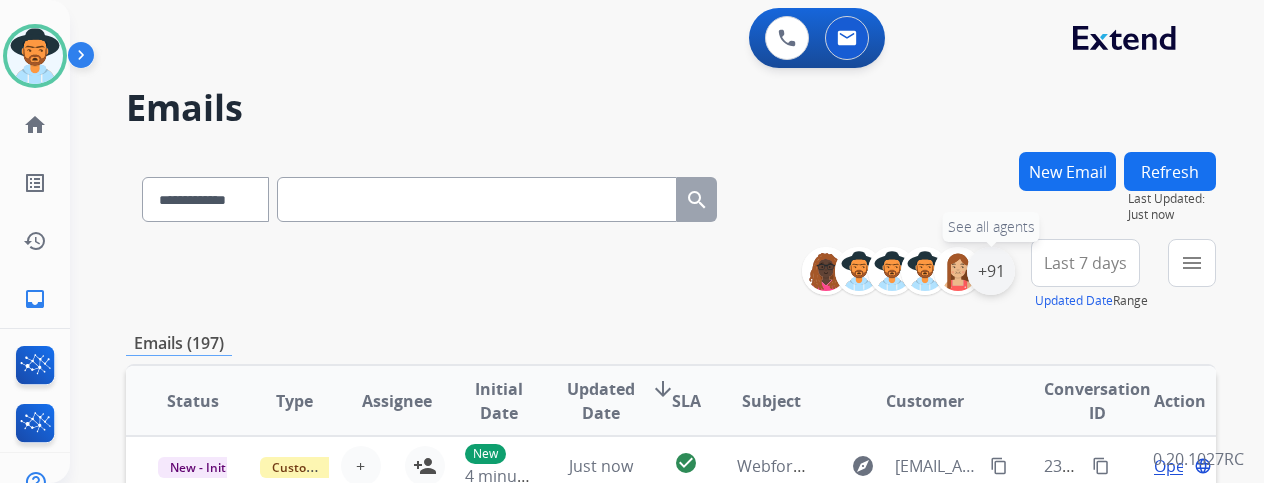 click on "+91" at bounding box center [991, 271] 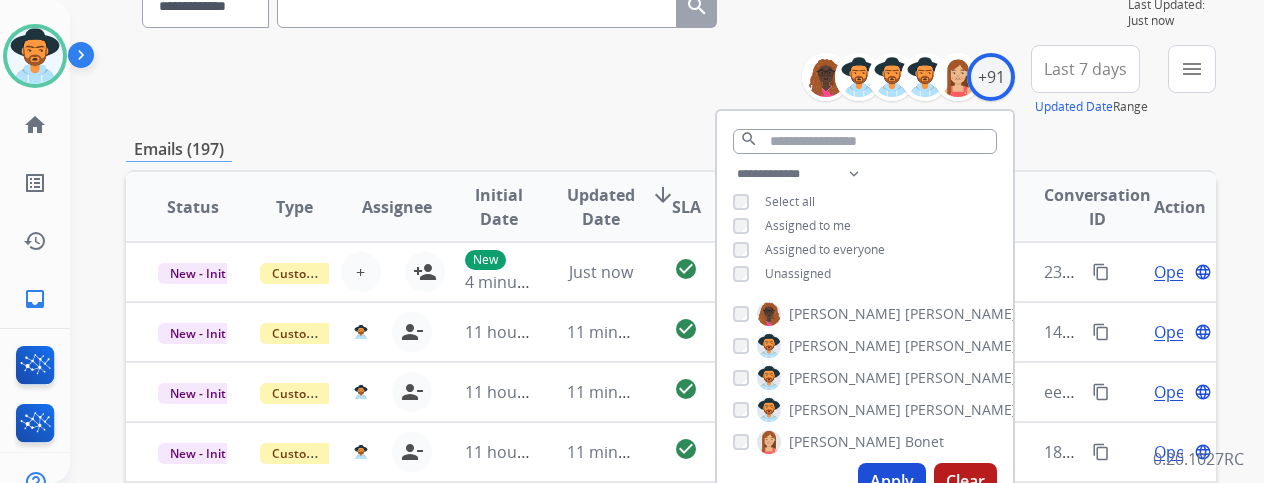 scroll, scrollTop: 200, scrollLeft: 0, axis: vertical 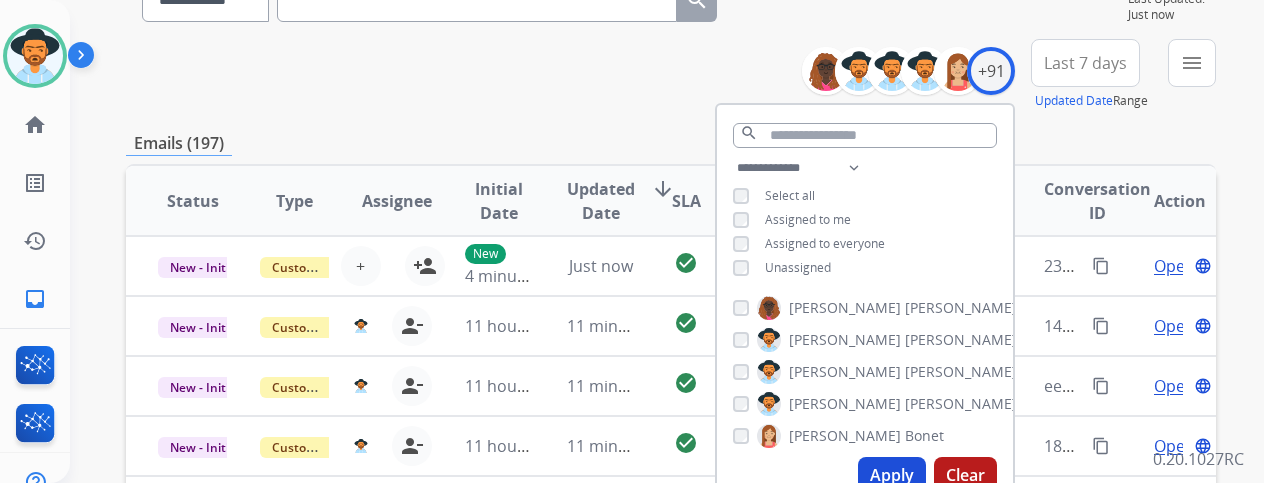 click on "Unassigned" at bounding box center [798, 267] 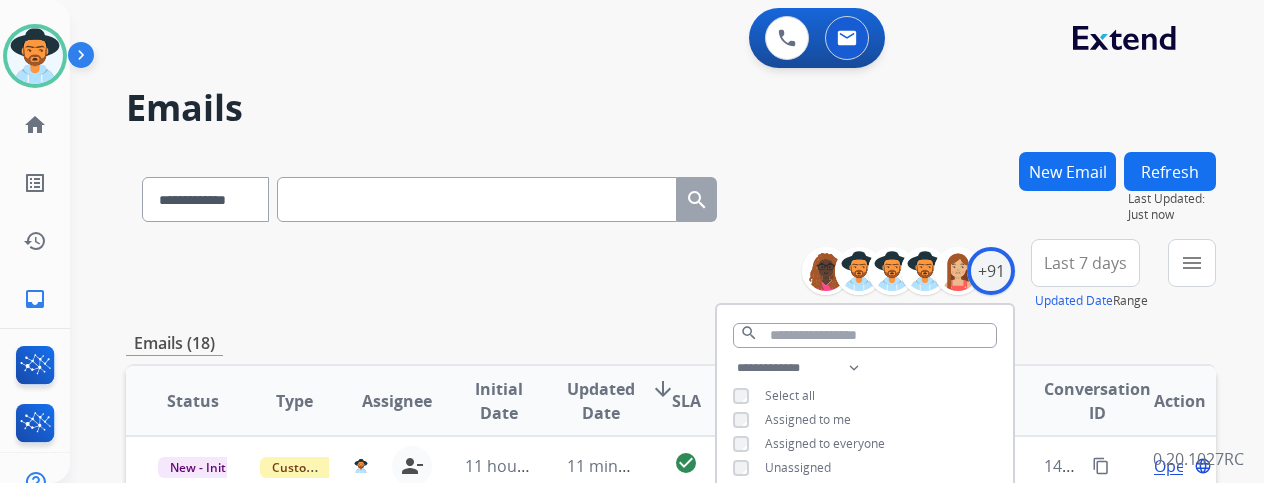 click on "**********" at bounding box center [671, 275] 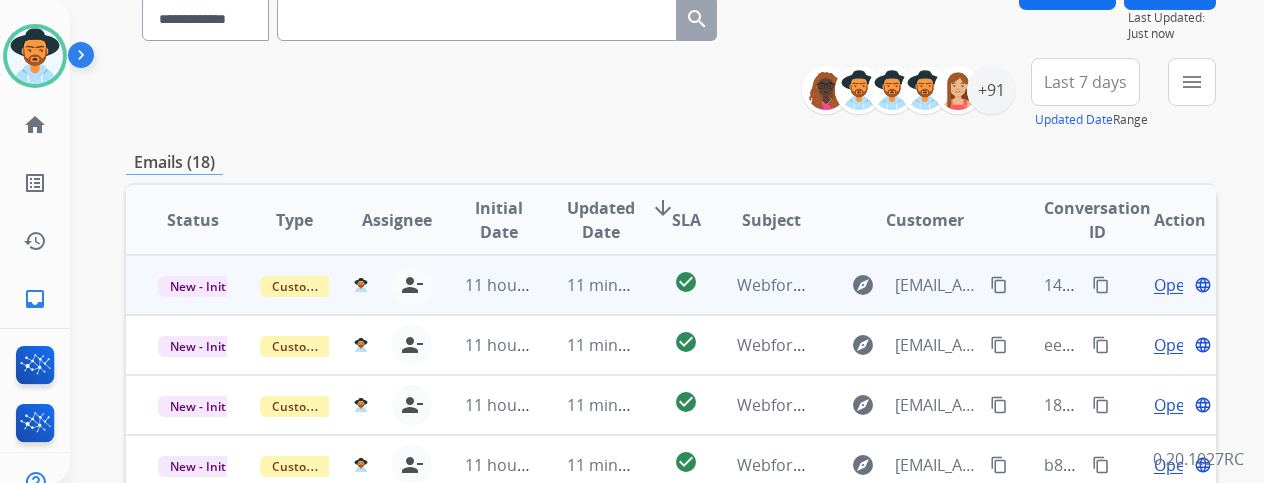 scroll, scrollTop: 200, scrollLeft: 0, axis: vertical 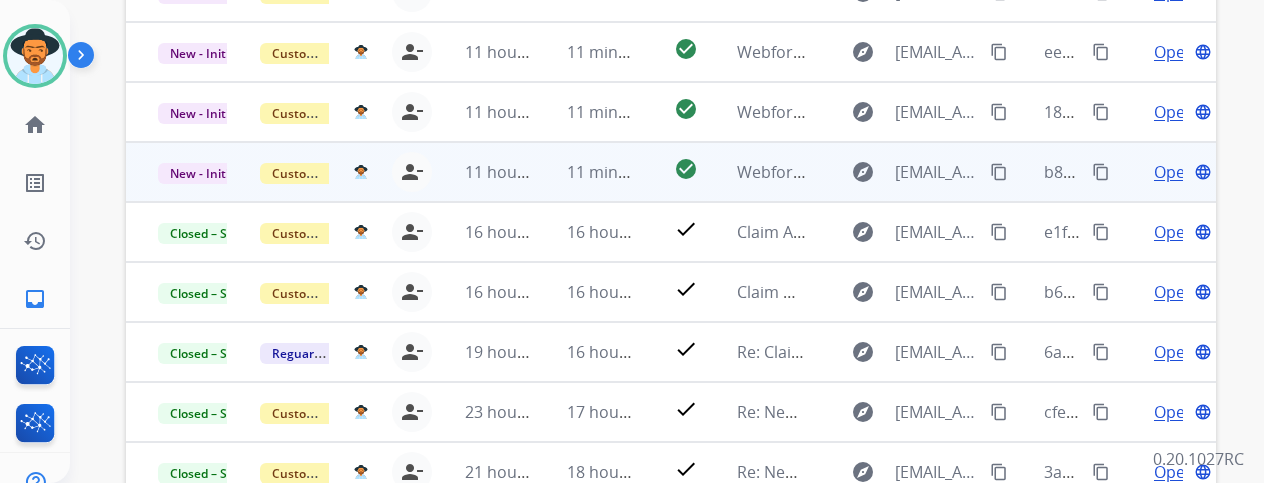 click on "explore [EMAIL_ADDRESS][DOMAIN_NAME] content_copy" at bounding box center (909, 172) 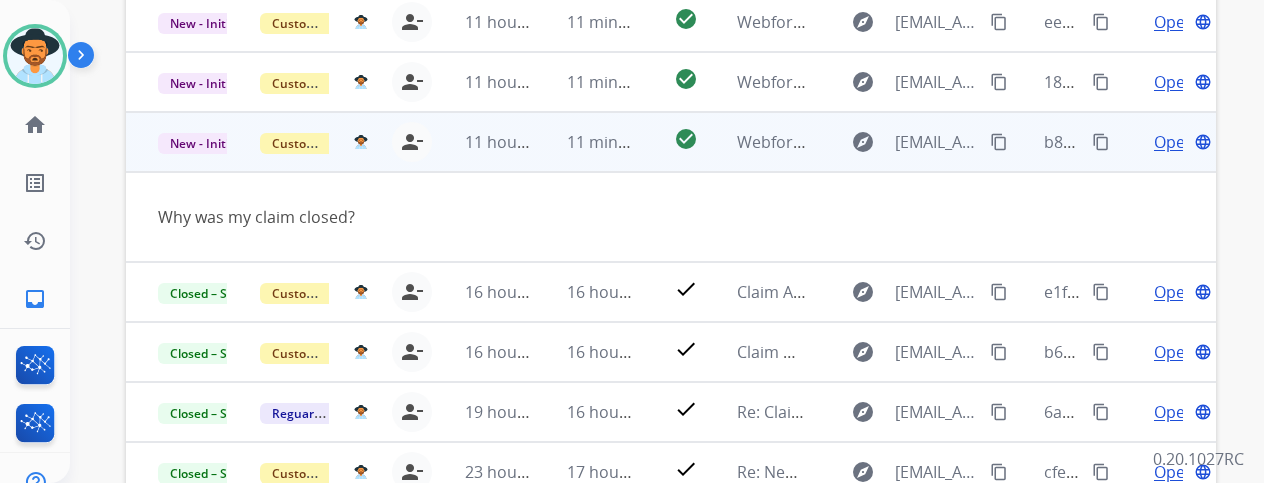 scroll, scrollTop: 0, scrollLeft: 0, axis: both 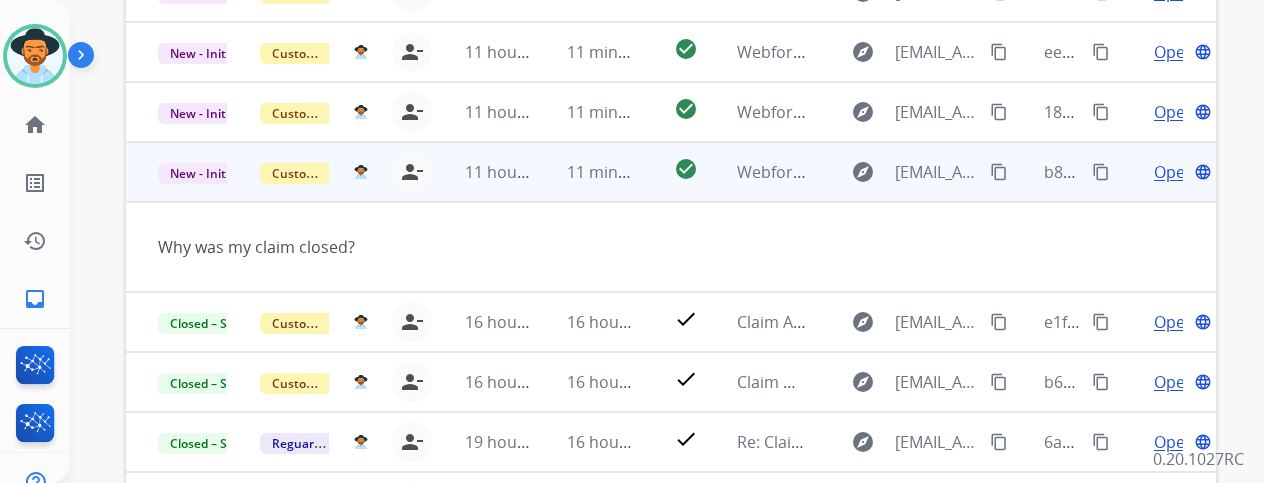 click on "Webform from [EMAIL_ADDRESS][DOMAIN_NAME] on [DATE]" at bounding box center (756, 172) 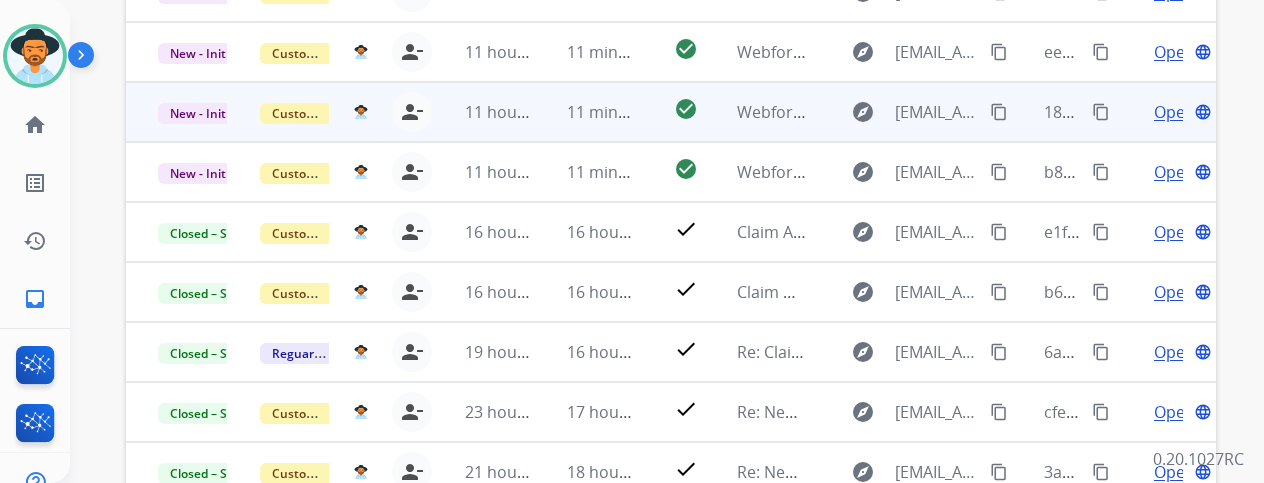 click on "Webform from [EMAIL_ADDRESS][DOMAIN_NAME] on [DATE]" at bounding box center [756, 112] 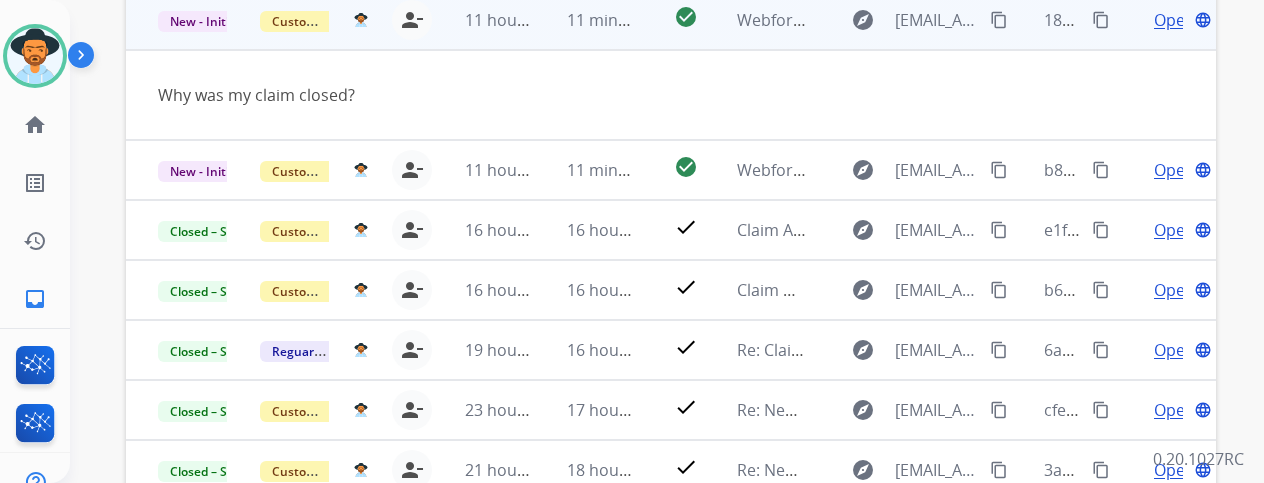 scroll, scrollTop: 0, scrollLeft: 0, axis: both 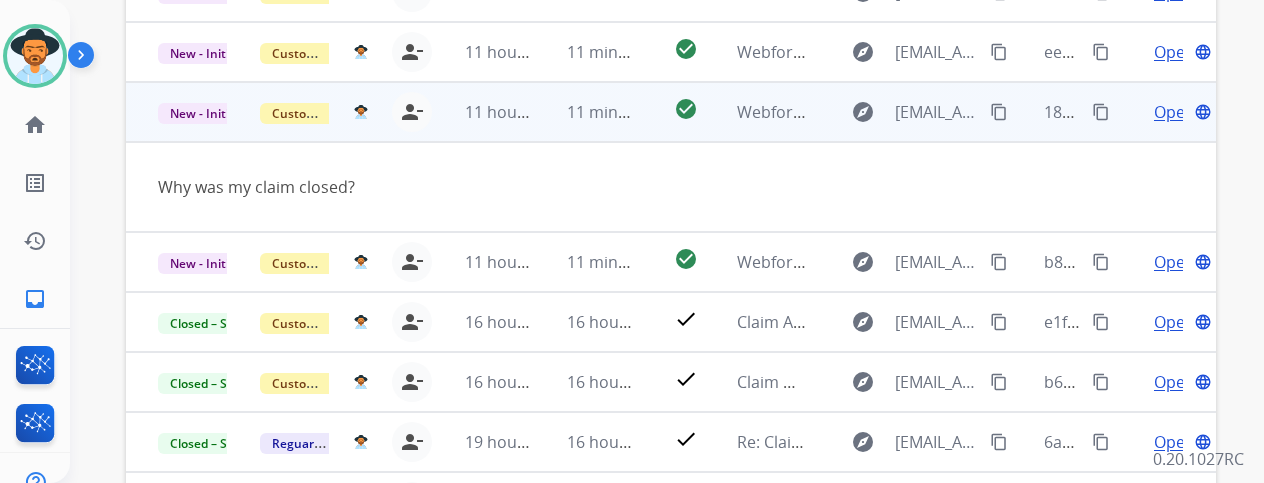 click on "Webform from [EMAIL_ADDRESS][DOMAIN_NAME] on [DATE]" at bounding box center (756, 112) 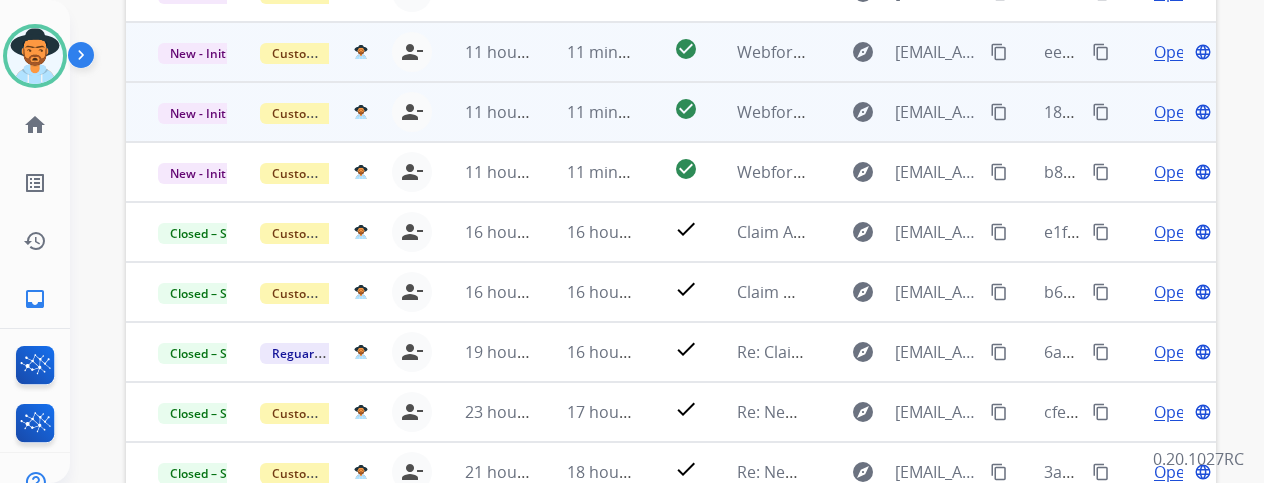 click on "Webform from [EMAIL_ADDRESS][DOMAIN_NAME] on [DATE]" at bounding box center [756, 52] 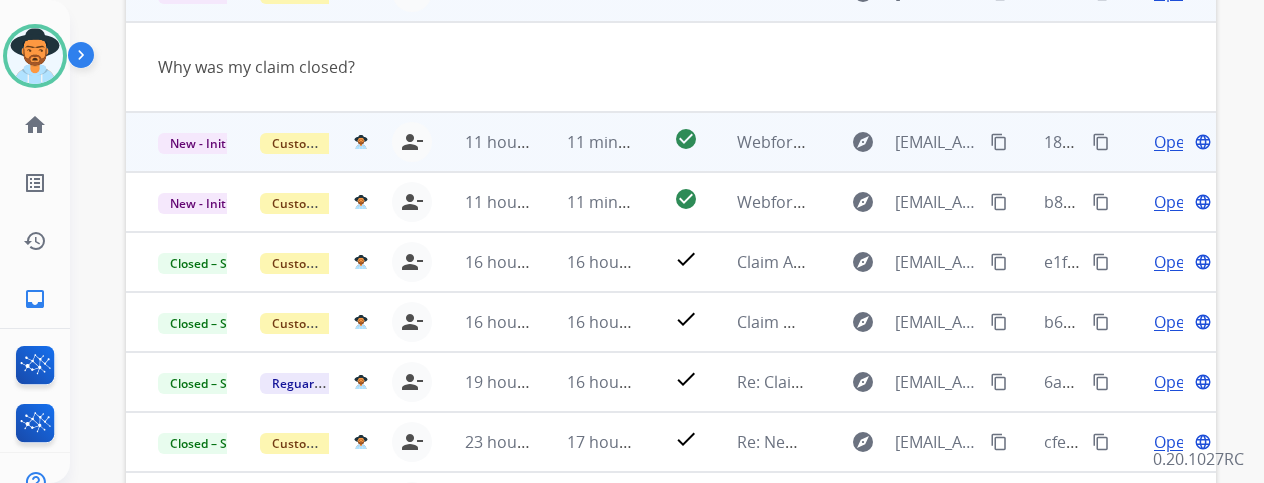 scroll, scrollTop: 0, scrollLeft: 0, axis: both 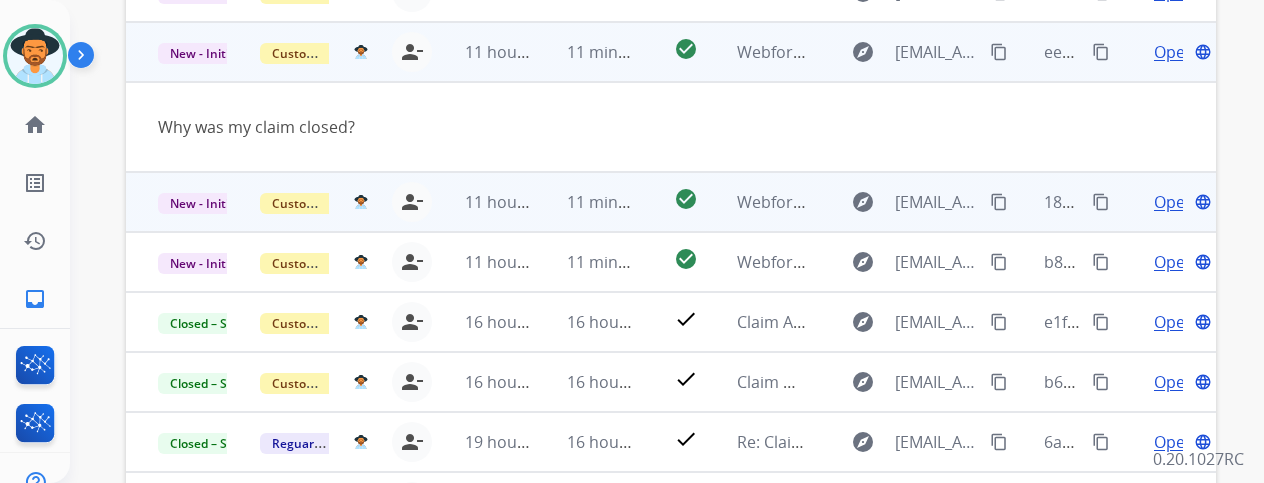 click on "Webform from [EMAIL_ADDRESS][DOMAIN_NAME] on [DATE]" at bounding box center [756, 52] 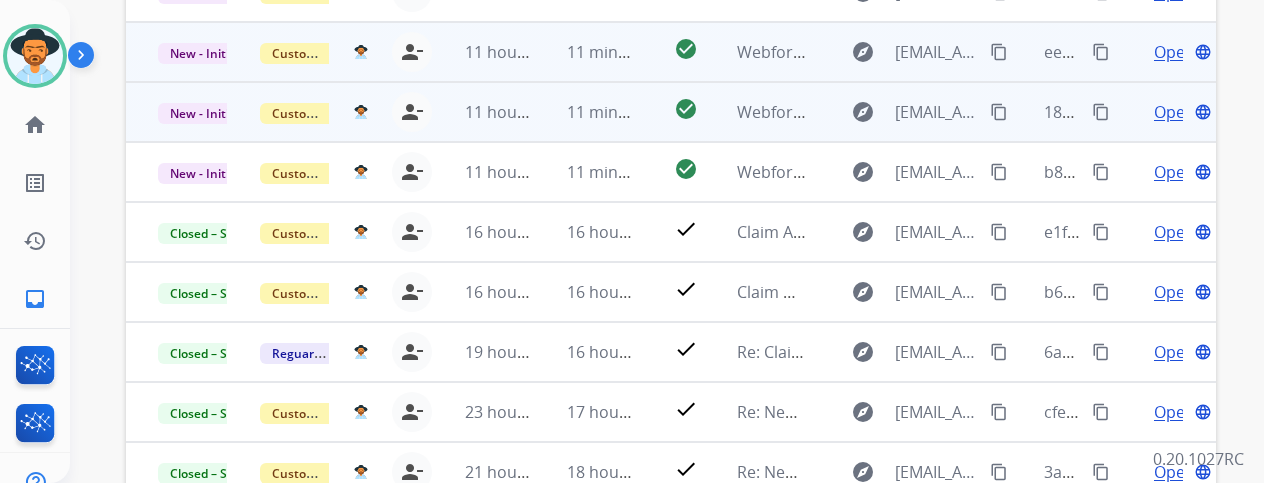 click on "content_copy" at bounding box center (1101, 52) 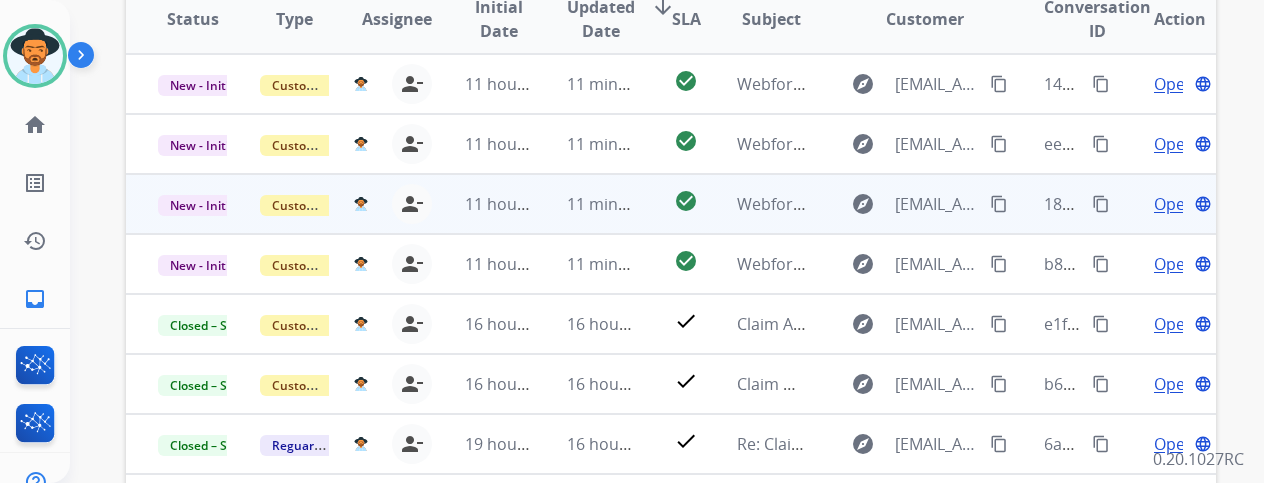 scroll, scrollTop: 274, scrollLeft: 0, axis: vertical 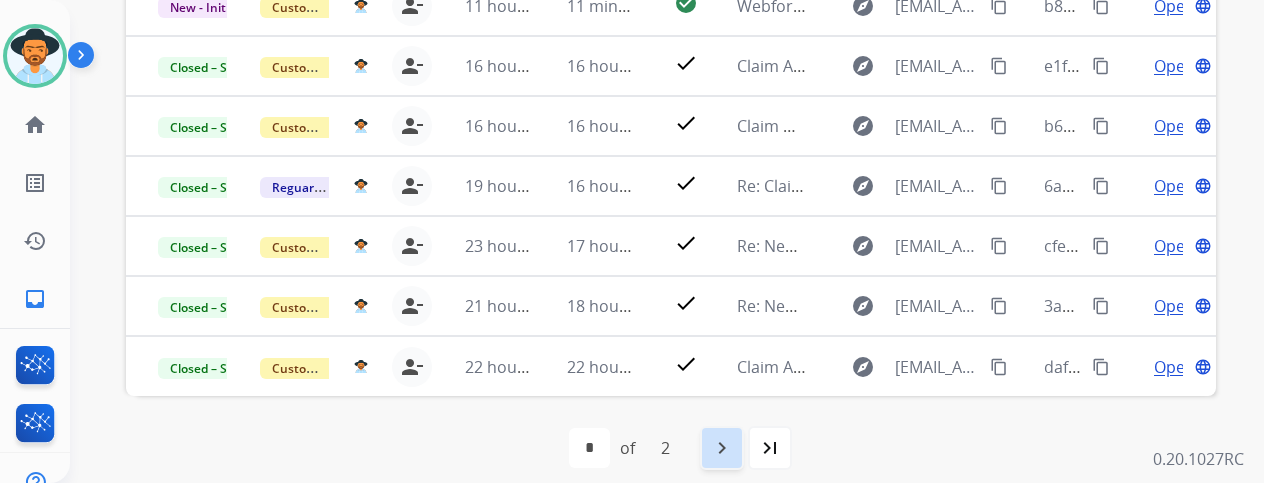 click on "navigate_next" at bounding box center (722, 448) 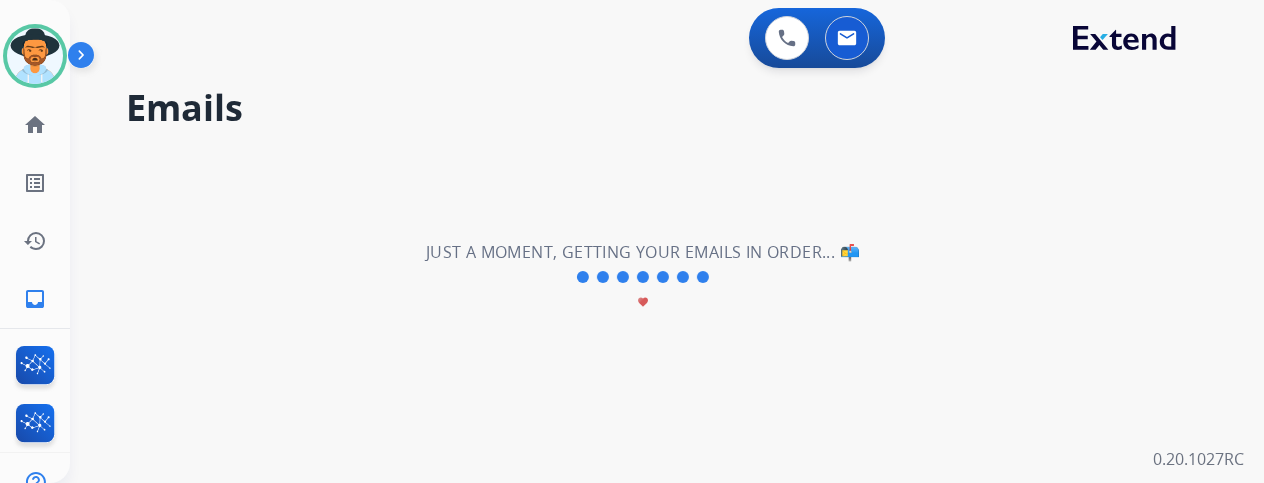 scroll, scrollTop: 0, scrollLeft: 0, axis: both 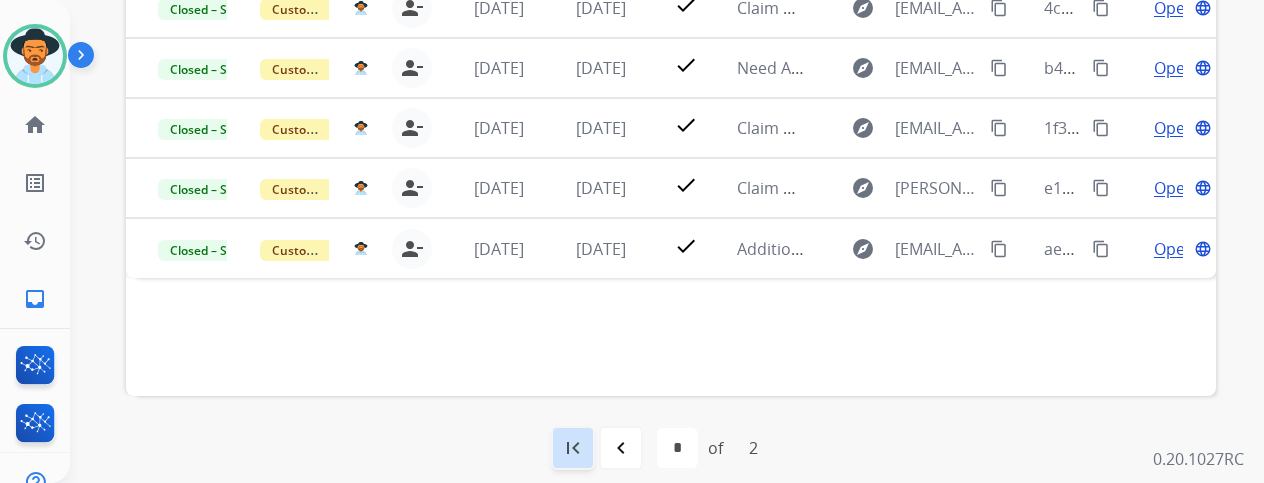 click on "first_page" at bounding box center (573, 448) 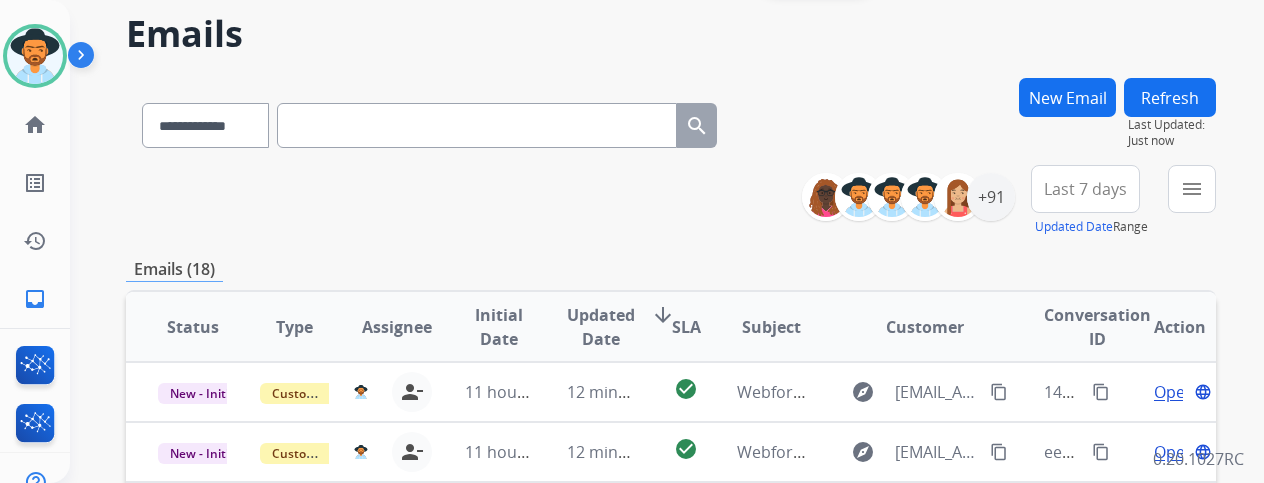 scroll, scrollTop: 100, scrollLeft: 0, axis: vertical 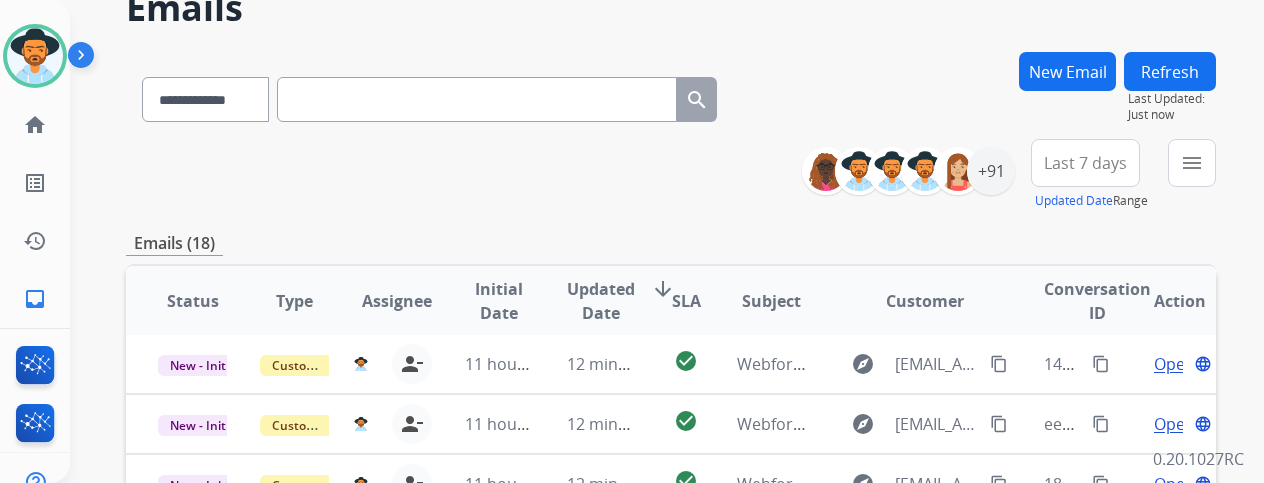 click on "**********" at bounding box center [671, 545] 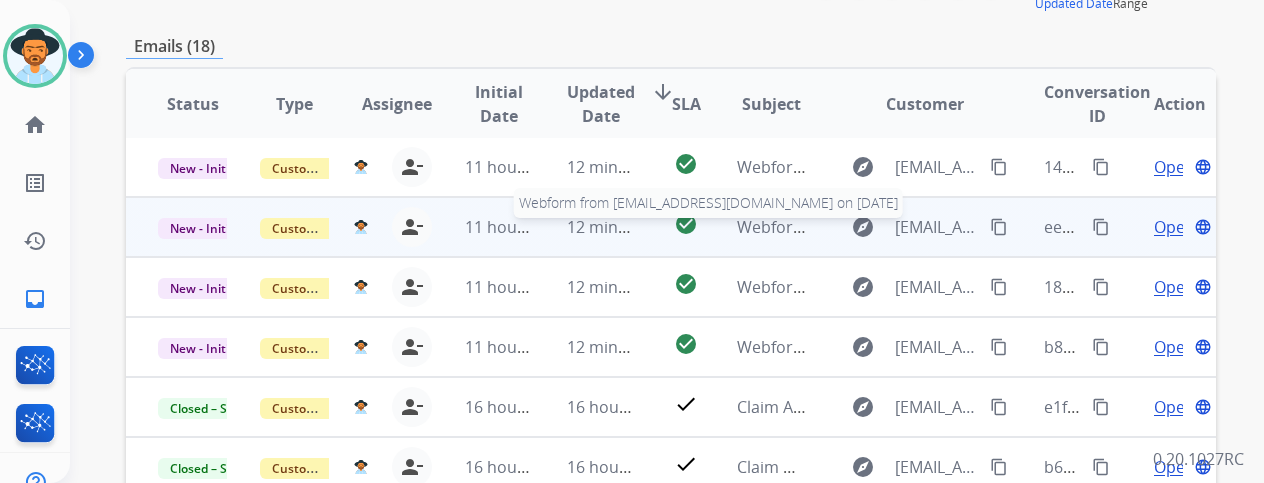 scroll, scrollTop: 300, scrollLeft: 0, axis: vertical 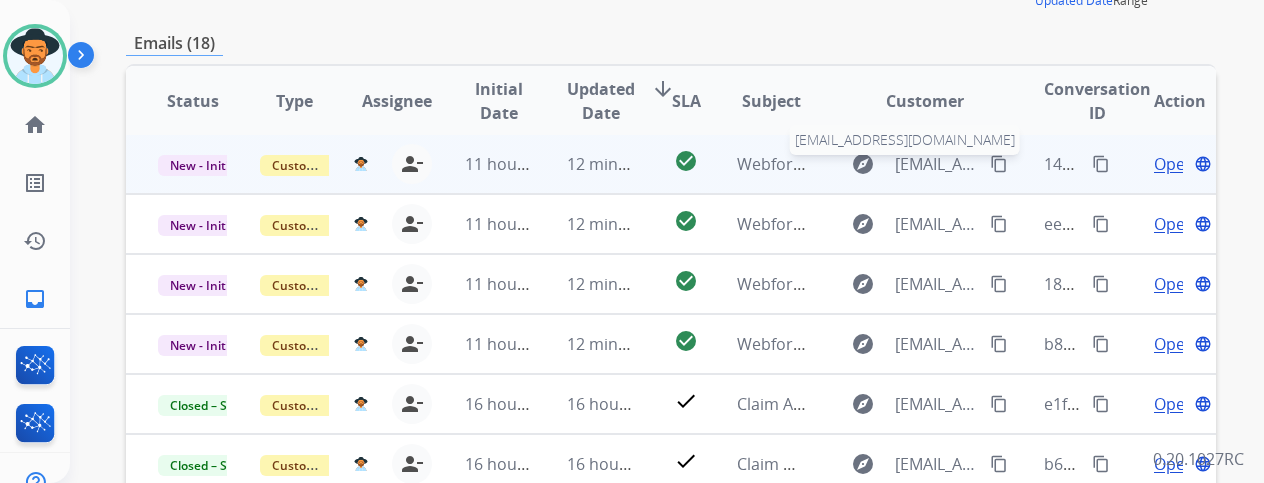click on "[EMAIL_ADDRESS][DOMAIN_NAME]" at bounding box center (936, 164) 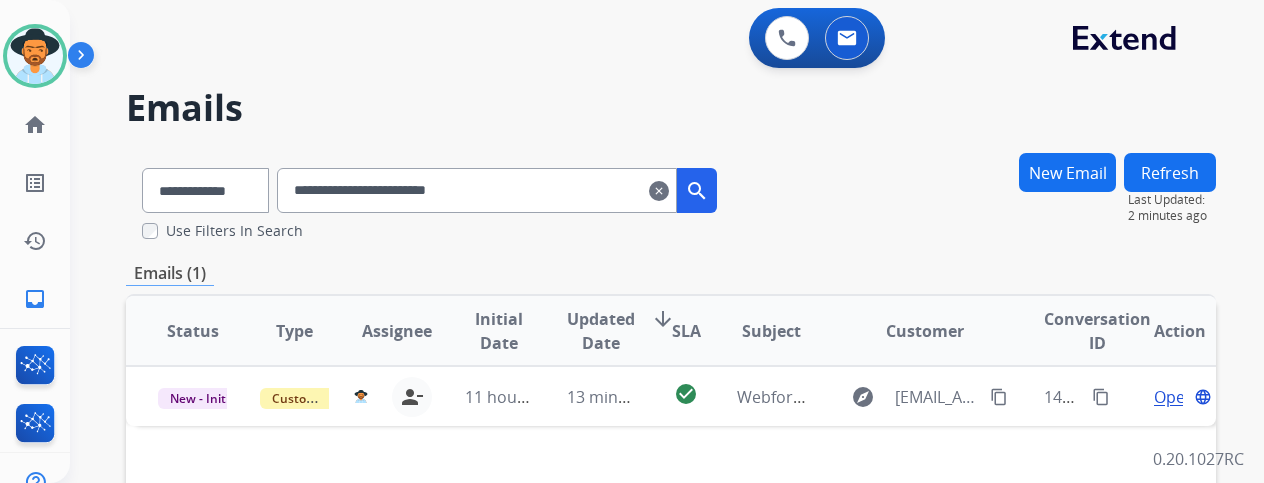scroll, scrollTop: 0, scrollLeft: 0, axis: both 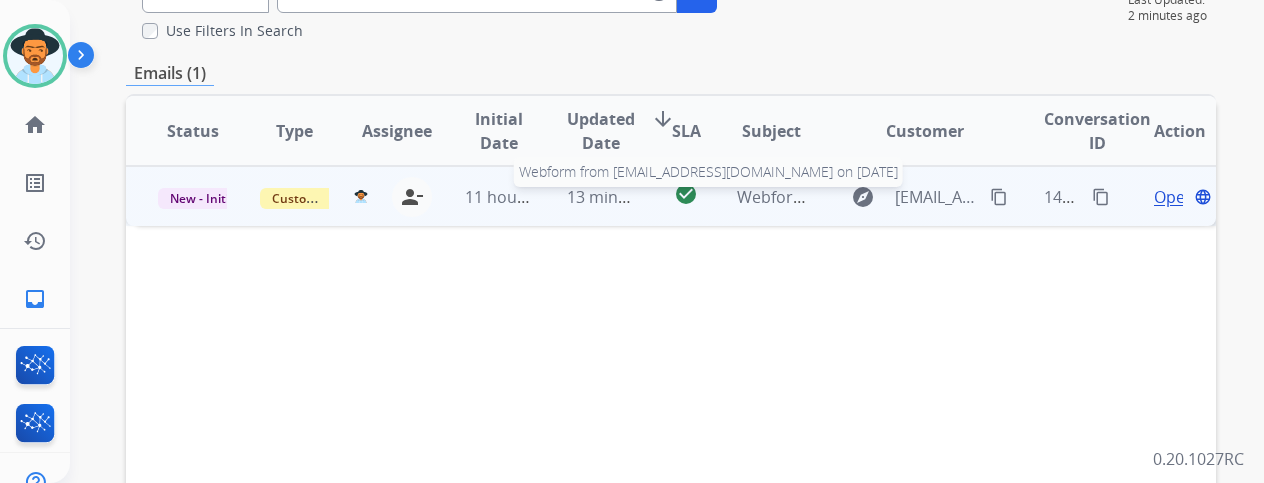 click on "Webform from [EMAIL_ADDRESS][DOMAIN_NAME] on [DATE]" at bounding box center [963, 197] 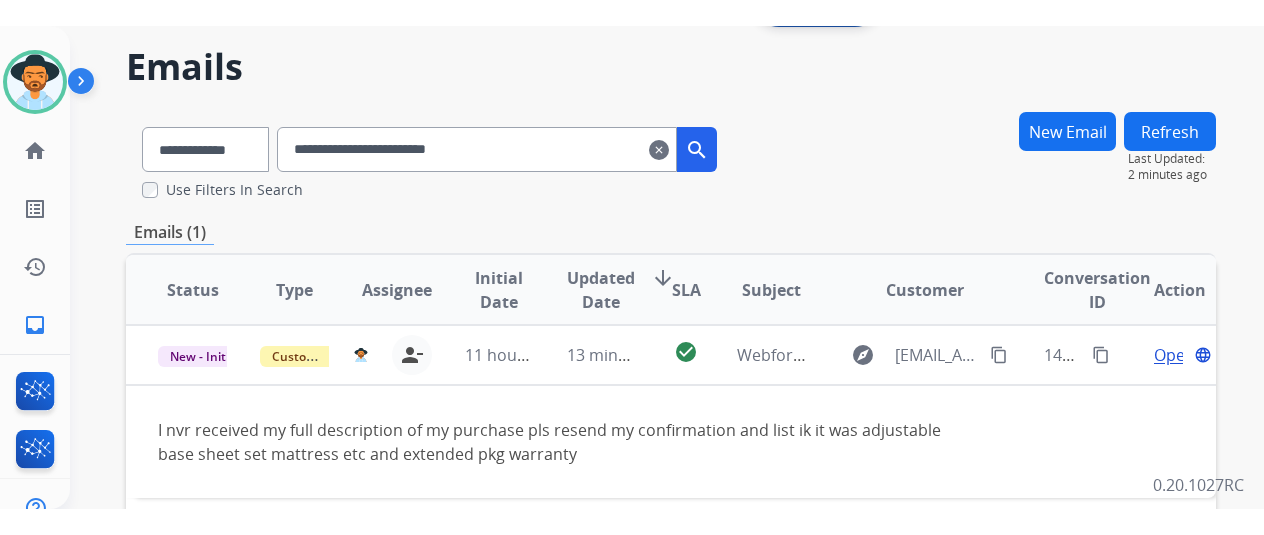 scroll, scrollTop: 0, scrollLeft: 0, axis: both 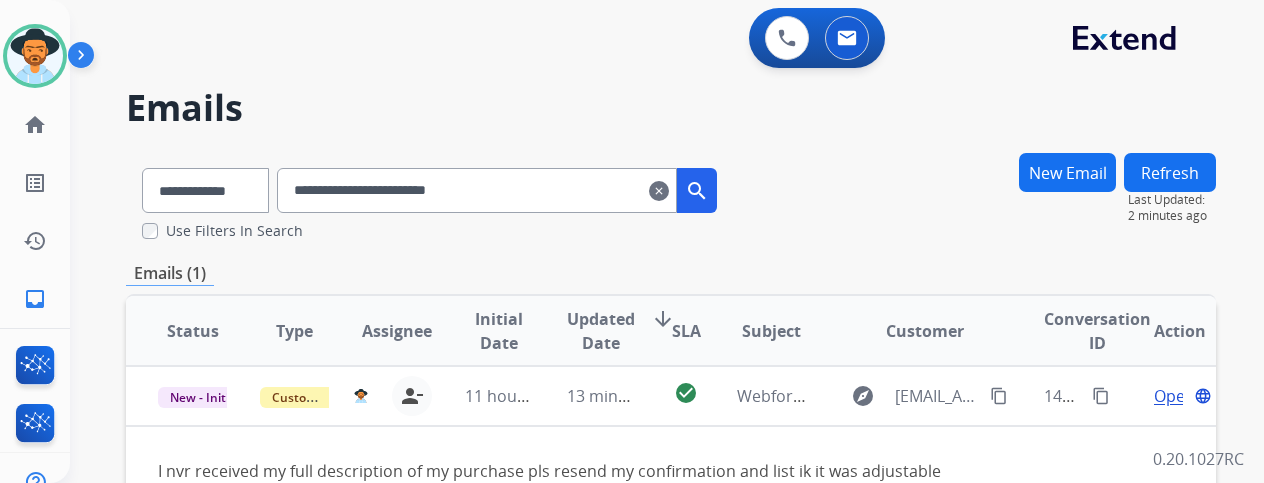 click on "**********" at bounding box center [671, 610] 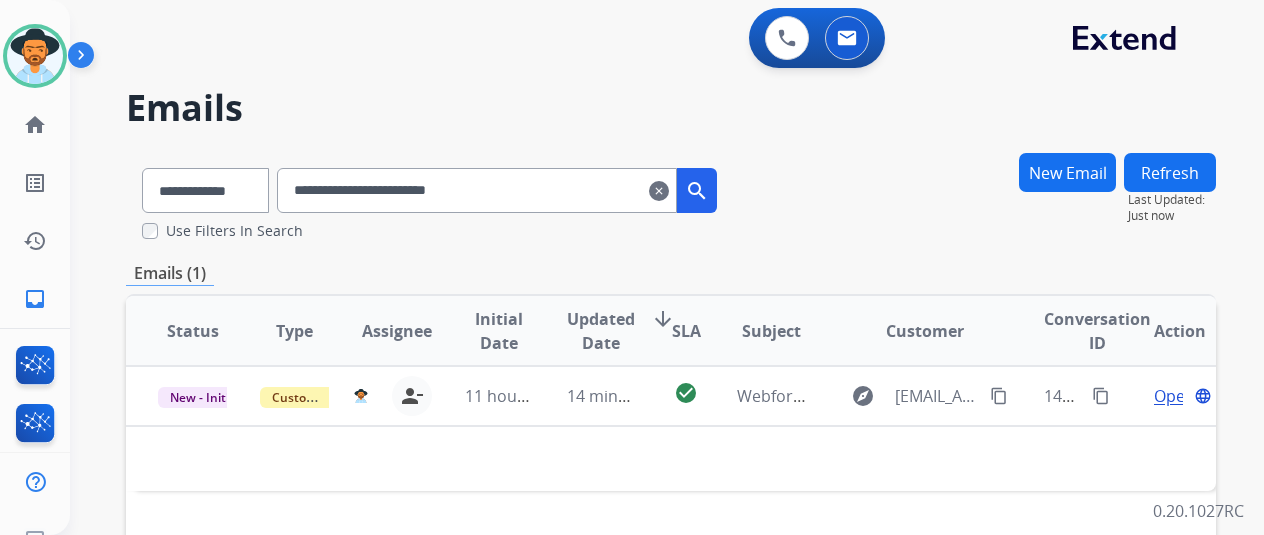 click on "clear" at bounding box center [659, 191] 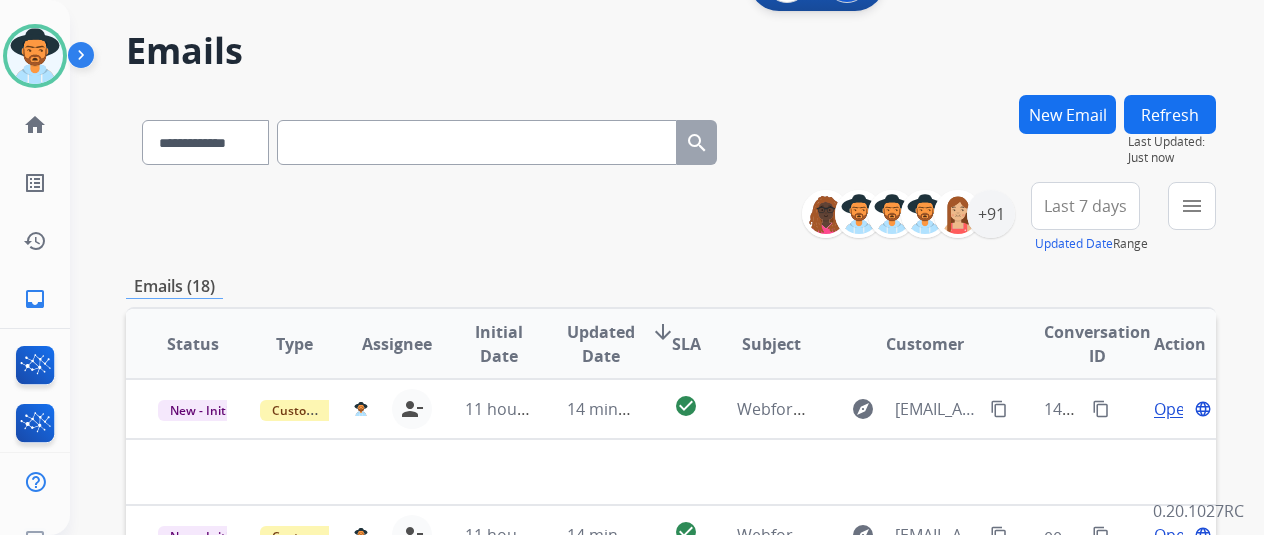 scroll, scrollTop: 100, scrollLeft: 0, axis: vertical 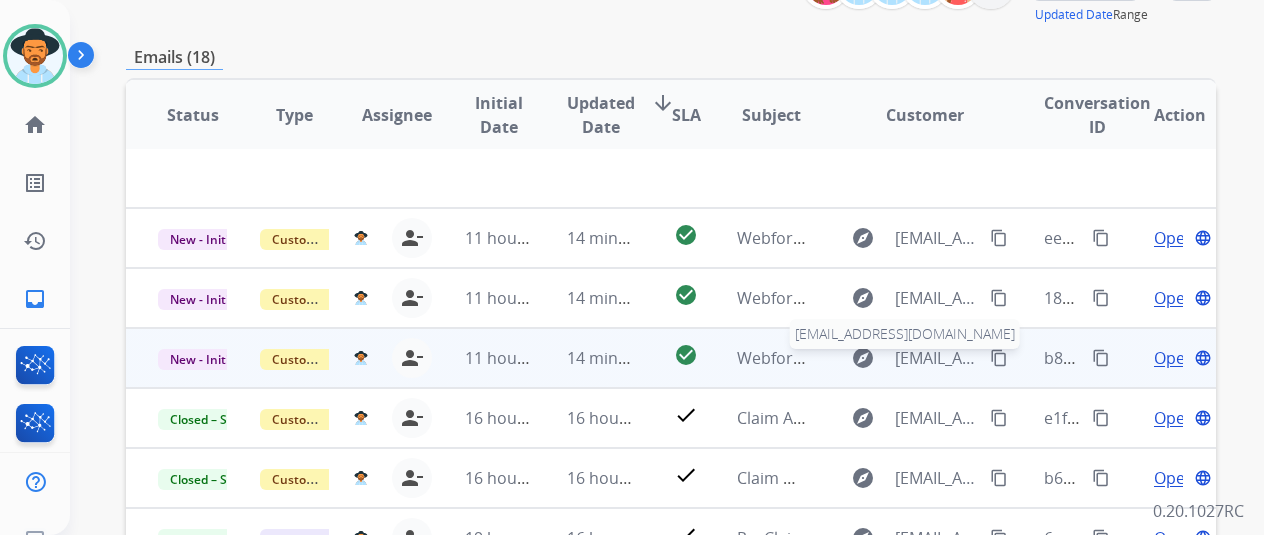 click on "[EMAIL_ADDRESS][DOMAIN_NAME]" at bounding box center [936, 358] 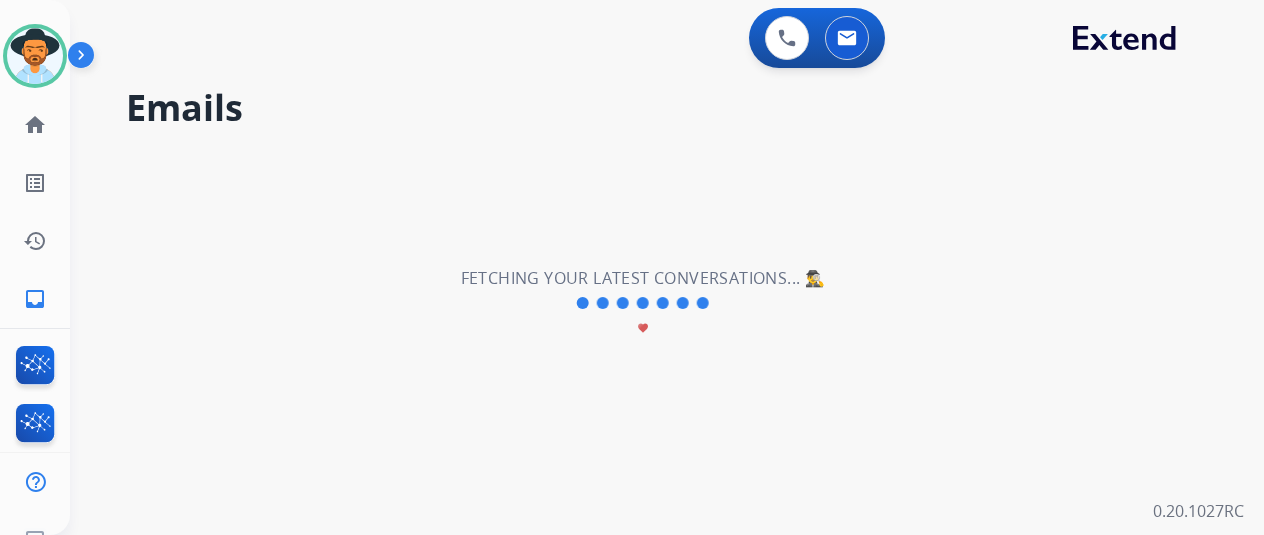 scroll, scrollTop: 0, scrollLeft: 0, axis: both 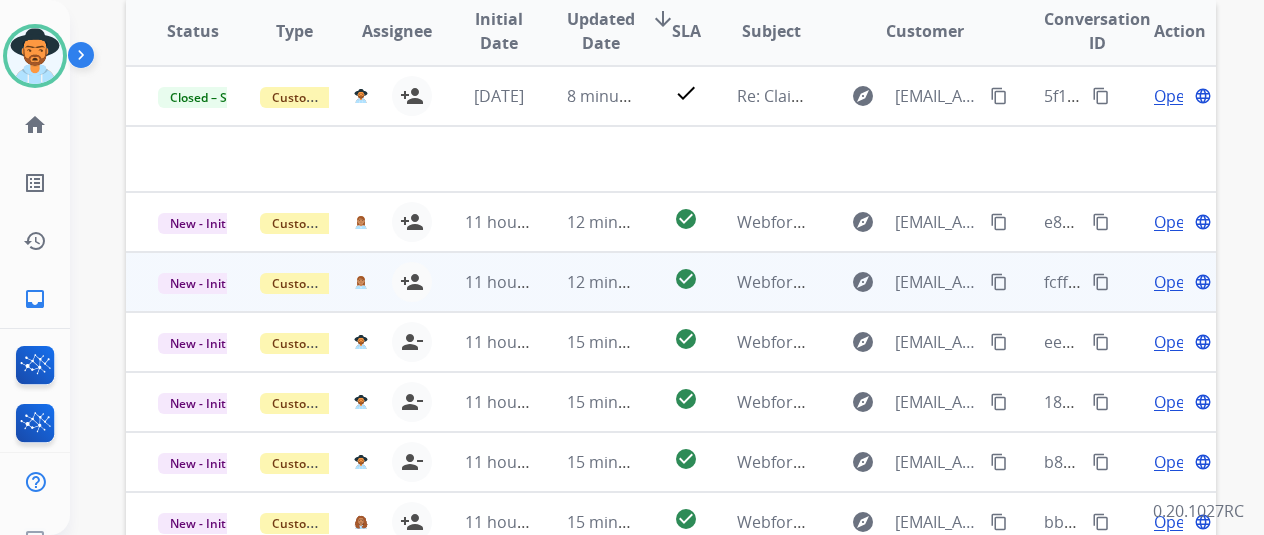 click on "Customer Support" at bounding box center (279, 282) 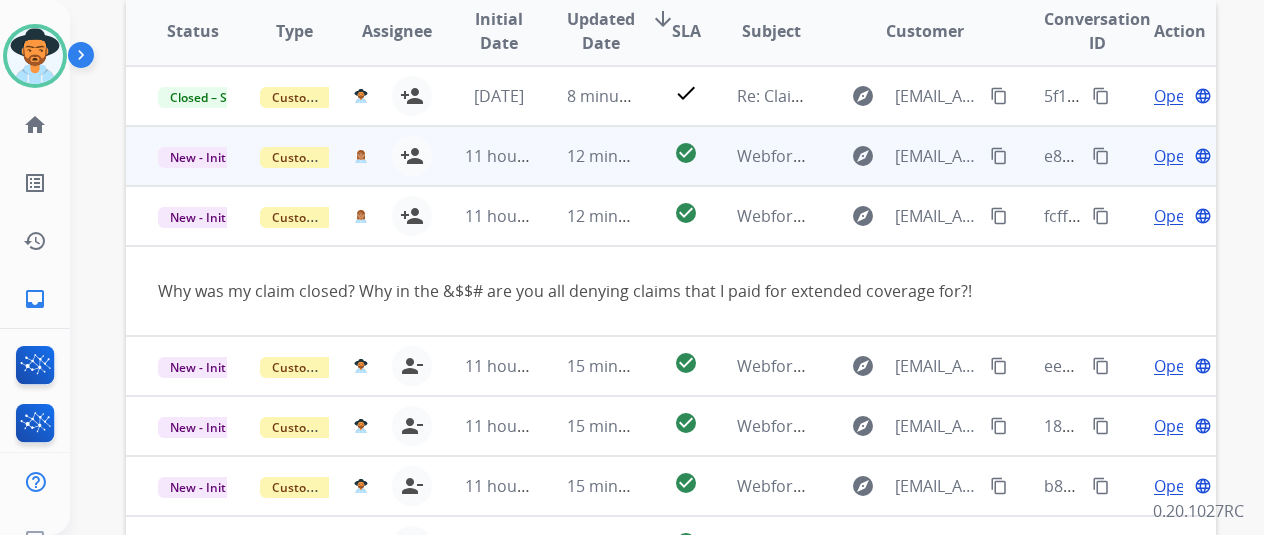 click on "Customer Support" at bounding box center [279, 156] 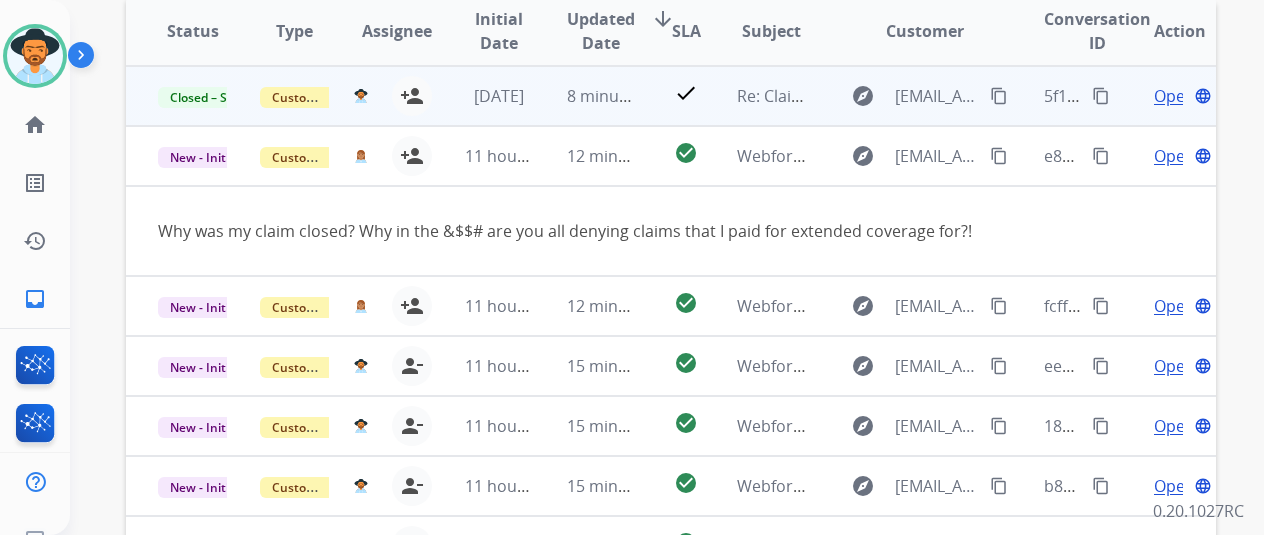 click on "Customer Support" at bounding box center (279, 96) 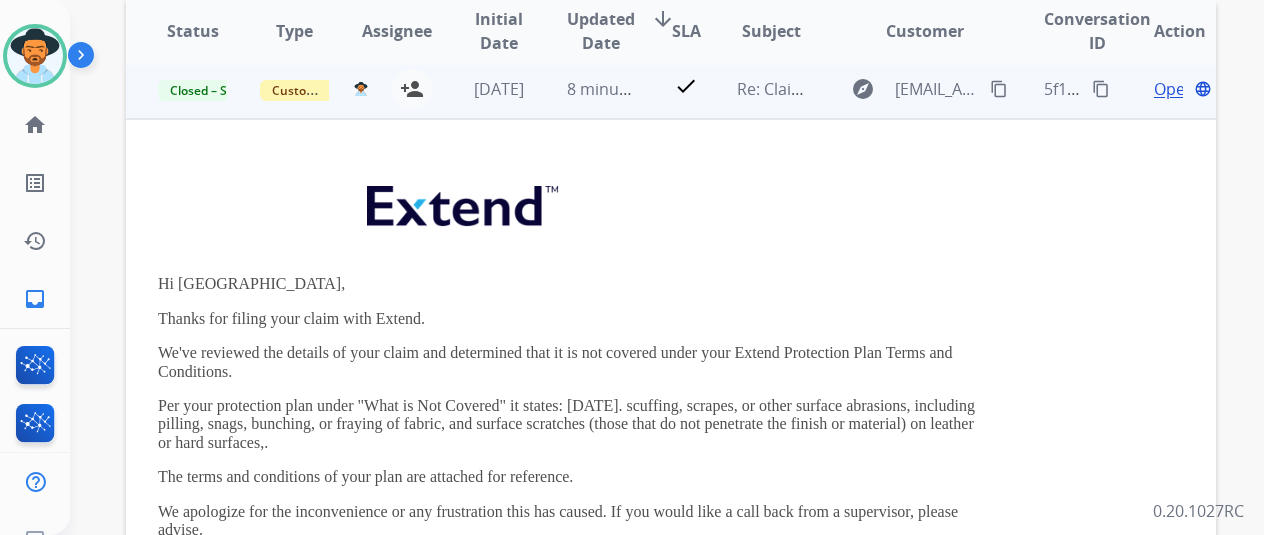 scroll, scrollTop: 0, scrollLeft: 0, axis: both 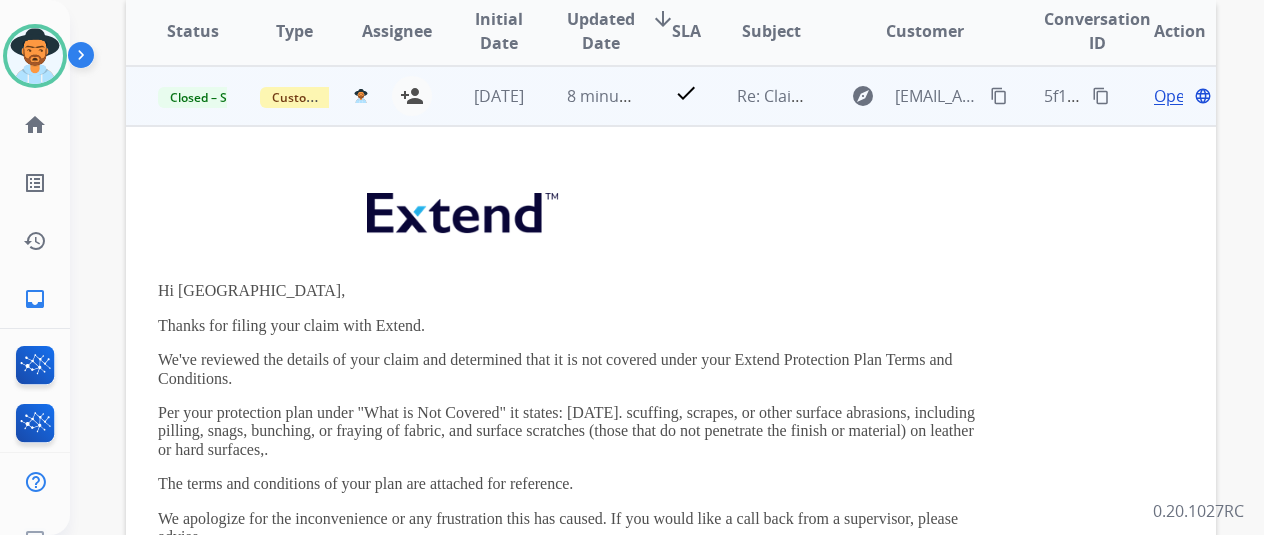 click on "Customer Support" at bounding box center (279, 96) 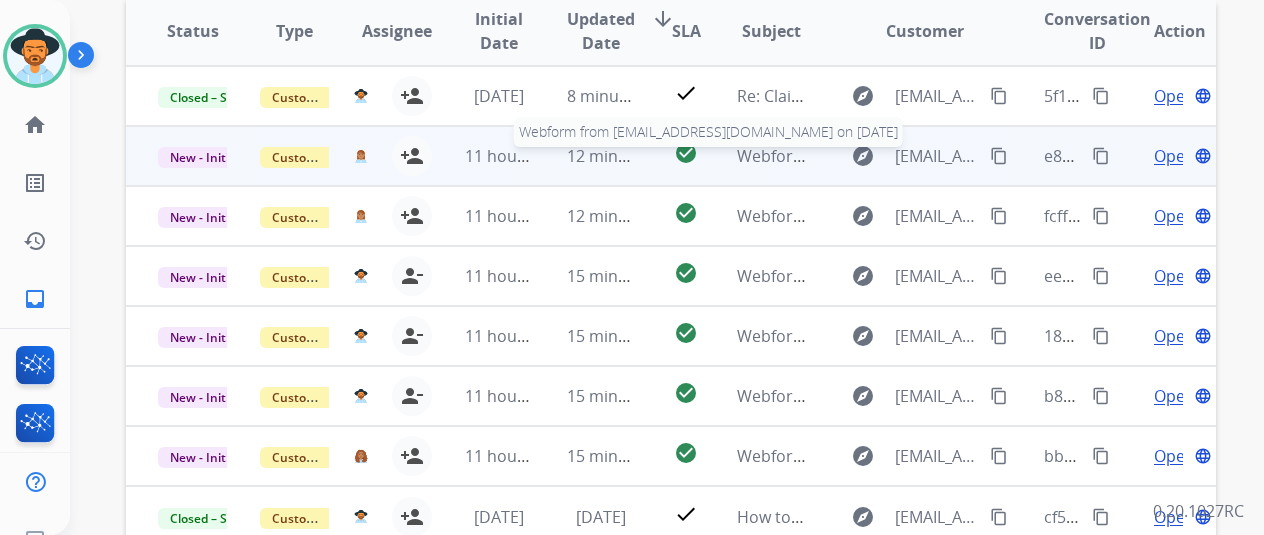 scroll, scrollTop: 100, scrollLeft: 0, axis: vertical 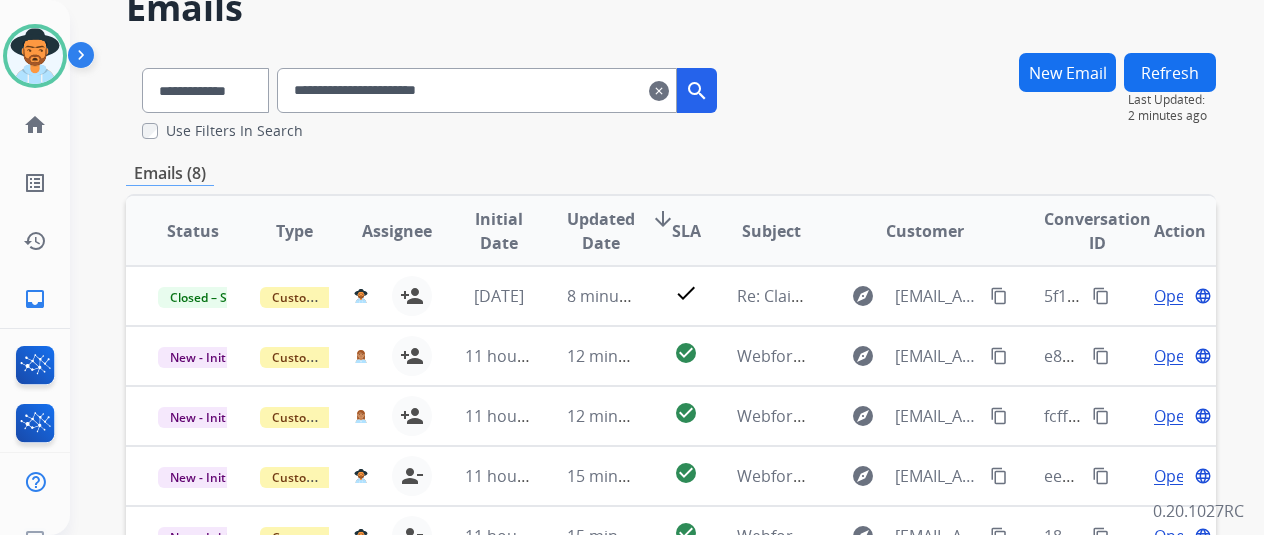 click on "clear" at bounding box center (659, 91) 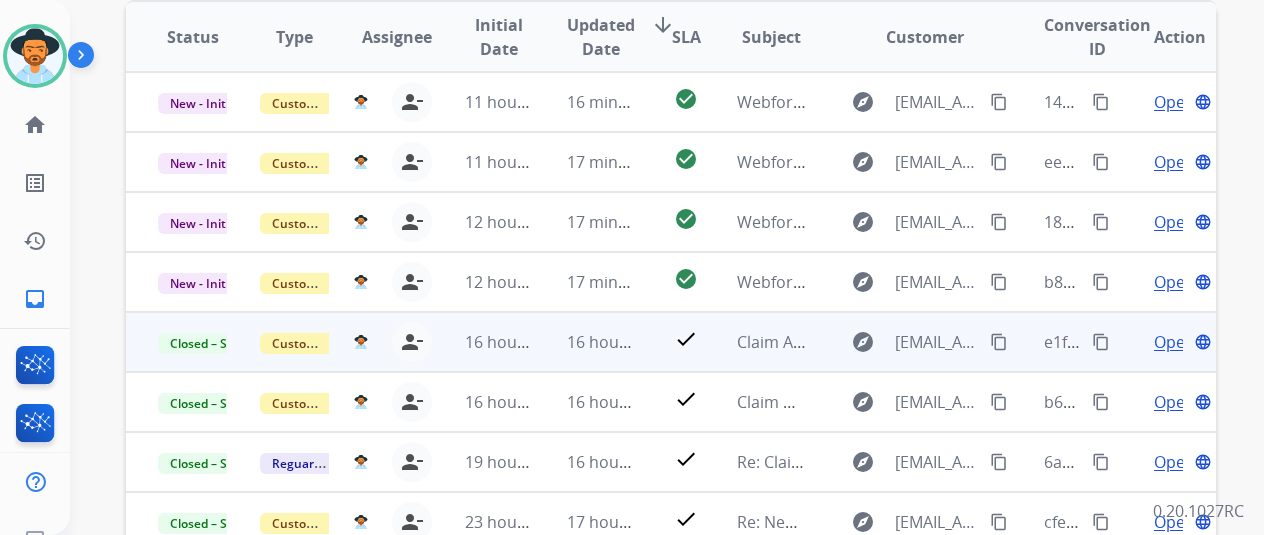 scroll, scrollTop: 400, scrollLeft: 0, axis: vertical 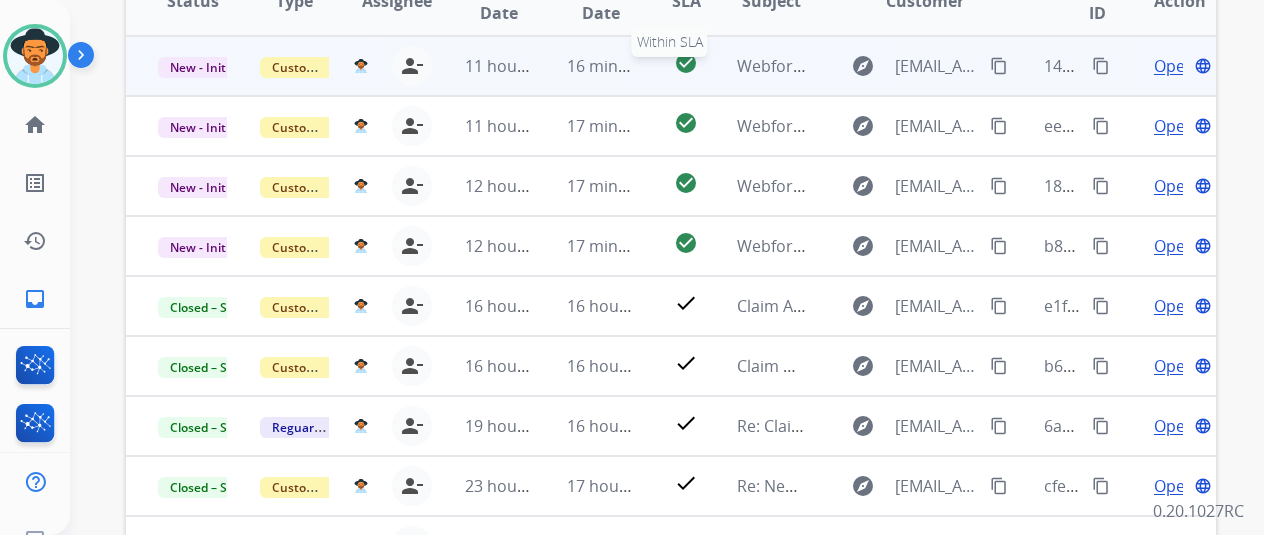 click on "check_circle" at bounding box center [686, 66] 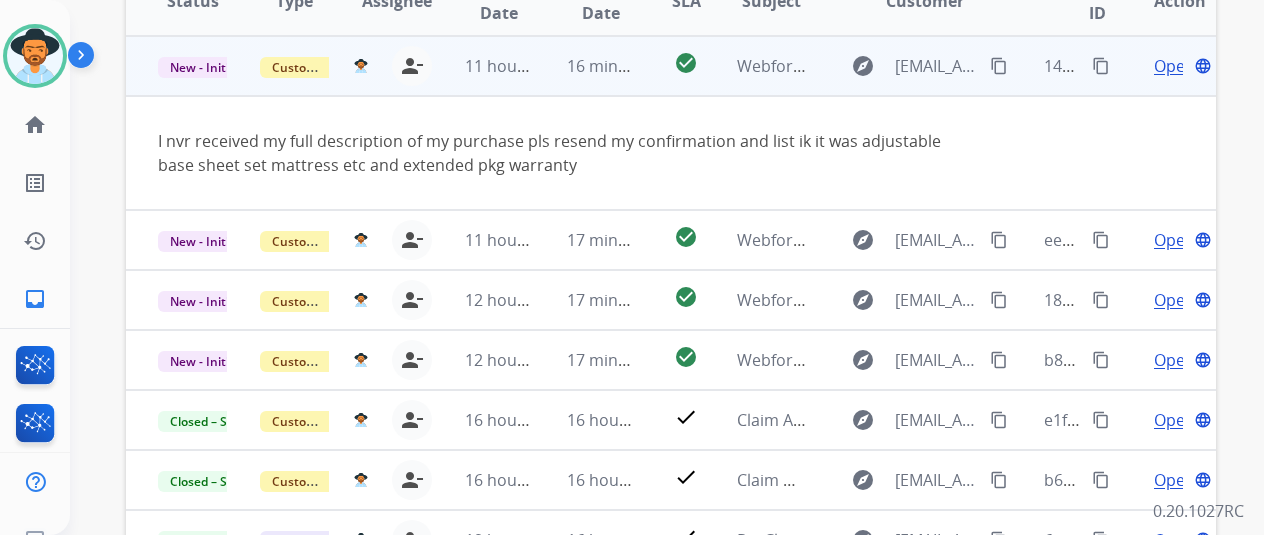 click on "content_copy" at bounding box center [999, 66] 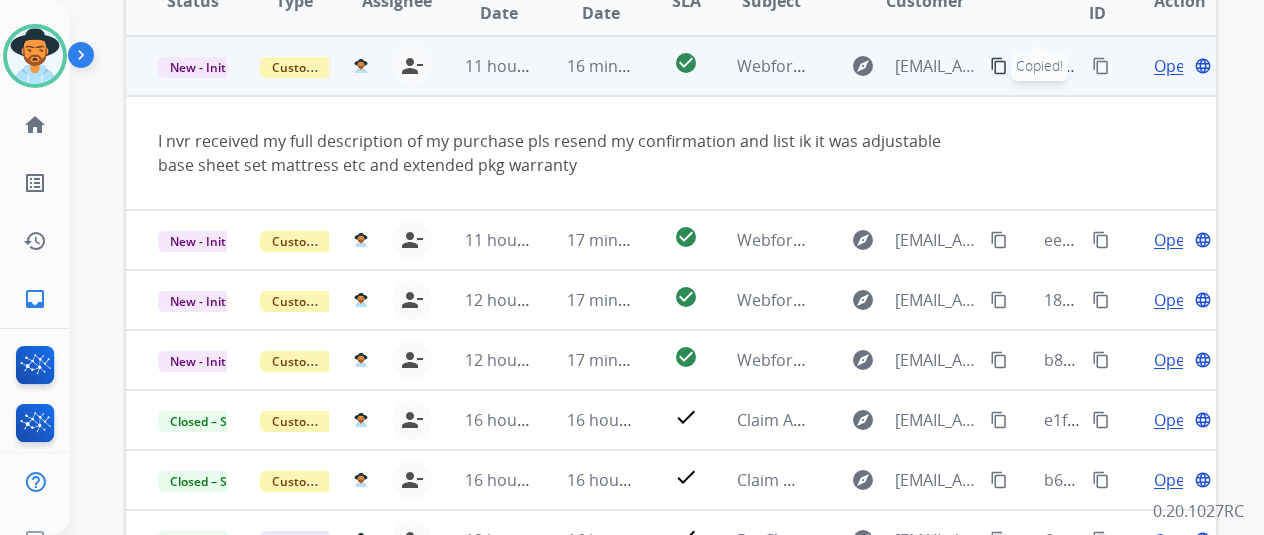 click on "content_copy" at bounding box center (999, 66) 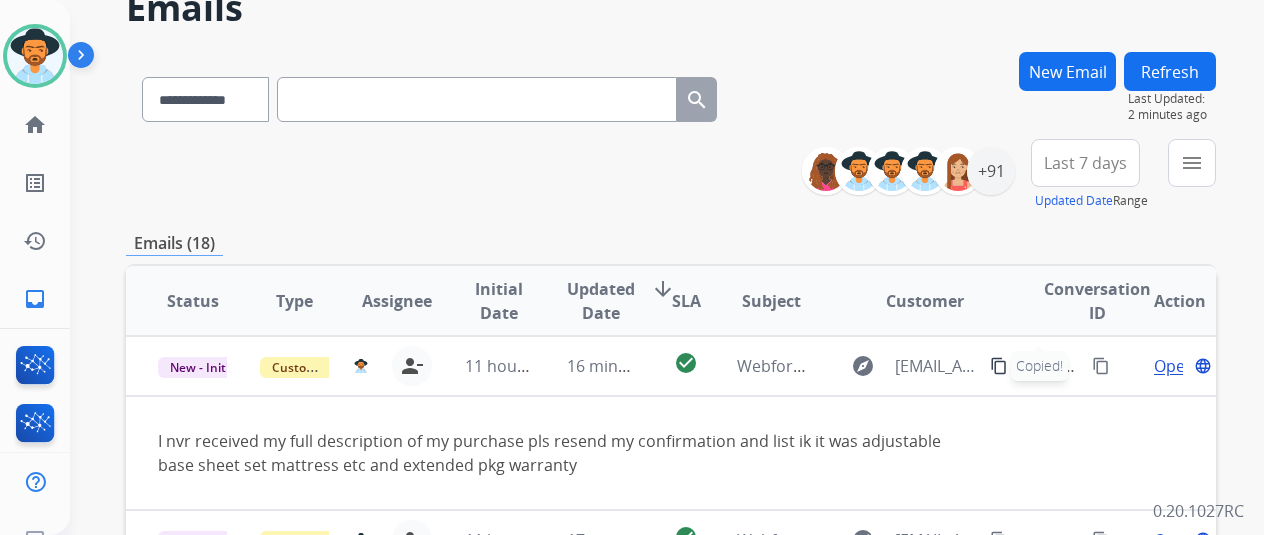 click at bounding box center (477, 99) 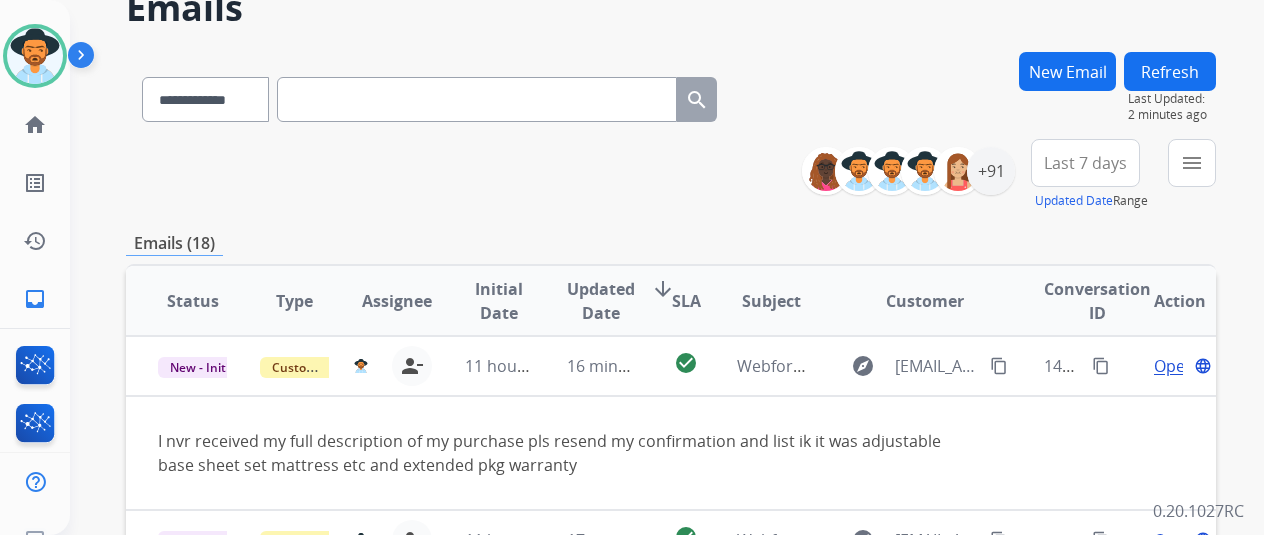 click at bounding box center [477, 99] 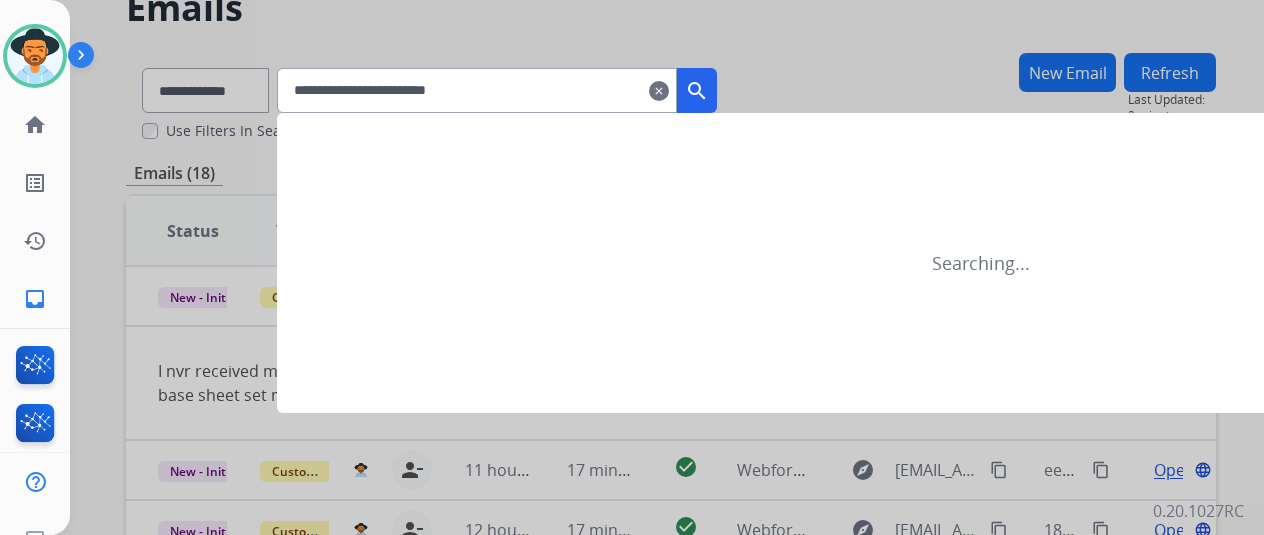 type on "**********" 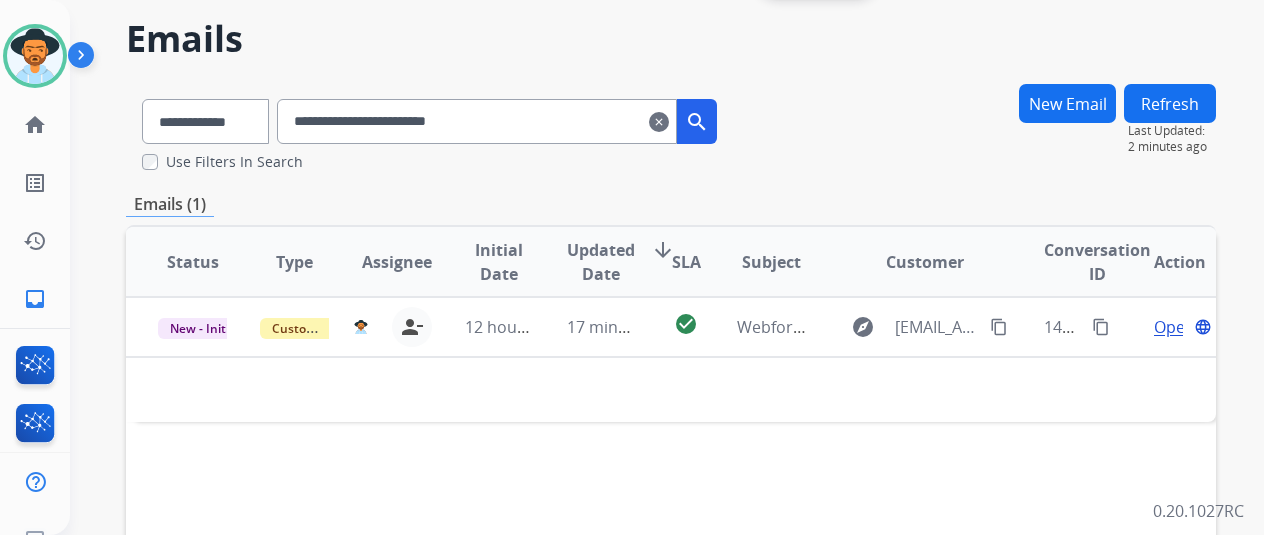 scroll, scrollTop: 100, scrollLeft: 0, axis: vertical 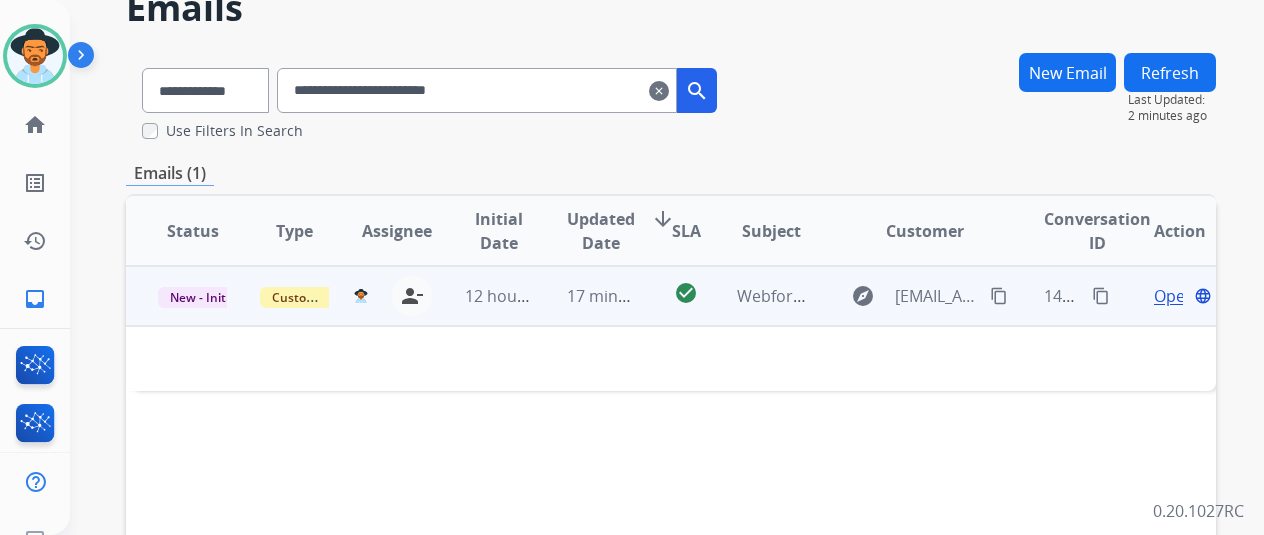click on "explore [EMAIL_ADDRESS][DOMAIN_NAME] content_copy" at bounding box center [909, 296] 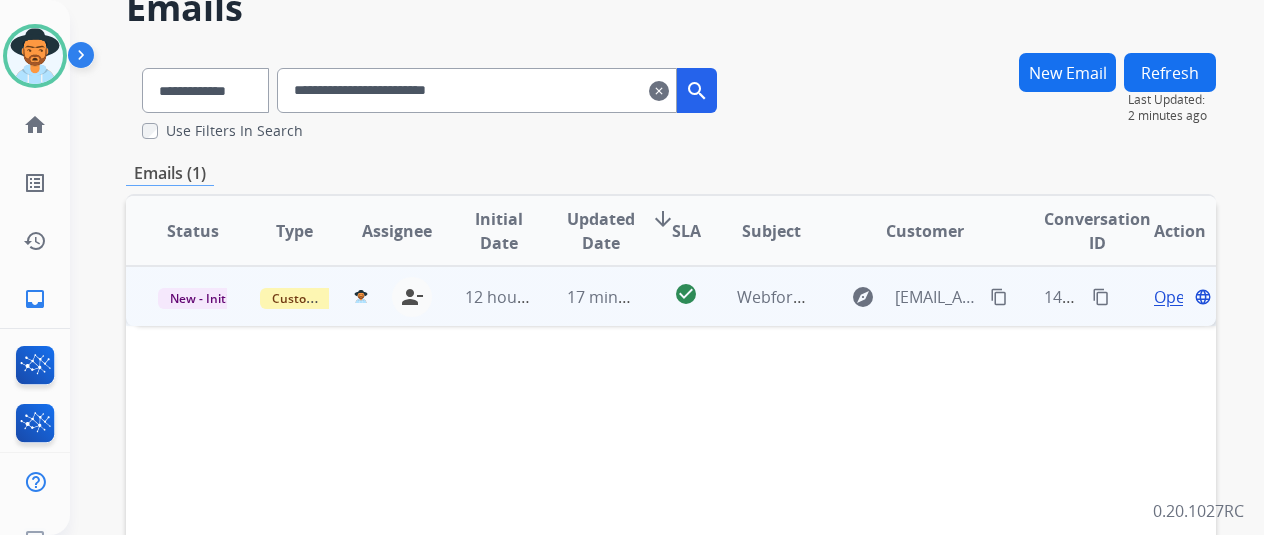 click on "explore [EMAIL_ADDRESS][DOMAIN_NAME] content_copy" at bounding box center (909, 296) 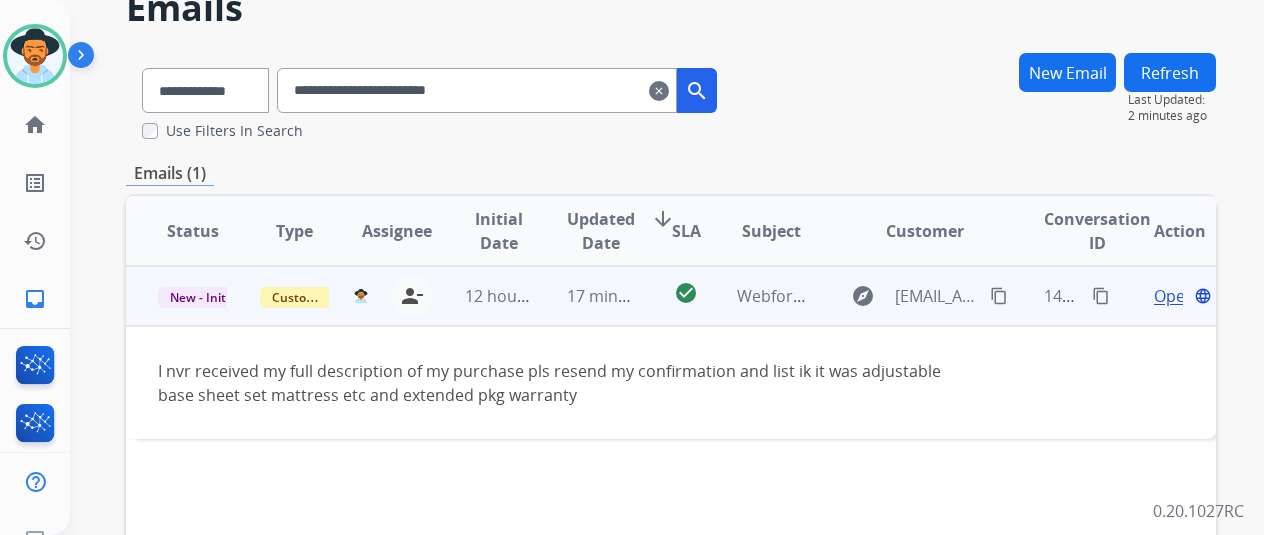 click on "content_copy" at bounding box center (999, 296) 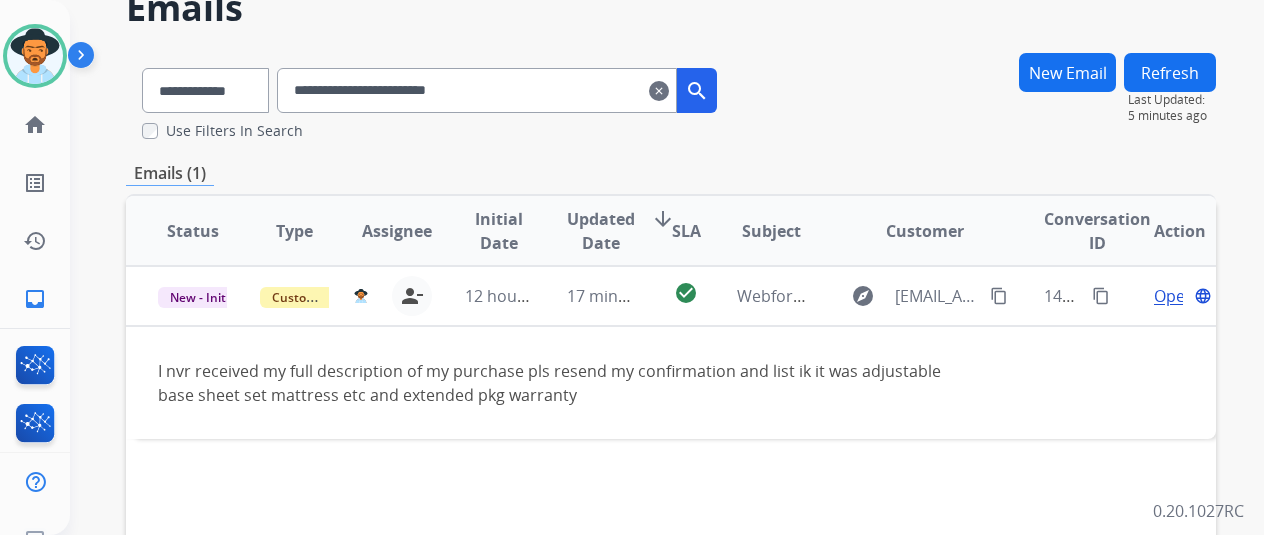 click on "clear" at bounding box center (659, 91) 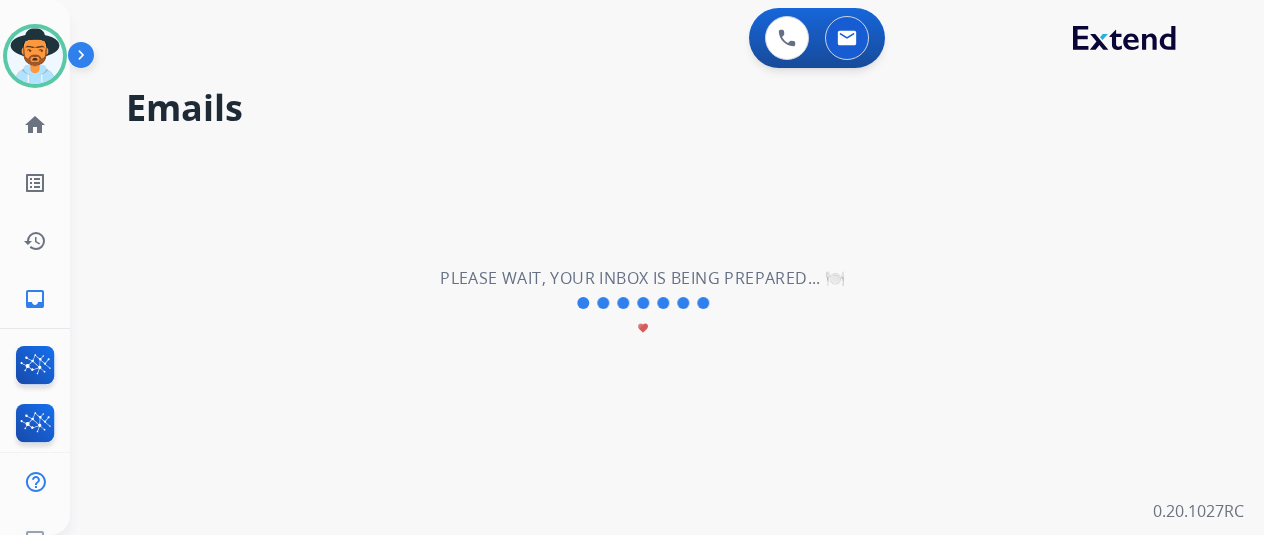type 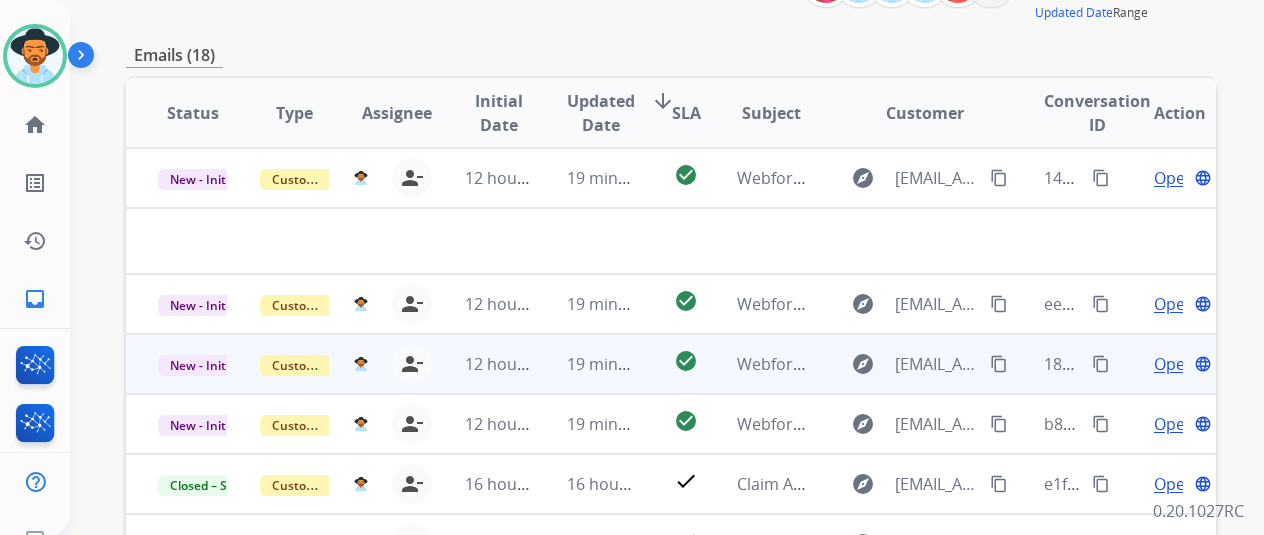 scroll, scrollTop: 300, scrollLeft: 0, axis: vertical 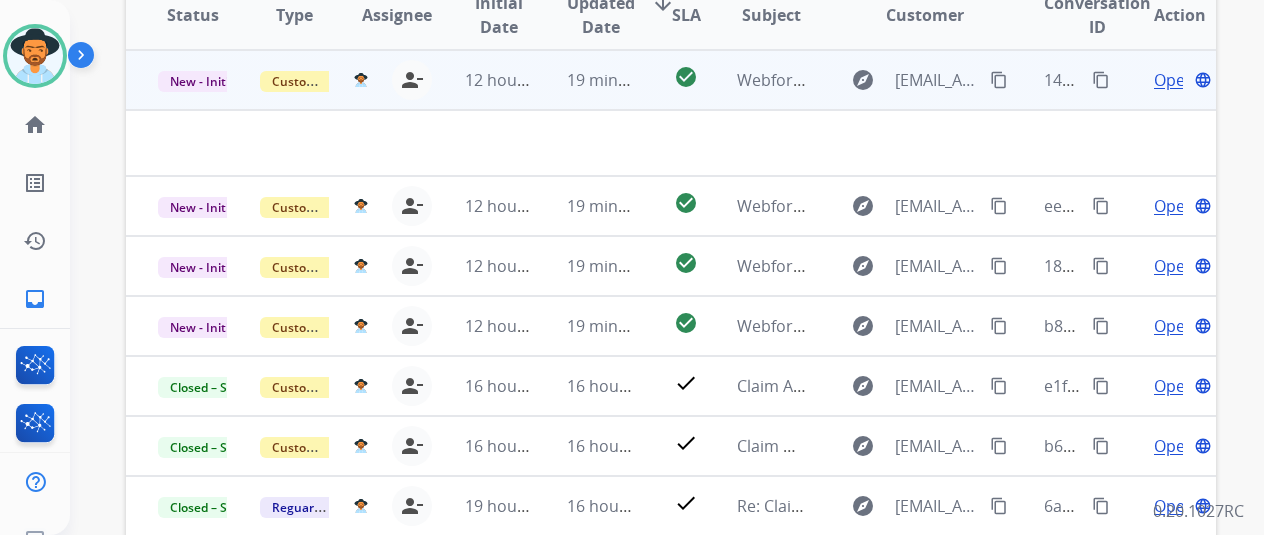 click on "Webform from [EMAIL_ADDRESS][DOMAIN_NAME] on [DATE]" at bounding box center [756, 80] 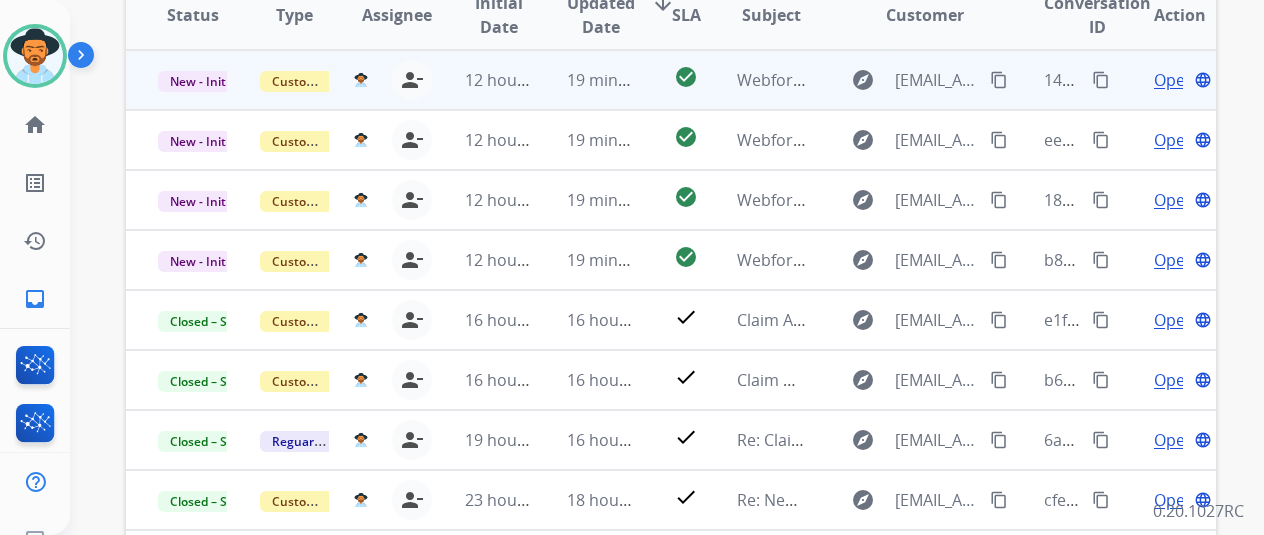 click on "Webform from [EMAIL_ADDRESS][DOMAIN_NAME] on [DATE]" at bounding box center [756, 80] 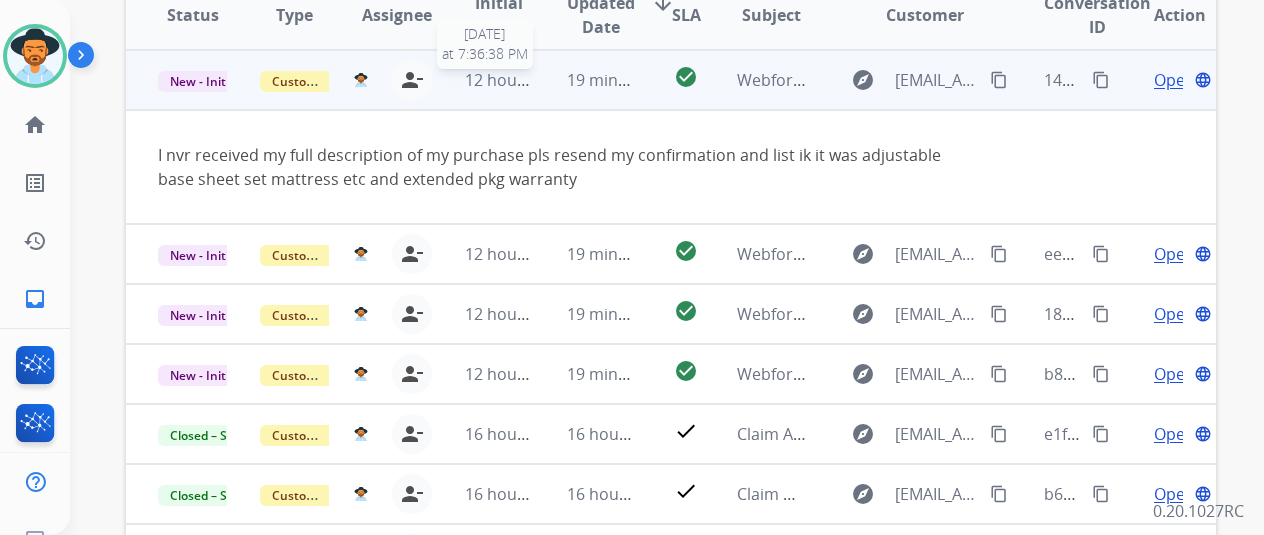 click on "12 hours ago" at bounding box center (514, 80) 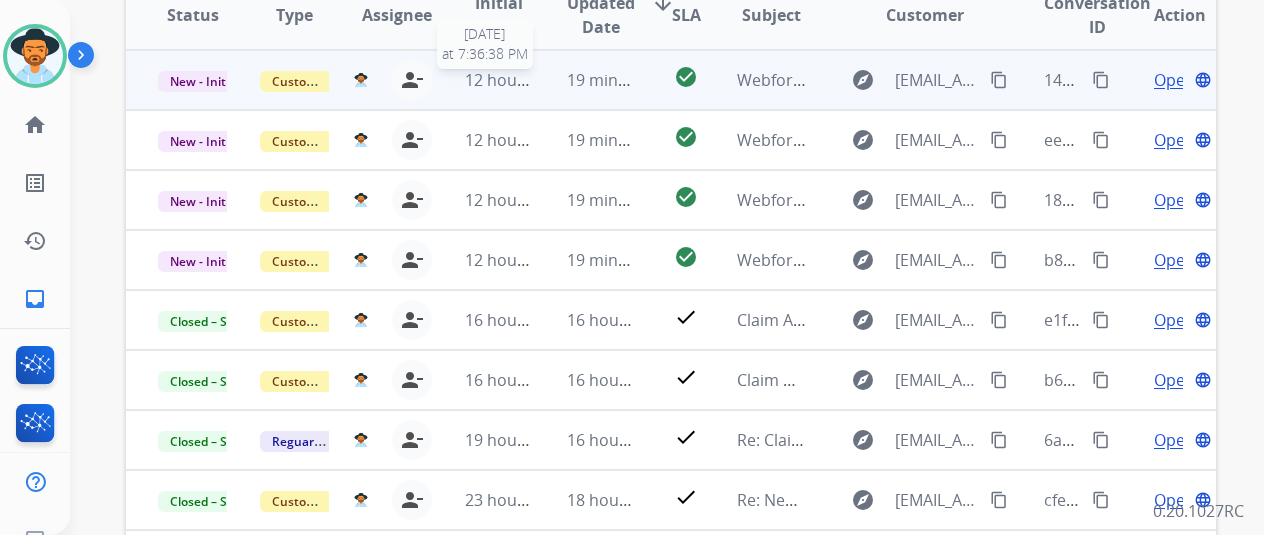 click on "12 hours ago" at bounding box center [514, 80] 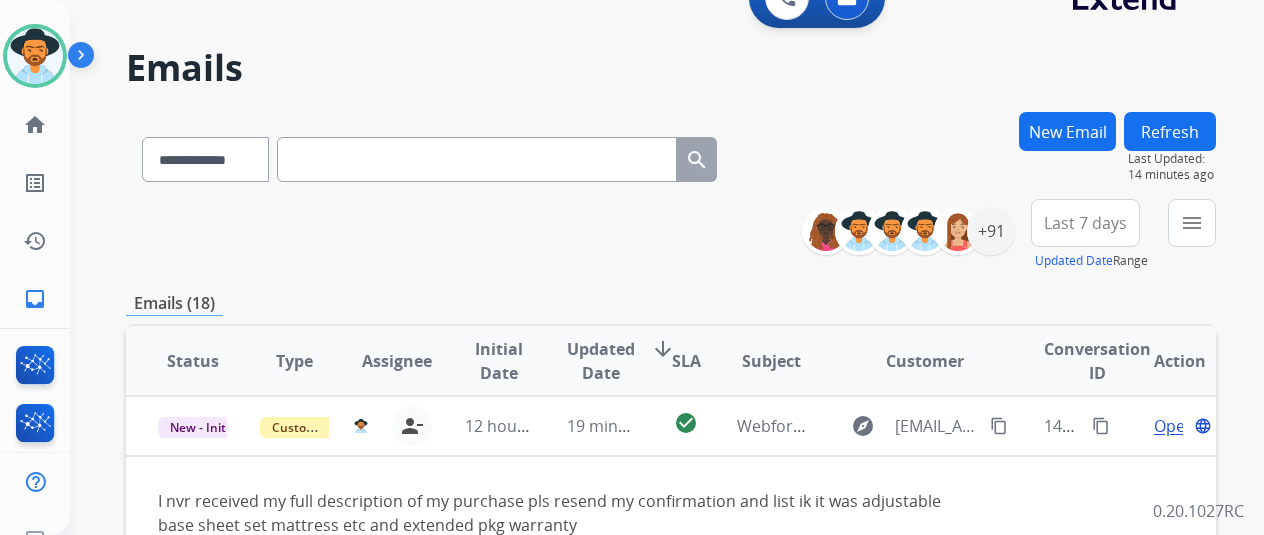 scroll, scrollTop: 0, scrollLeft: 0, axis: both 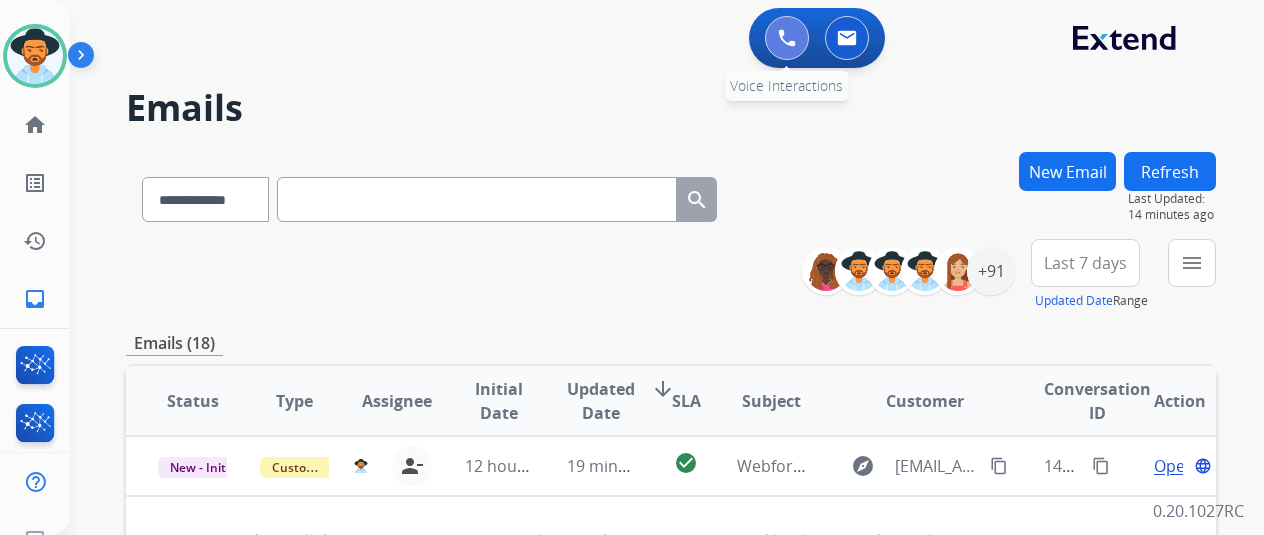 click at bounding box center [787, 38] 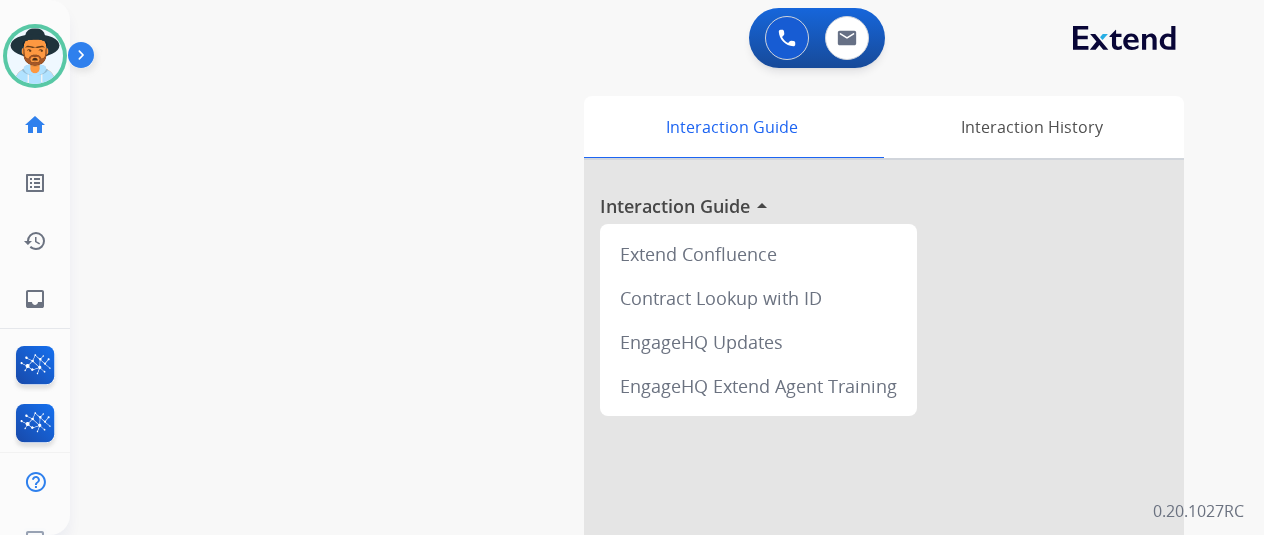 click at bounding box center [787, 38] 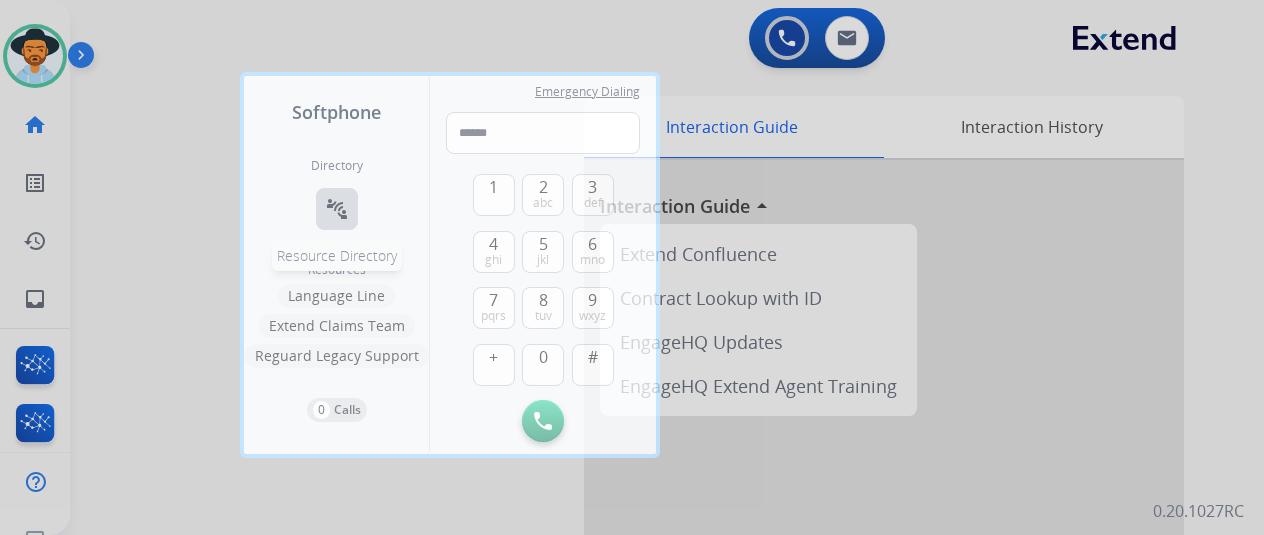 click on "connect_without_contact Resource Directory" at bounding box center [337, 209] 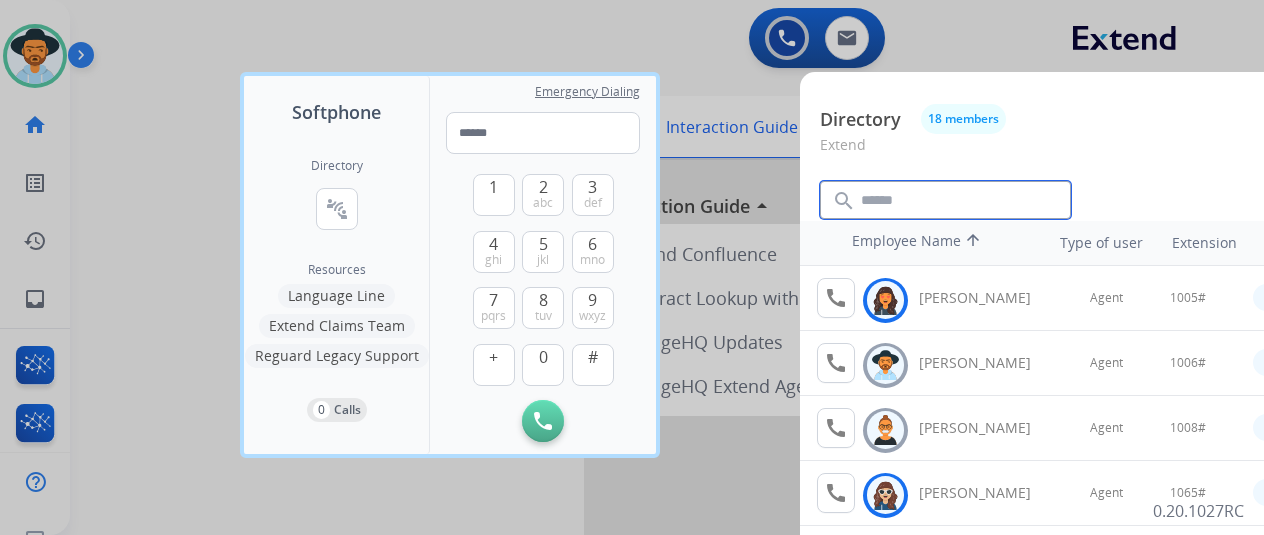 click at bounding box center (945, 200) 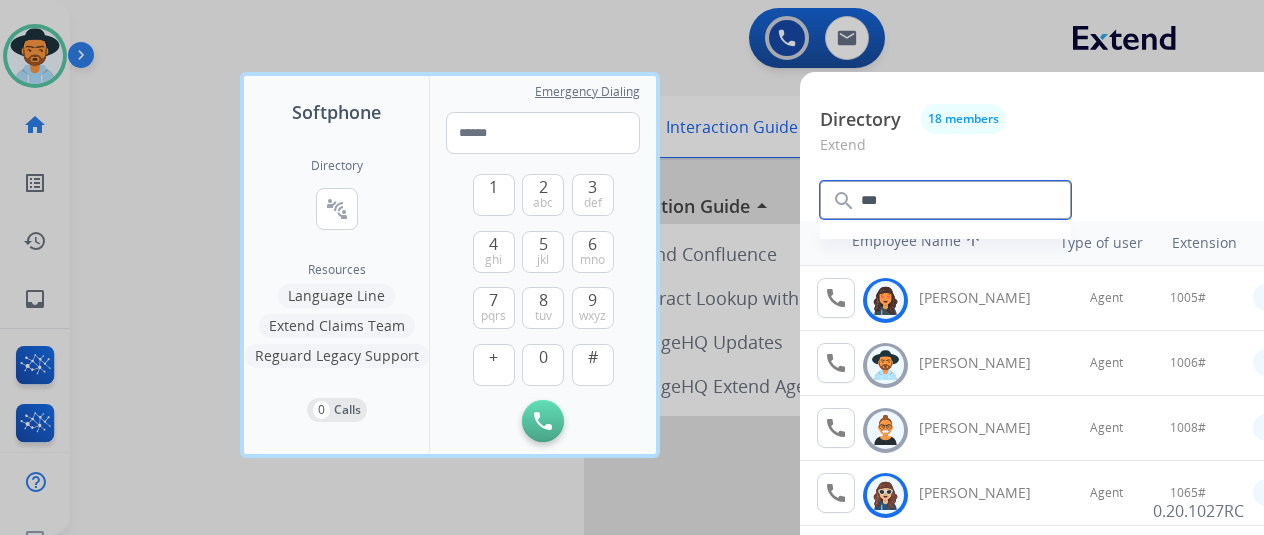 click on "***" at bounding box center (945, 200) 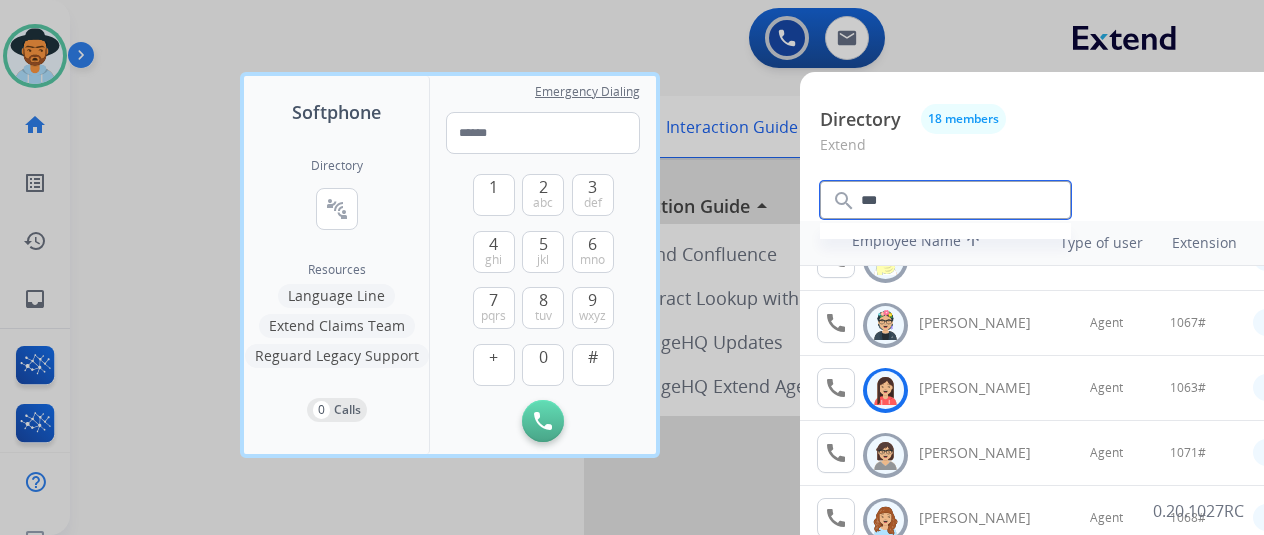 scroll, scrollTop: 756, scrollLeft: 0, axis: vertical 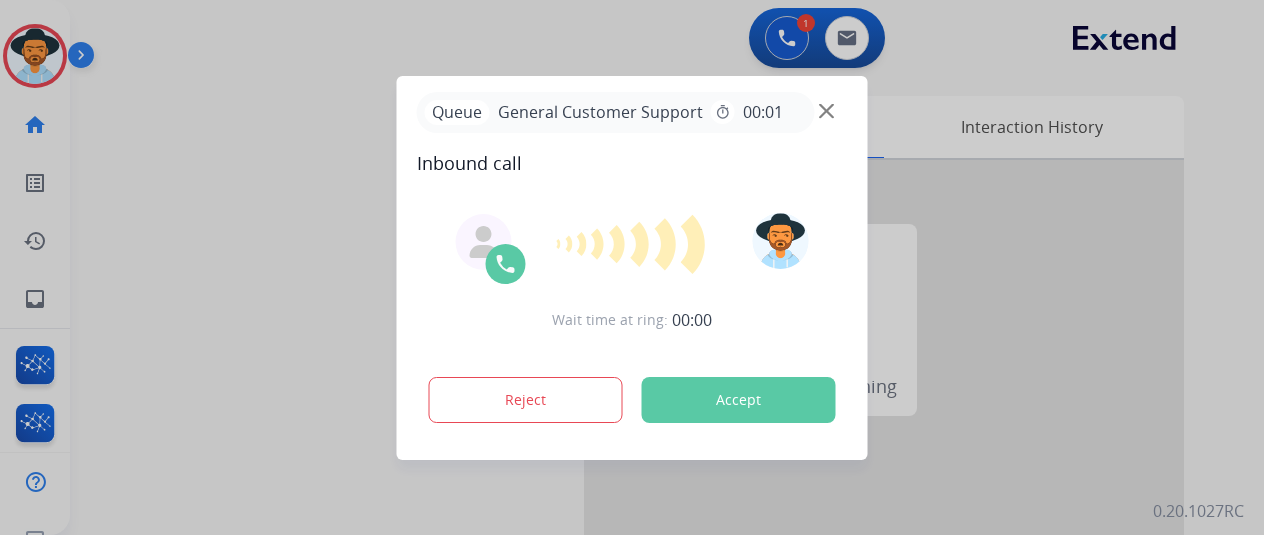 click on "Wait time at ring:  00:00 Reject Accept" at bounding box center (632, 320) 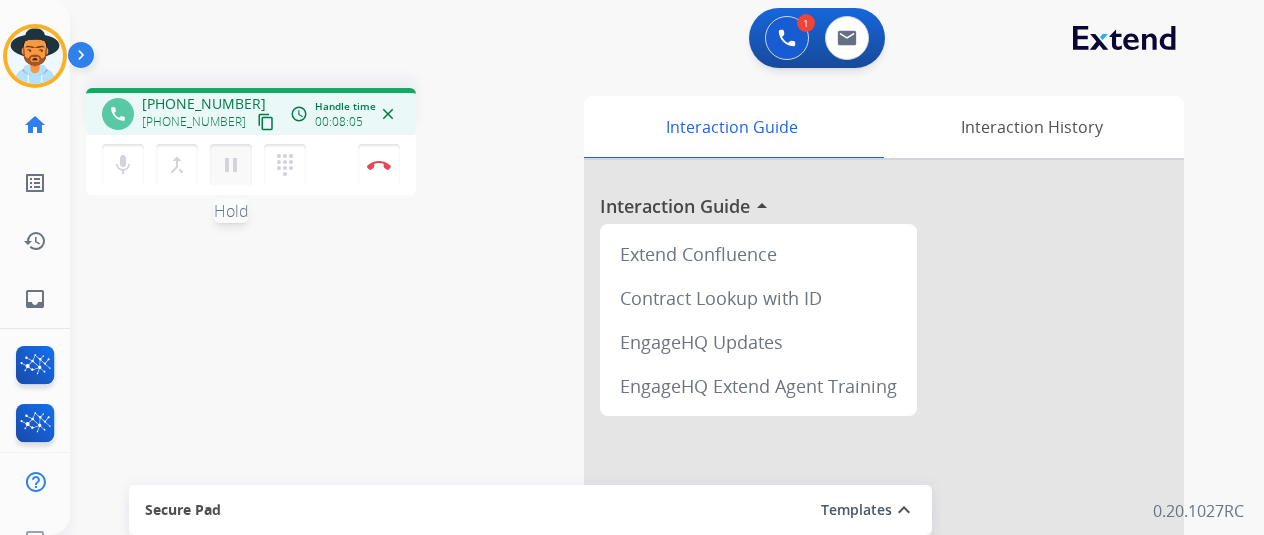 click on "pause" at bounding box center (231, 165) 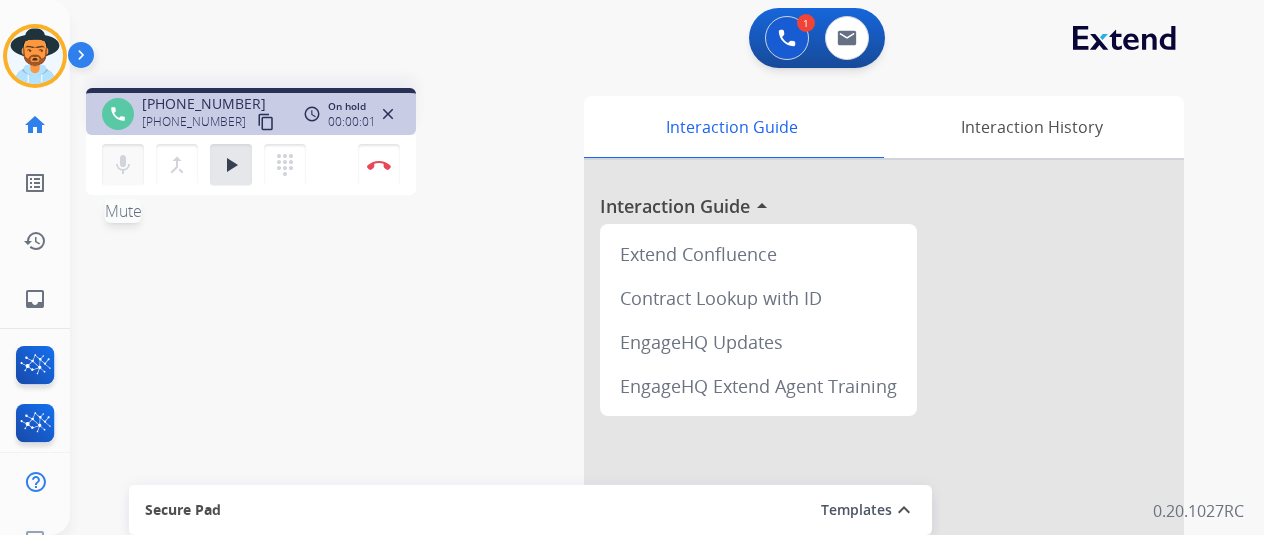 click on "mic Mute" at bounding box center [123, 165] 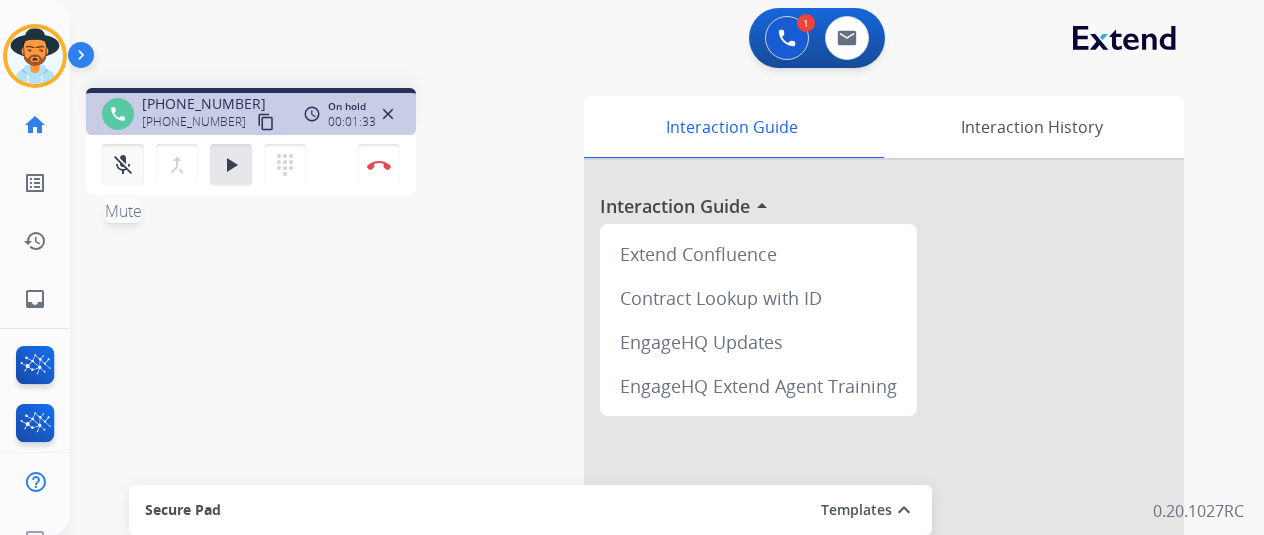 click on "mic_off Mute" at bounding box center [123, 165] 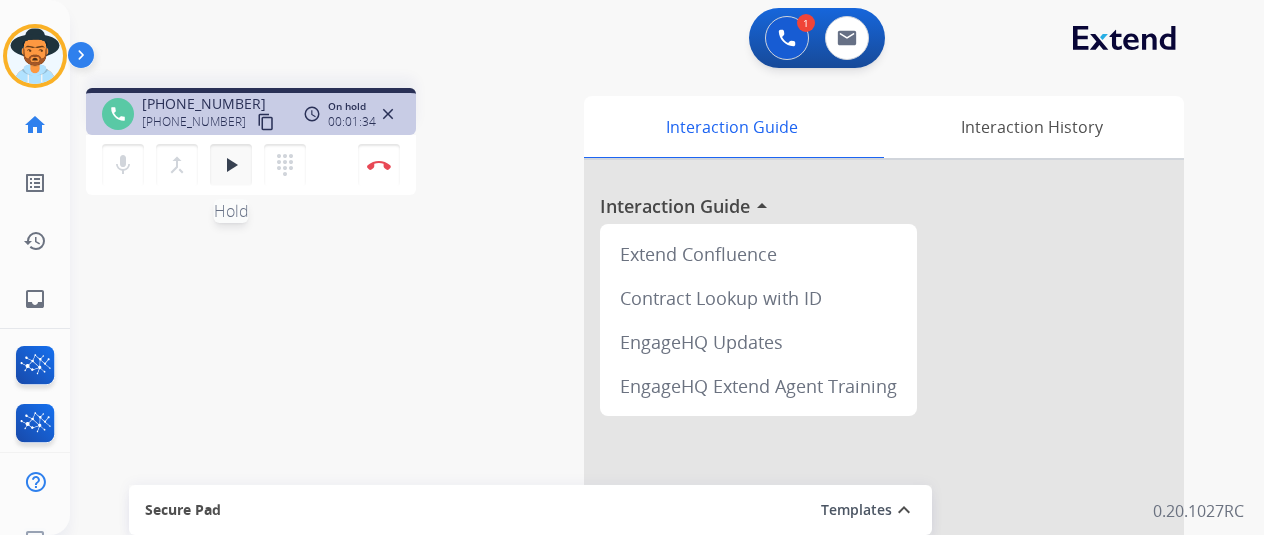 click on "play_arrow" at bounding box center (231, 165) 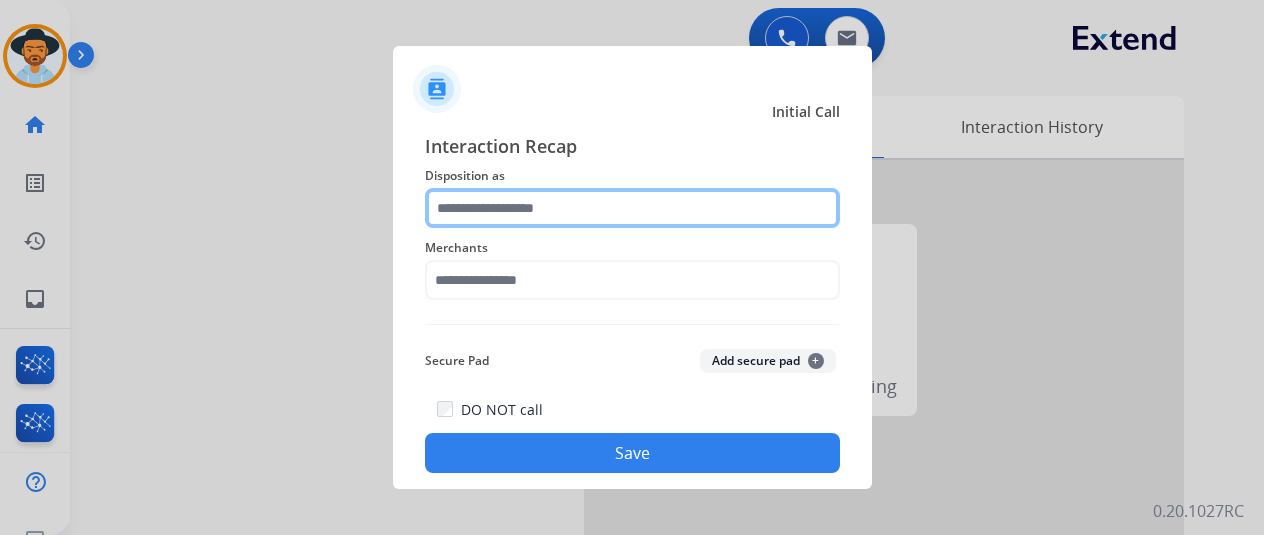 click 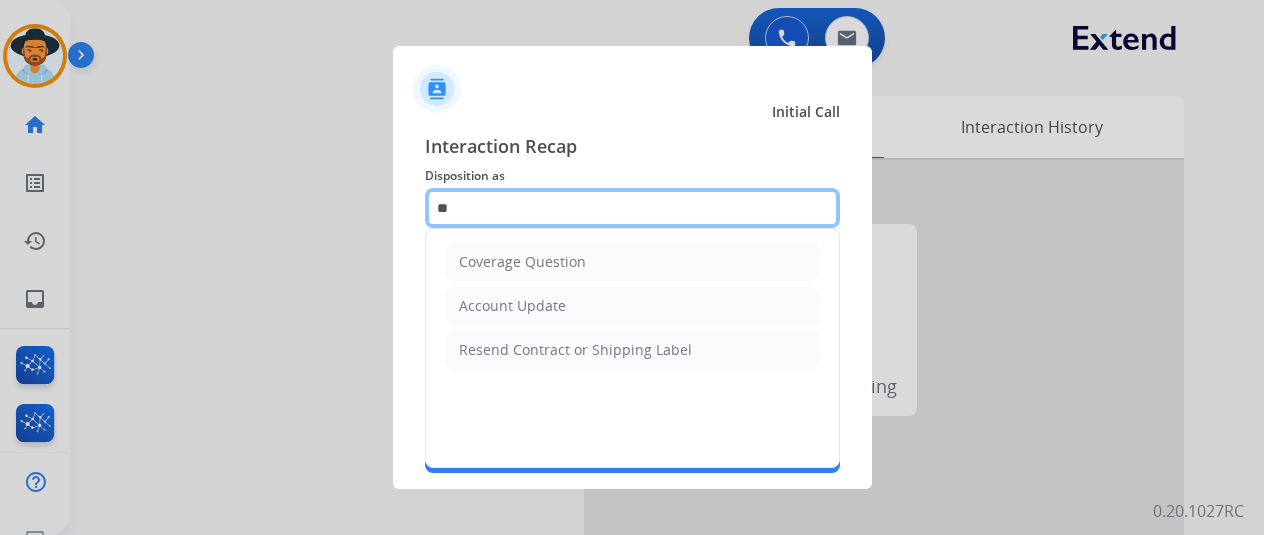 type on "*" 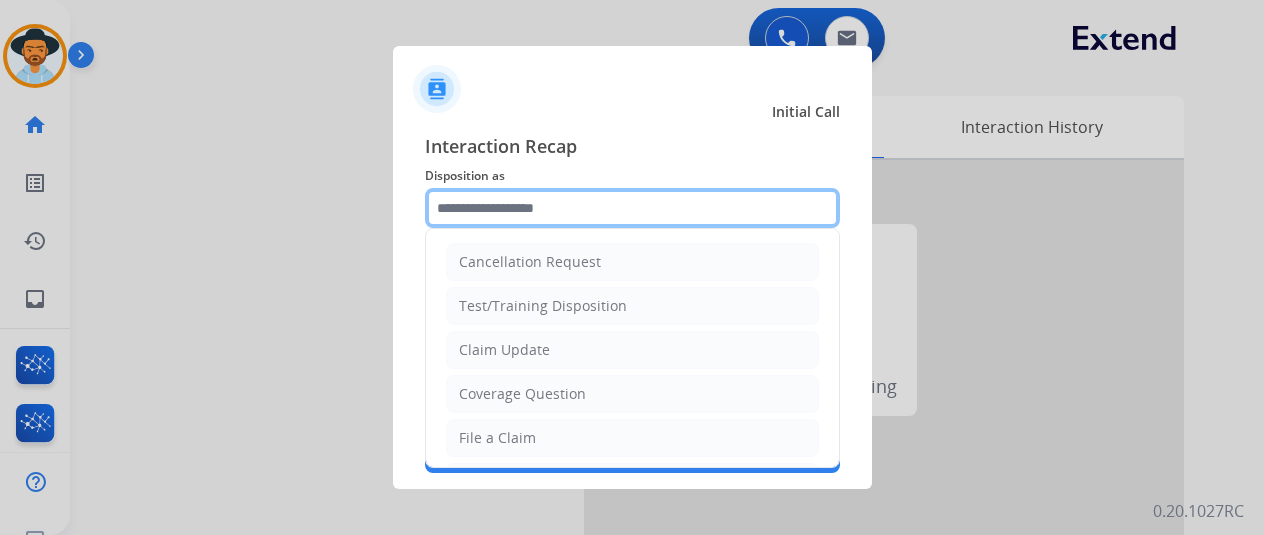type on "*" 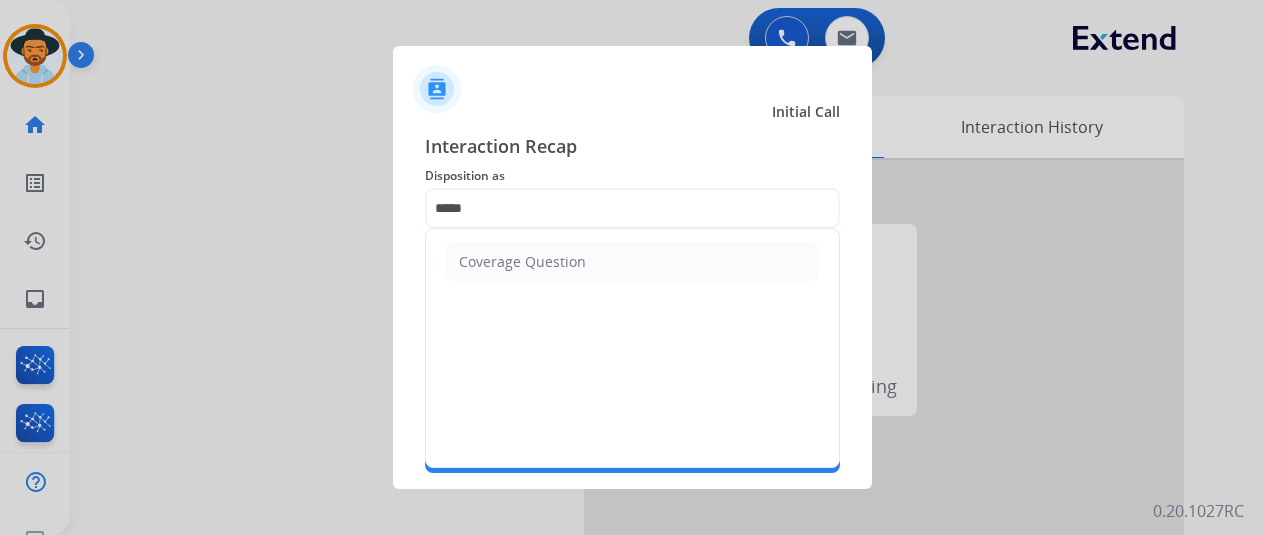 click on "Coverage Question" 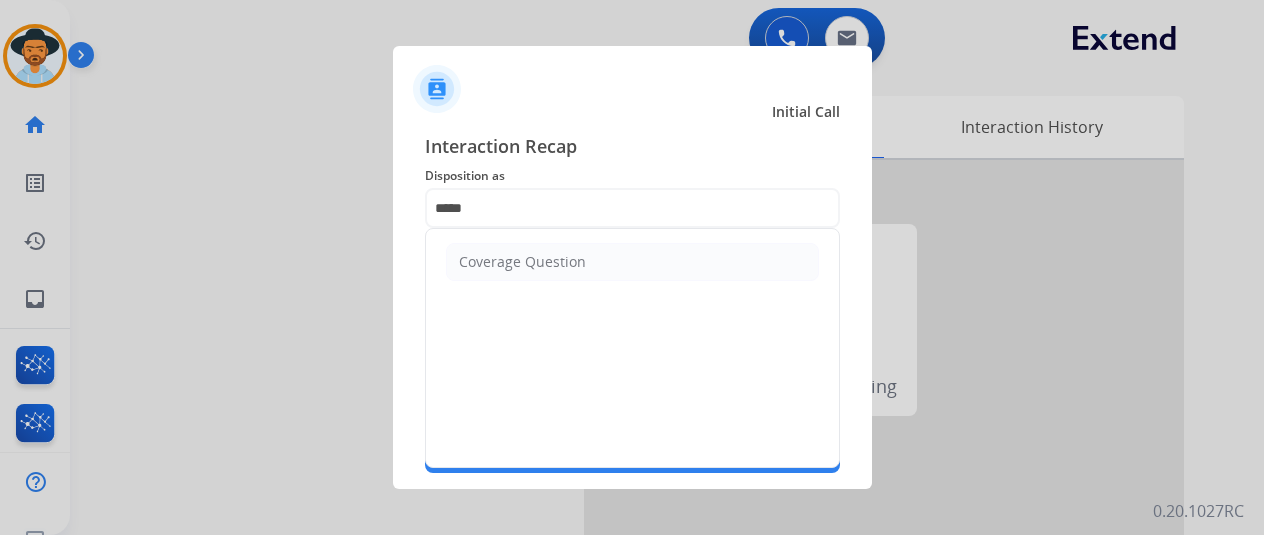 type on "**********" 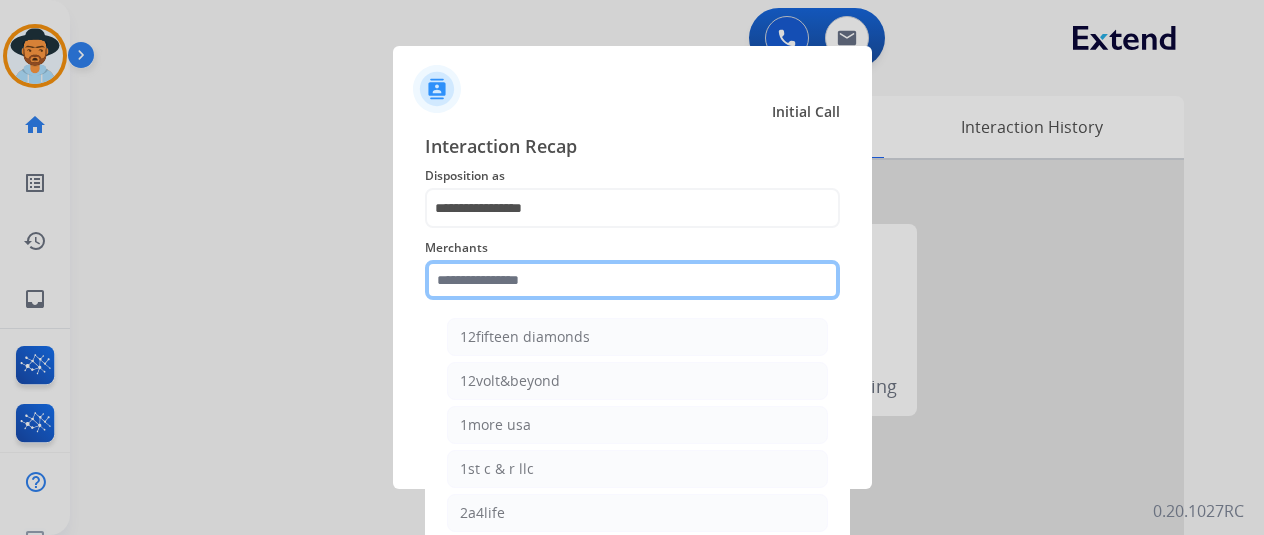 click 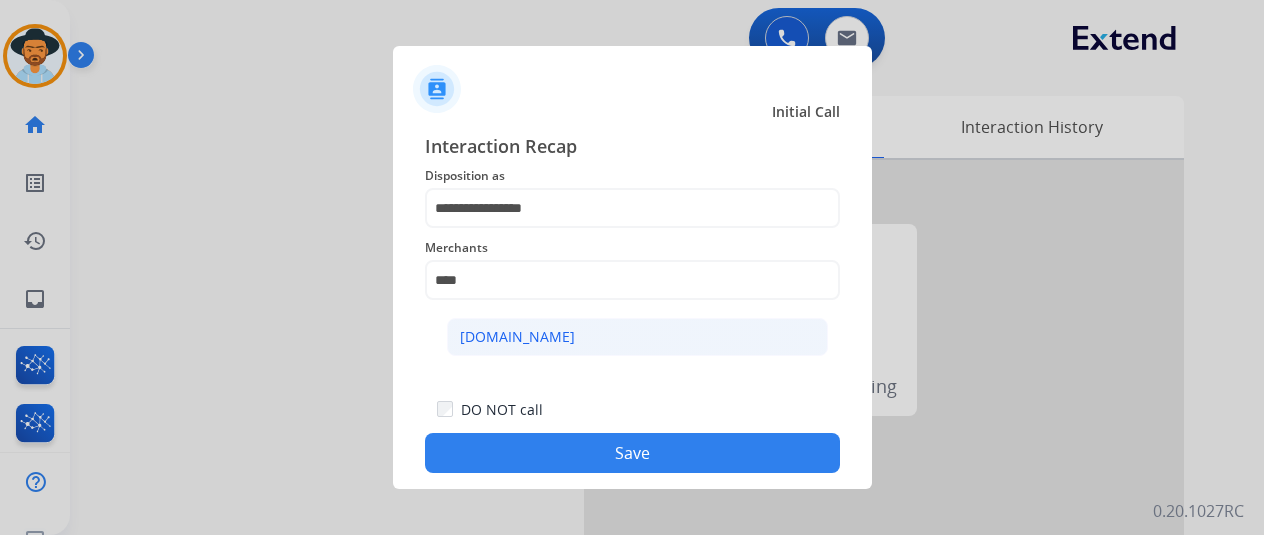 click on "[DOMAIN_NAME]" 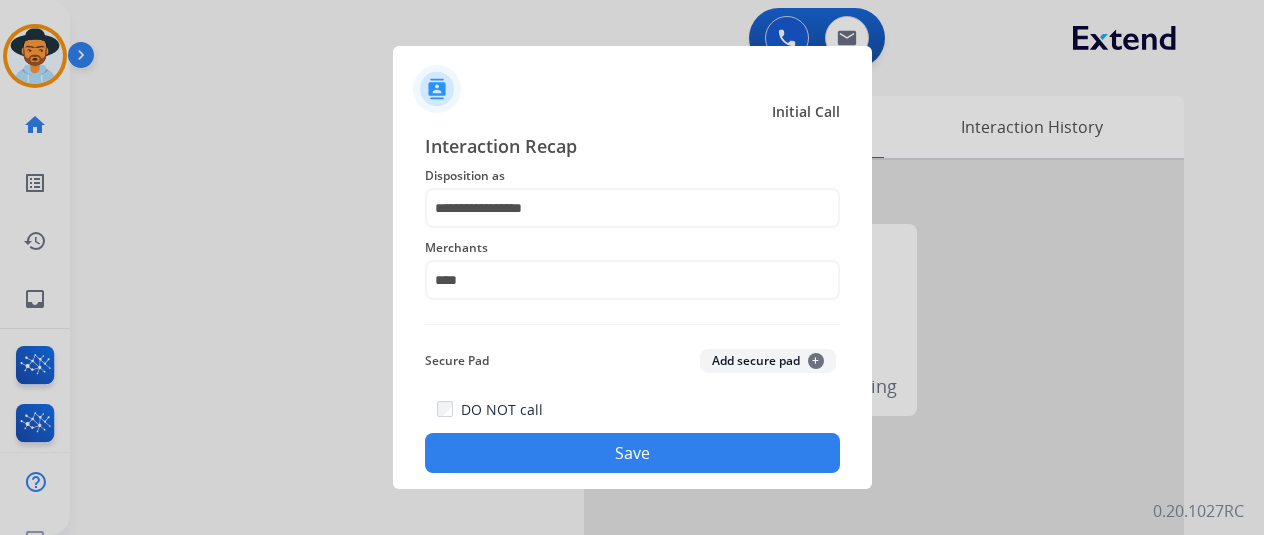 type on "**********" 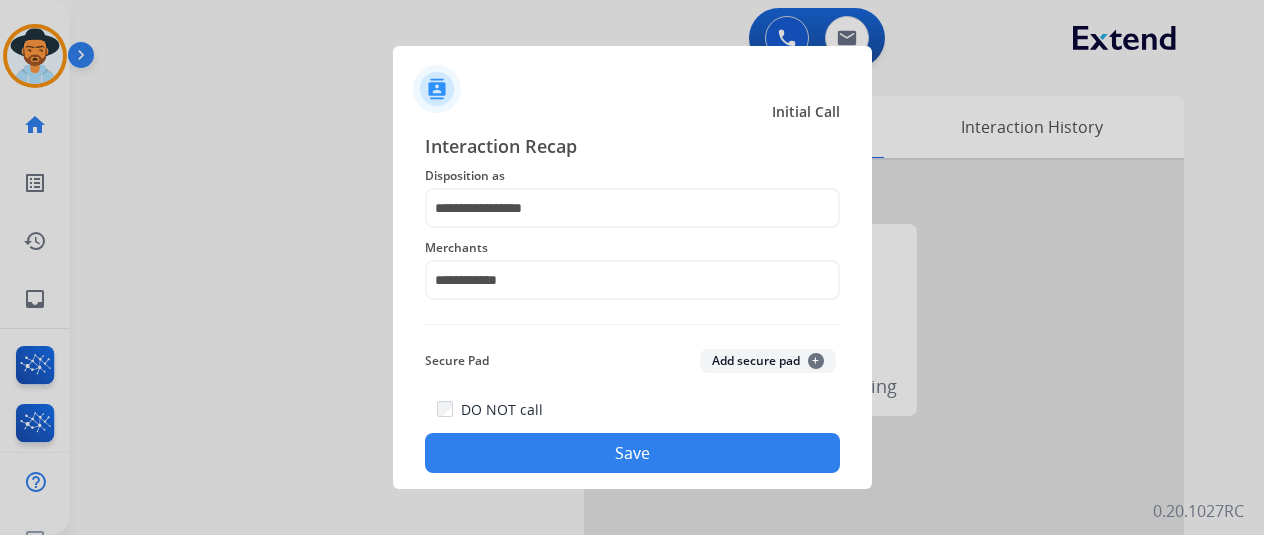 click on "Save" 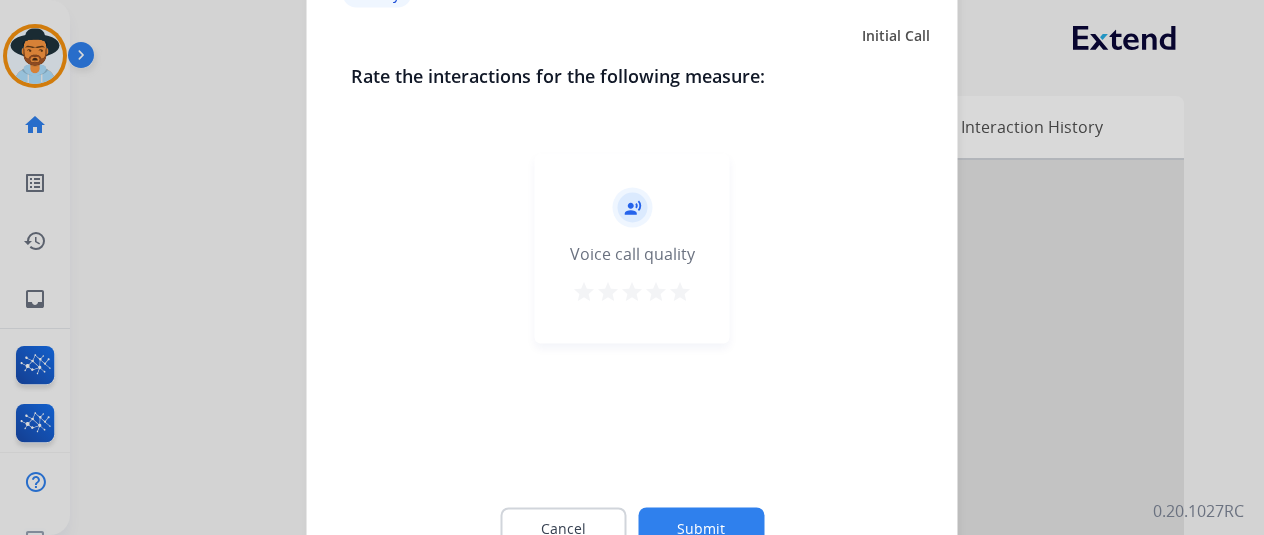 click on "star" at bounding box center (680, 291) 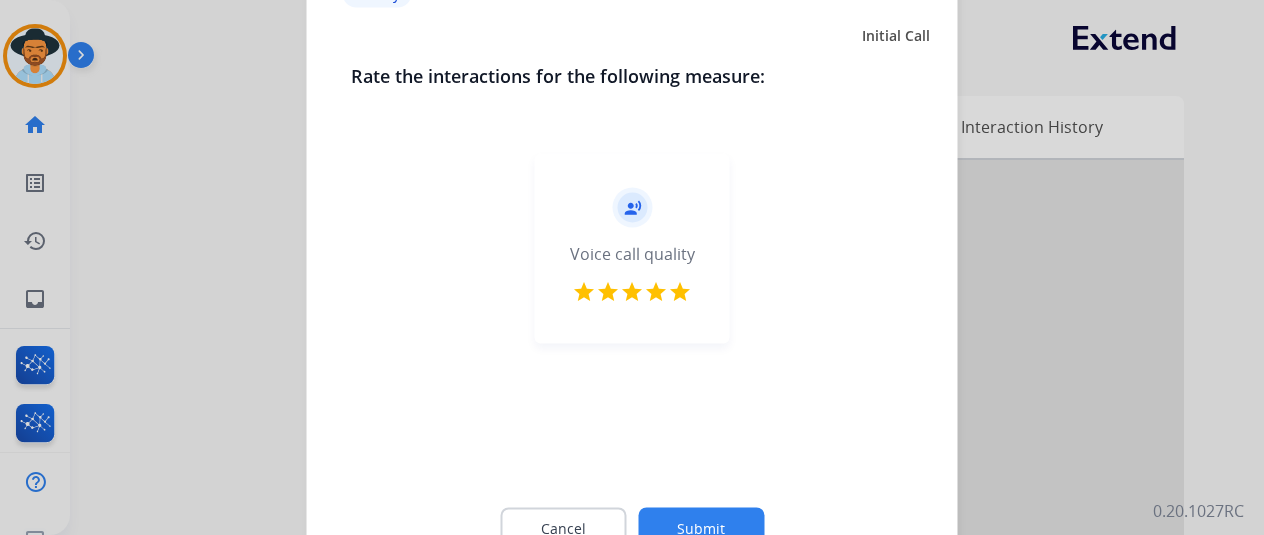 click on "star" at bounding box center [680, 291] 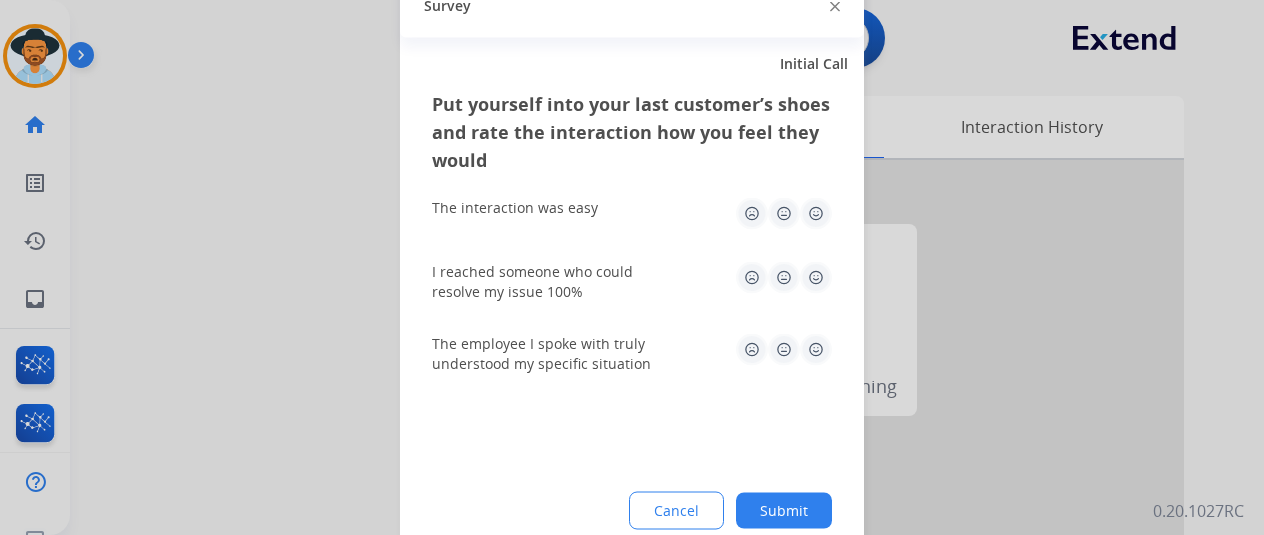 click 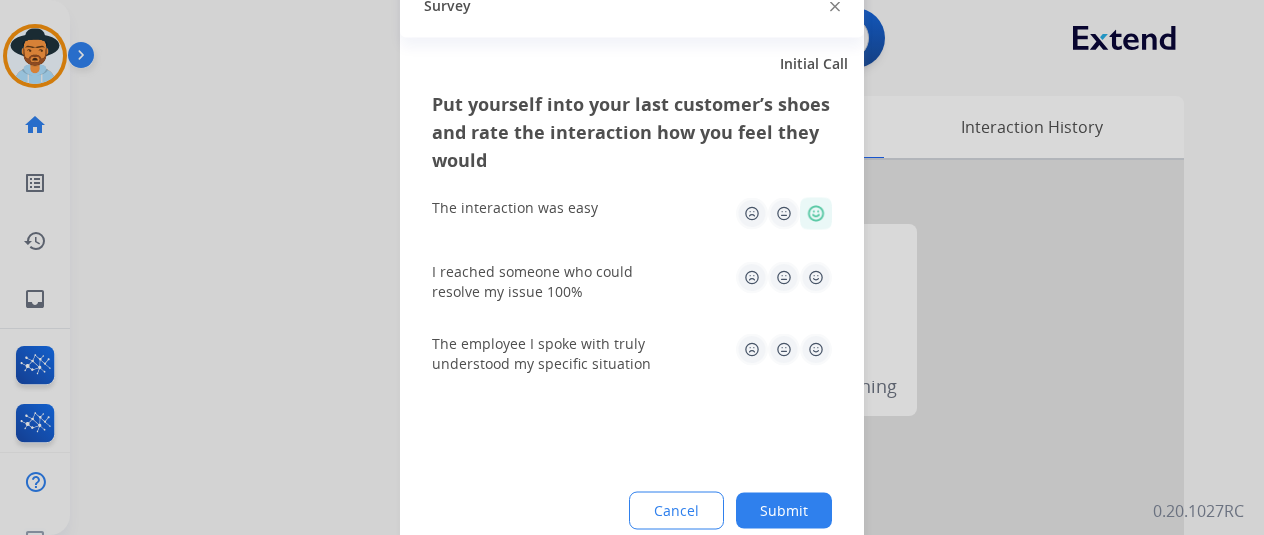 click 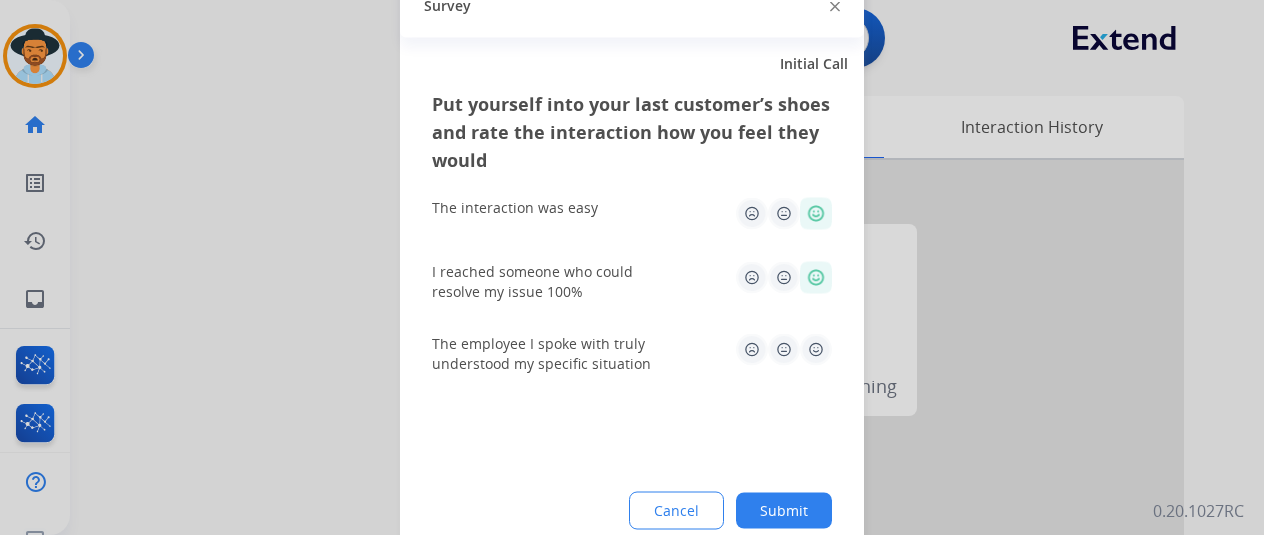click on "The employee I spoke with truly understood my specific situation" 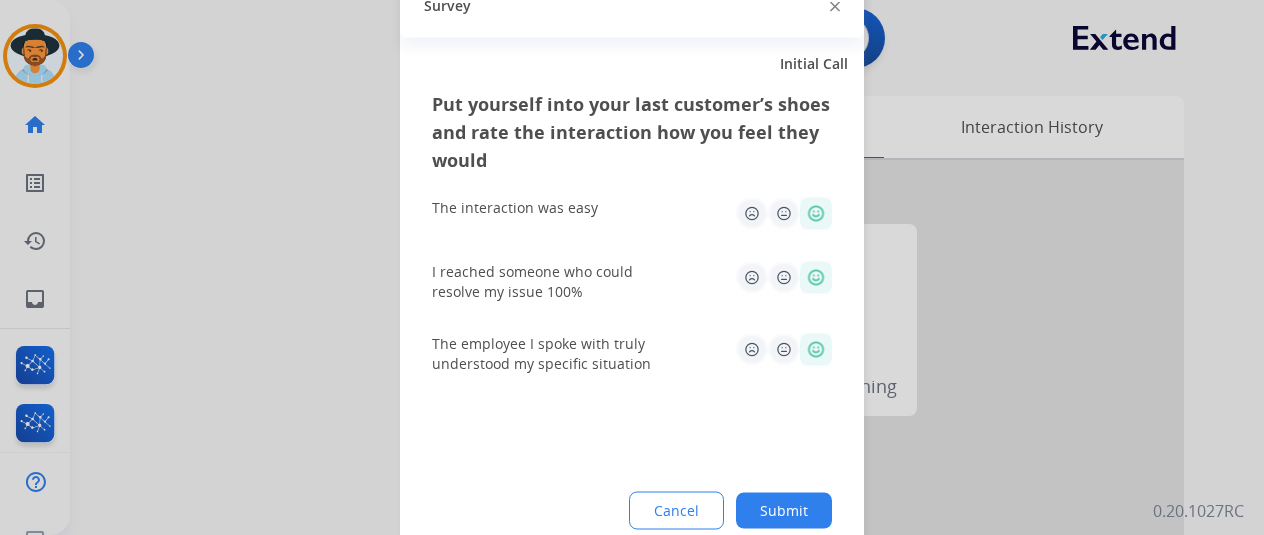 click on "Submit" 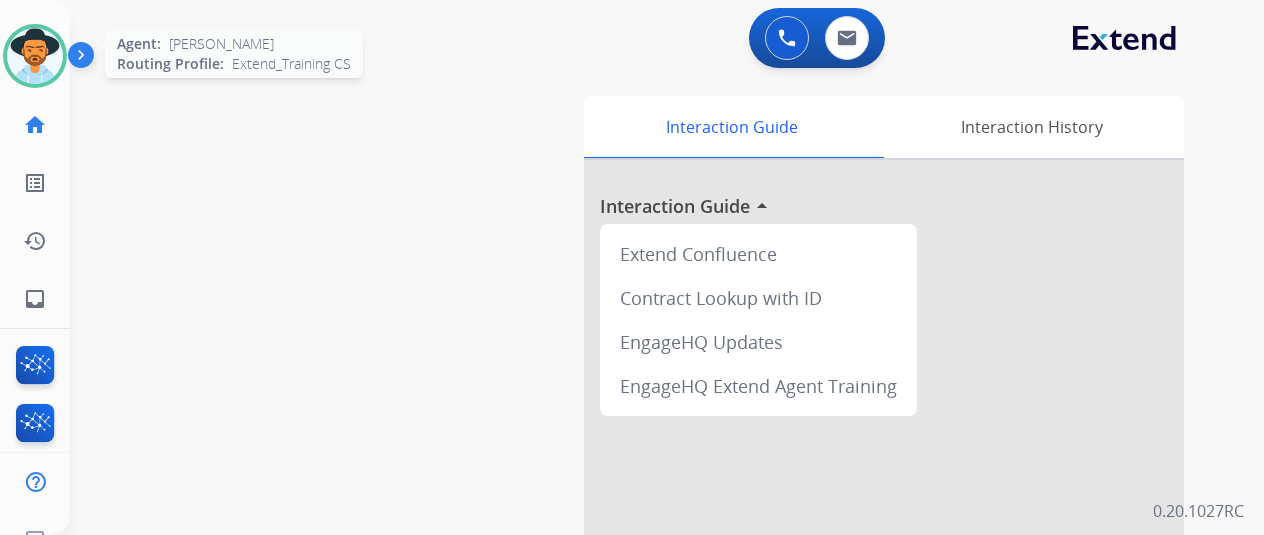 click at bounding box center (35, 56) 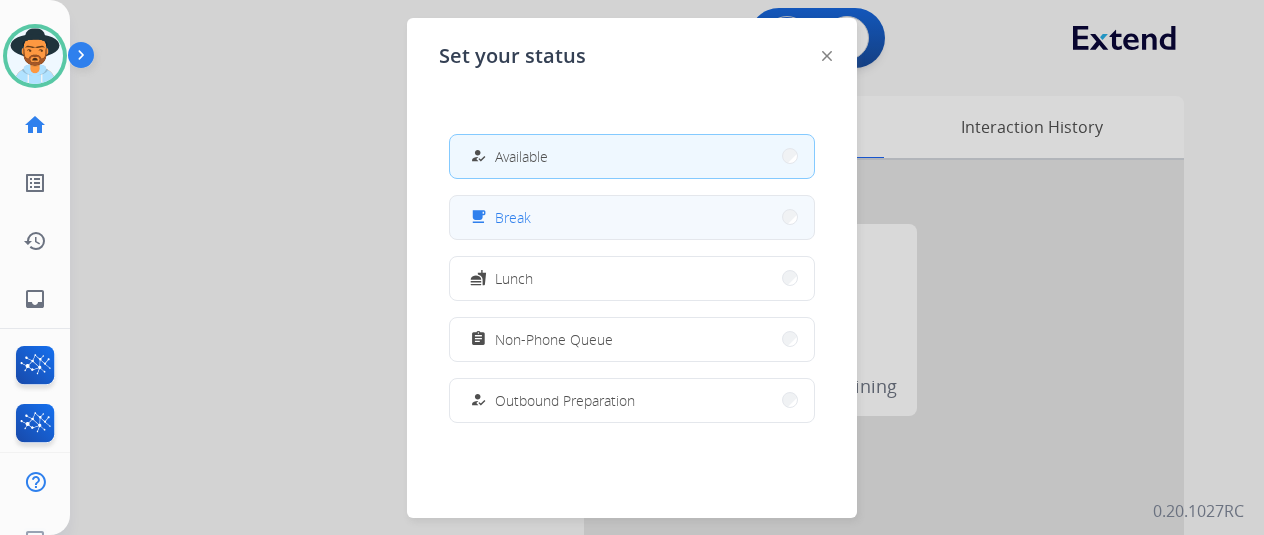 click on "free_breakfast Break" at bounding box center (632, 217) 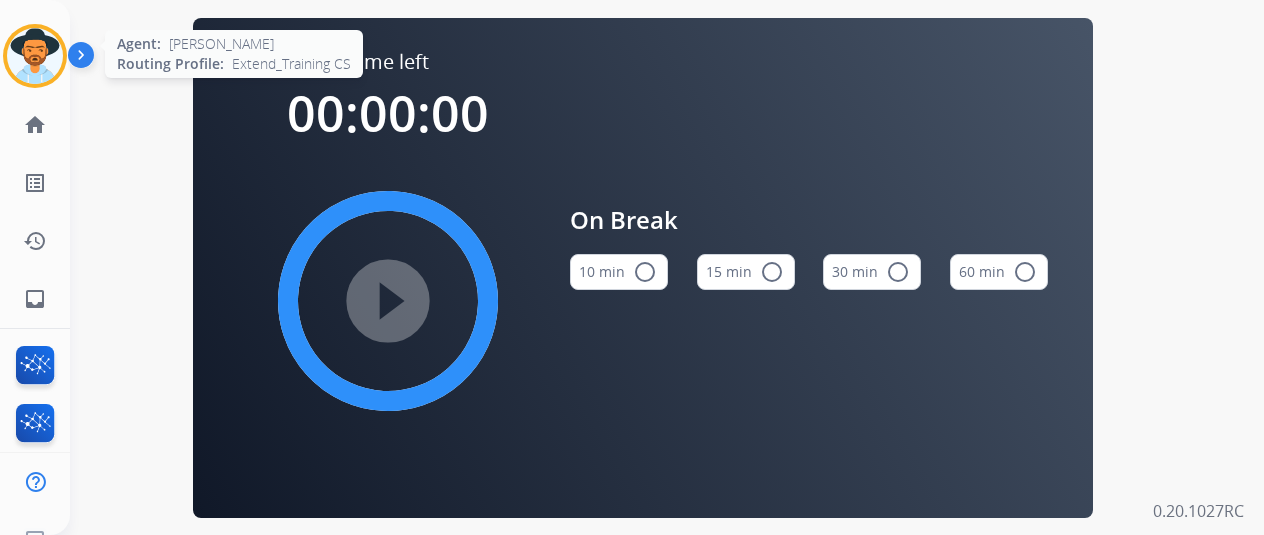 click at bounding box center (35, 56) 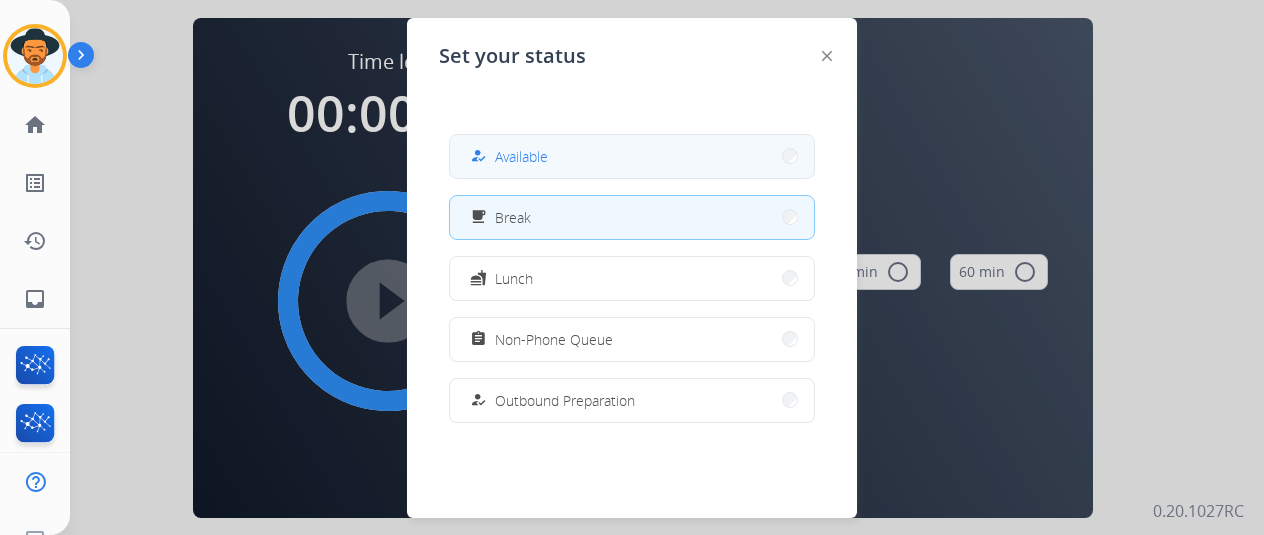 click on "how_to_reg Available" at bounding box center (632, 156) 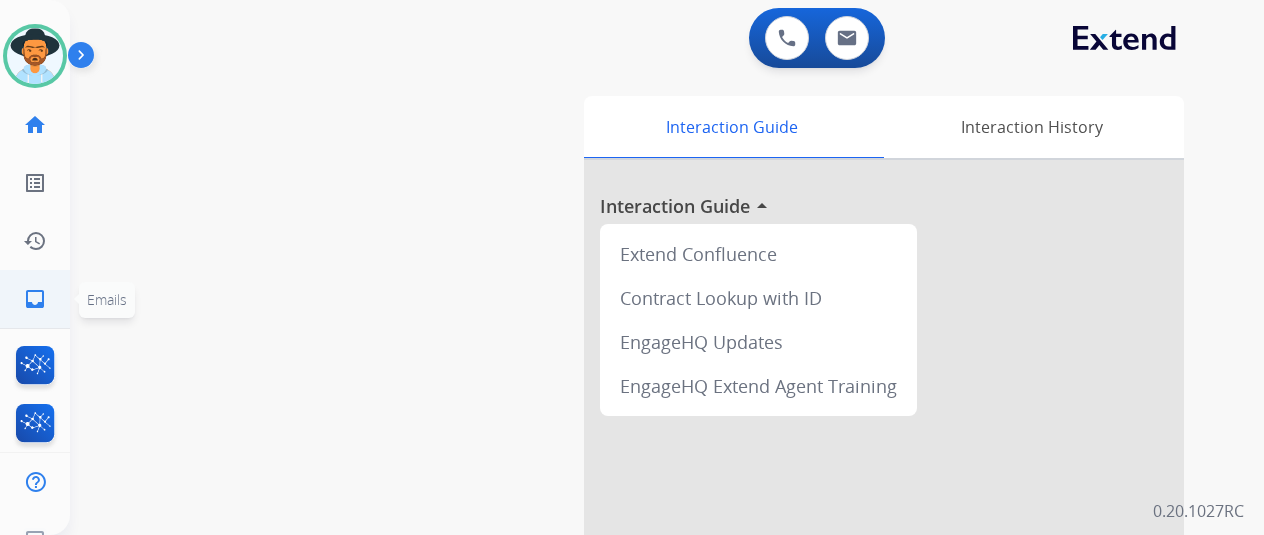 click on "inbox" 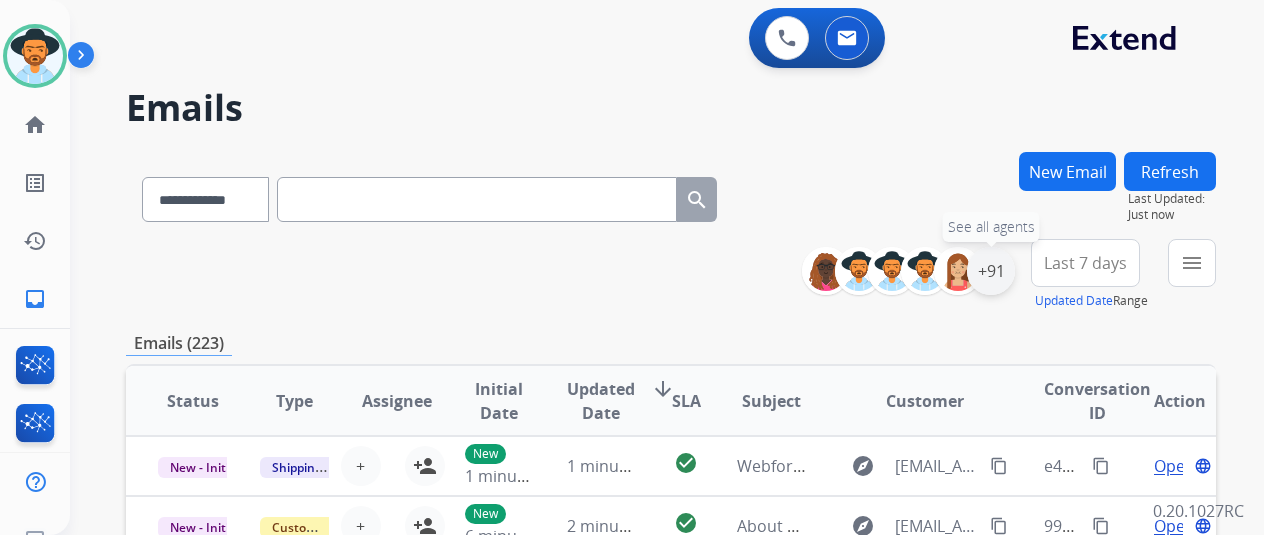 click on "+91" at bounding box center [991, 271] 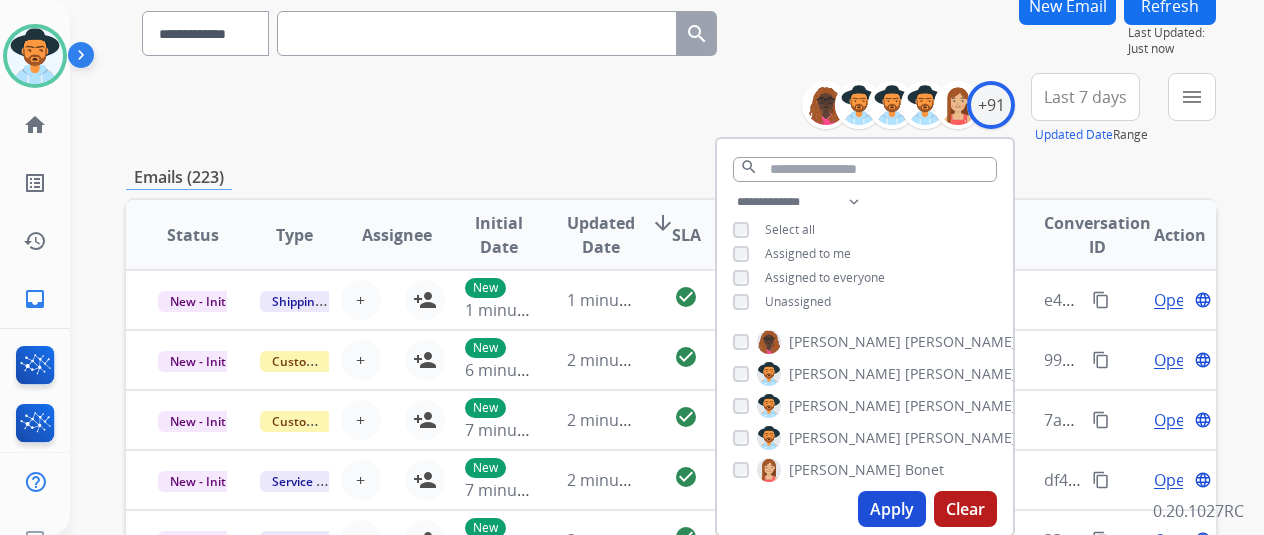 scroll, scrollTop: 300, scrollLeft: 0, axis: vertical 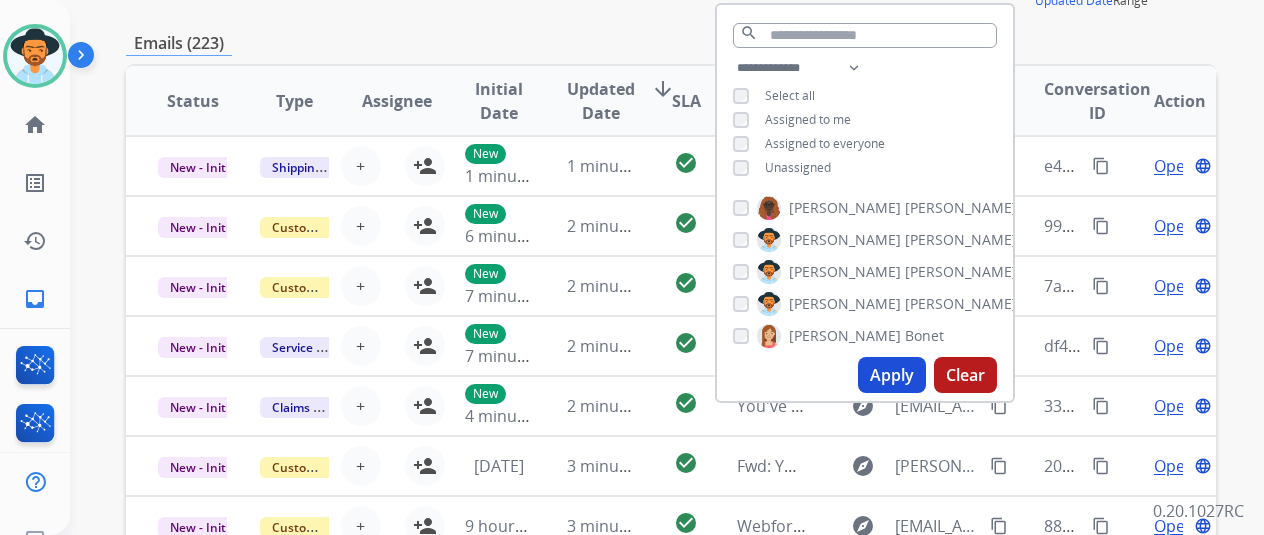click on "Unassigned" at bounding box center (798, 167) 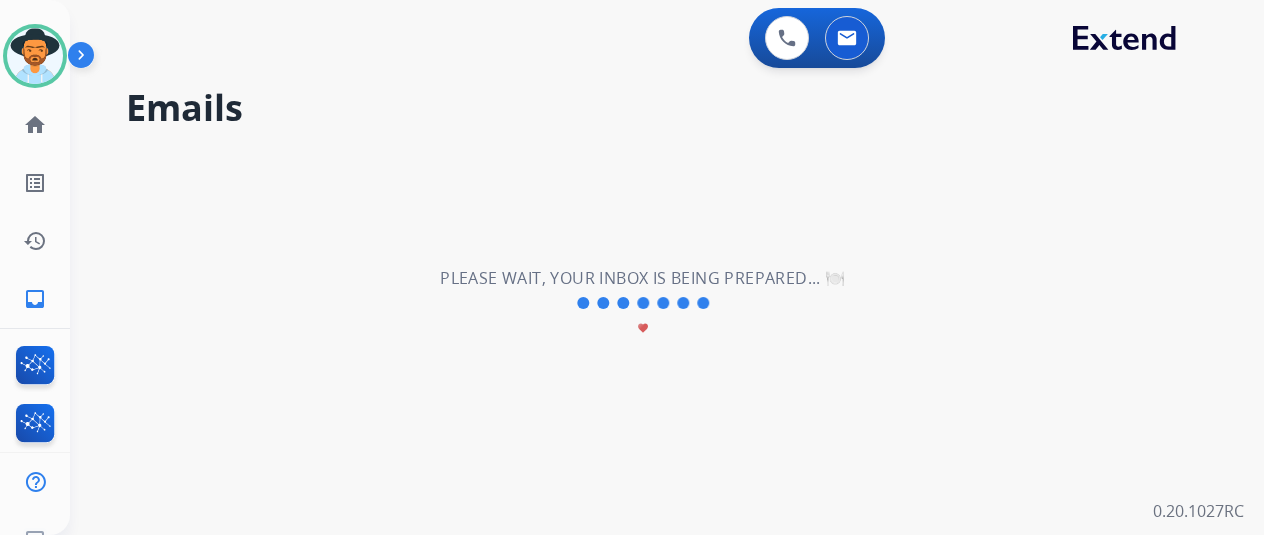scroll, scrollTop: 0, scrollLeft: 0, axis: both 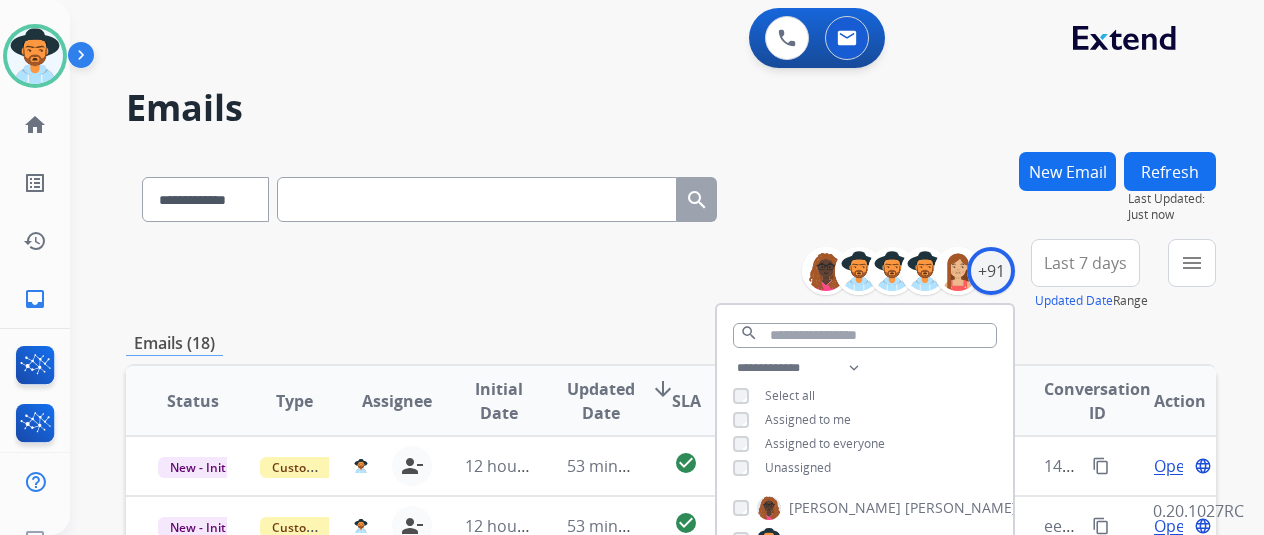 click on "**********" at bounding box center [671, 275] 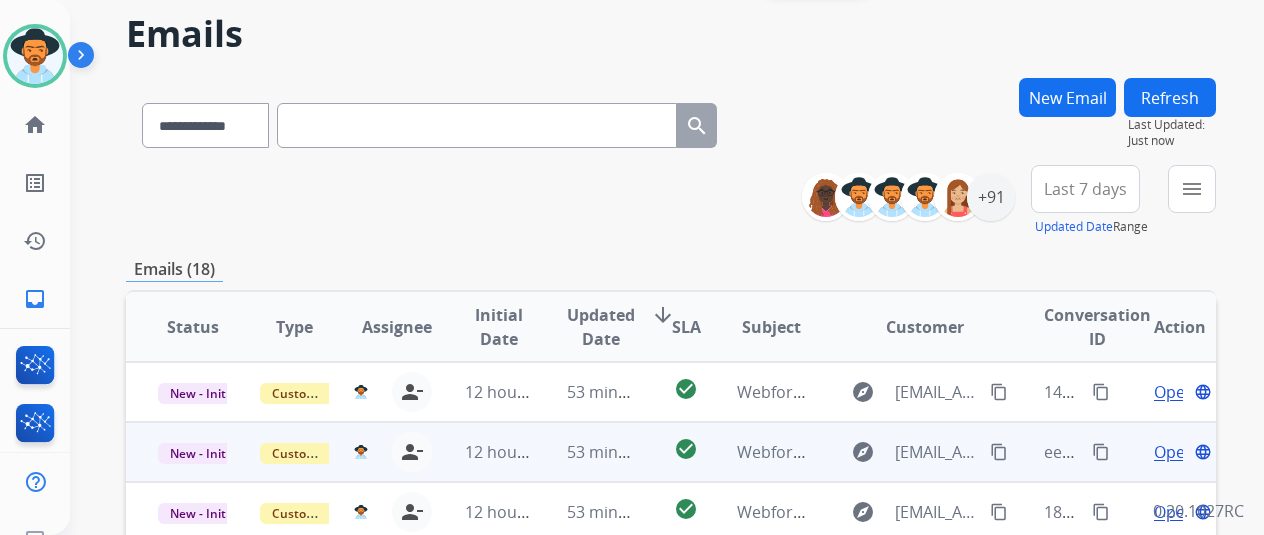 scroll, scrollTop: 200, scrollLeft: 0, axis: vertical 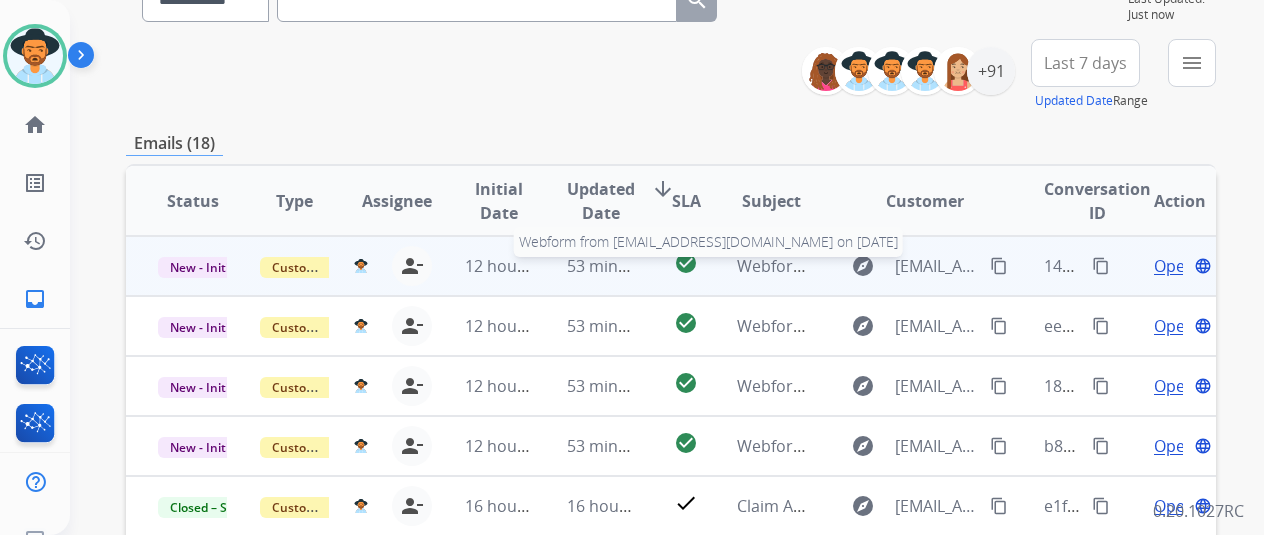 click on "Webform from [EMAIL_ADDRESS][DOMAIN_NAME] on [DATE]" at bounding box center [963, 266] 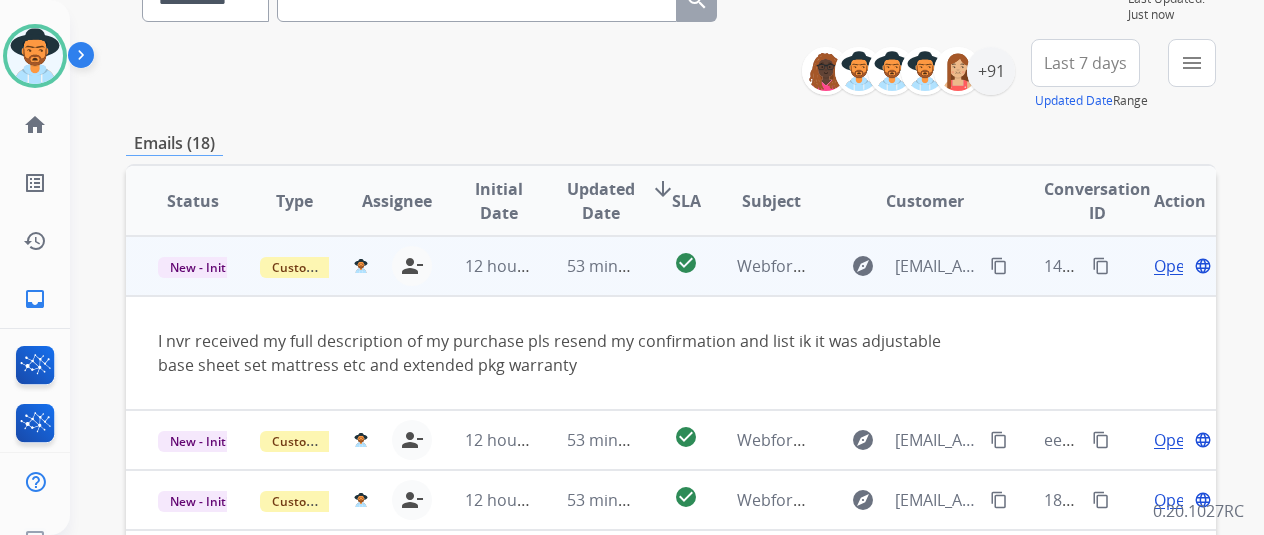 click on "content_copy" at bounding box center (999, 266) 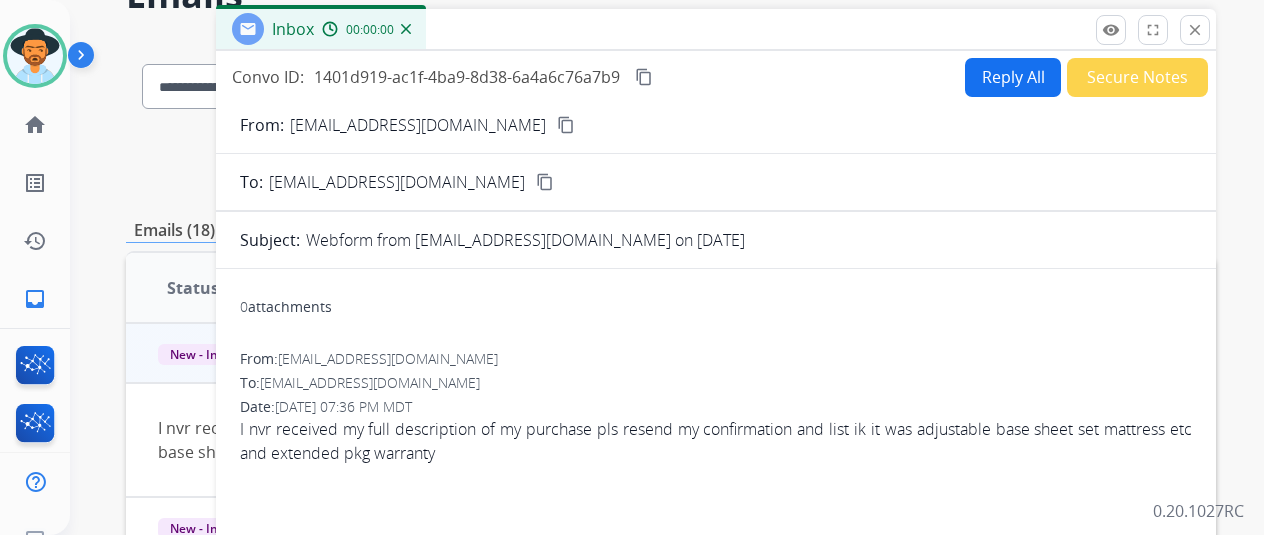 scroll, scrollTop: 0, scrollLeft: 0, axis: both 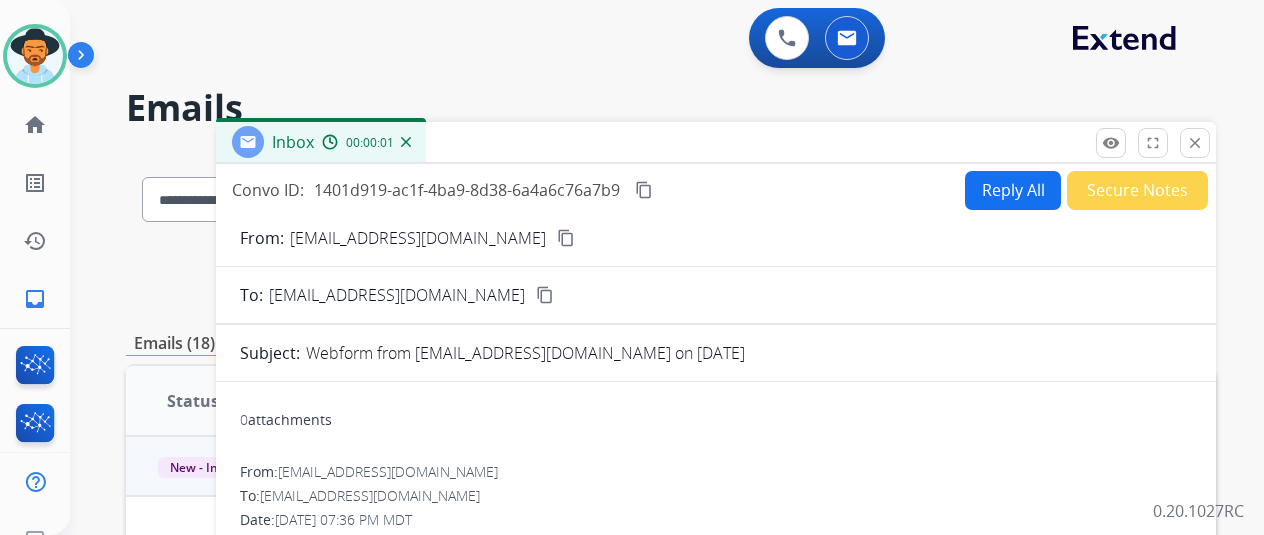 click on "Reply All" at bounding box center [1013, 190] 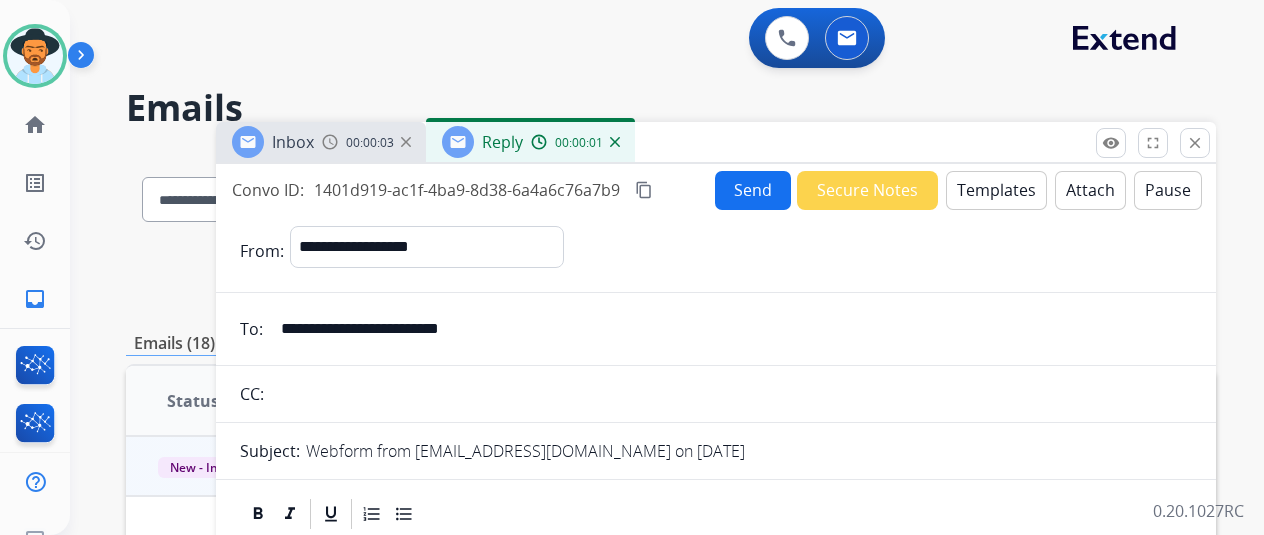 click on "Templates" at bounding box center (996, 190) 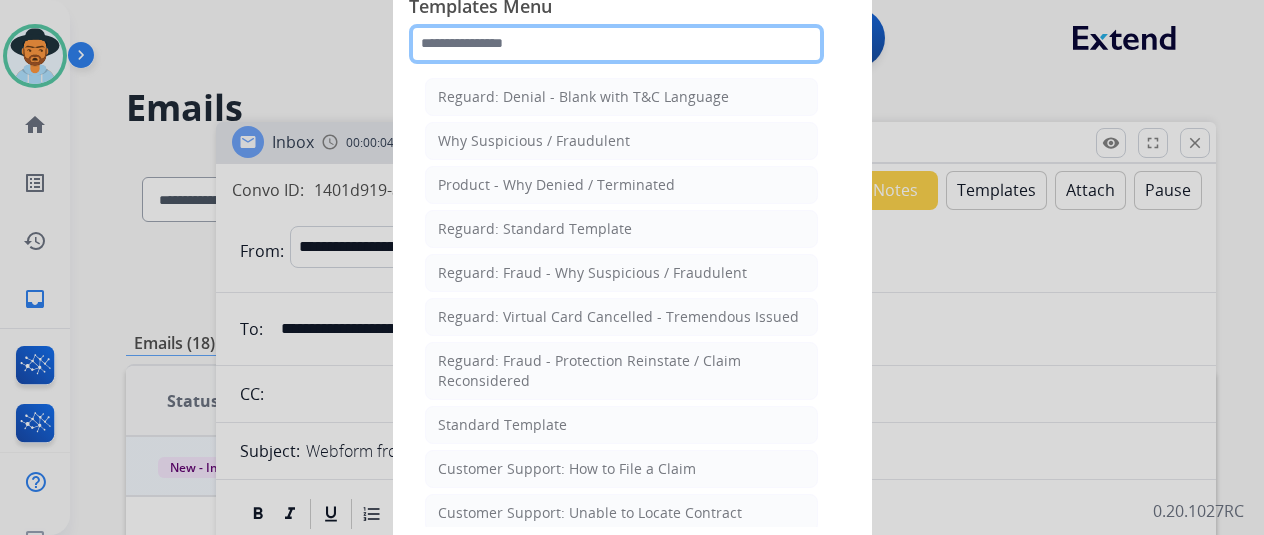 click 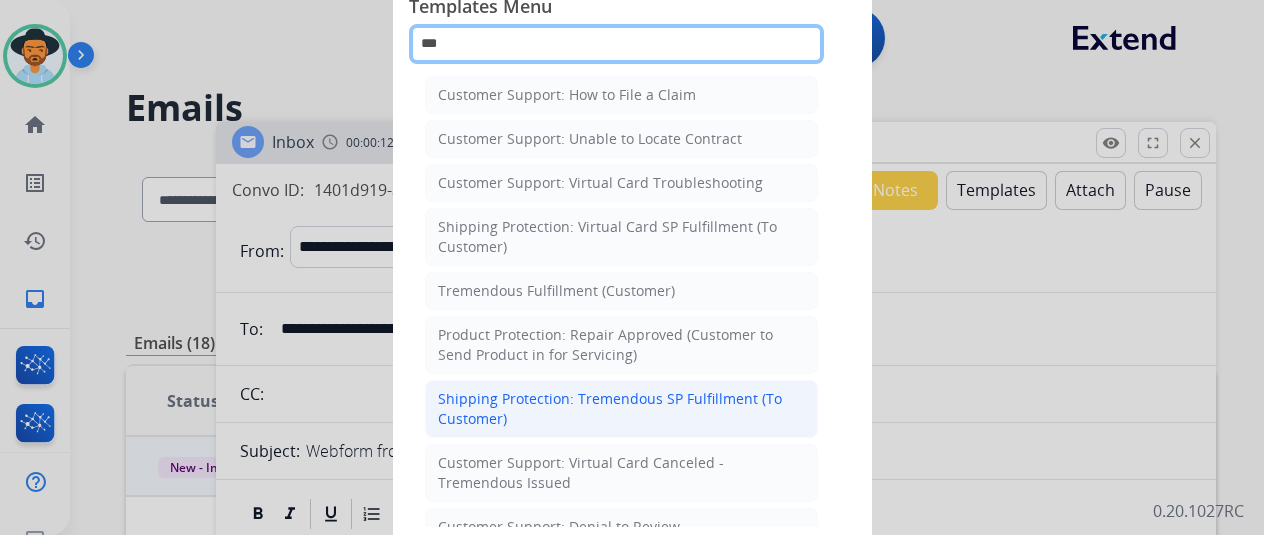 scroll, scrollTop: 0, scrollLeft: 0, axis: both 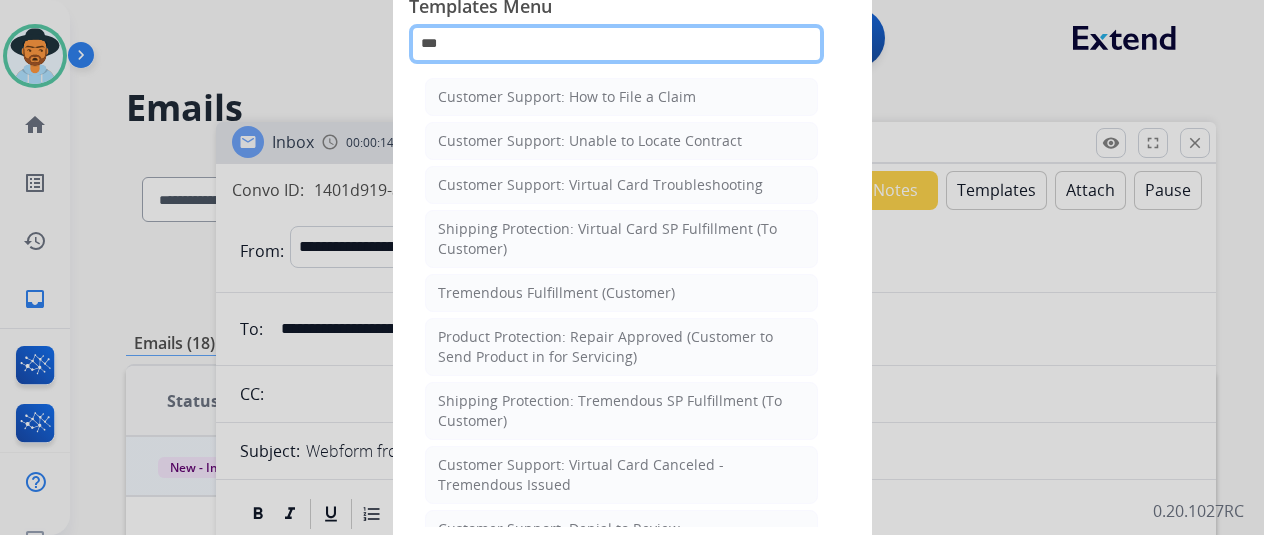 drag, startPoint x: 544, startPoint y: 51, endPoint x: 421, endPoint y: 49, distance: 123.01626 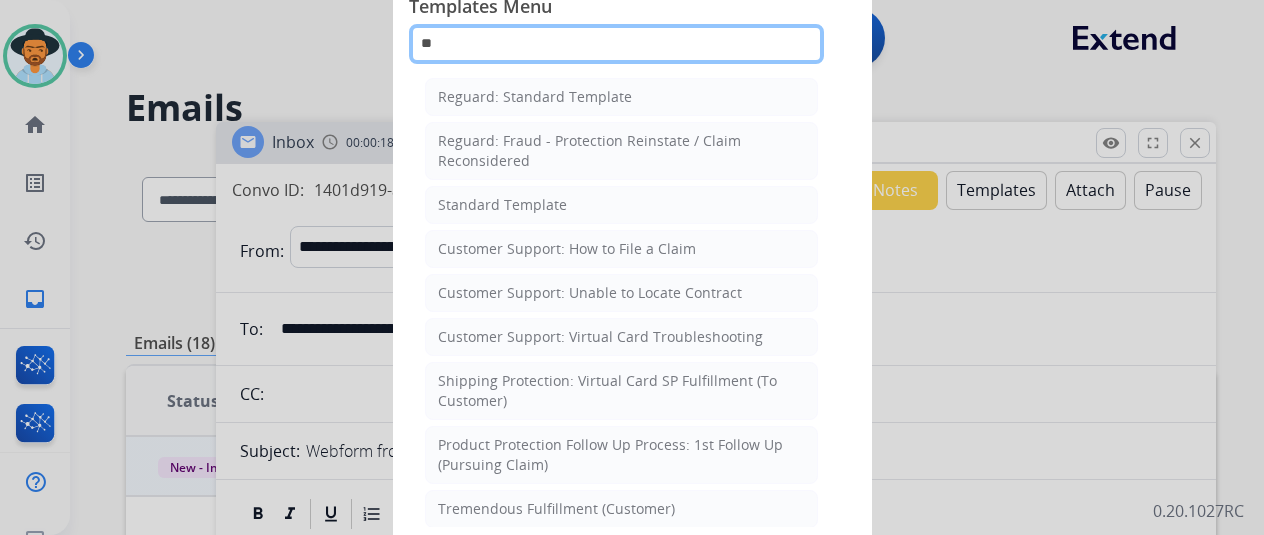 type on "**" 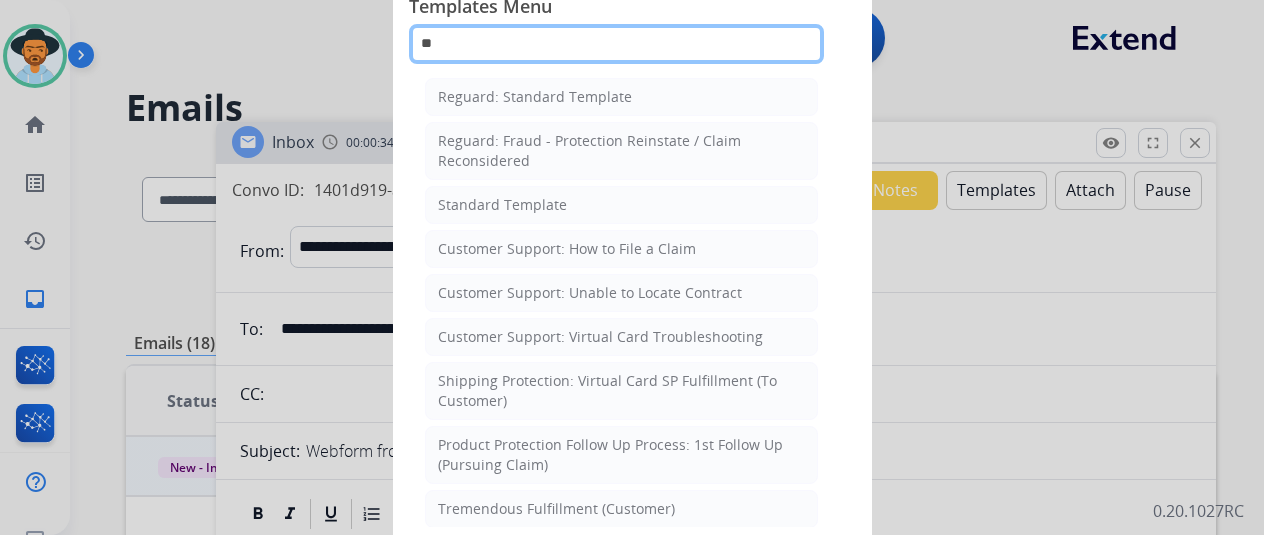 click on "**" 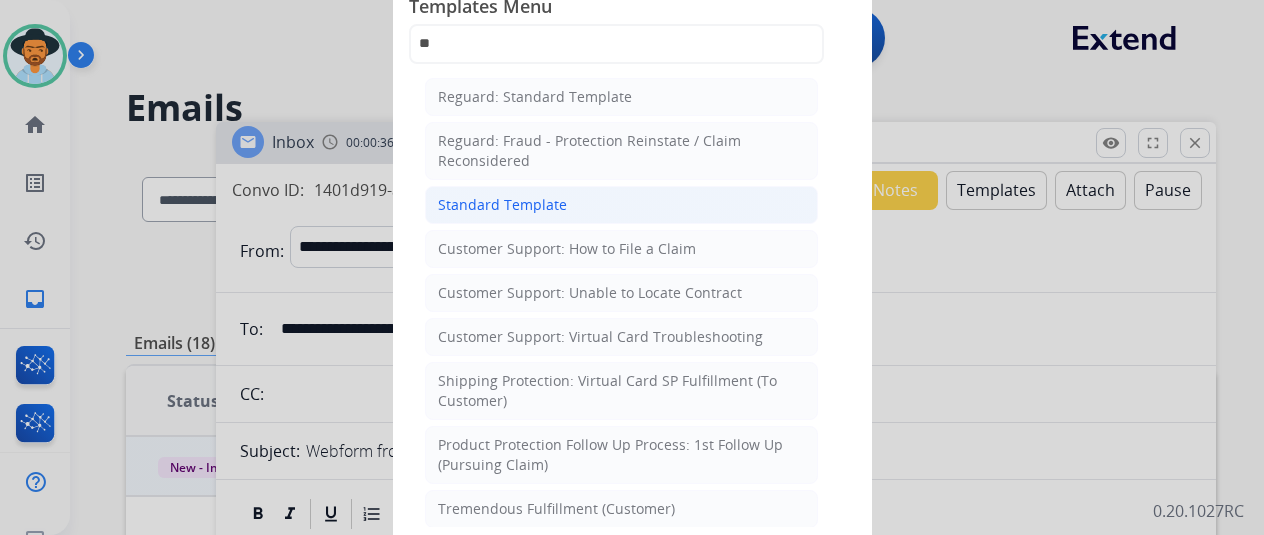 click on "Standard Template" 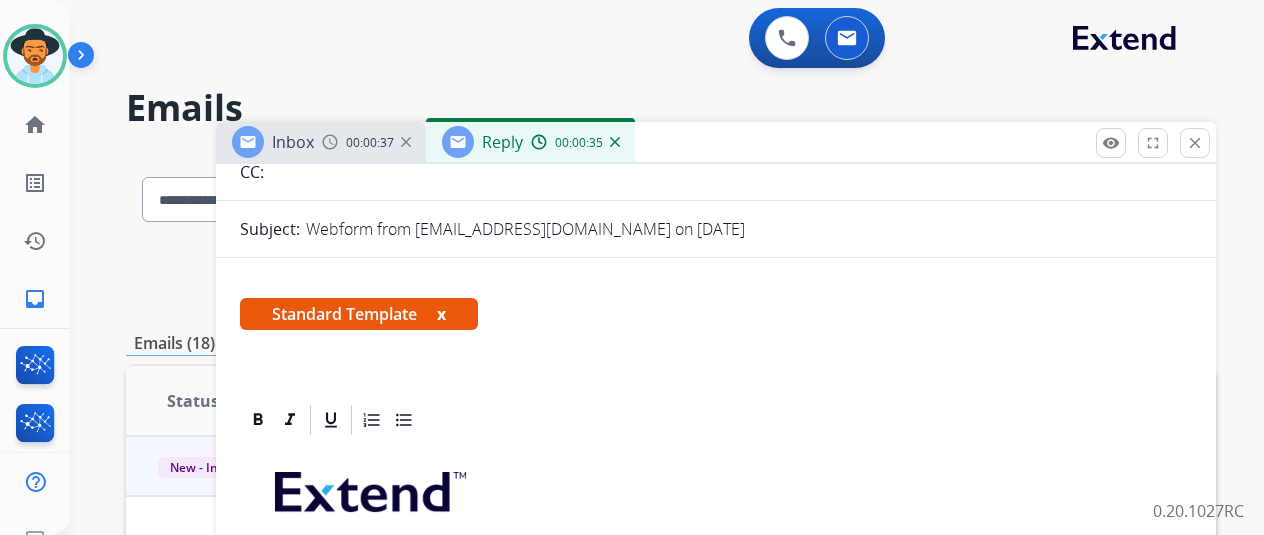 scroll, scrollTop: 400, scrollLeft: 0, axis: vertical 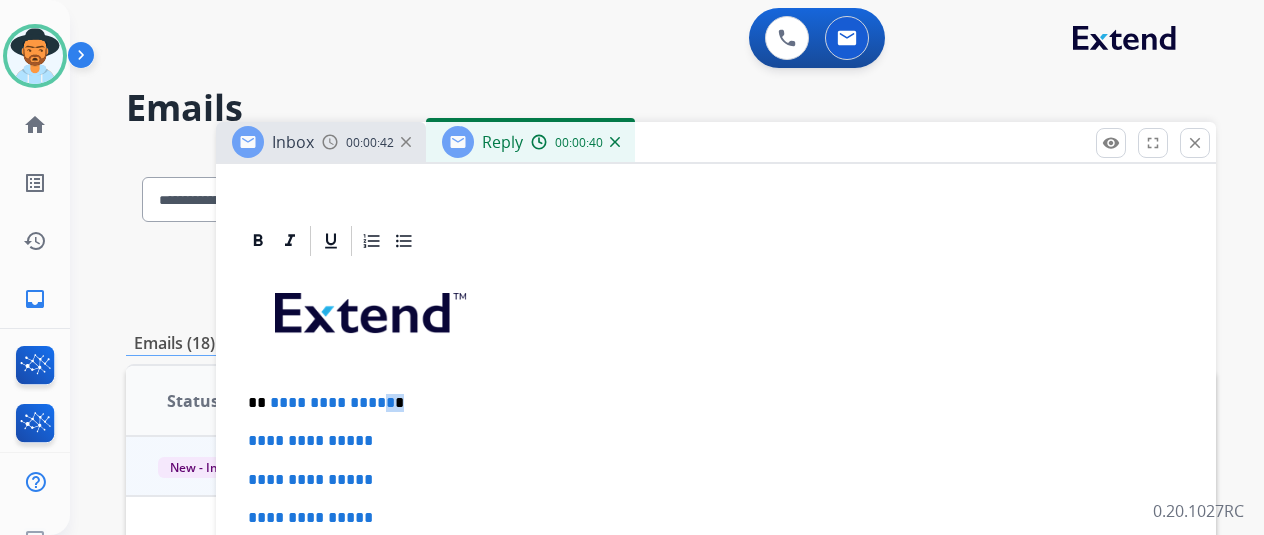 click on "**********" at bounding box center (708, 403) 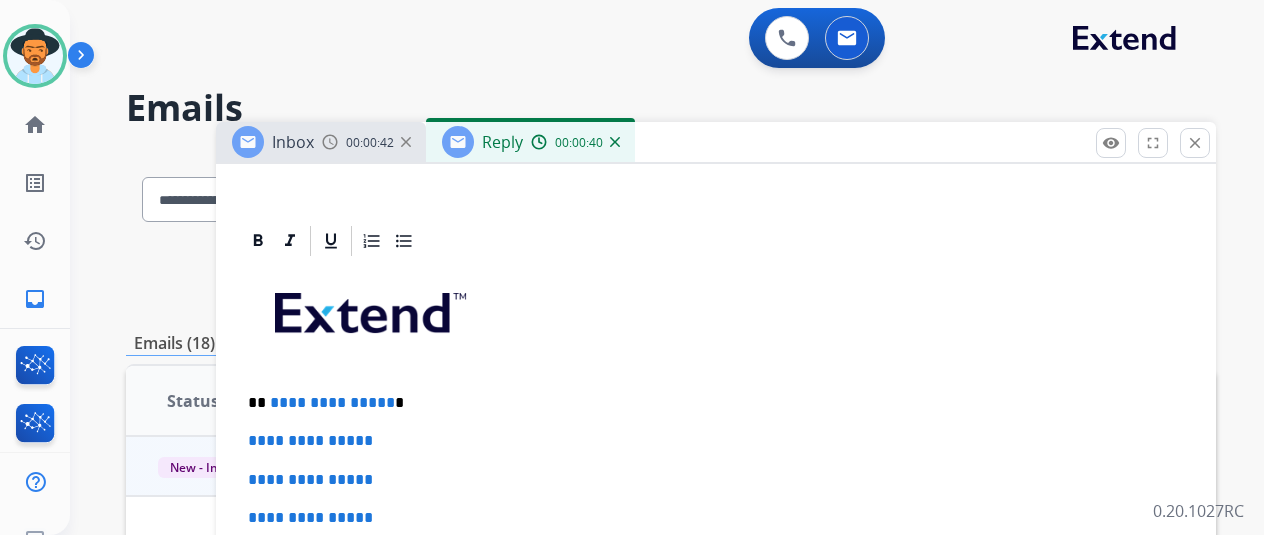 click on "**********" at bounding box center (332, 402) 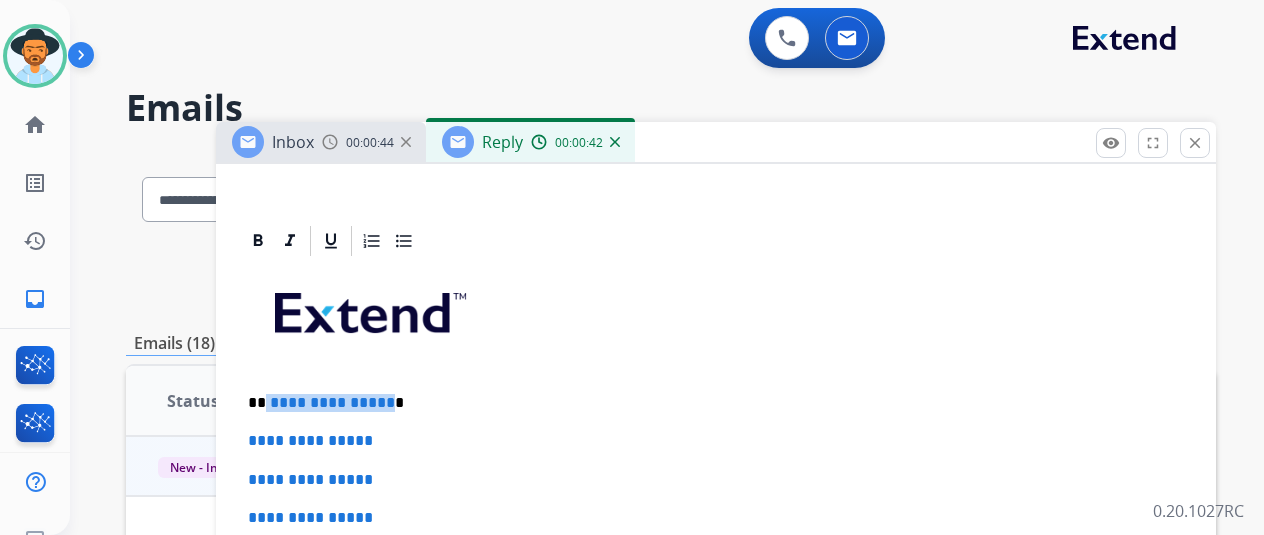 drag, startPoint x: 398, startPoint y: 395, endPoint x: 280, endPoint y: 407, distance: 118.6086 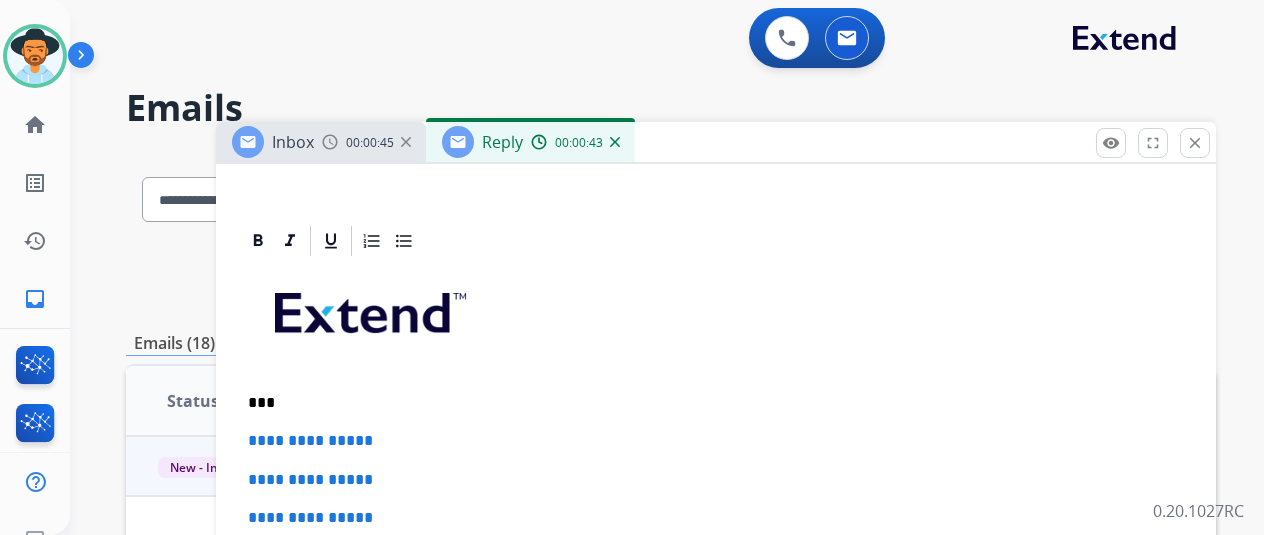 type 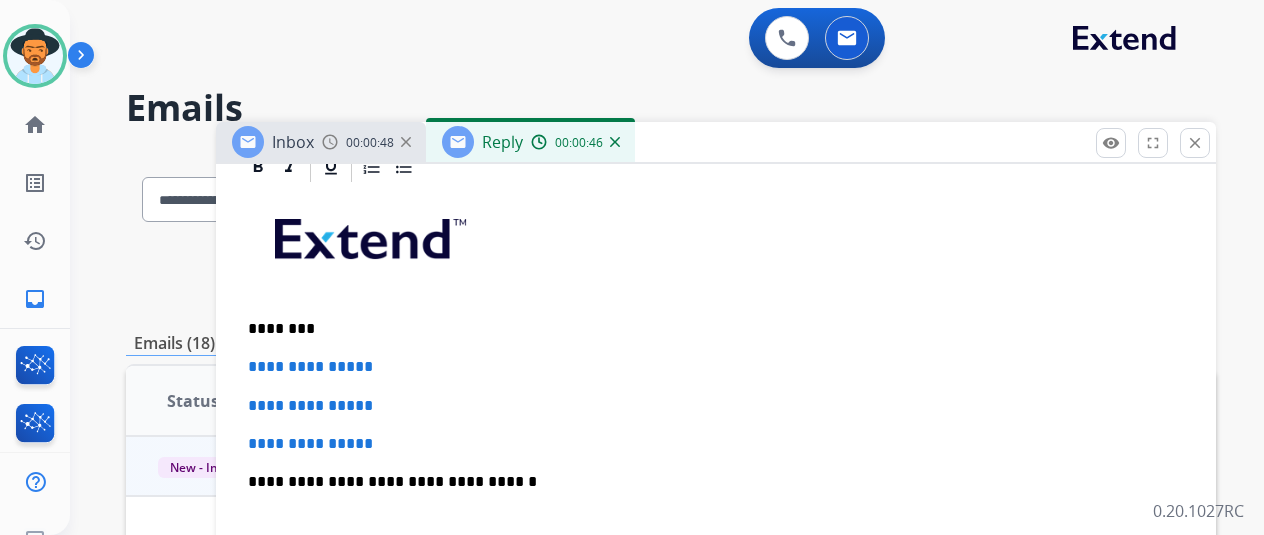 scroll, scrollTop: 500, scrollLeft: 0, axis: vertical 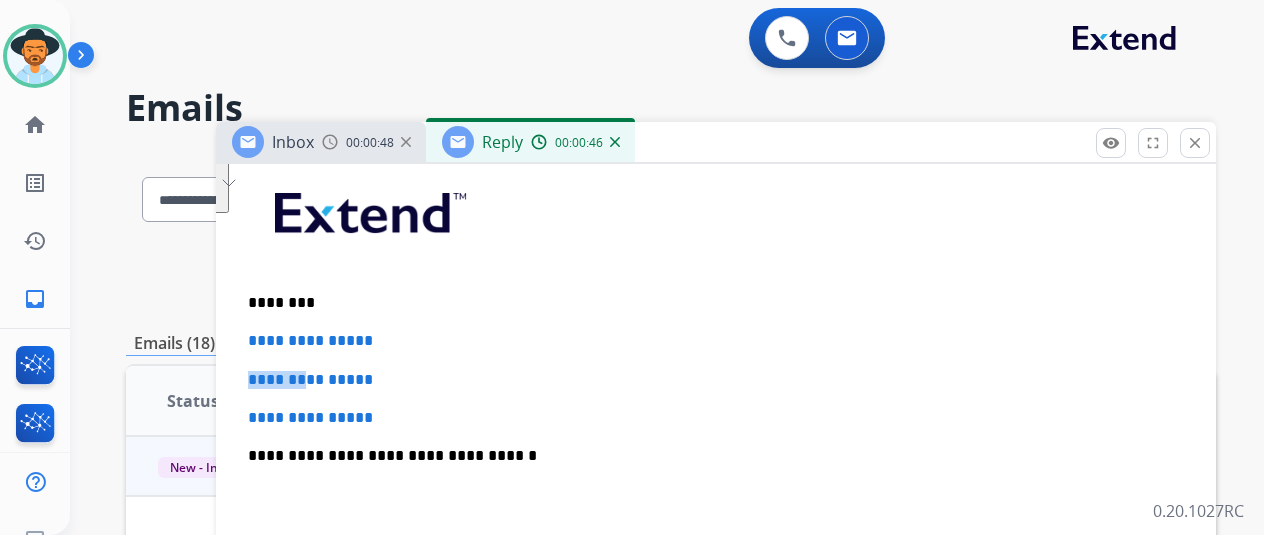 drag, startPoint x: 476, startPoint y: 339, endPoint x: 327, endPoint y: 351, distance: 149.48244 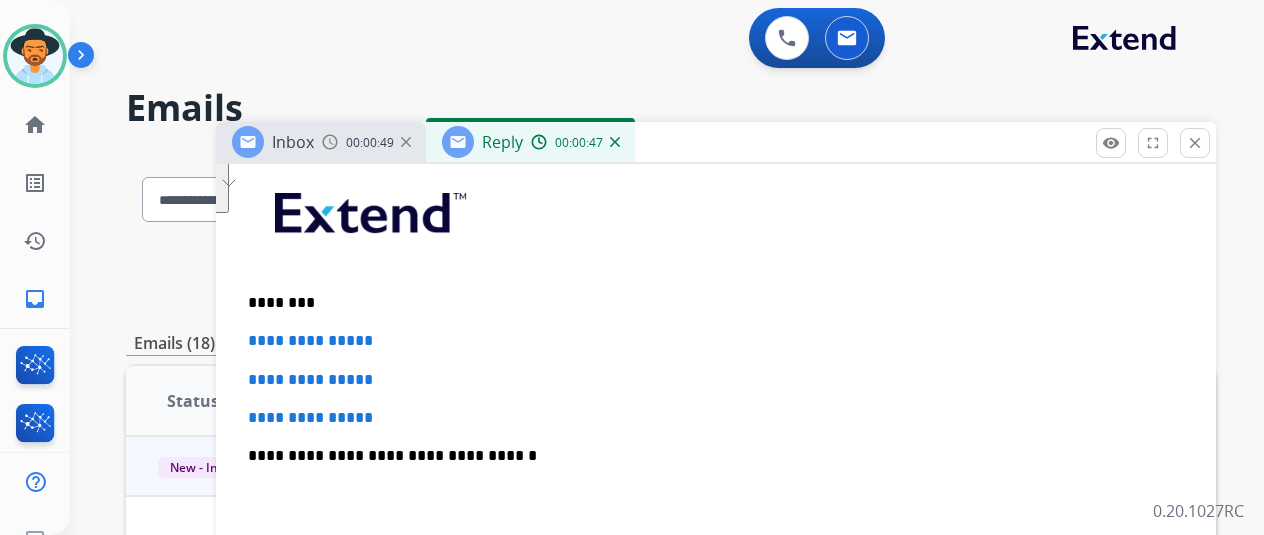 click on "**********" at bounding box center [716, 503] 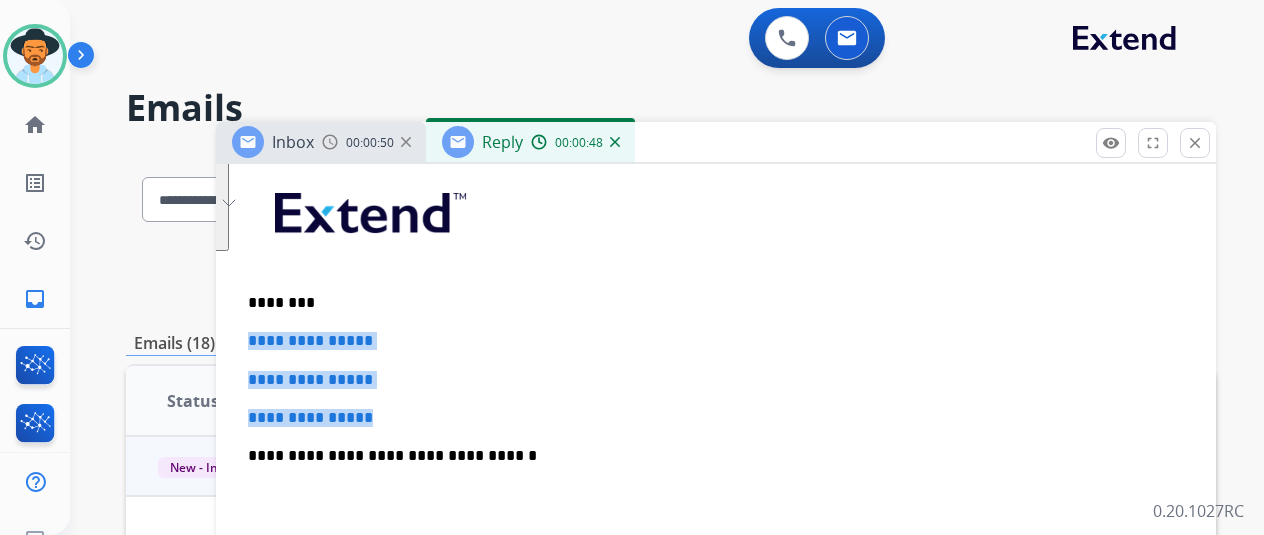 click on "**********" at bounding box center (716, 33) 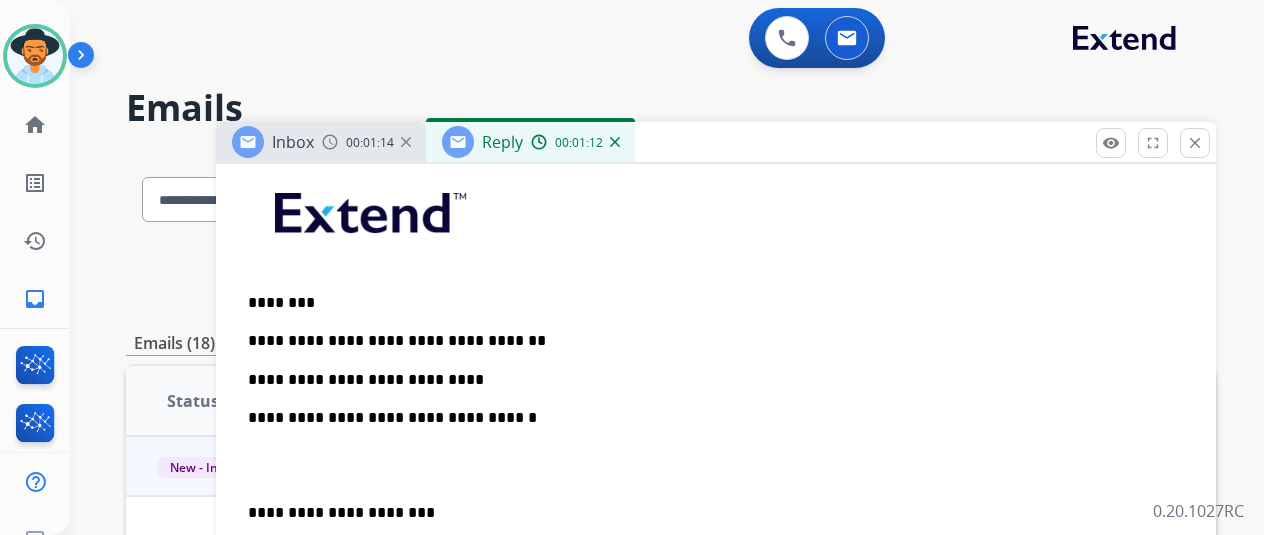 scroll, scrollTop: 538, scrollLeft: 0, axis: vertical 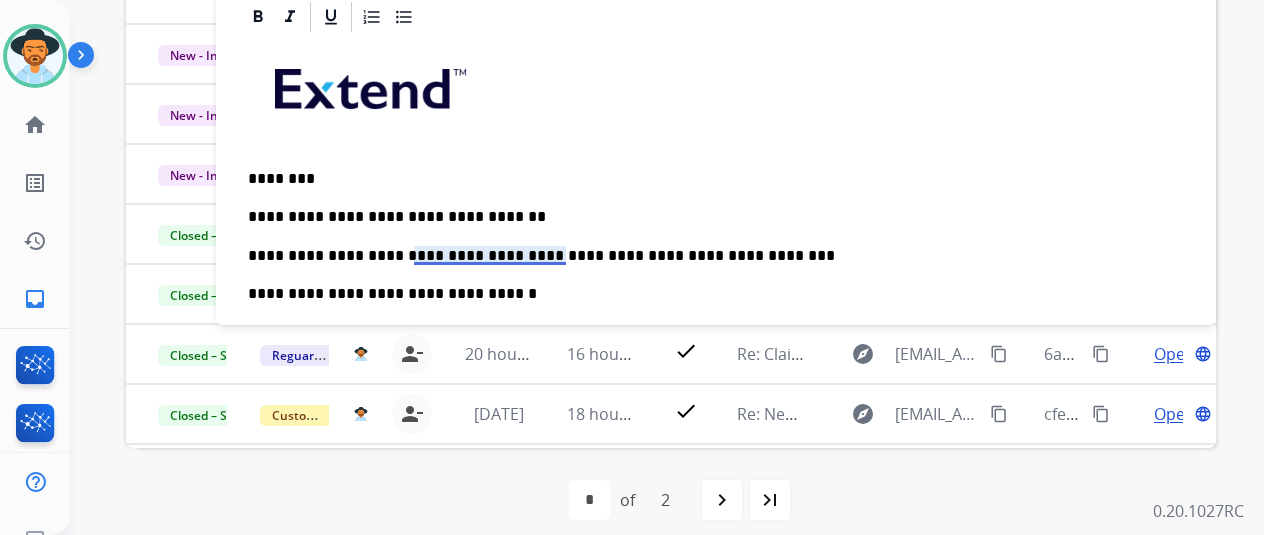 click on "**********" at bounding box center [708, 256] 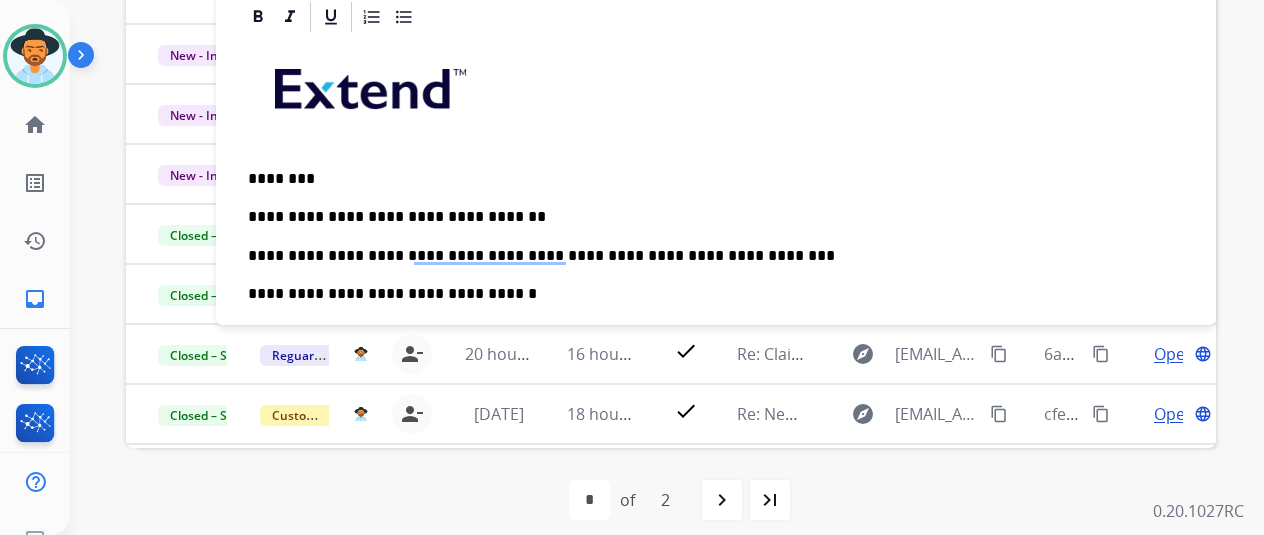 click on "**********" at bounding box center (716, 360) 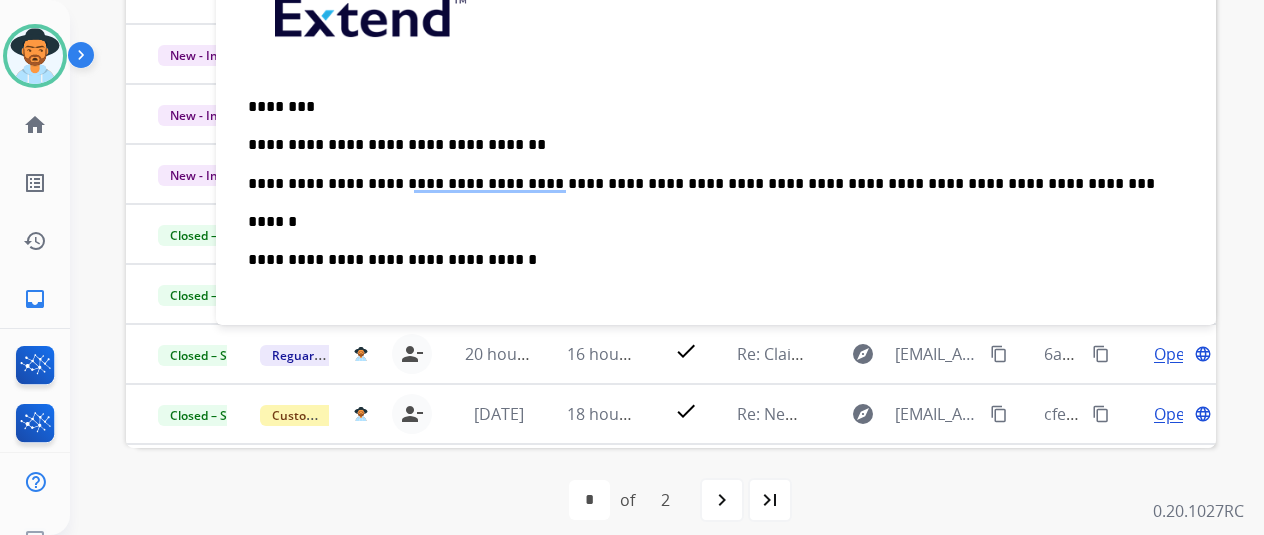 scroll, scrollTop: 138, scrollLeft: 0, axis: vertical 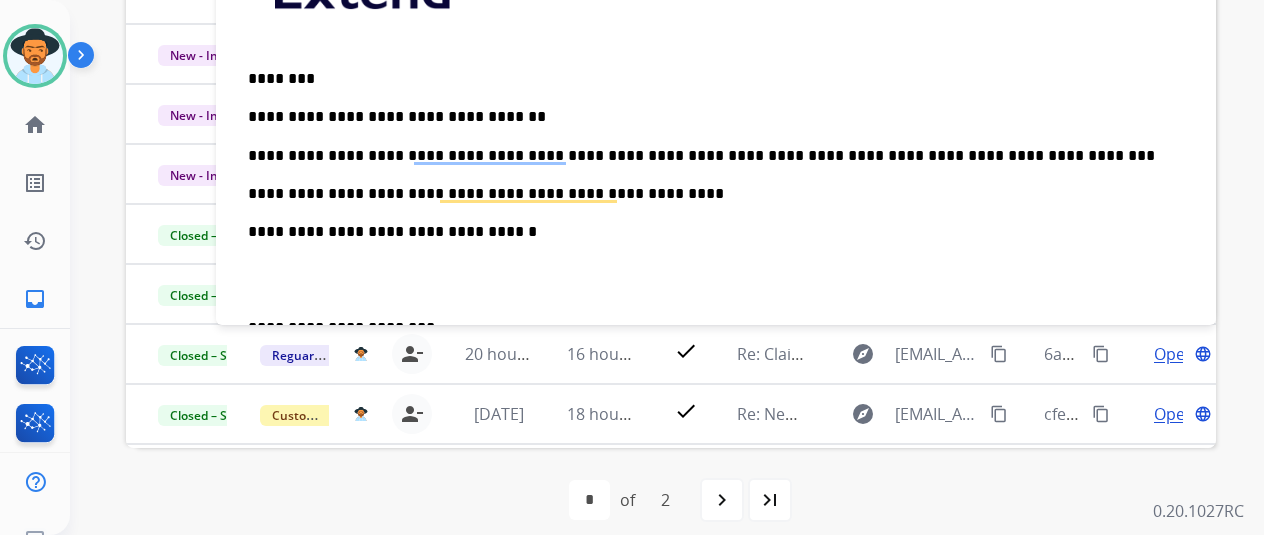 click on "**********" at bounding box center (708, 232) 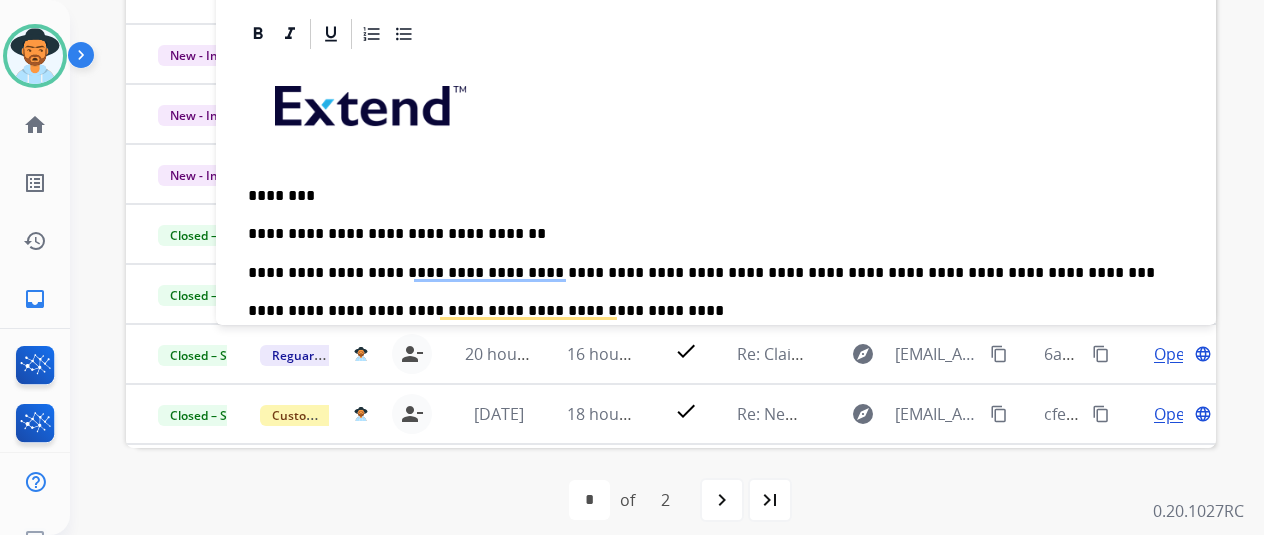 scroll, scrollTop: 0, scrollLeft: 0, axis: both 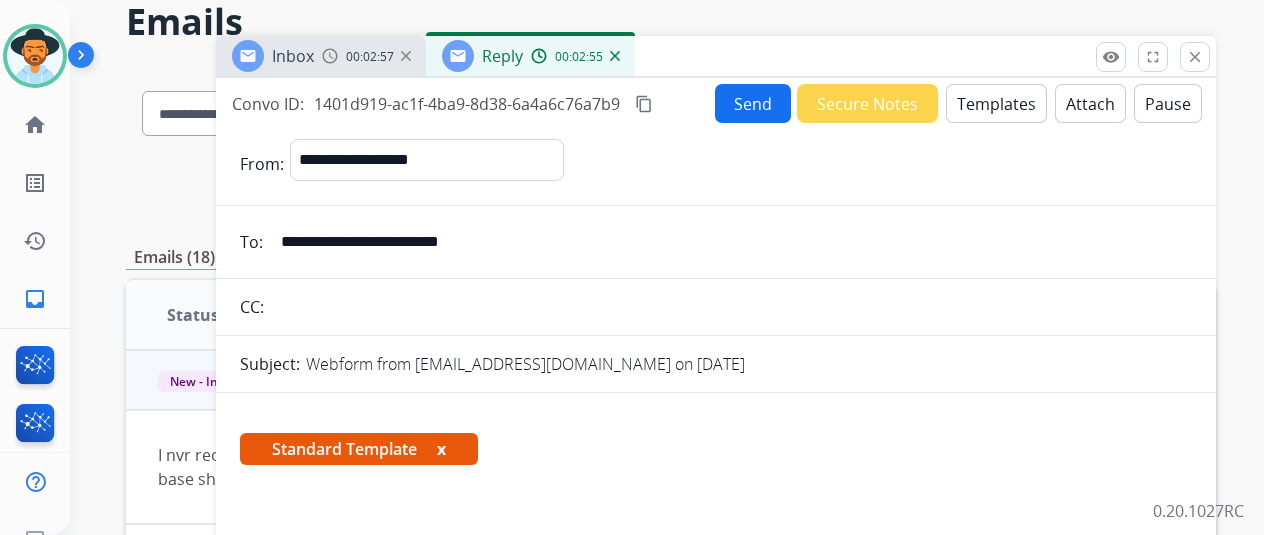 click on "Send" at bounding box center (753, 103) 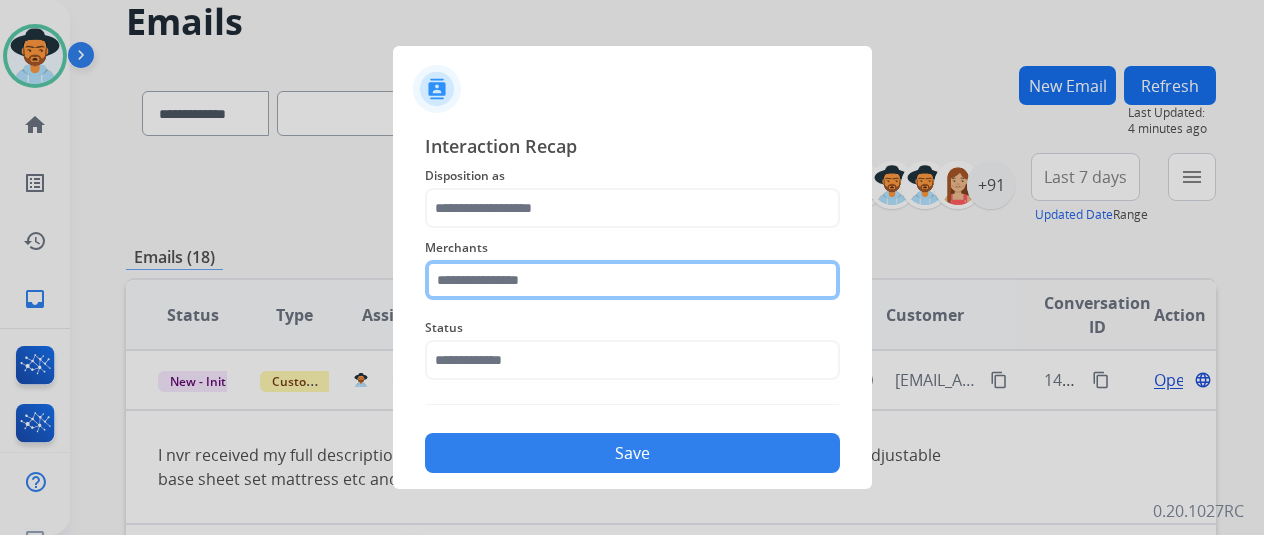 click 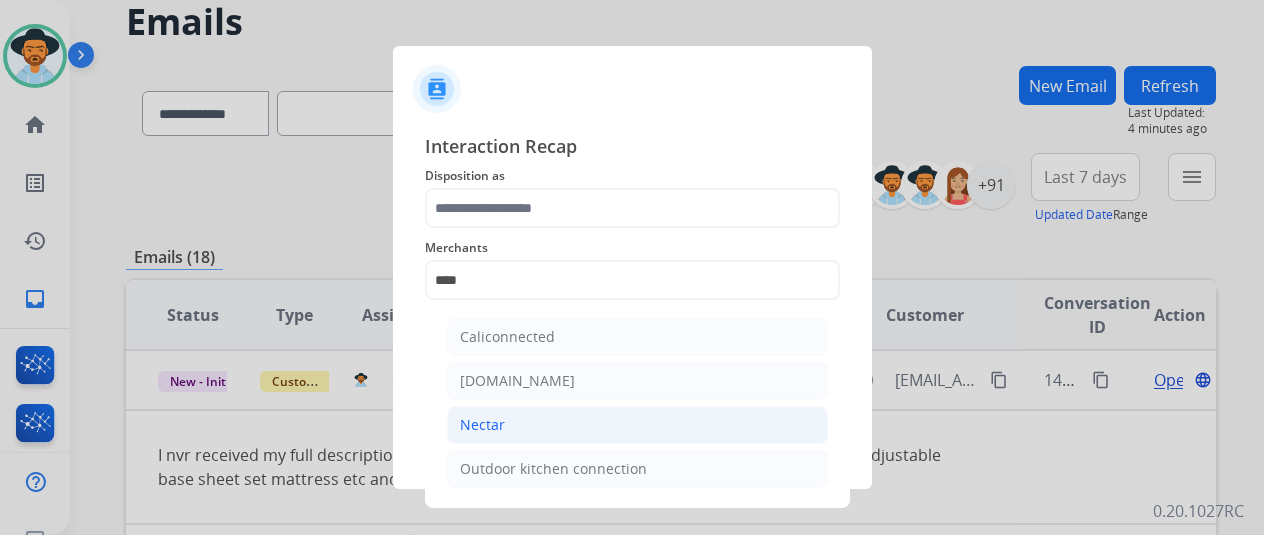 click on "Nectar" 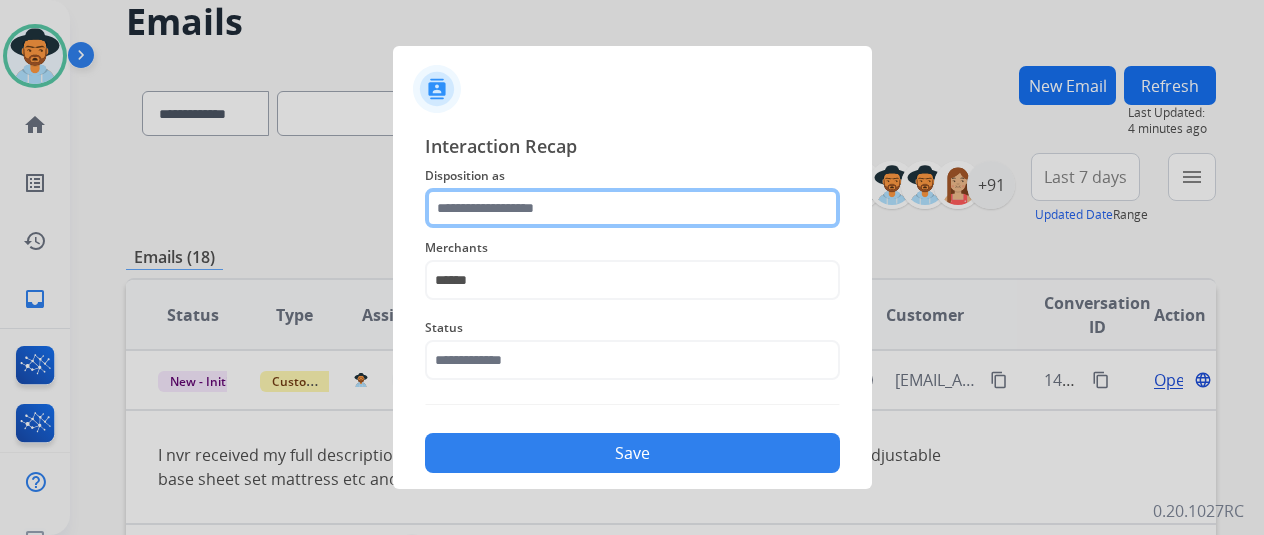 click 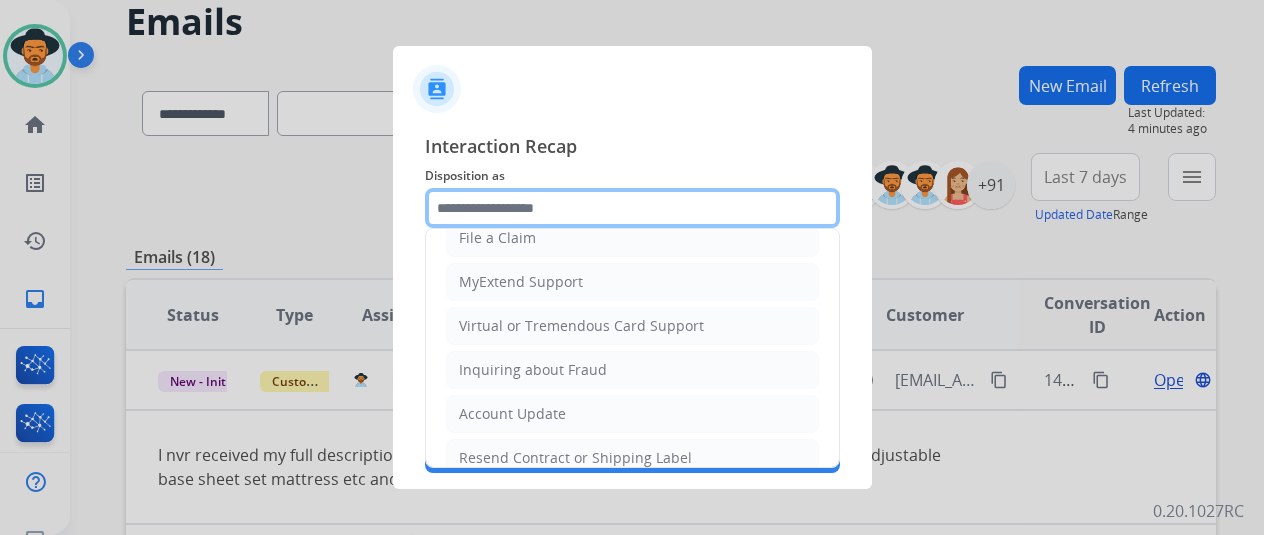 scroll, scrollTop: 303, scrollLeft: 0, axis: vertical 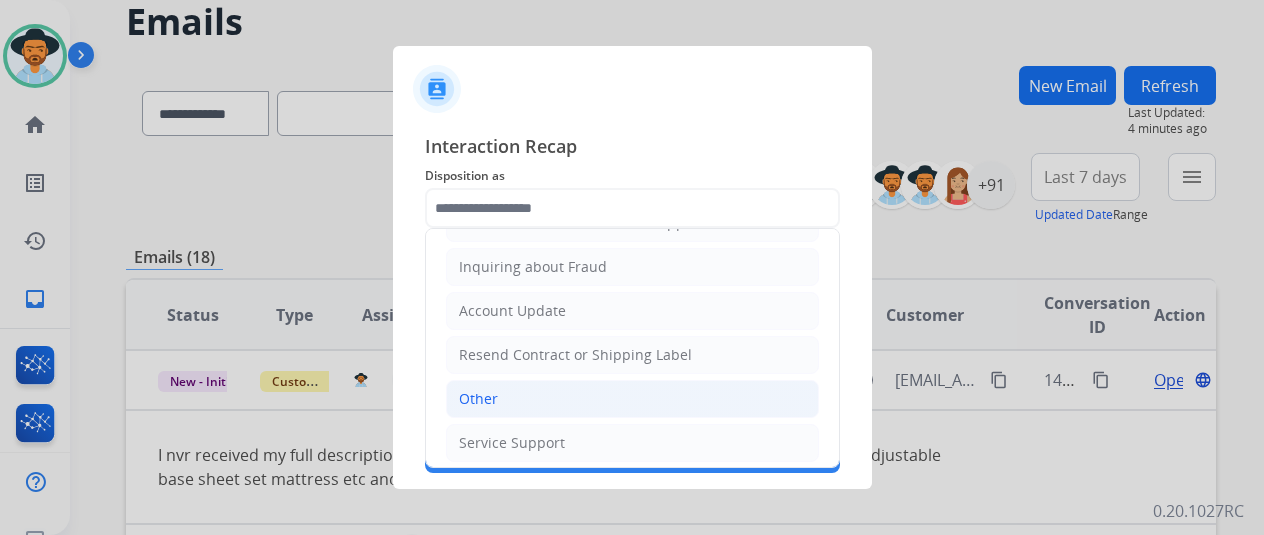 click on "Other" 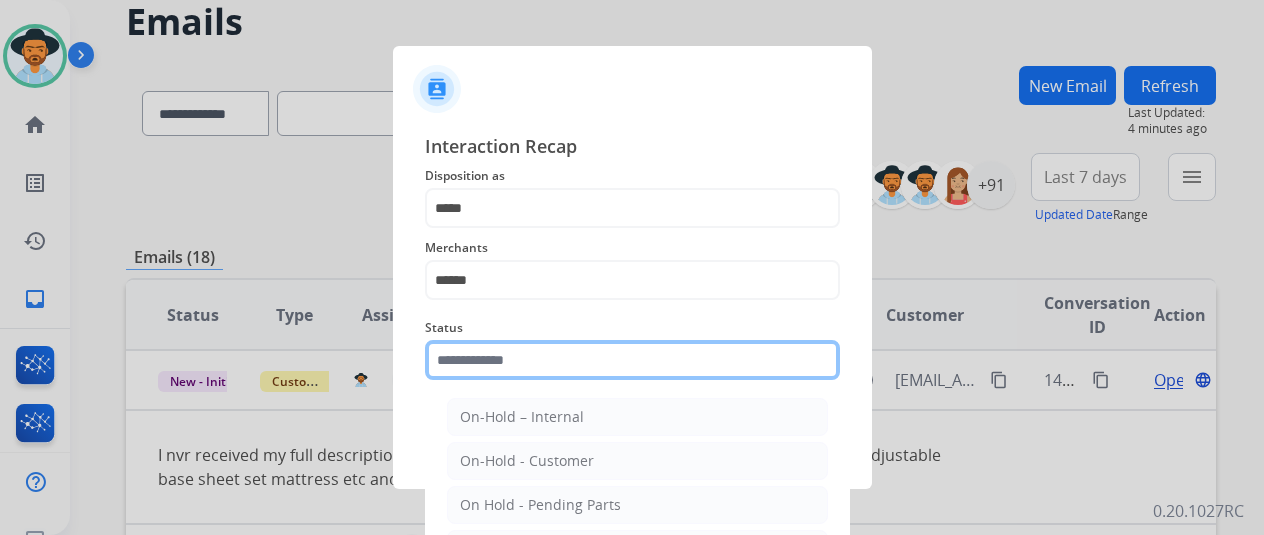 click 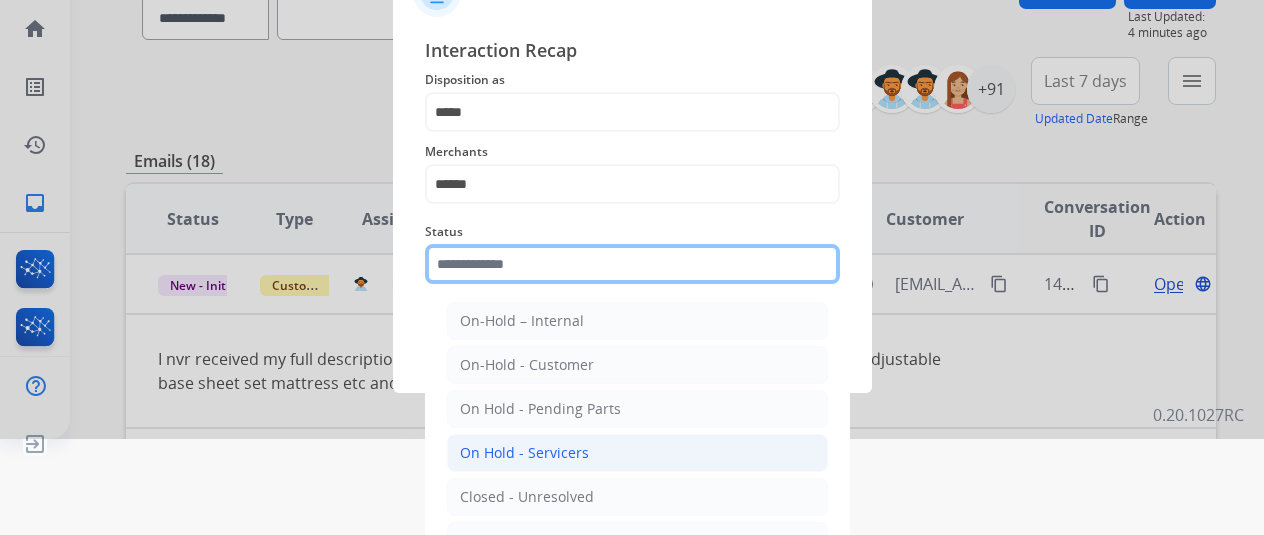 scroll, scrollTop: 152, scrollLeft: 0, axis: vertical 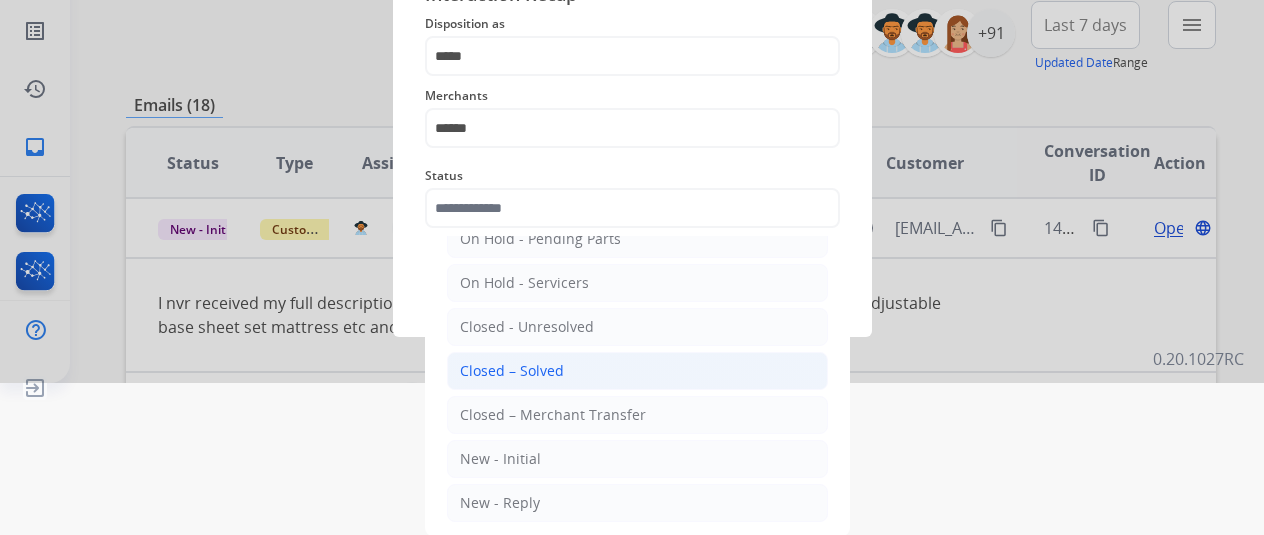 click on "Closed – Solved" 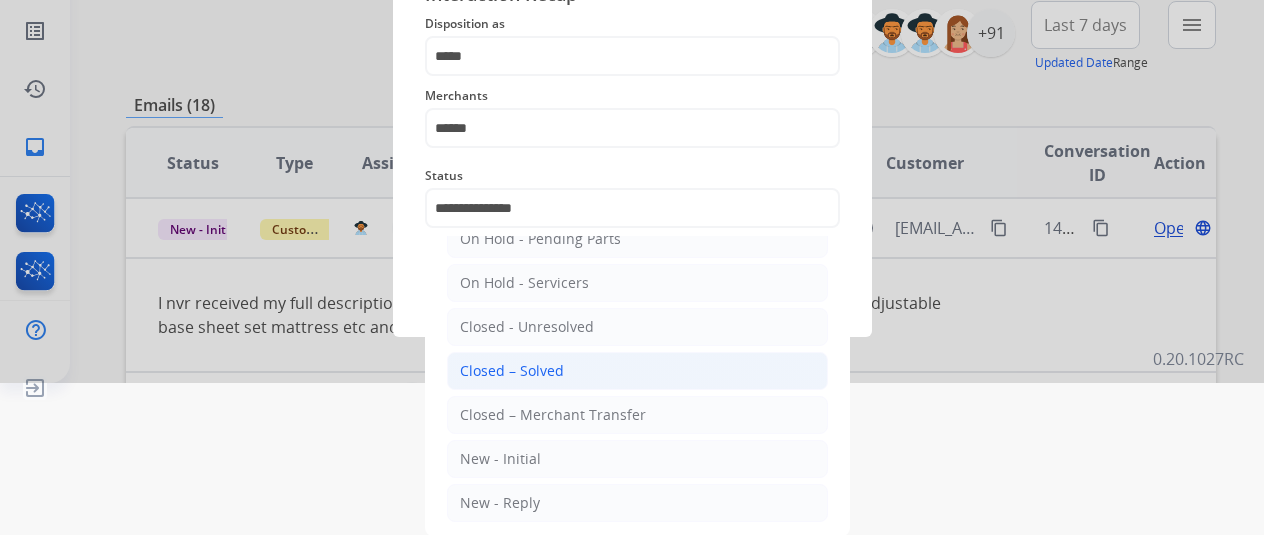 scroll, scrollTop: 24, scrollLeft: 0, axis: vertical 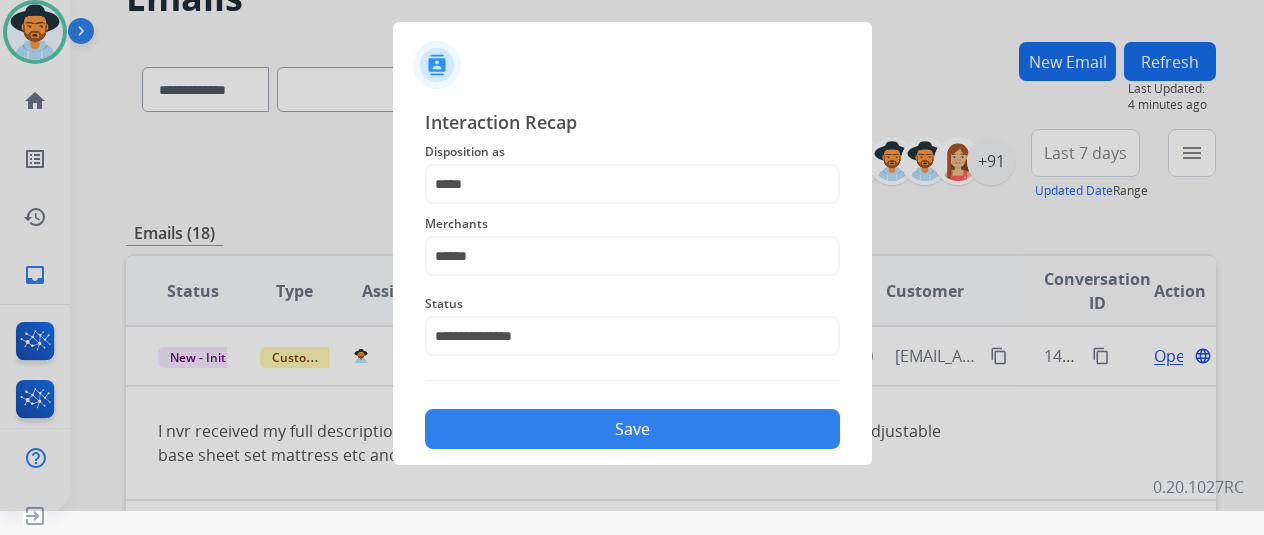 click on "Save" 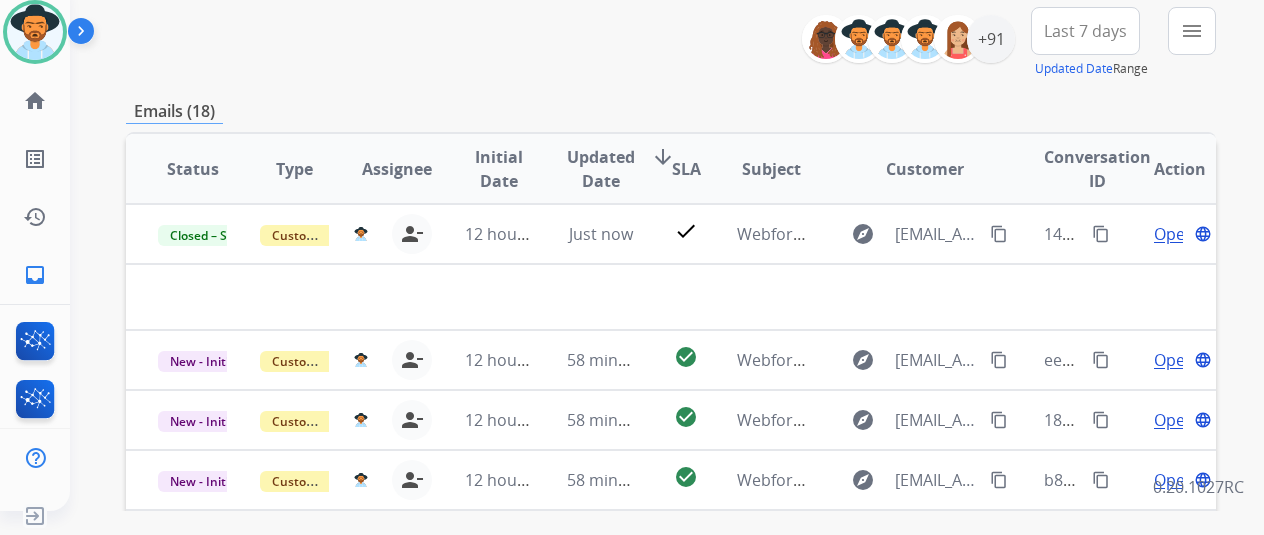 scroll, scrollTop: 100, scrollLeft: 0, axis: vertical 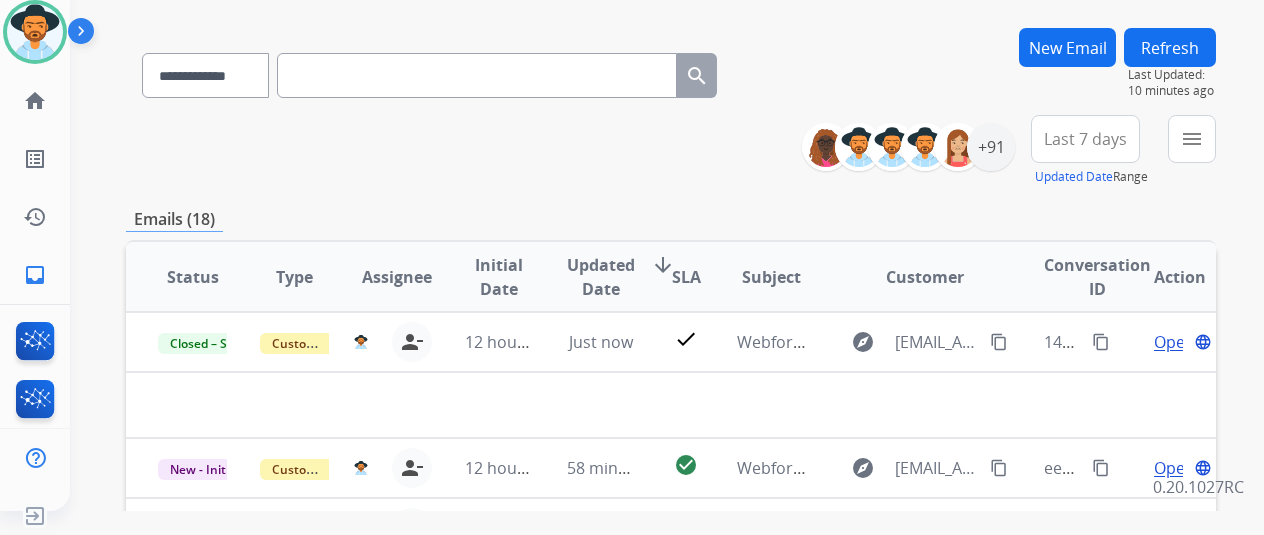 click on "New Email" at bounding box center [1067, 47] 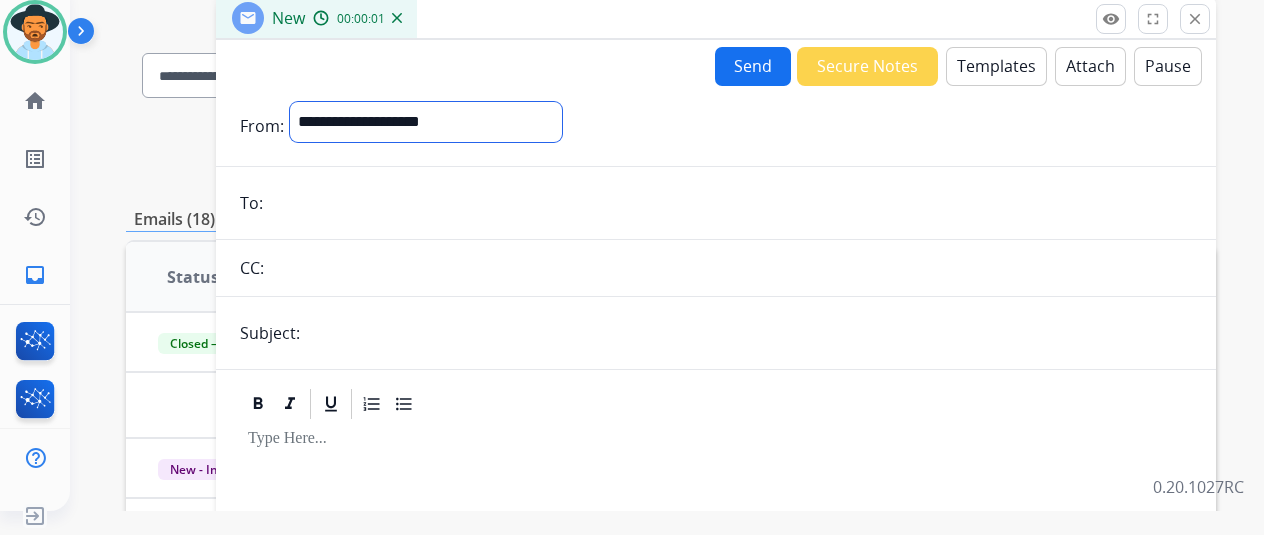click on "**********" at bounding box center [426, 122] 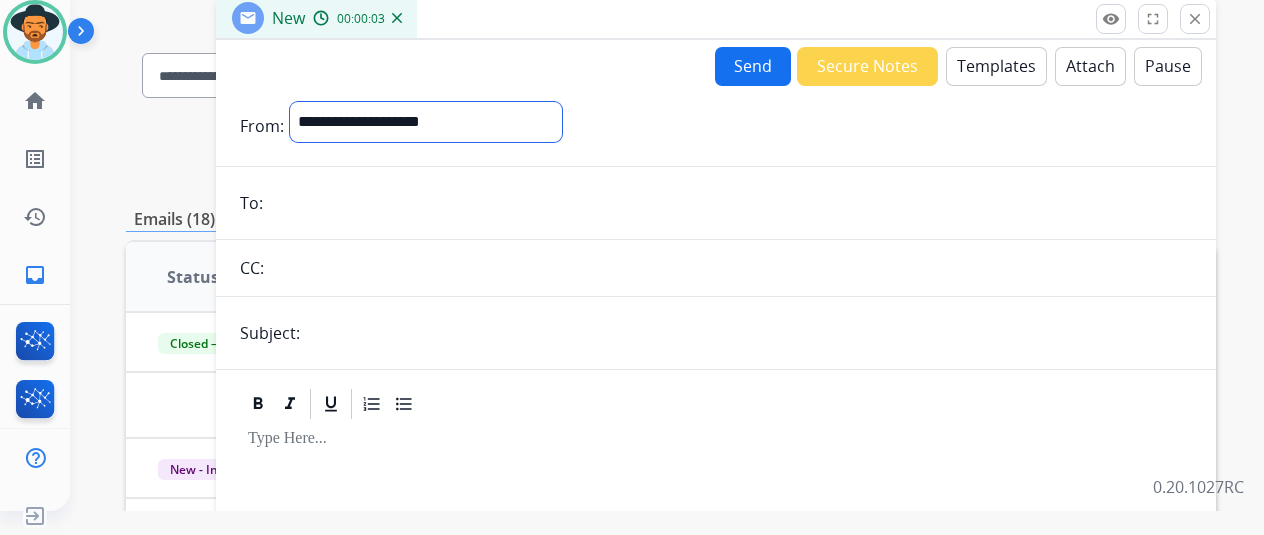 select on "**********" 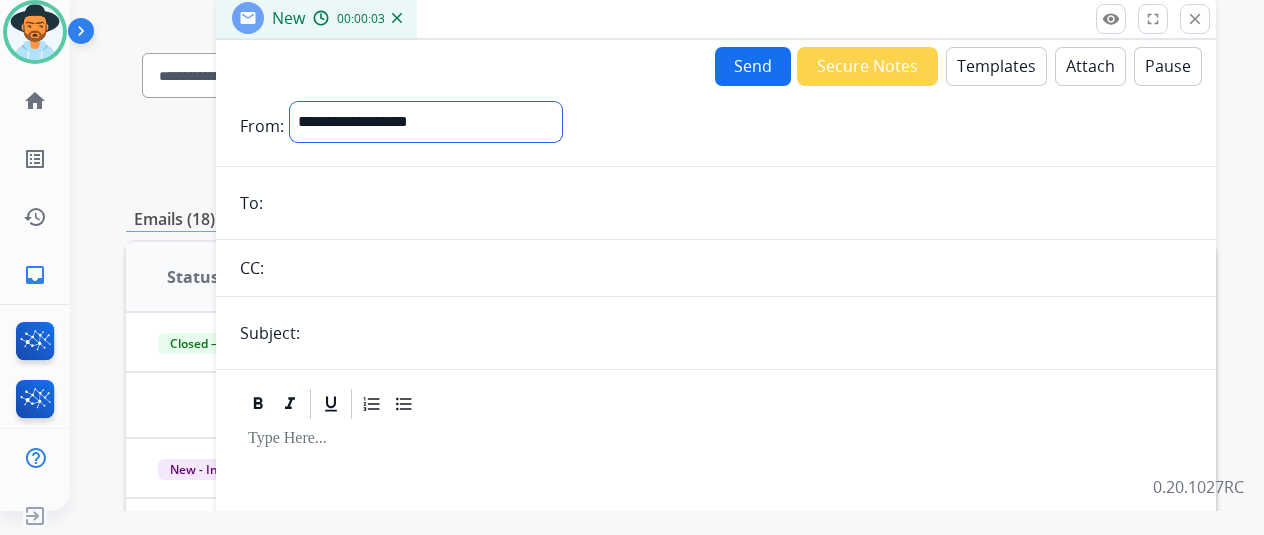 click on "**********" at bounding box center [426, 122] 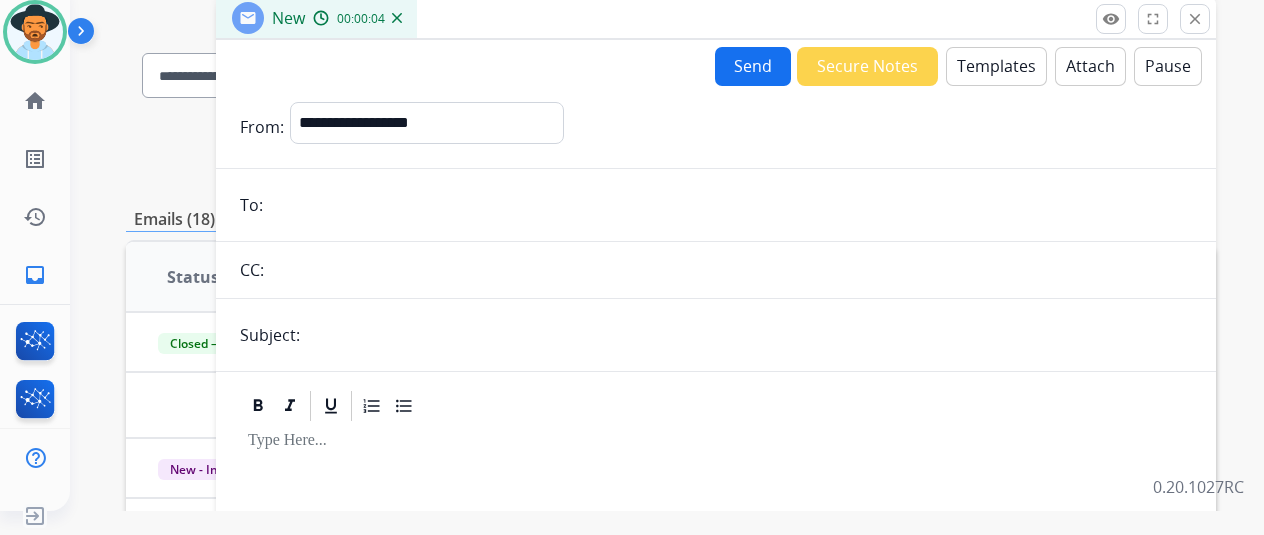 click at bounding box center (730, 205) 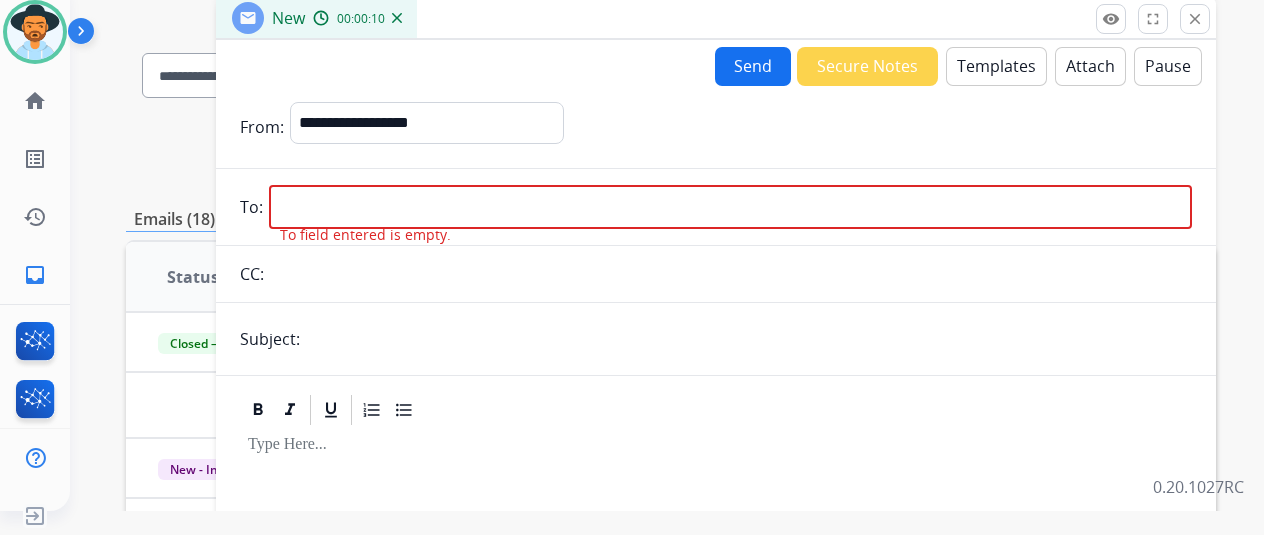 click at bounding box center [730, 207] 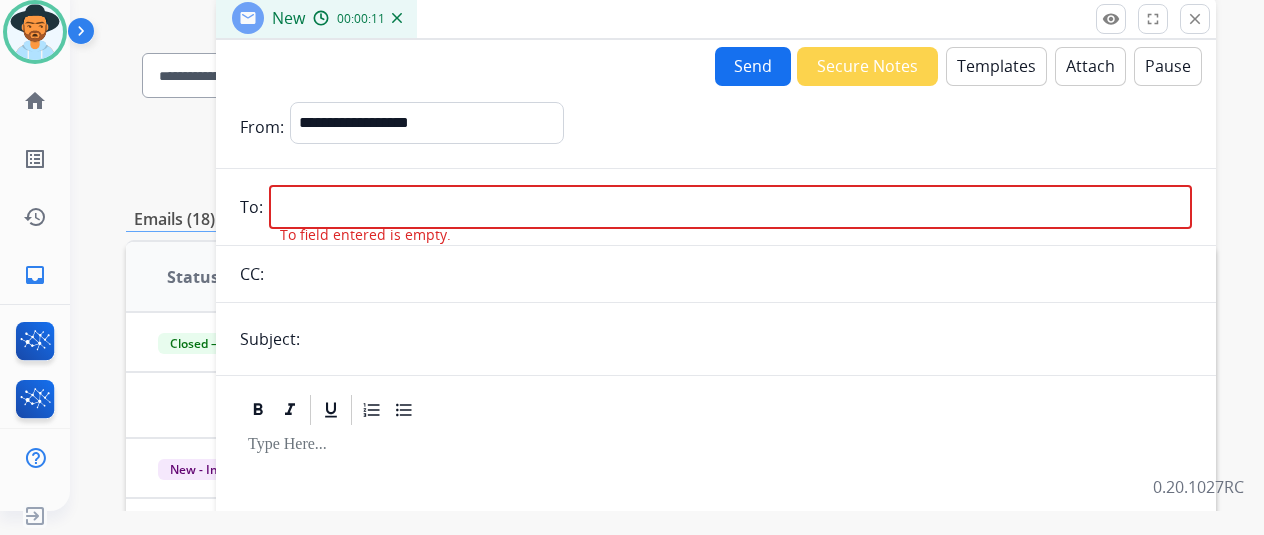 paste on "**********" 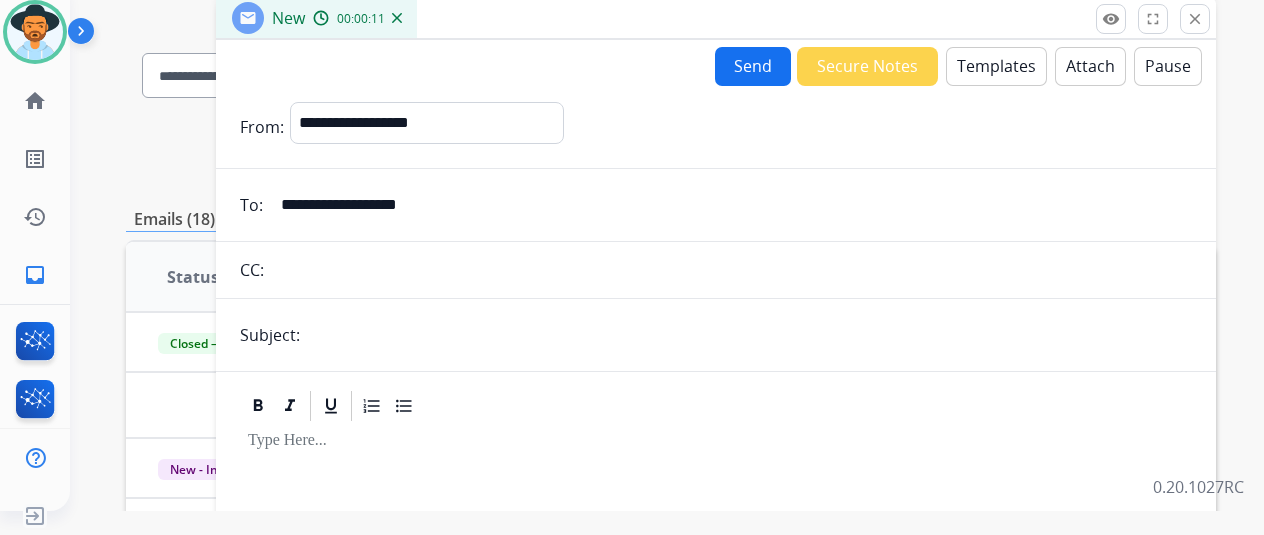type on "**********" 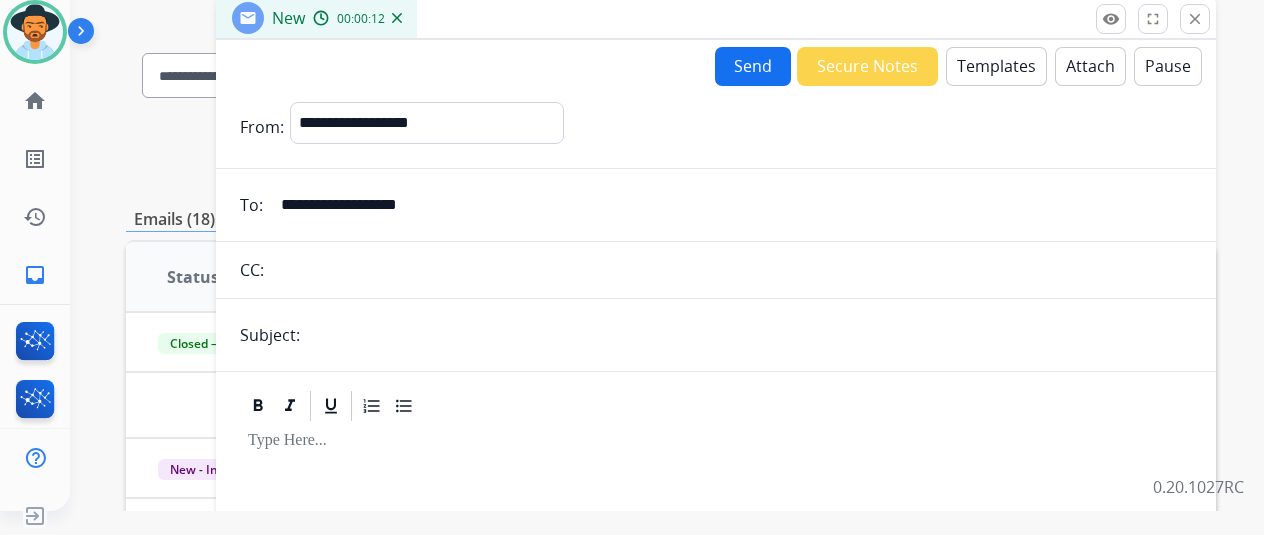 click on "**********" at bounding box center [716, 432] 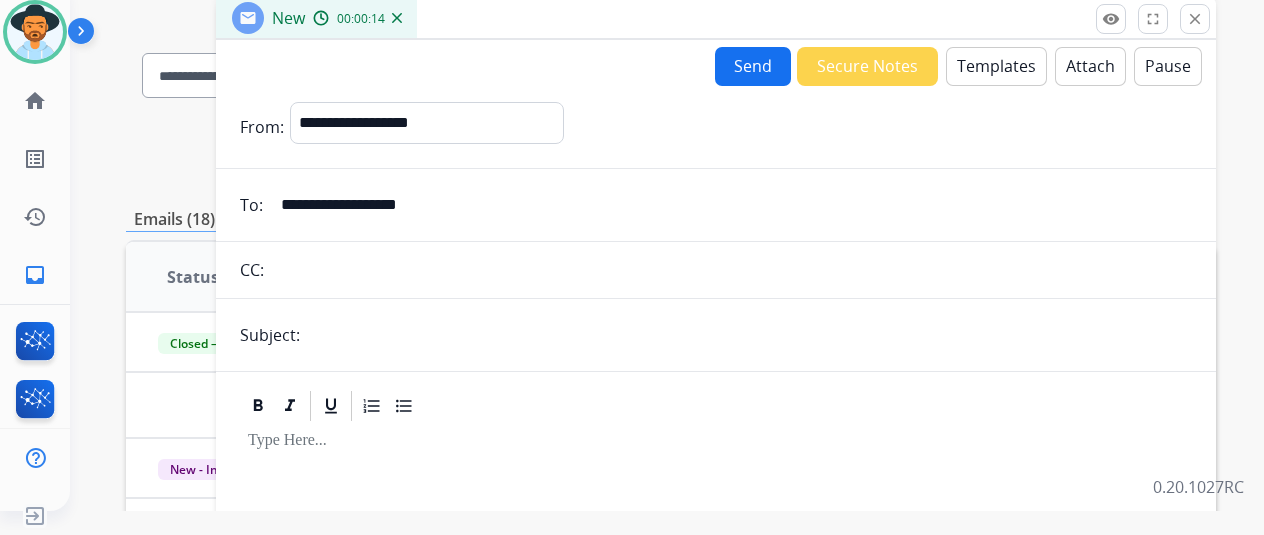 type on "**********" 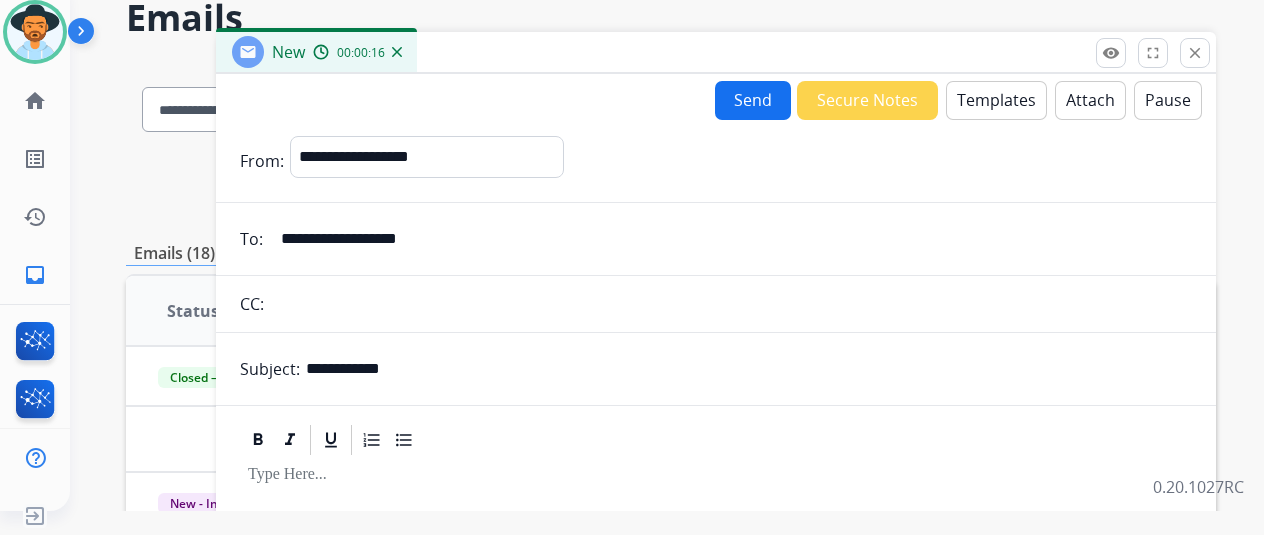 scroll, scrollTop: 0, scrollLeft: 0, axis: both 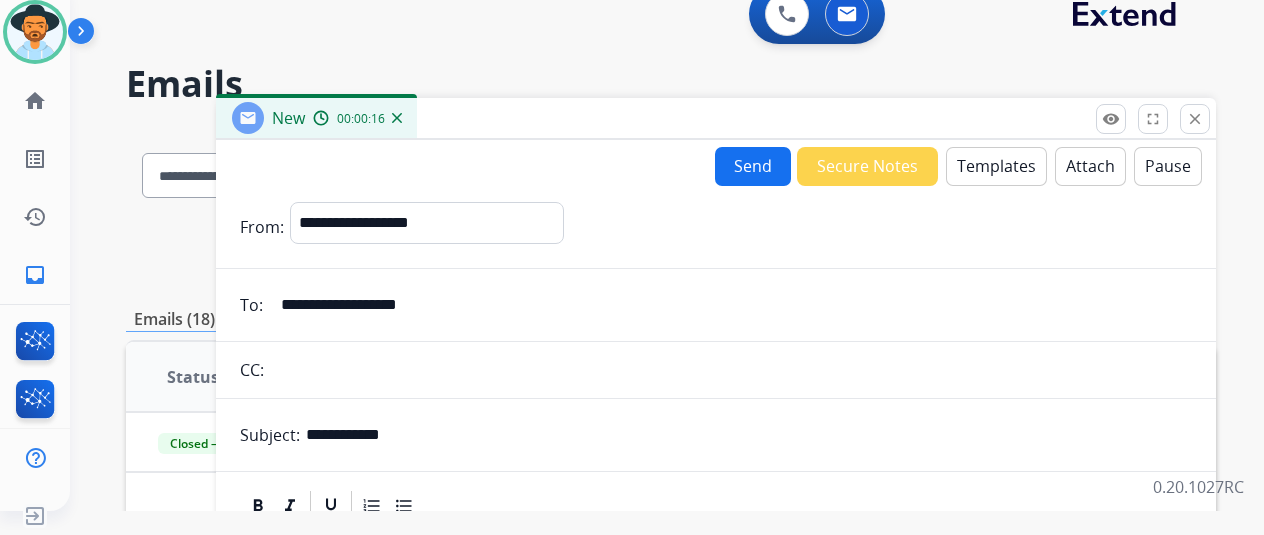 click on "Templates" at bounding box center (996, 166) 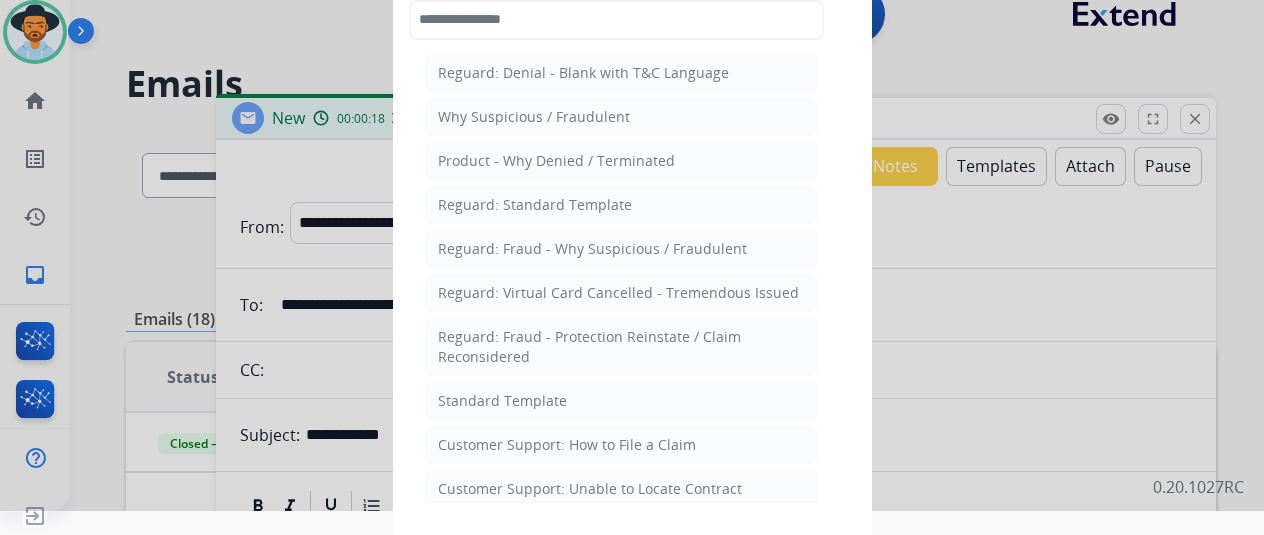 type 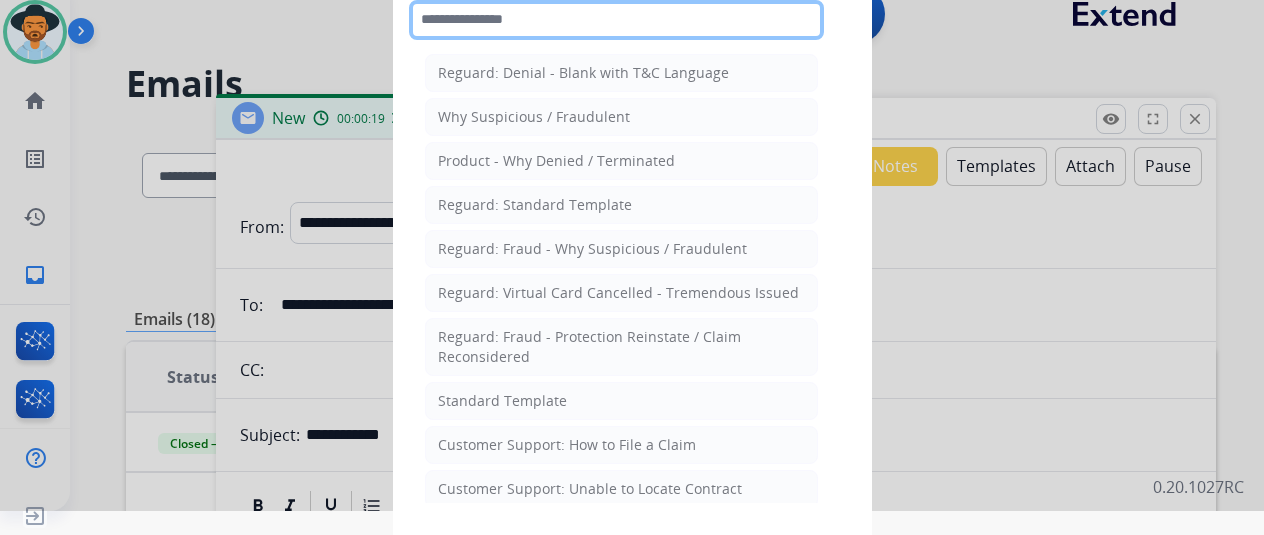 click 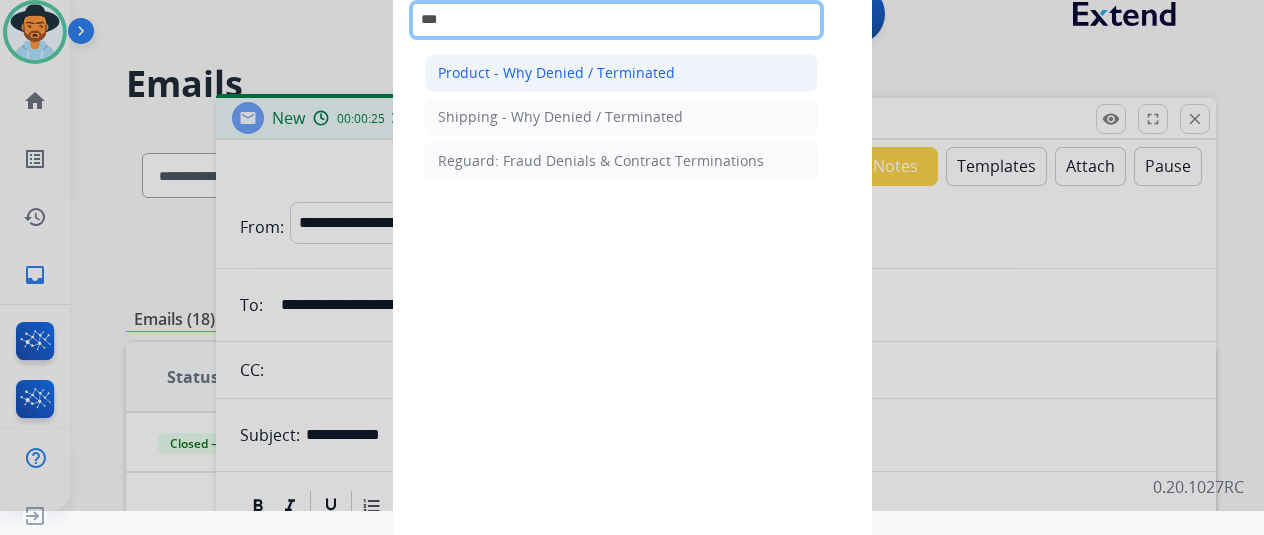 type on "***" 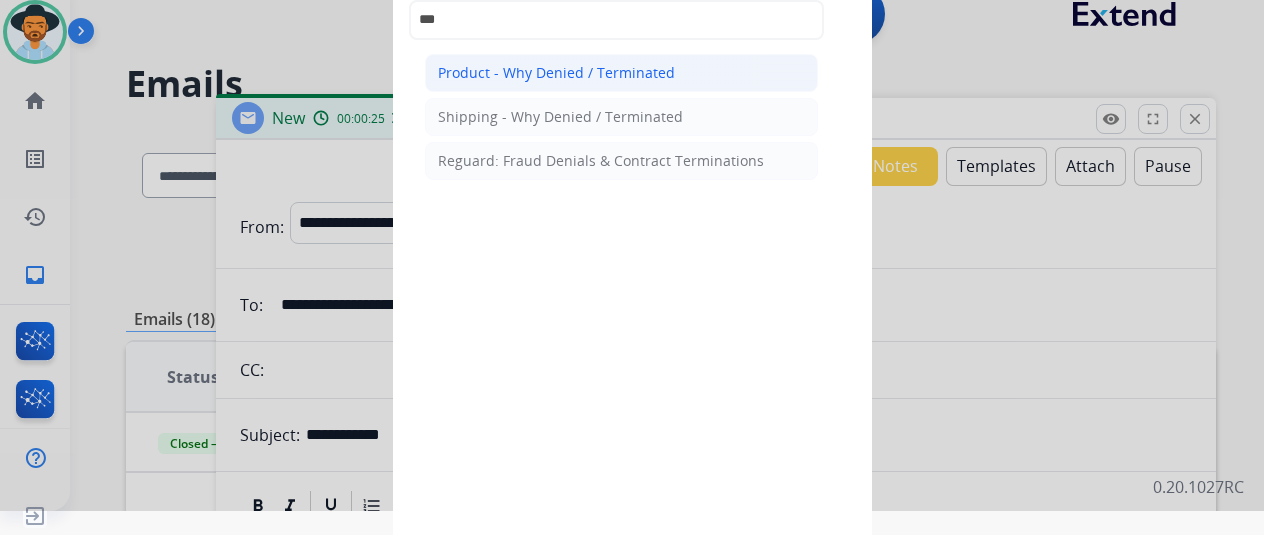 click on "Product - Why Denied / Terminated" 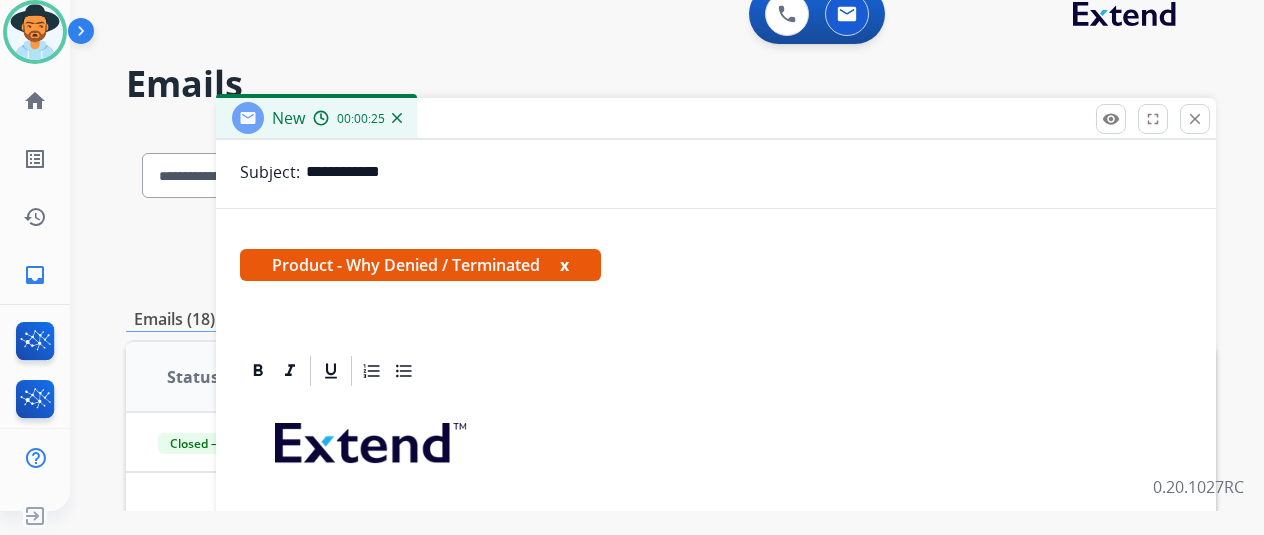 scroll, scrollTop: 343, scrollLeft: 0, axis: vertical 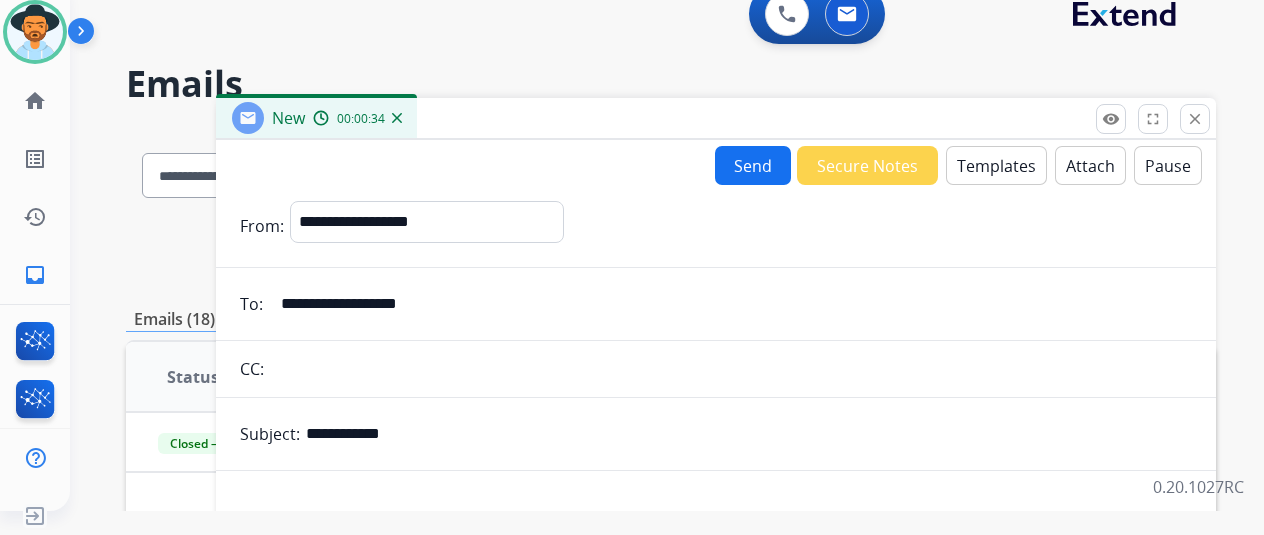 click on "Templates" at bounding box center [996, 165] 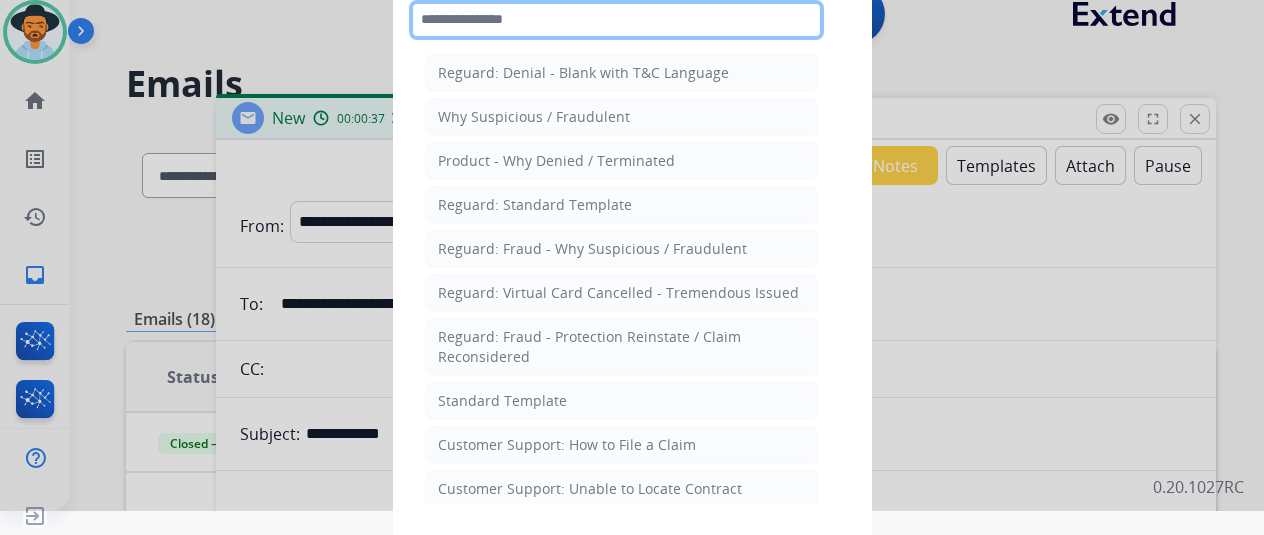 click 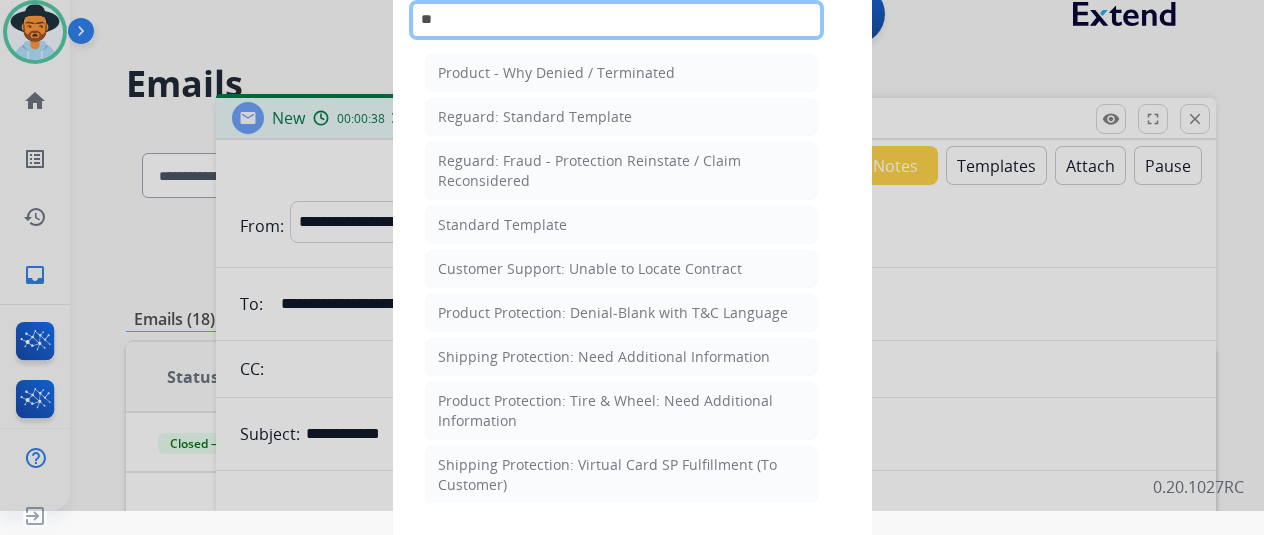 type on "***" 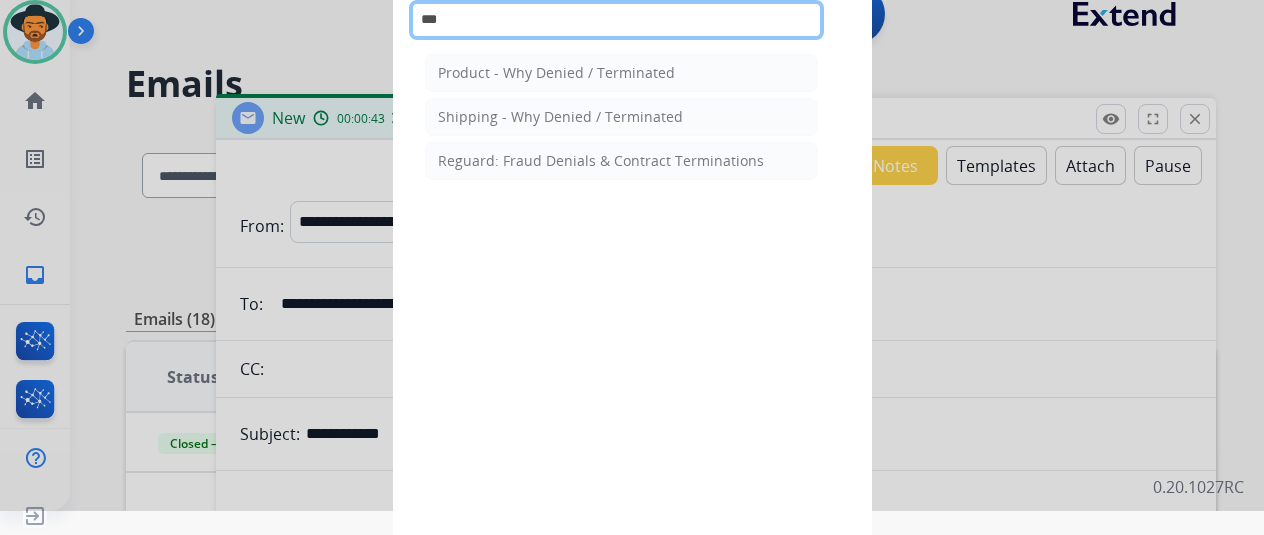 drag, startPoint x: 485, startPoint y: 25, endPoint x: 412, endPoint y: 23, distance: 73.02739 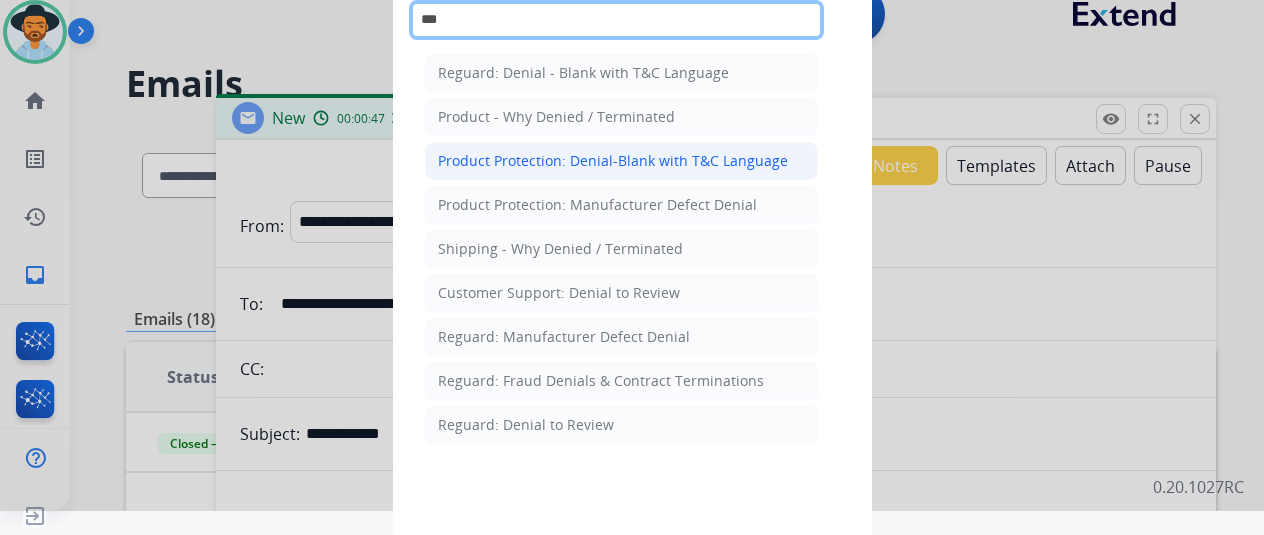 type on "***" 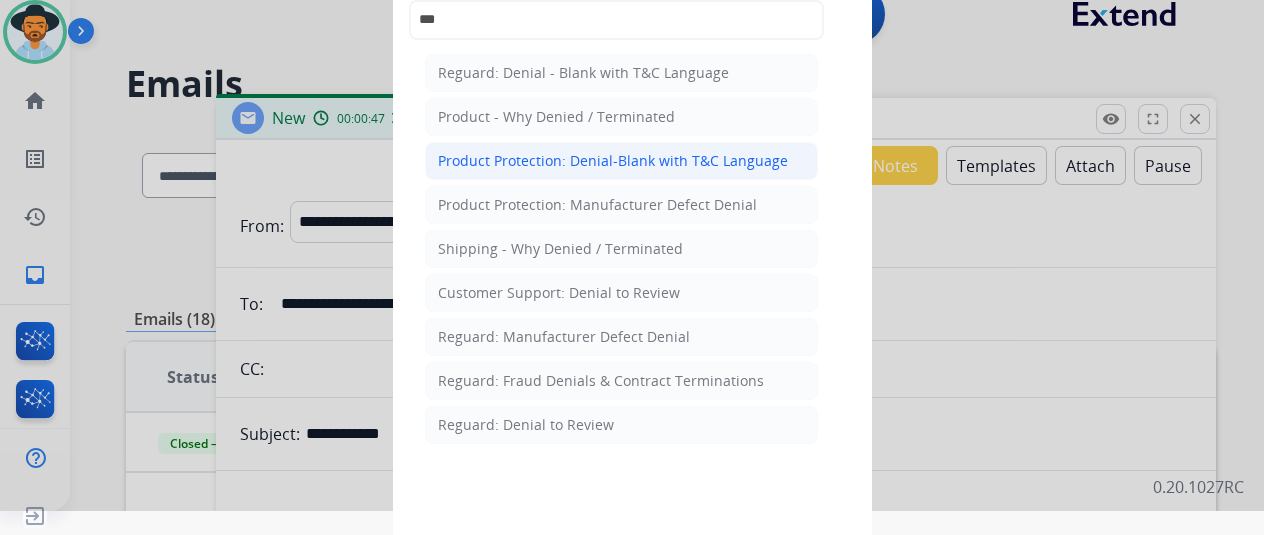 click on "Product Protection: Denial-Blank with T&C Language" 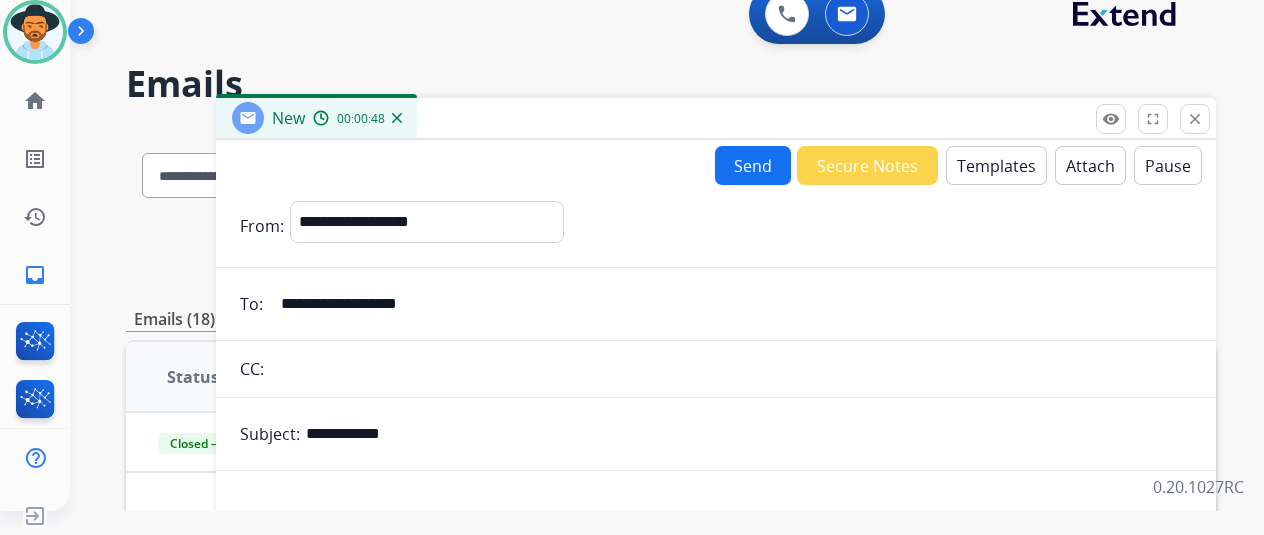 scroll, scrollTop: 442, scrollLeft: 0, axis: vertical 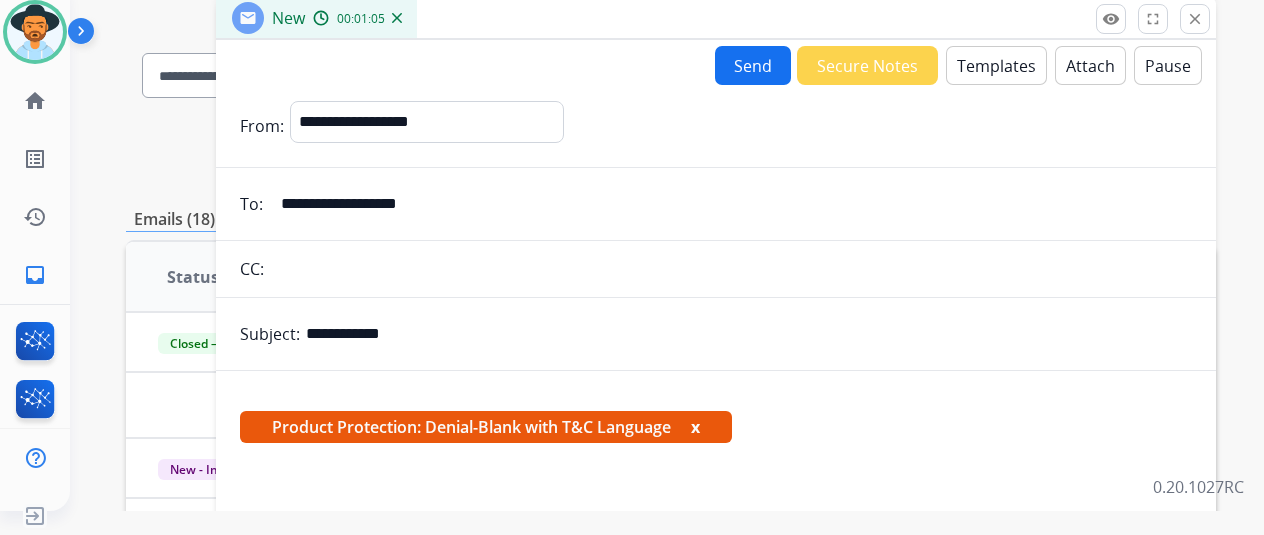 click on "Attach" at bounding box center (1090, 65) 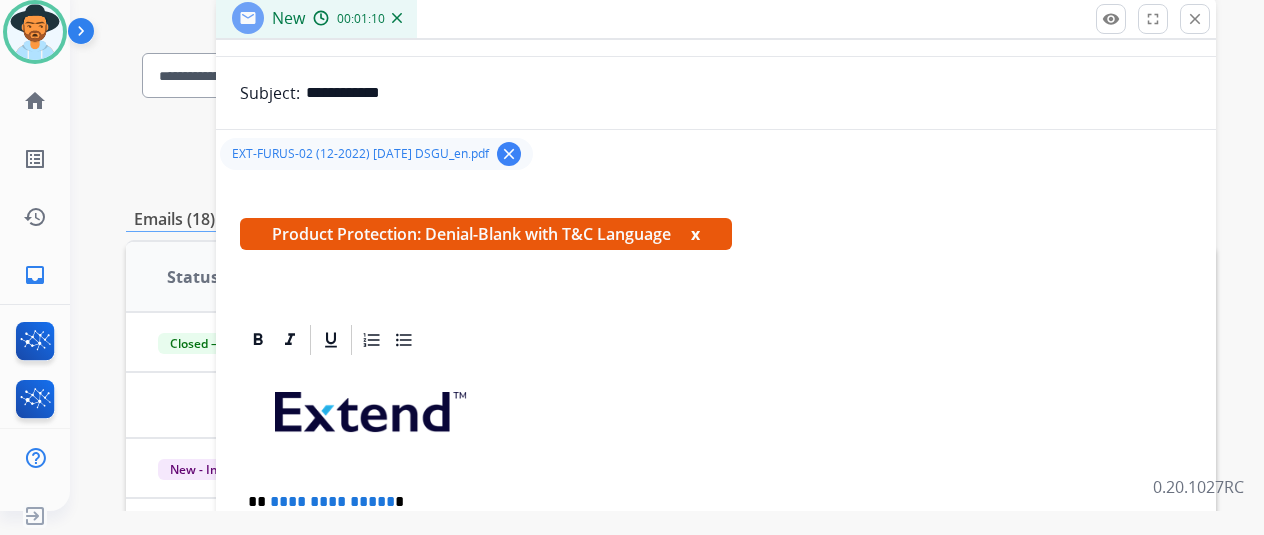 scroll, scrollTop: 400, scrollLeft: 0, axis: vertical 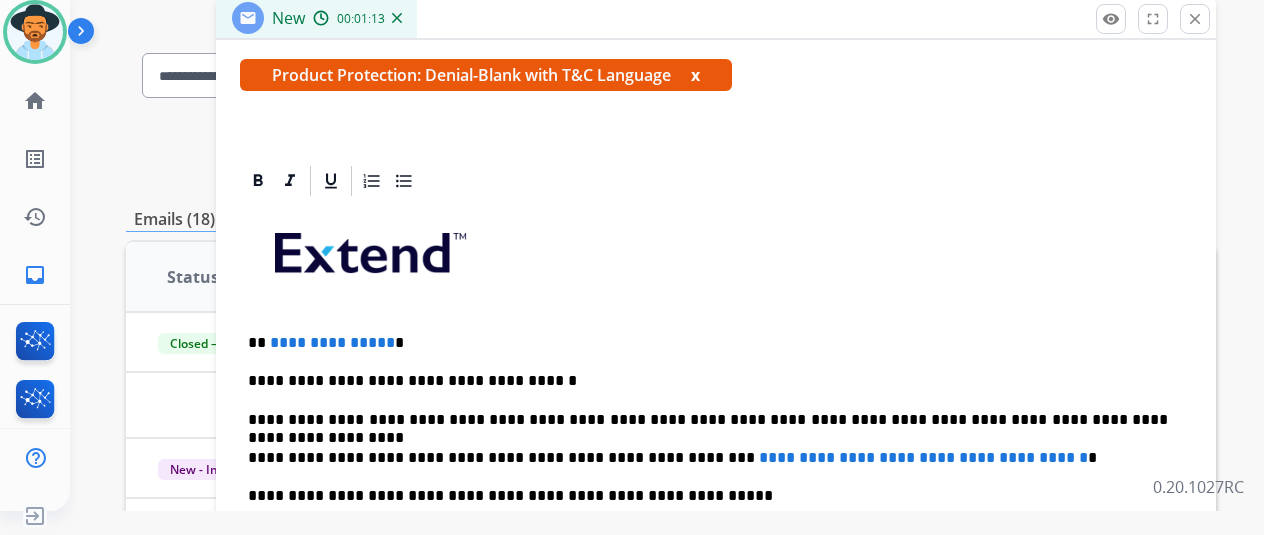 click on "**********" at bounding box center (708, 343) 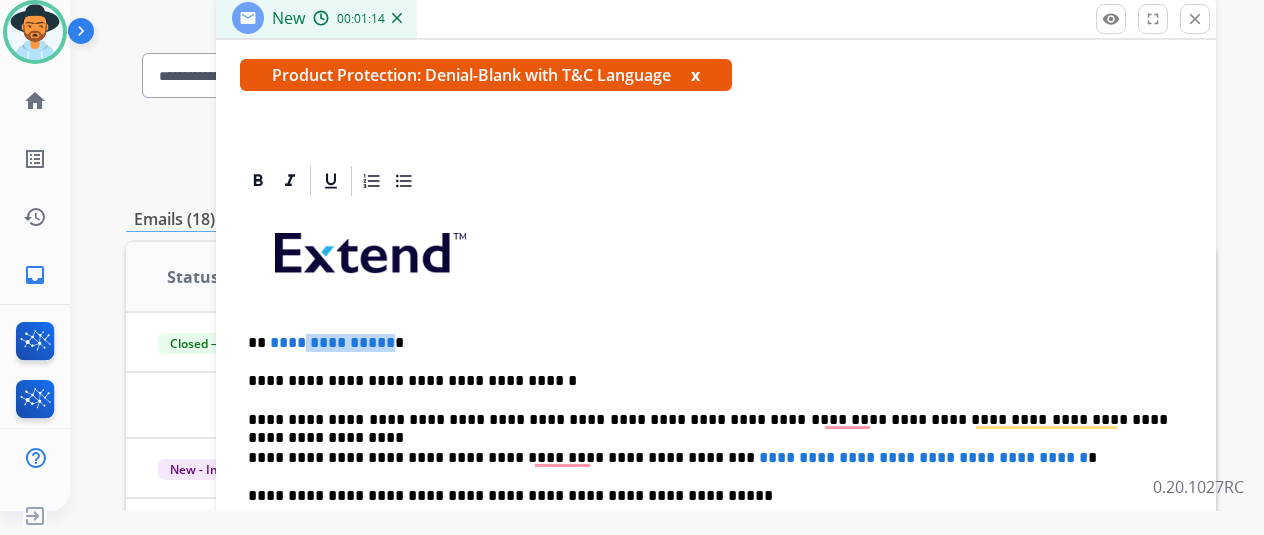 drag, startPoint x: 400, startPoint y: 335, endPoint x: 311, endPoint y: 334, distance: 89.005615 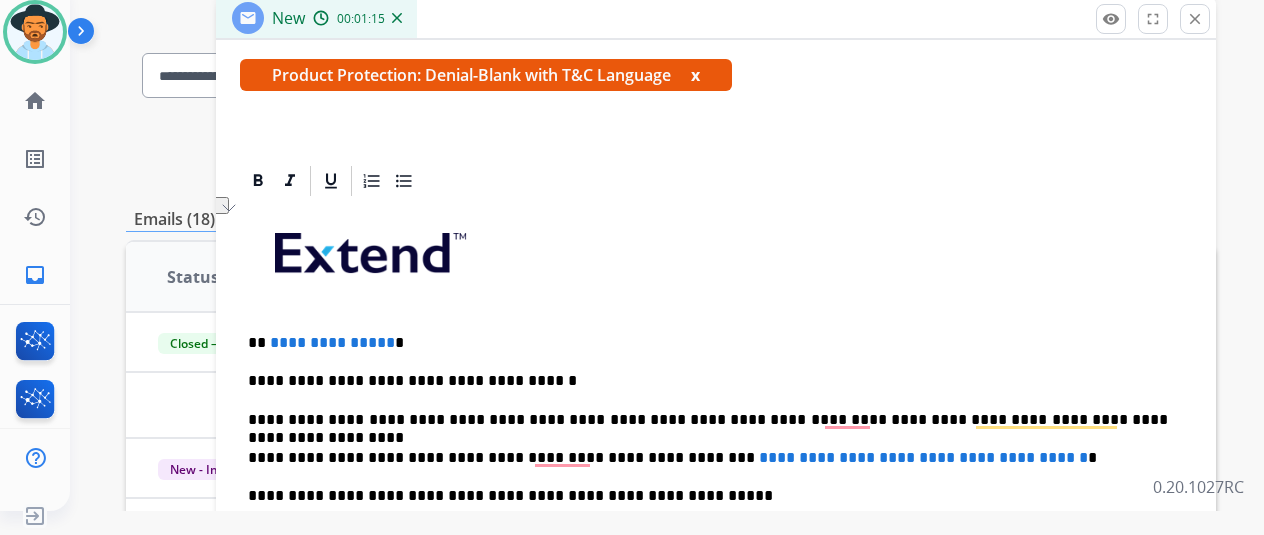 click at bounding box center [716, 260] 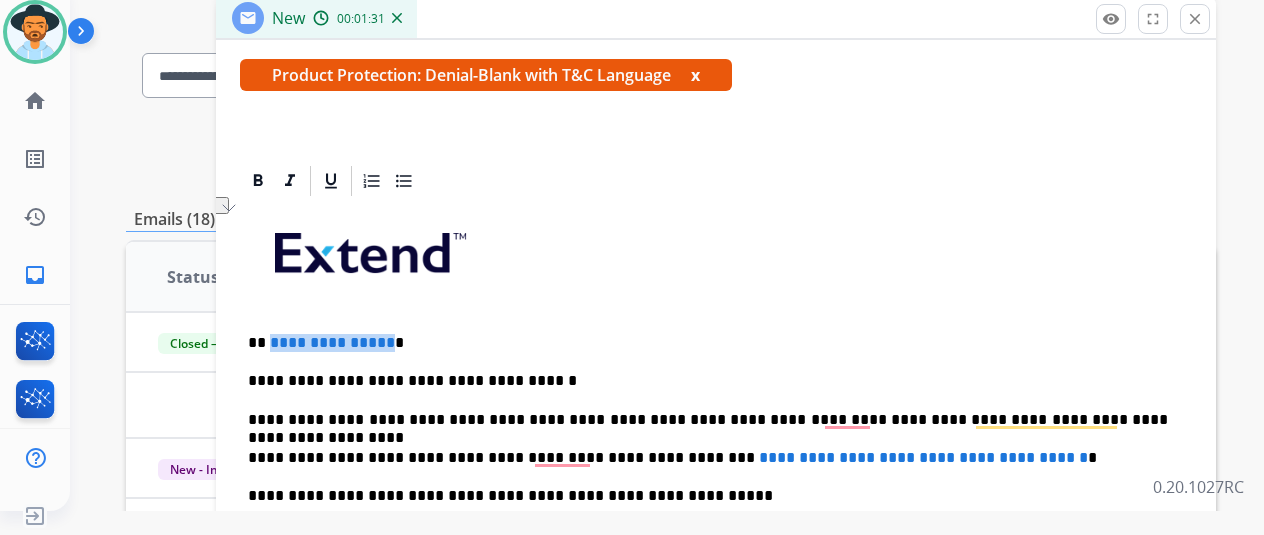 drag, startPoint x: 397, startPoint y: 335, endPoint x: 282, endPoint y: 335, distance: 115 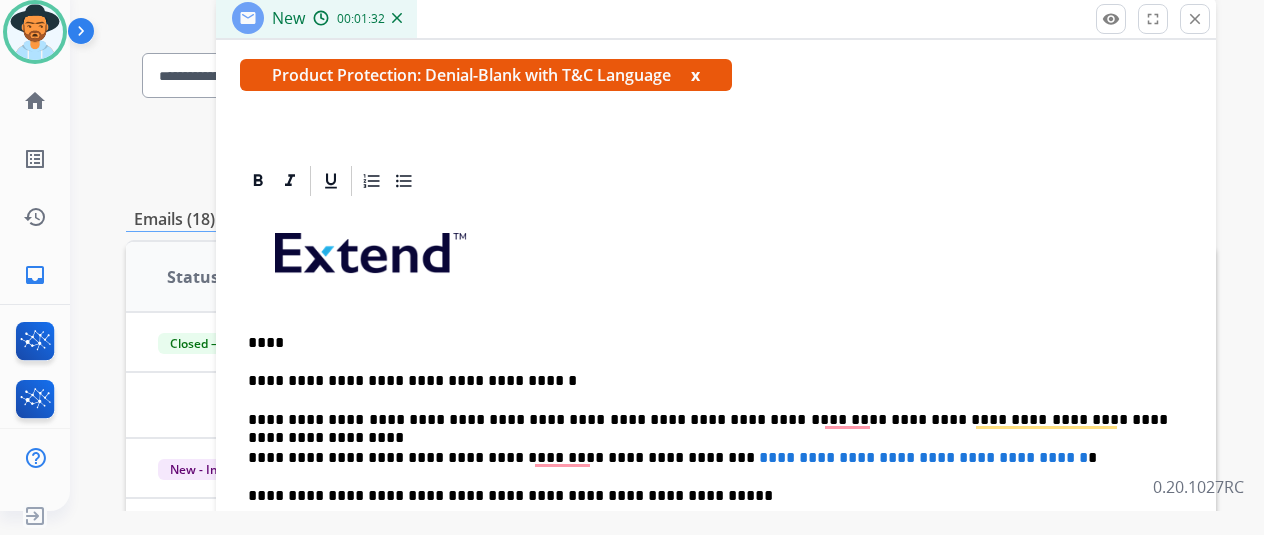 type 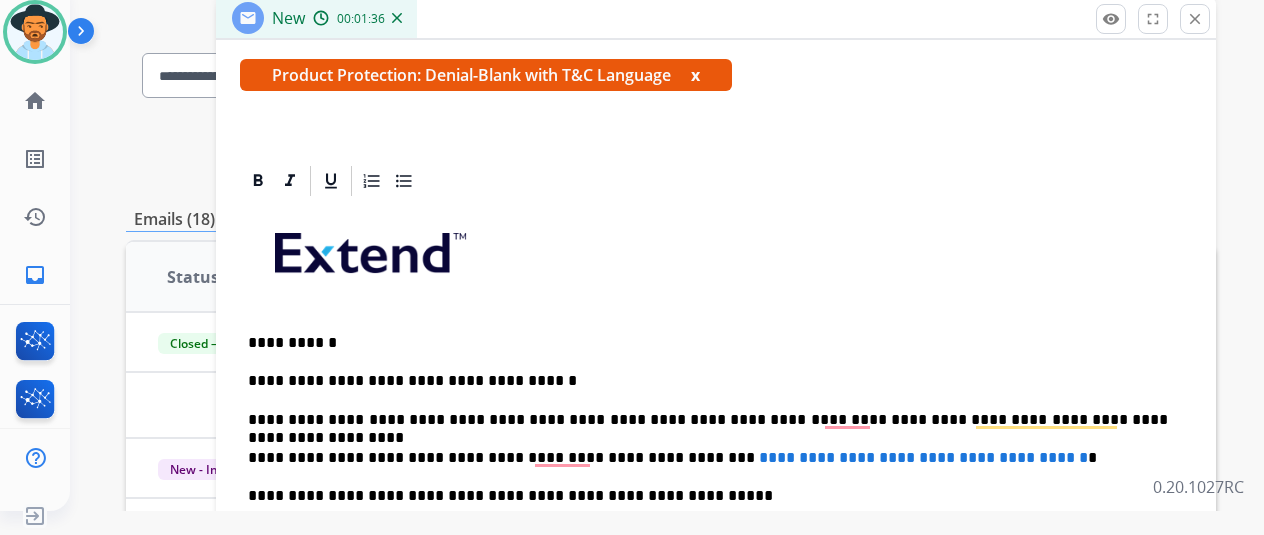 click on "**********" at bounding box center (716, 534) 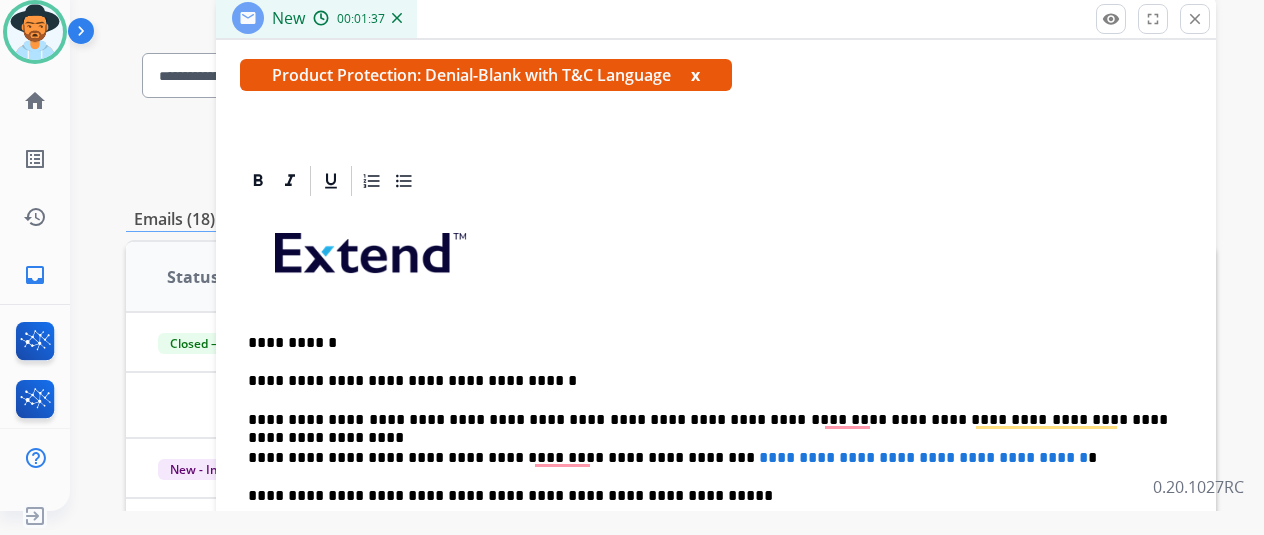 scroll, scrollTop: 490, scrollLeft: 0, axis: vertical 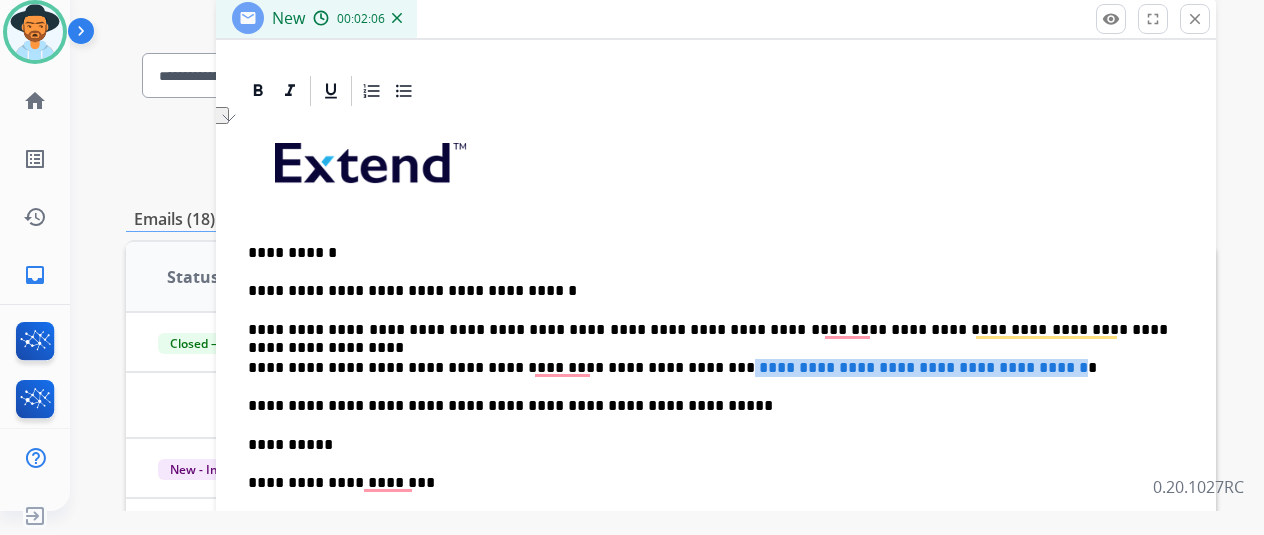 drag, startPoint x: 1064, startPoint y: 359, endPoint x: 676, endPoint y: 357, distance: 388.00516 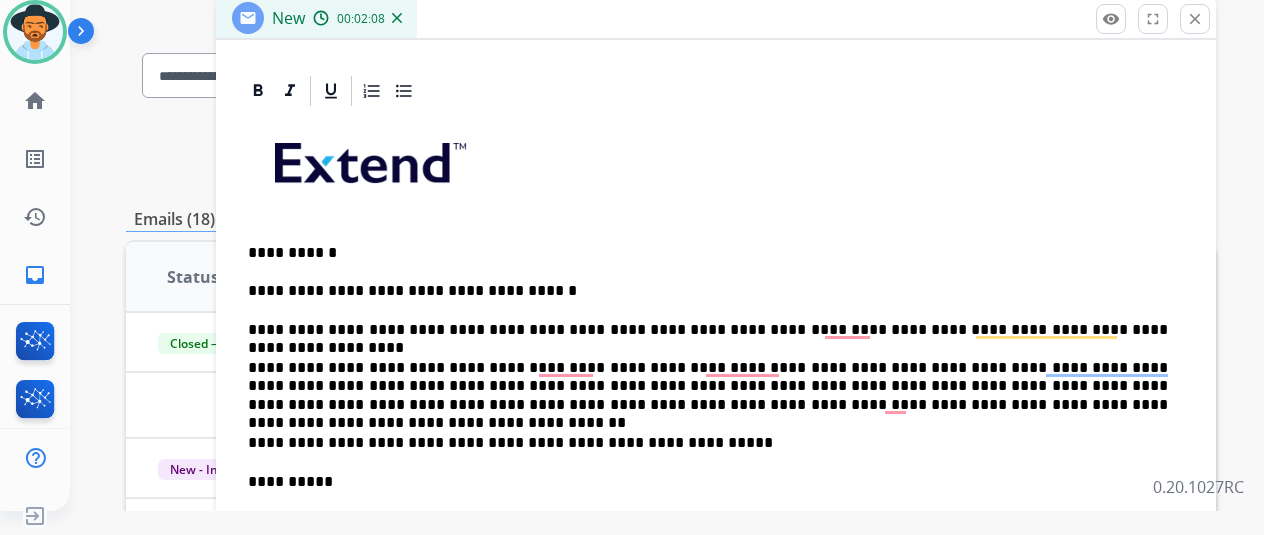 click on "**********" at bounding box center [708, 386] 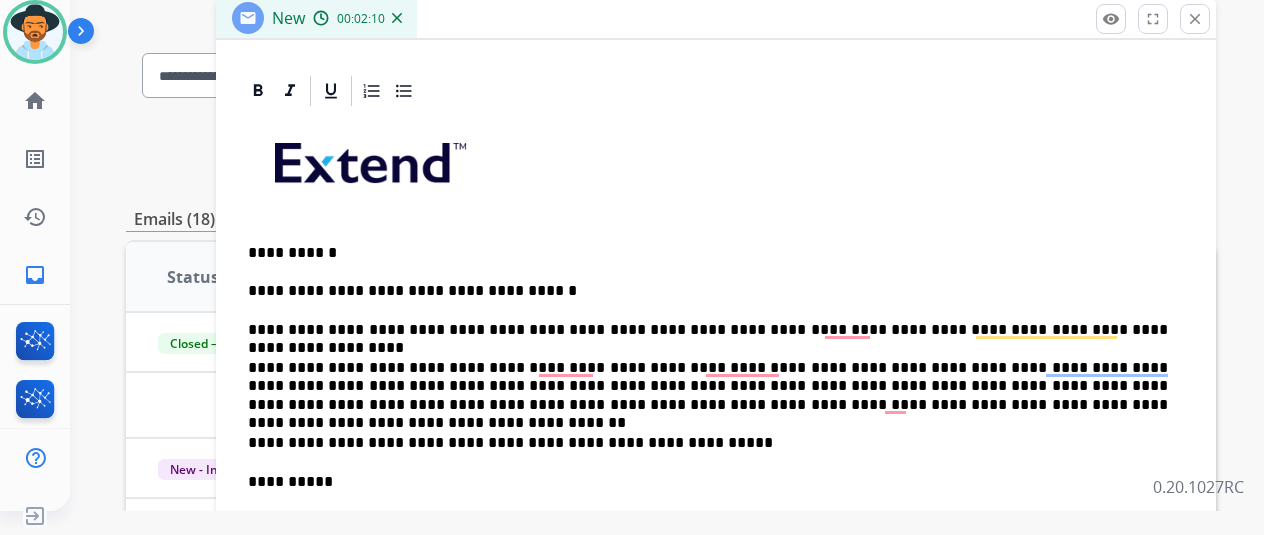 click on "**********" at bounding box center [708, 386] 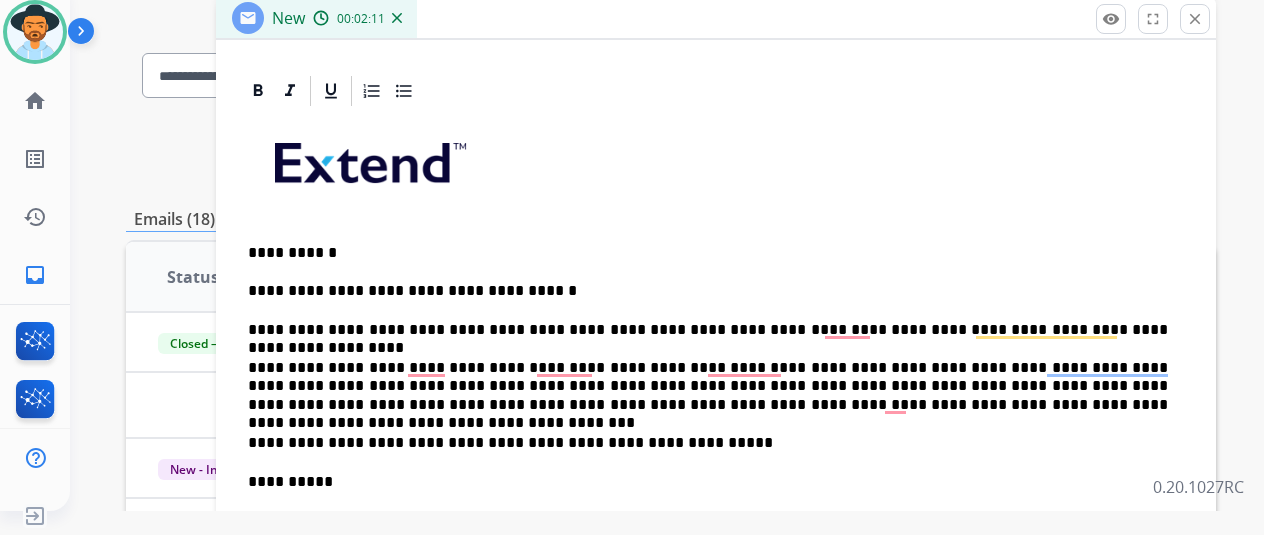 click on "**********" at bounding box center (708, 386) 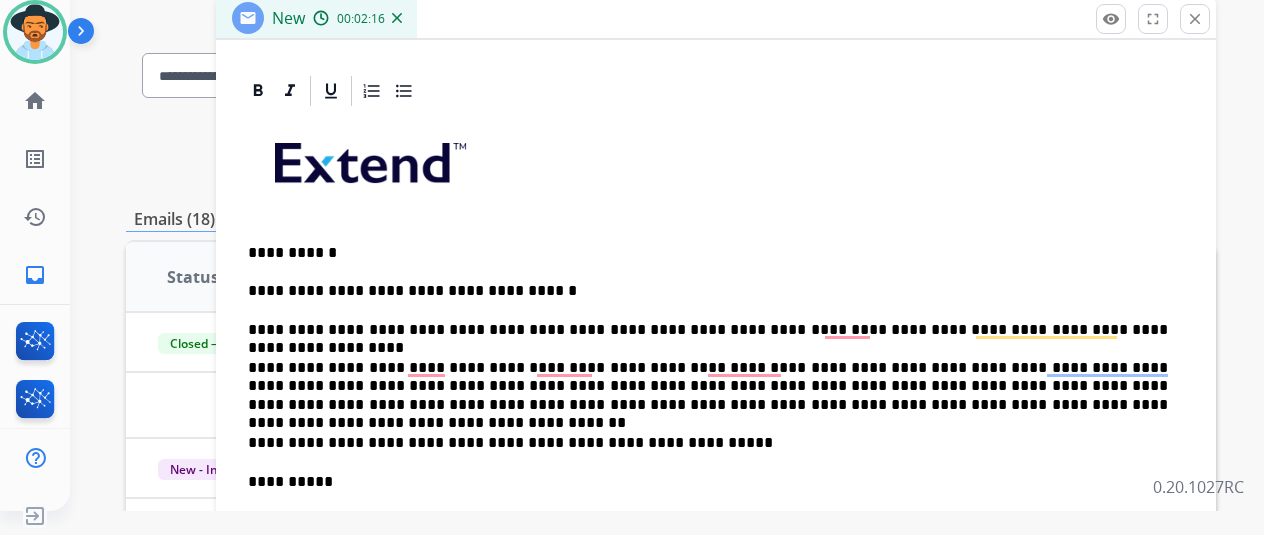 click on "**********" at bounding box center (708, 386) 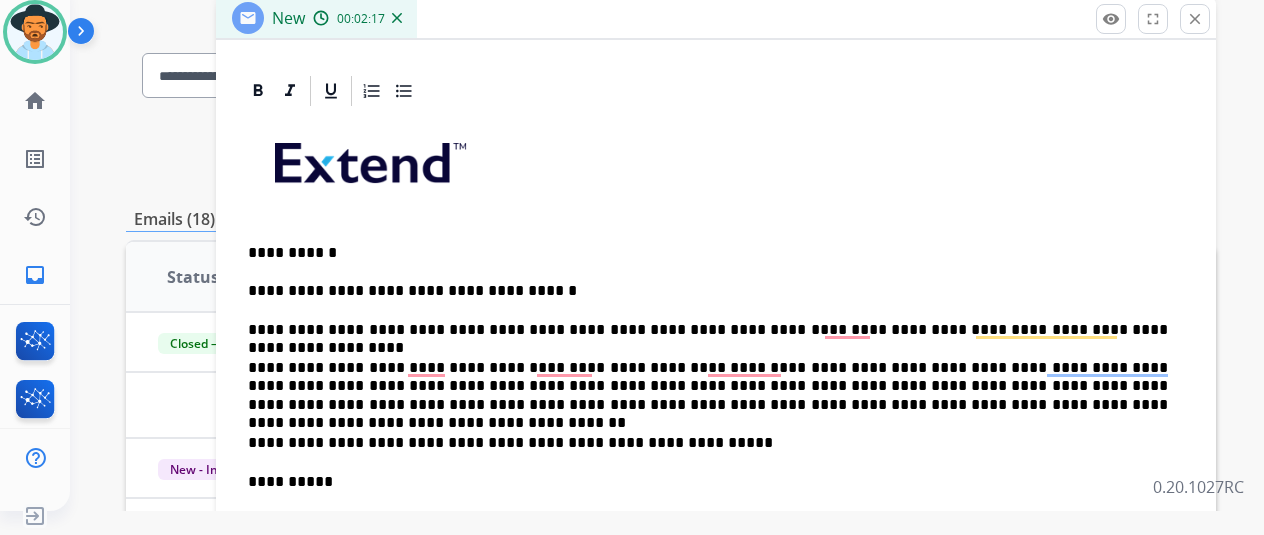 click on "**********" at bounding box center (716, 462) 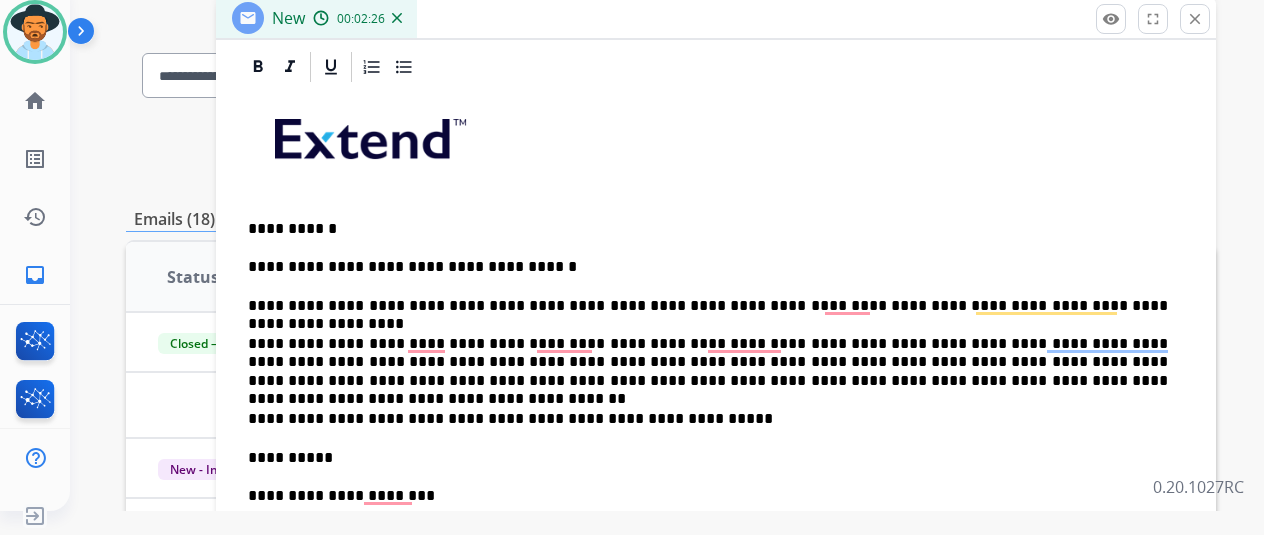 scroll, scrollTop: 526, scrollLeft: 0, axis: vertical 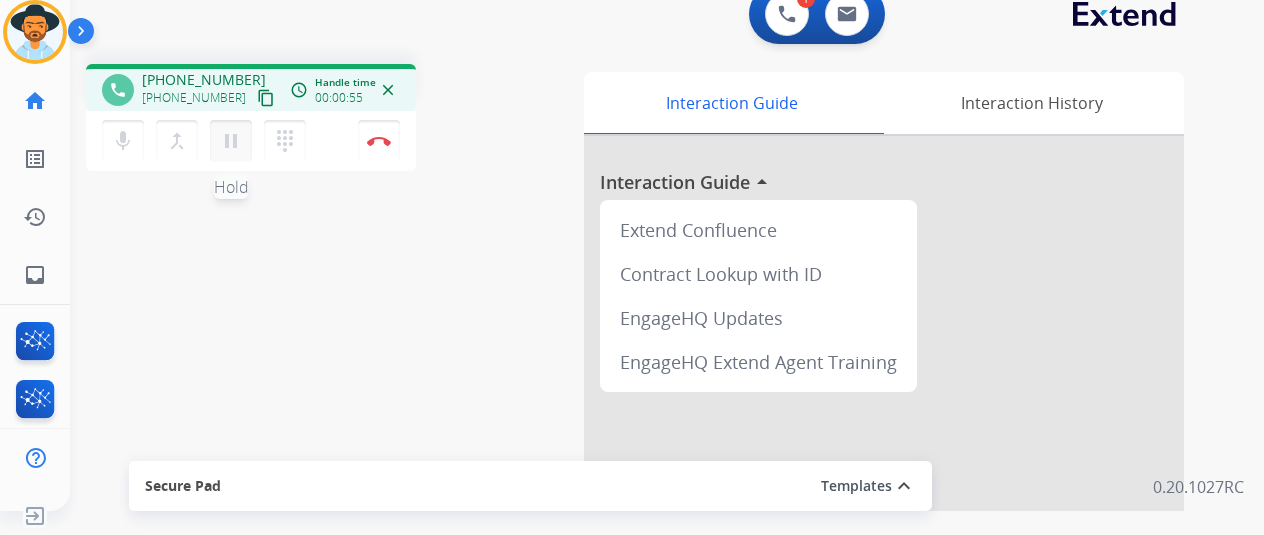 click on "pause" at bounding box center [231, 141] 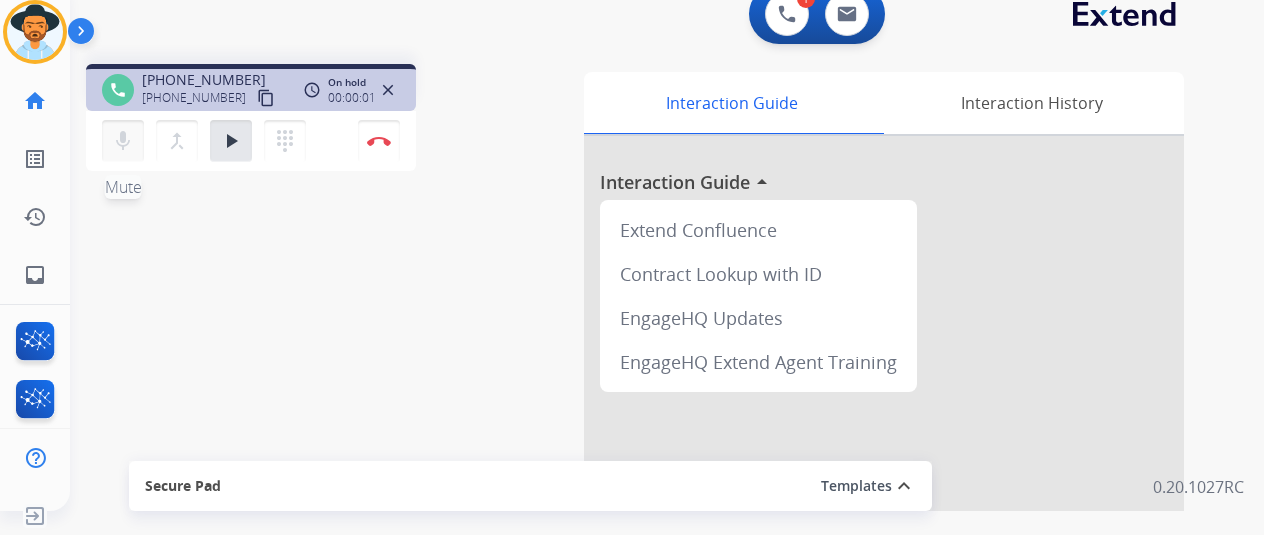 click on "mic Mute" at bounding box center (123, 141) 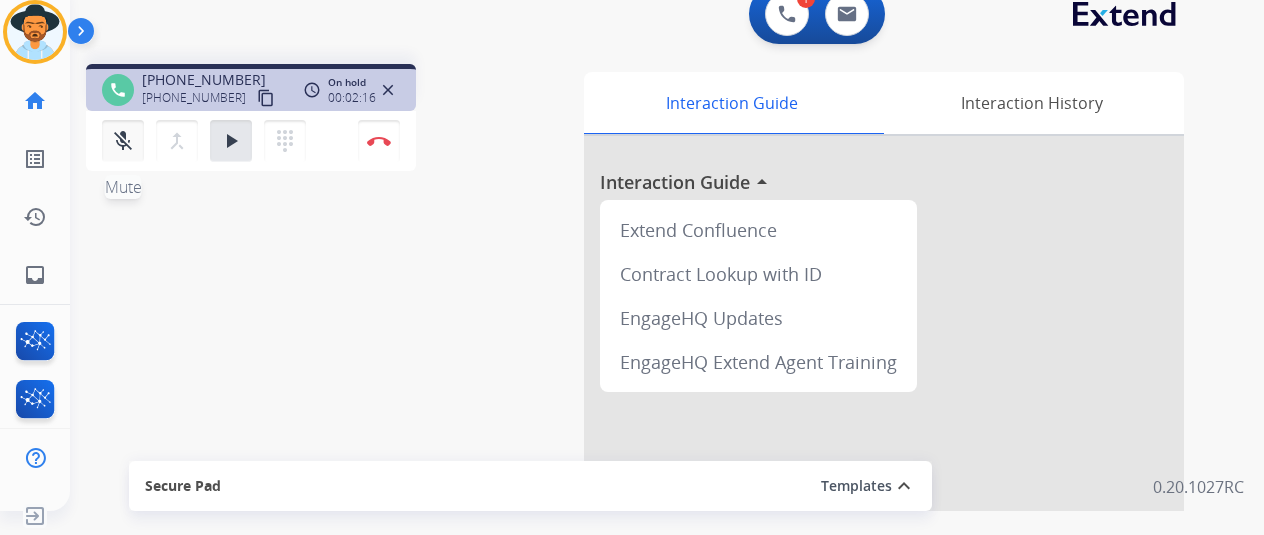 click on "mic_off Mute" at bounding box center (123, 141) 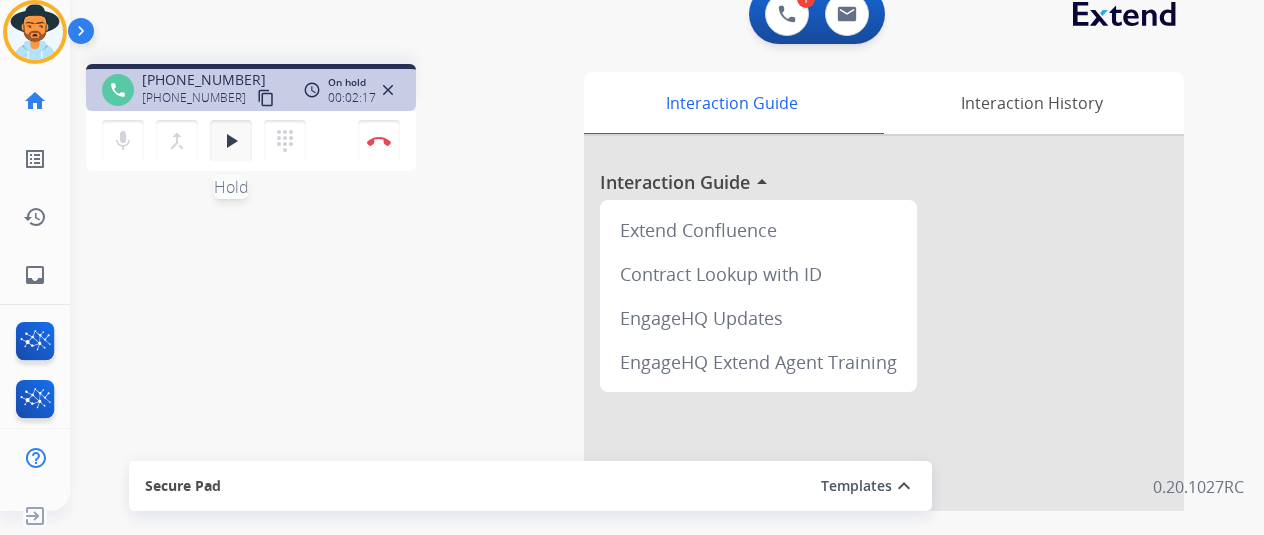 click on "play_arrow" at bounding box center [231, 141] 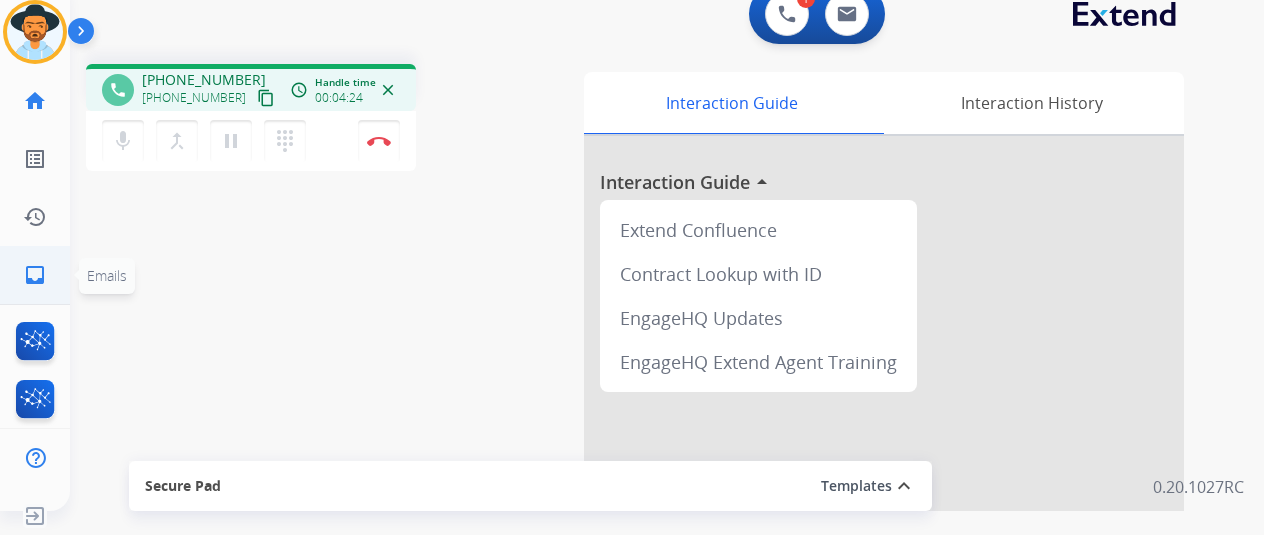 click on "inbox  Emails" 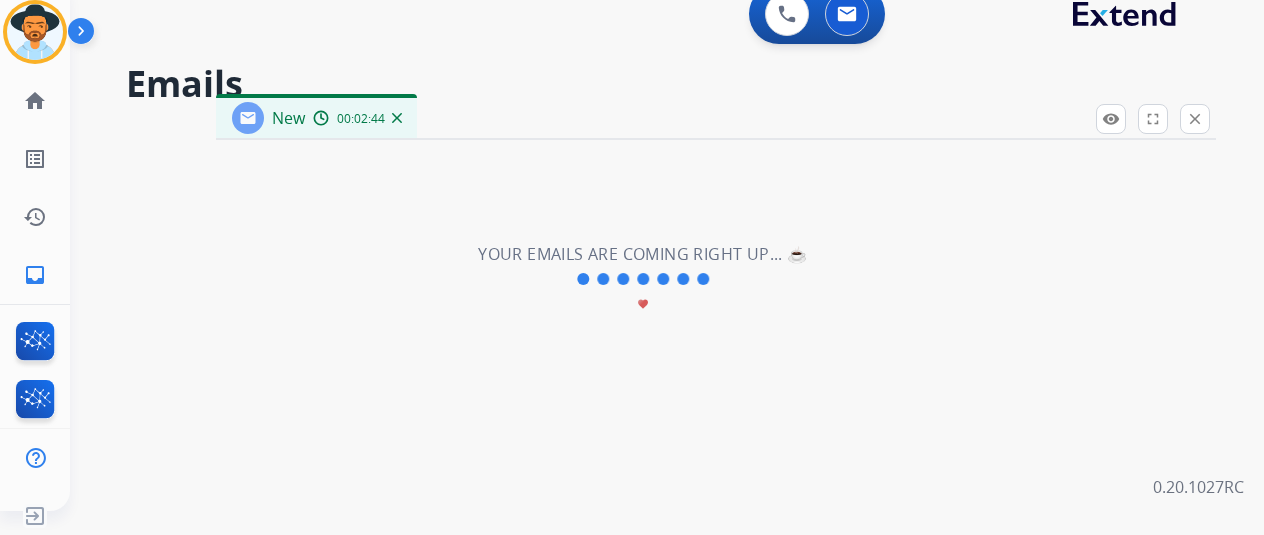 select on "**********" 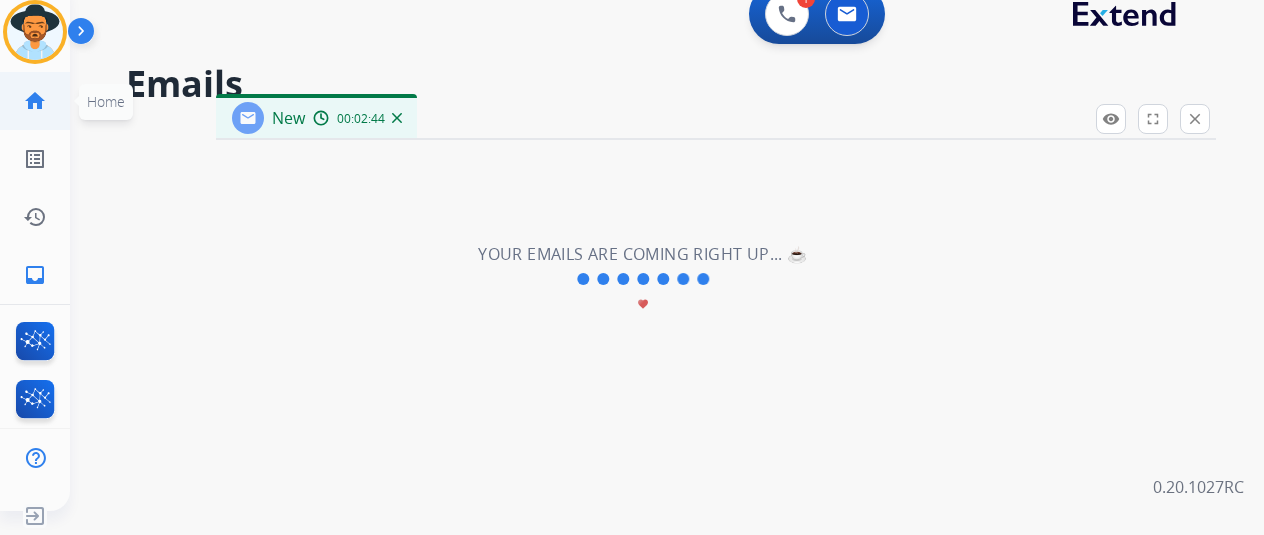 click on "home" 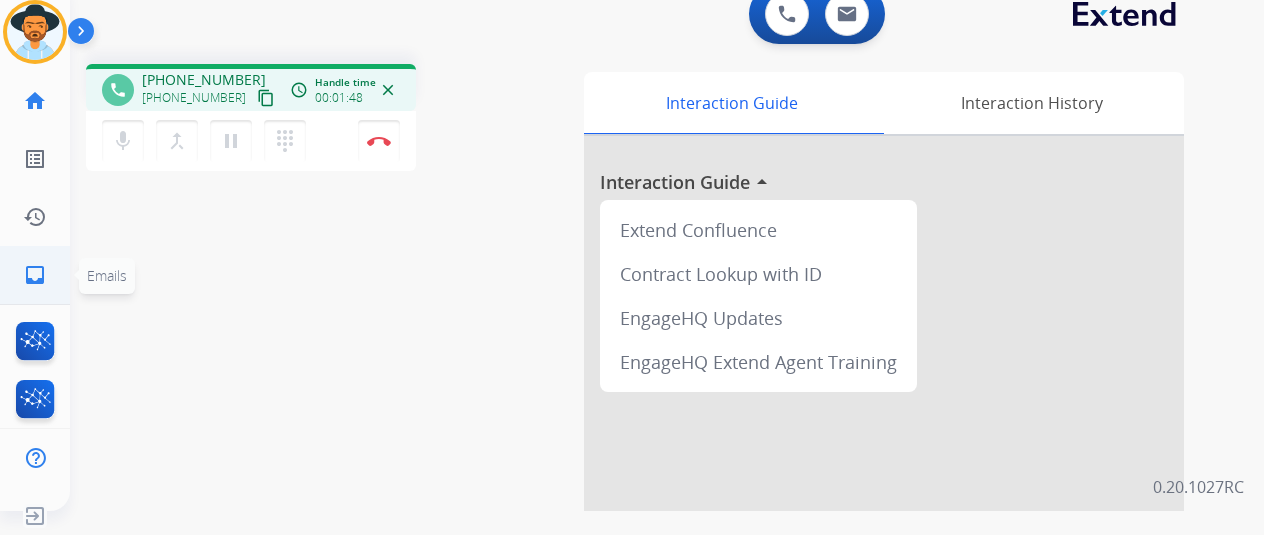 click on "inbox  Emails  Emails" 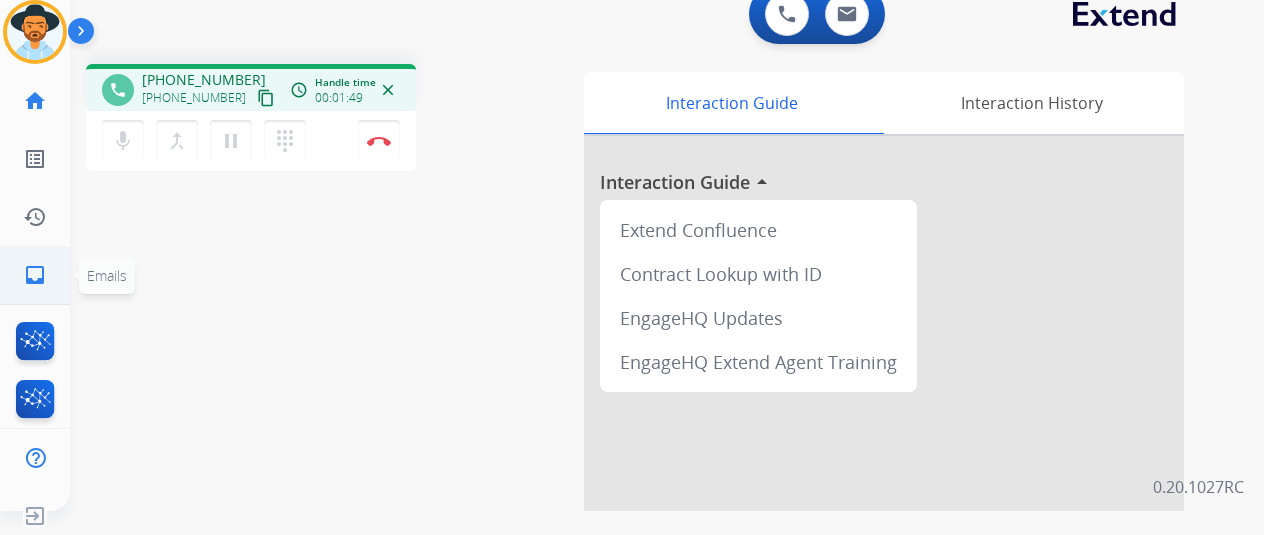 click on "inbox  Emails" 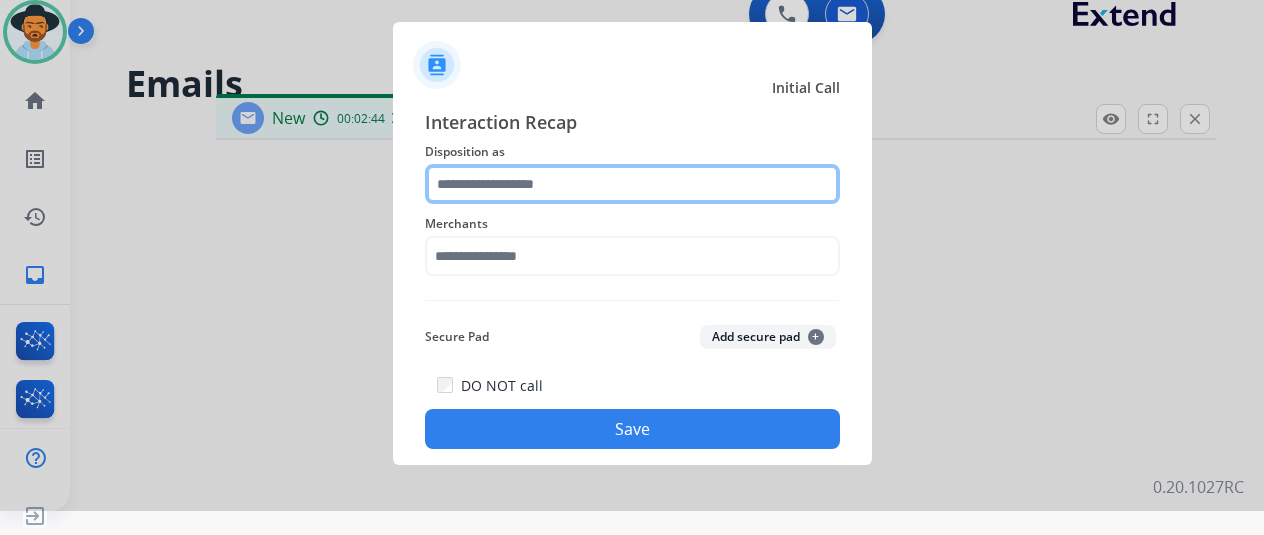 click 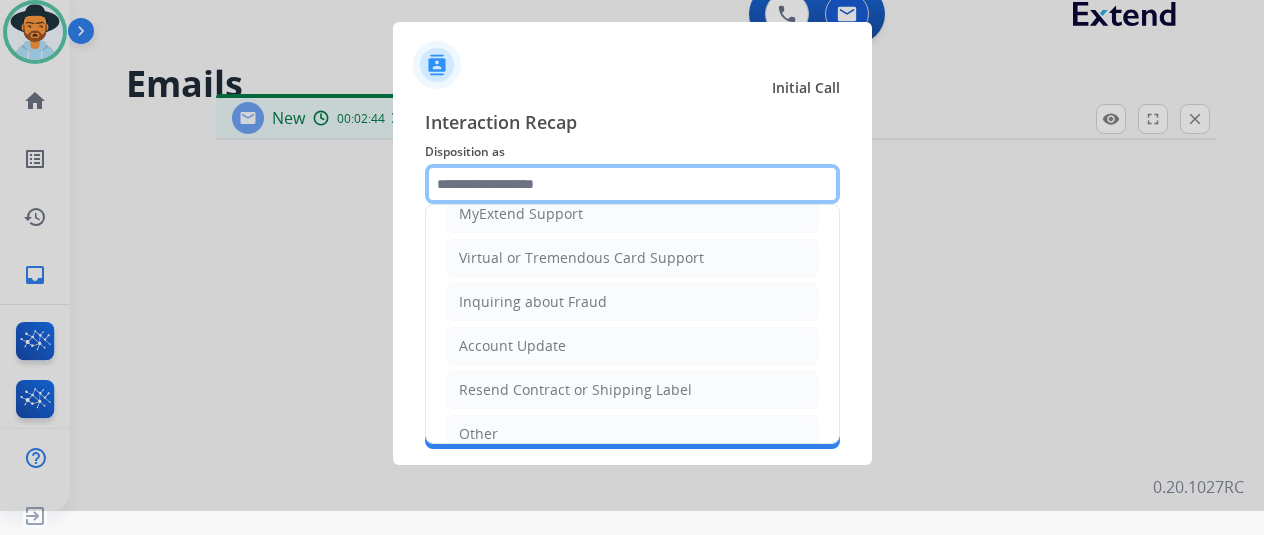 scroll, scrollTop: 303, scrollLeft: 0, axis: vertical 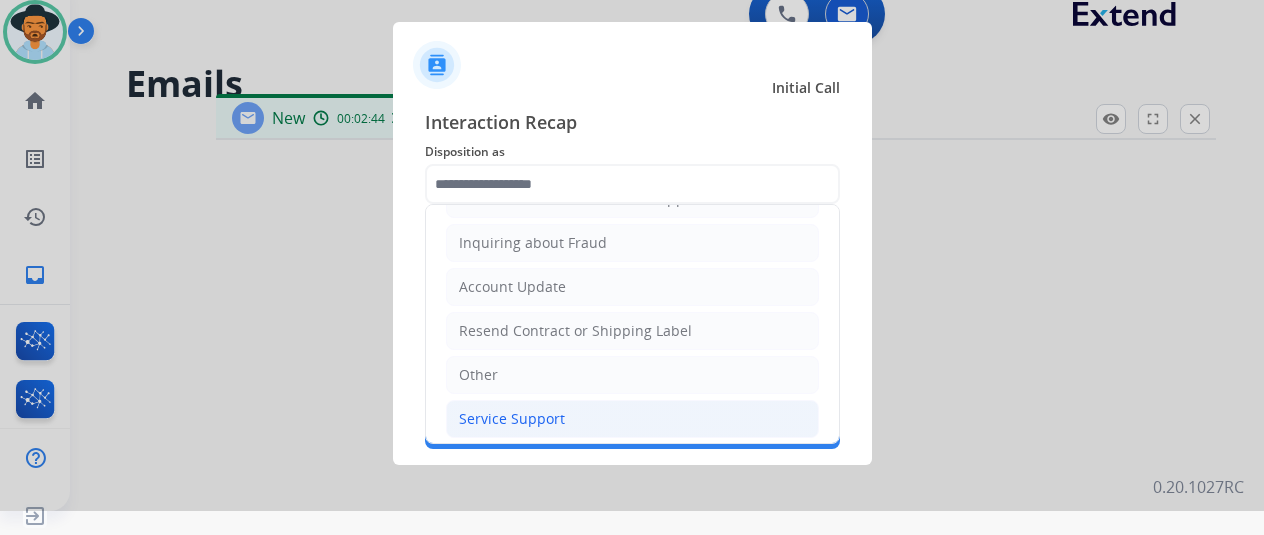 click on "Service Support" 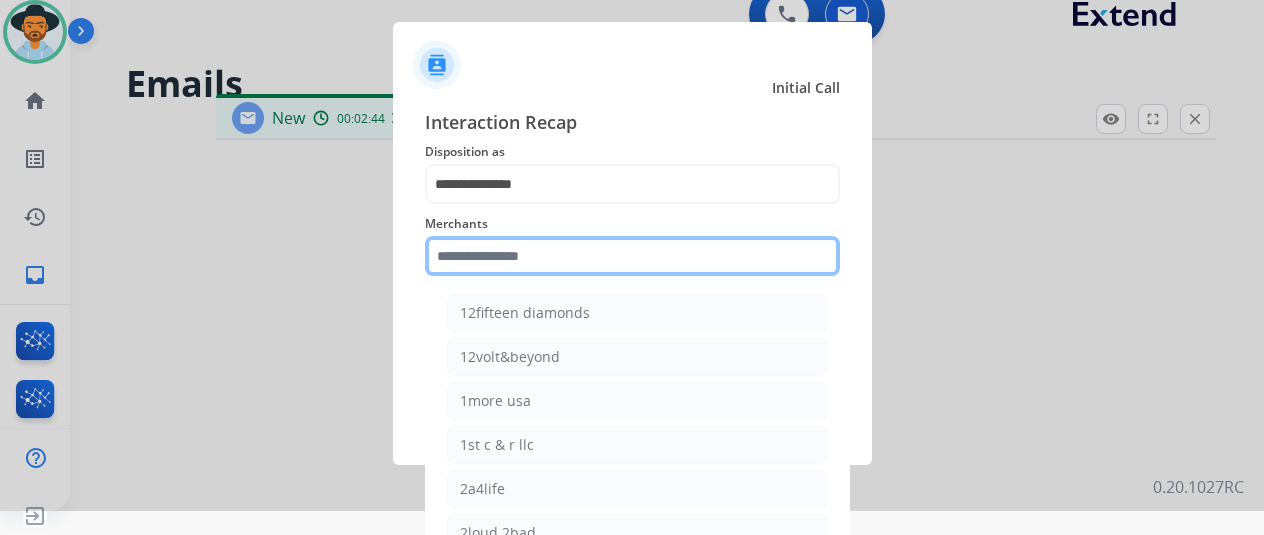 click 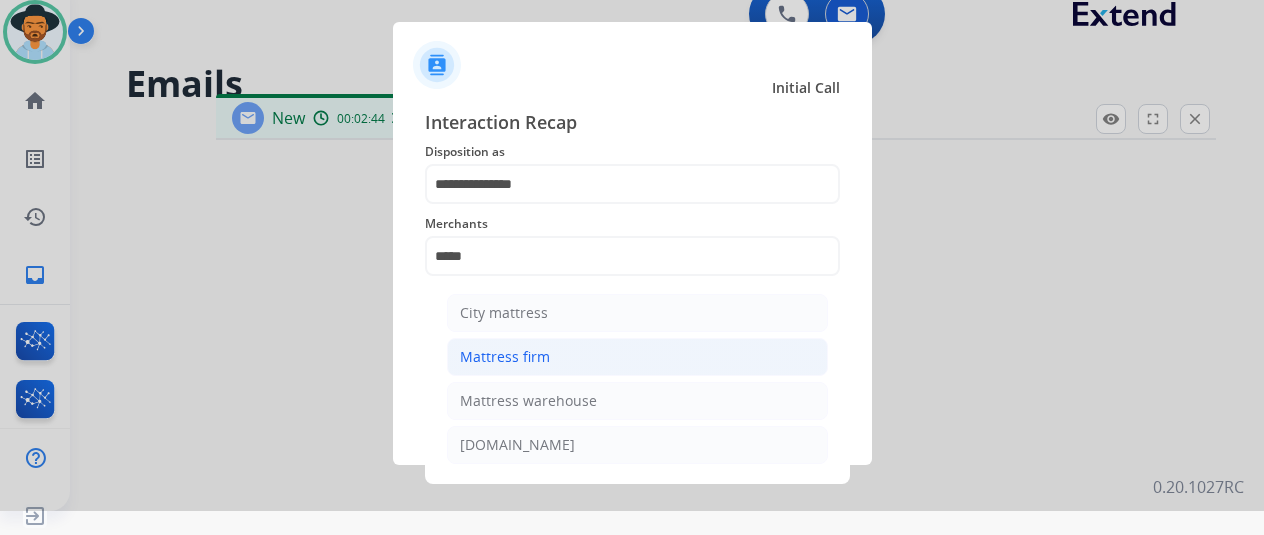 click on "Mattress firm" 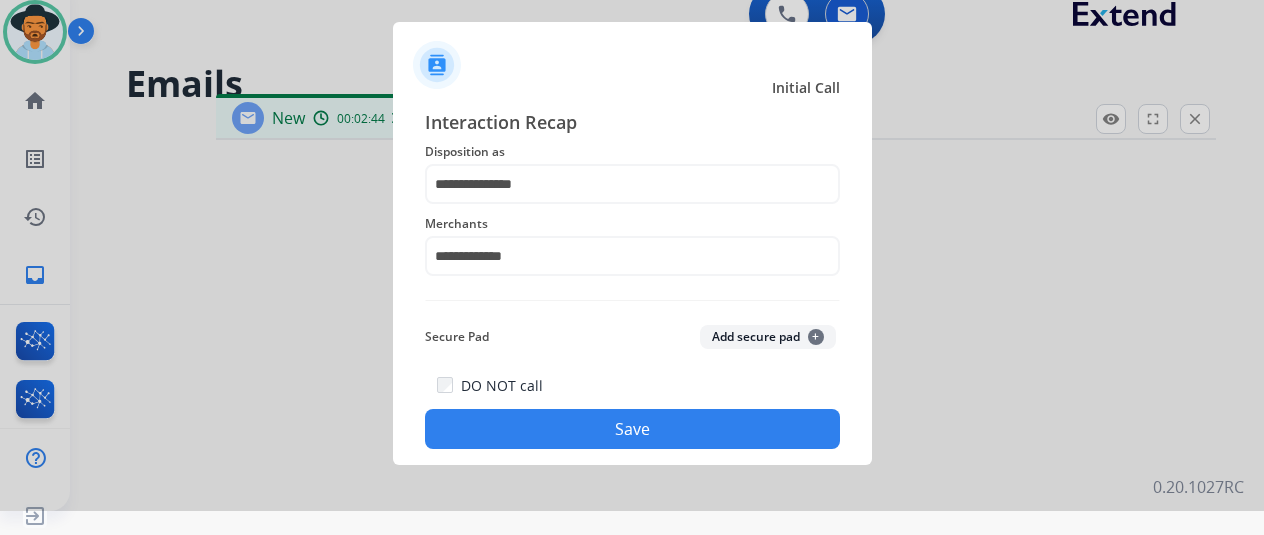 click on "Save" 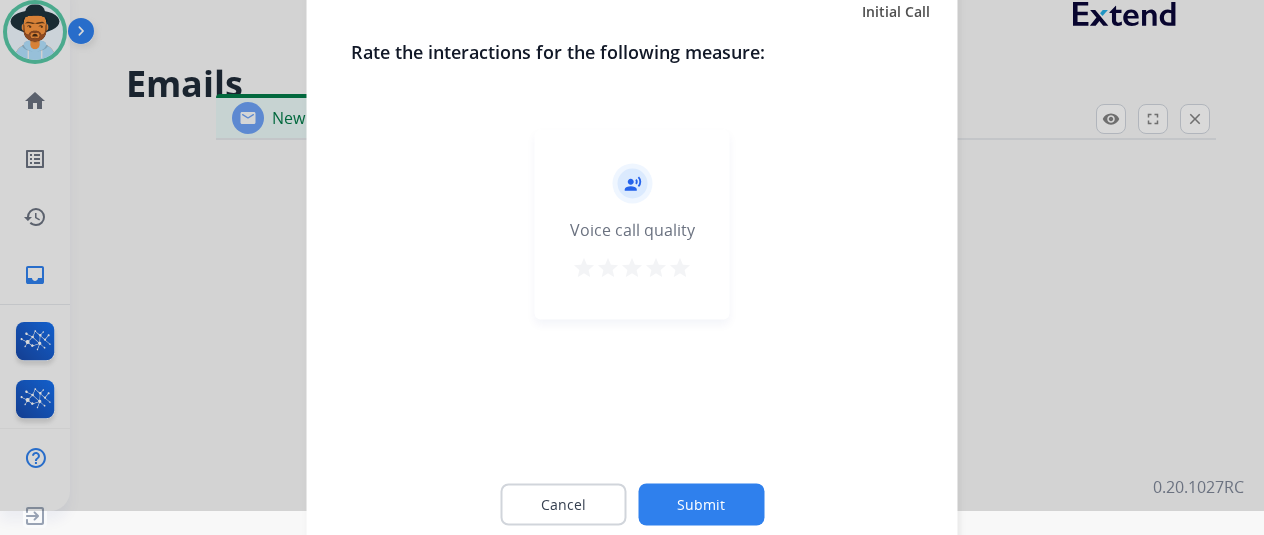 click on "star" at bounding box center (680, 267) 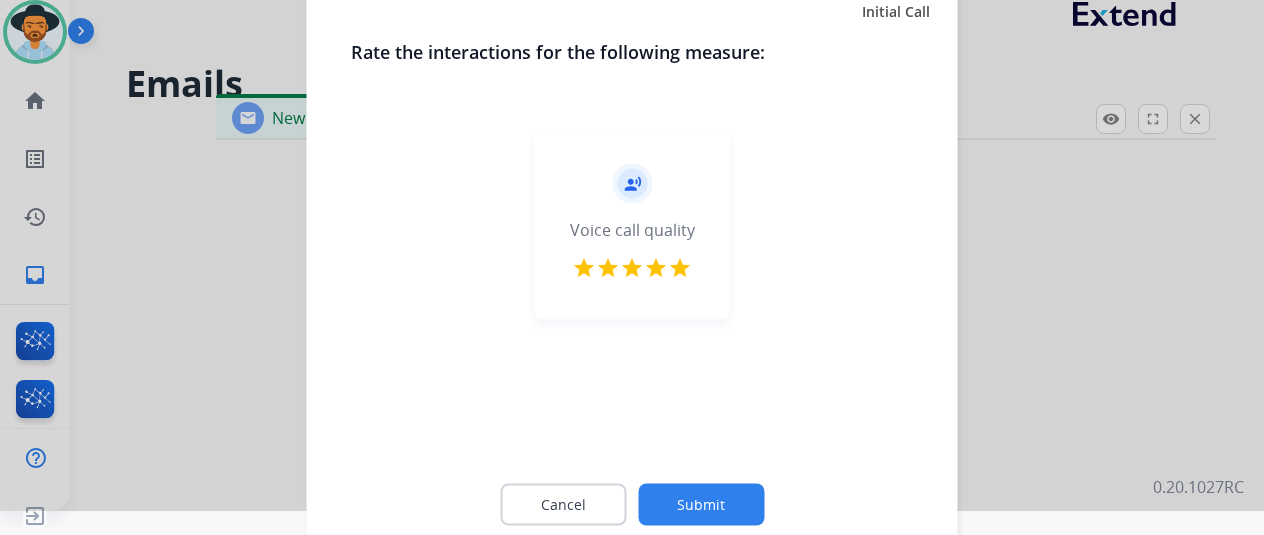 click on "Submit" 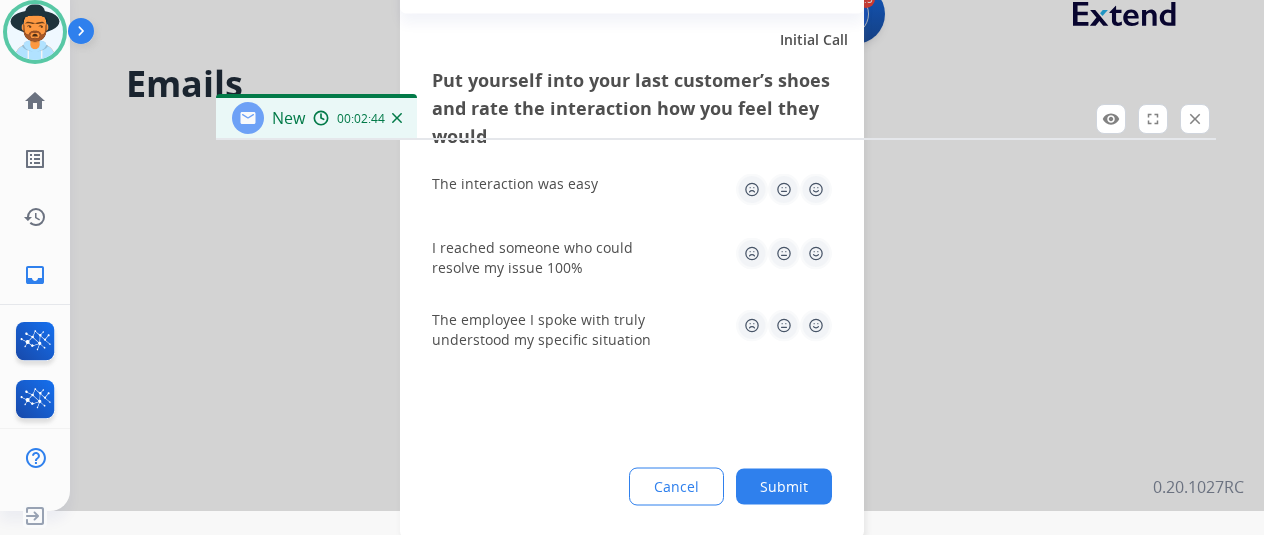 click 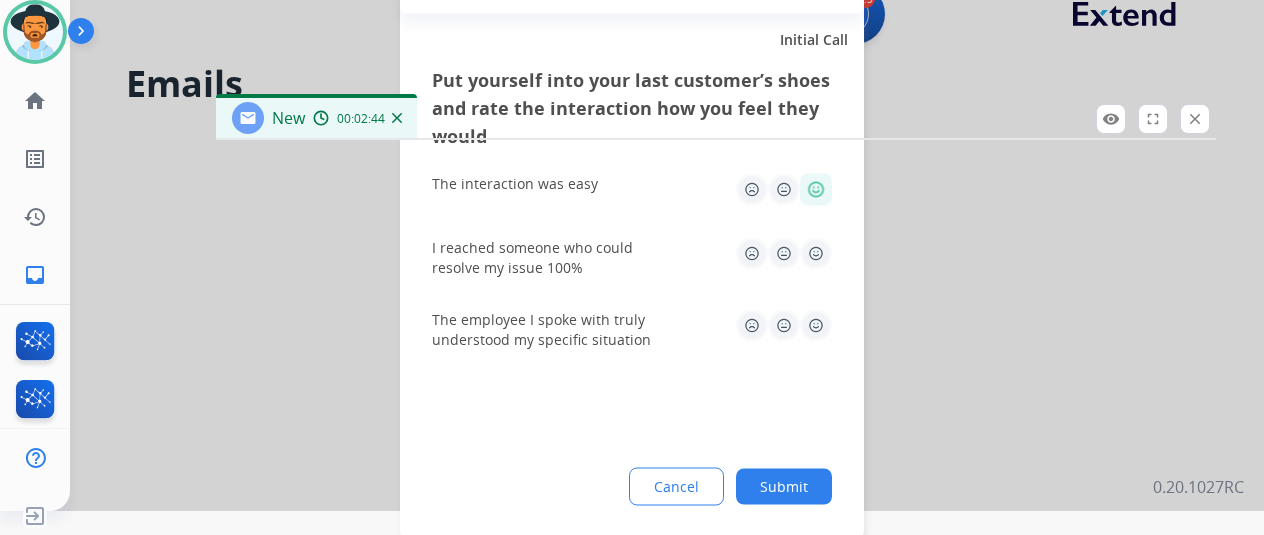 click 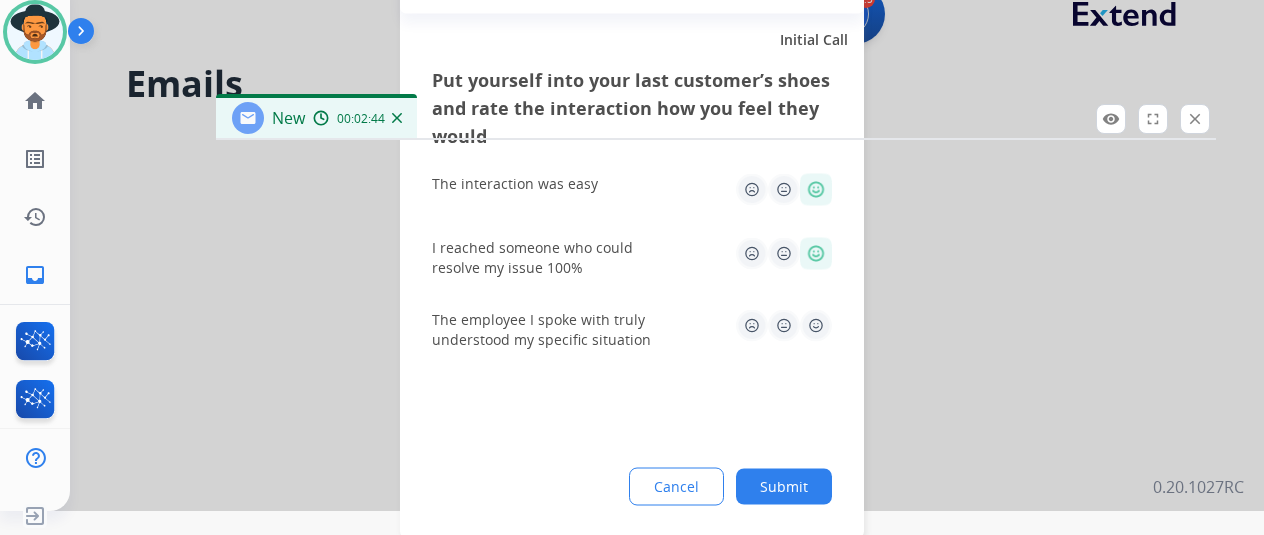 click 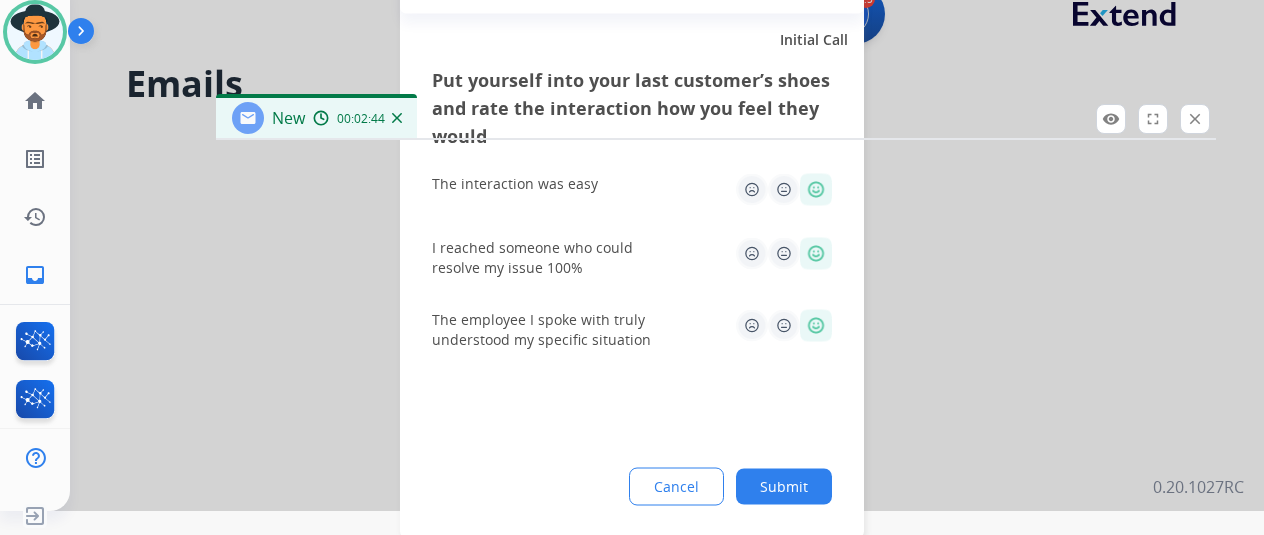 click on "Submit" 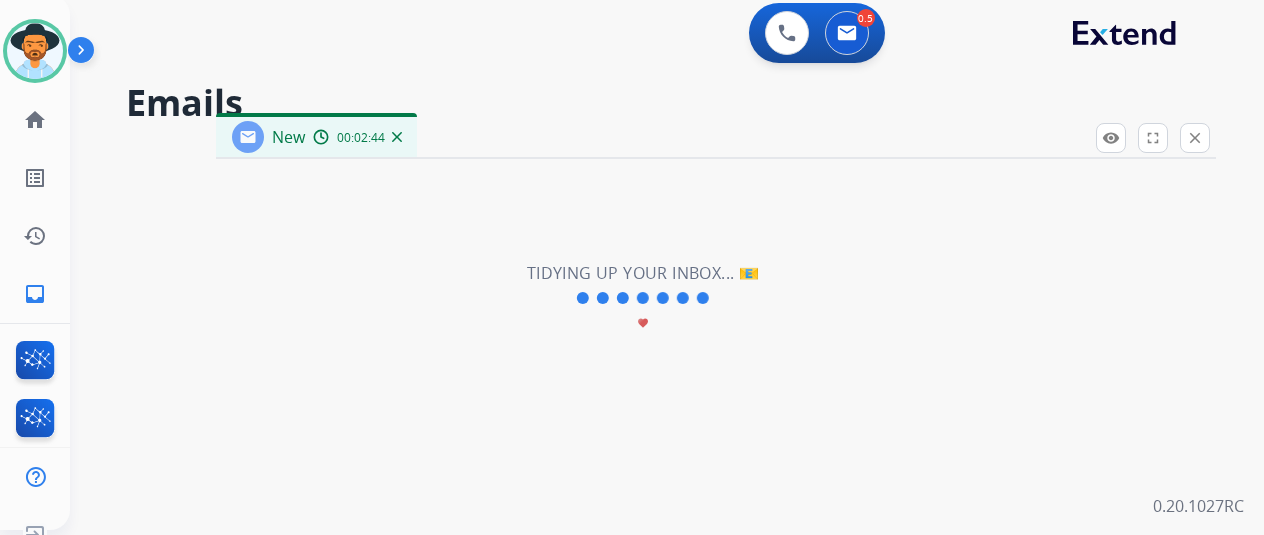 scroll, scrollTop: 0, scrollLeft: 0, axis: both 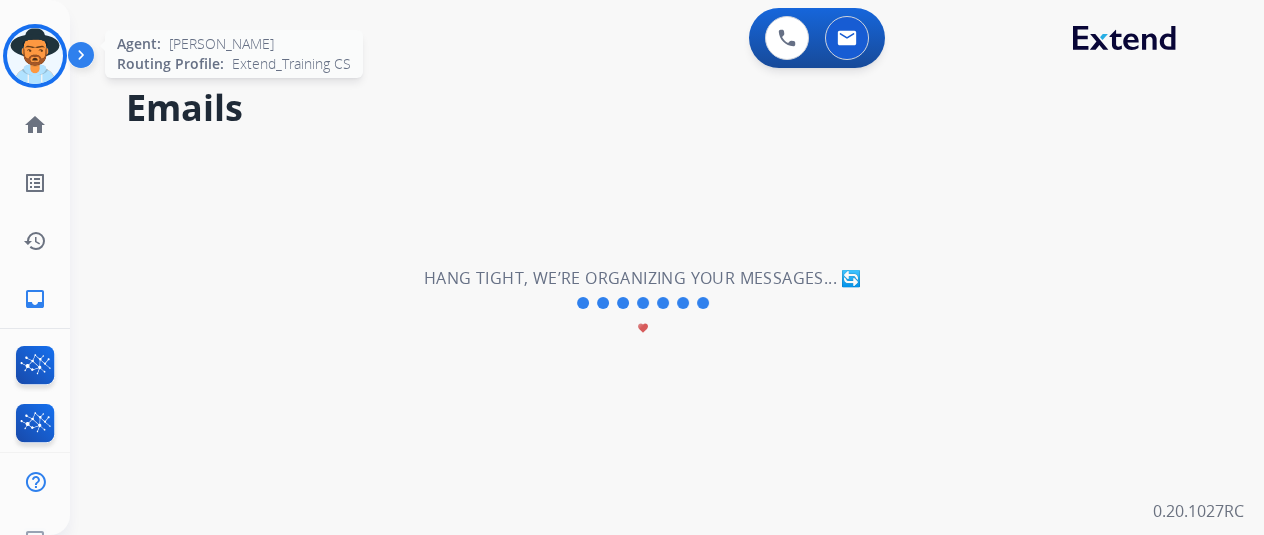 click at bounding box center [35, 56] 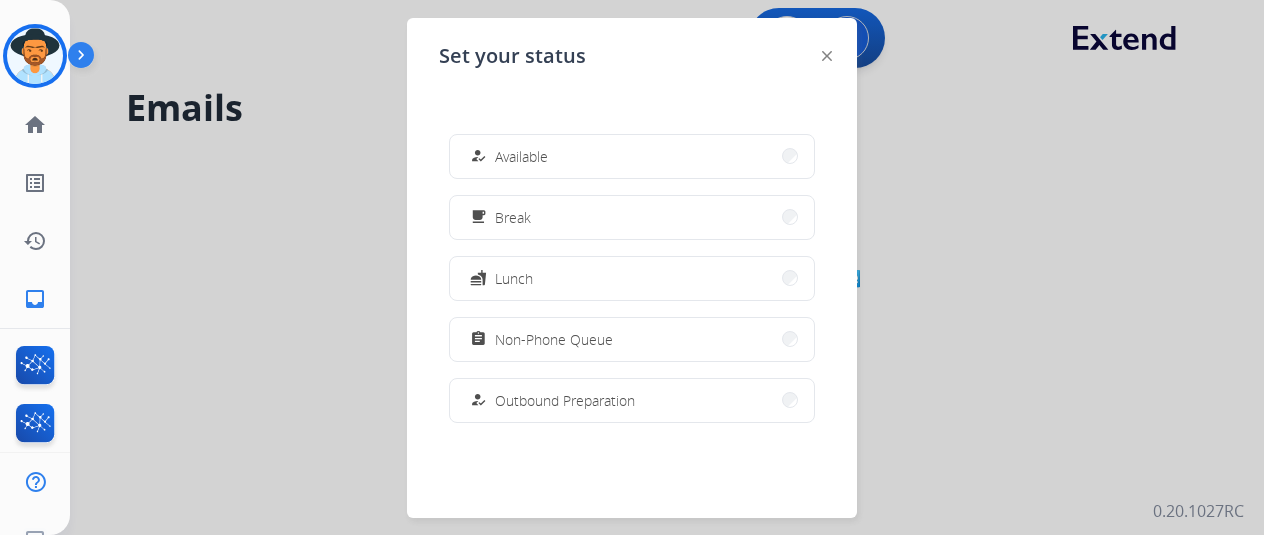 click on "how_to_reg Available free_breakfast Break fastfood Lunch assignment Non-Phone Queue how_to_reg Outbound Preparation campaign Team Huddle menu_book Training school Coaching phonelink_off System Issue login Logged In work_off Offline" at bounding box center [632, 278] 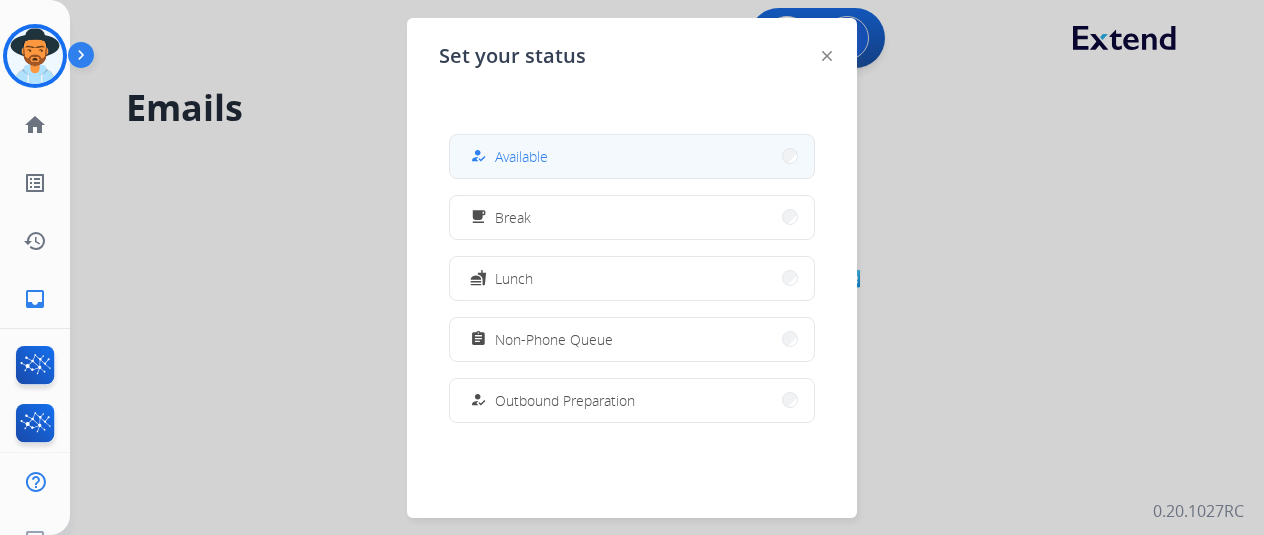 click on "Available" at bounding box center [521, 156] 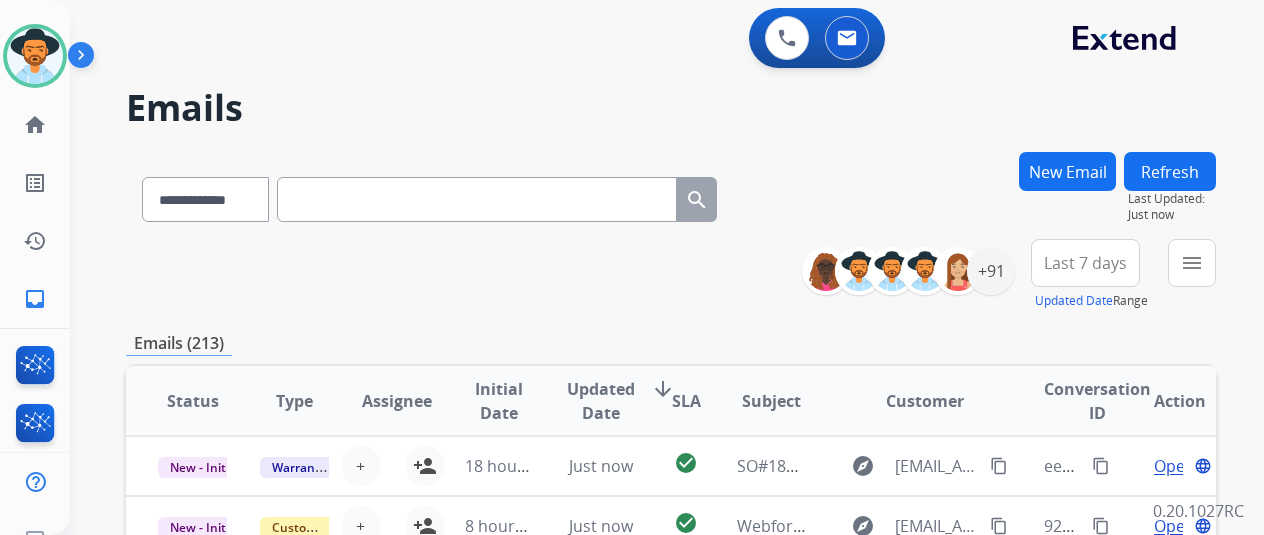 click on "New Email" at bounding box center [1067, 171] 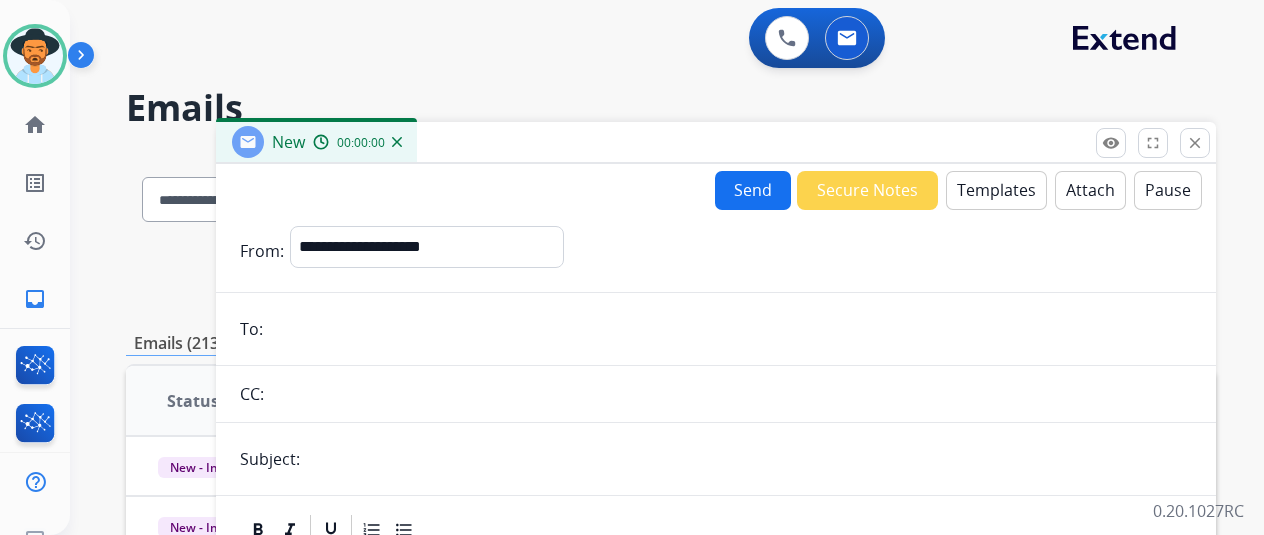 click on "**********" at bounding box center (716, 556) 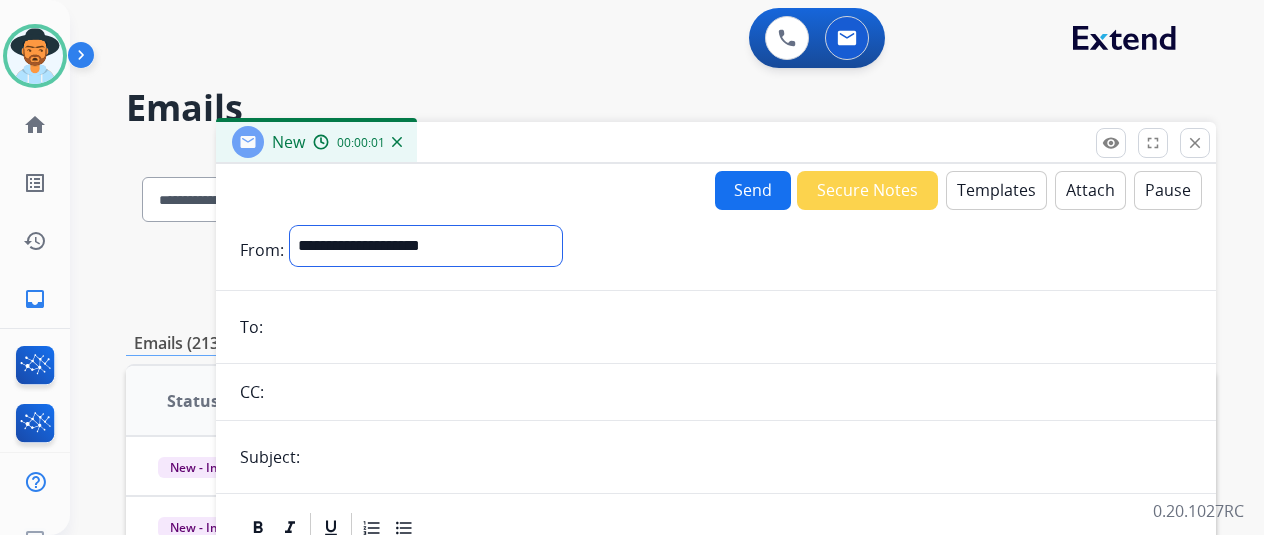 click on "**********" at bounding box center [426, 246] 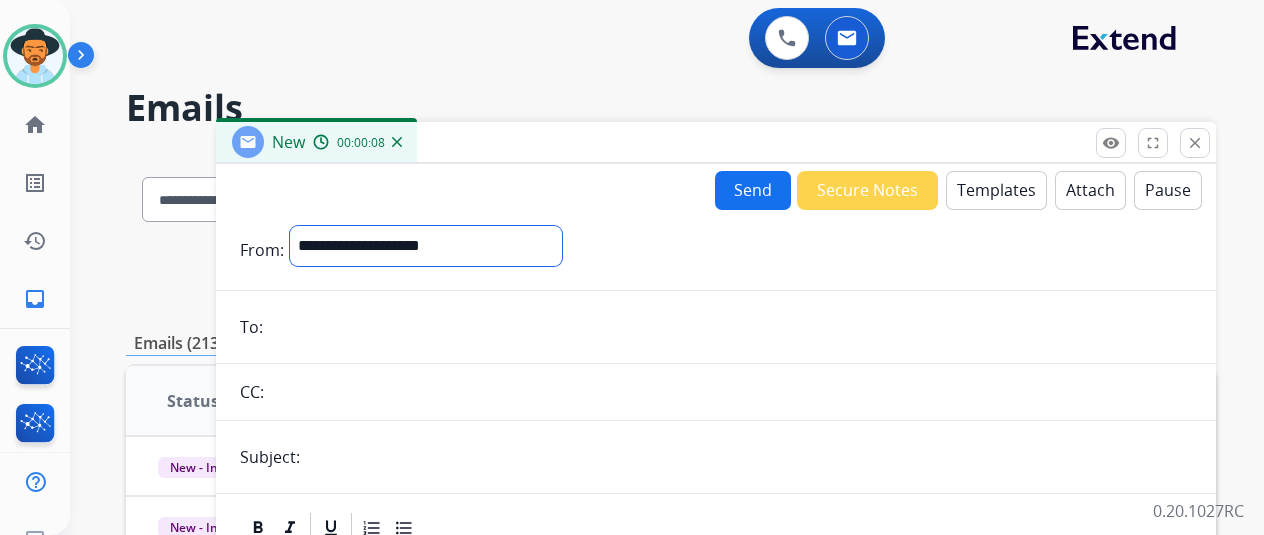 select on "**********" 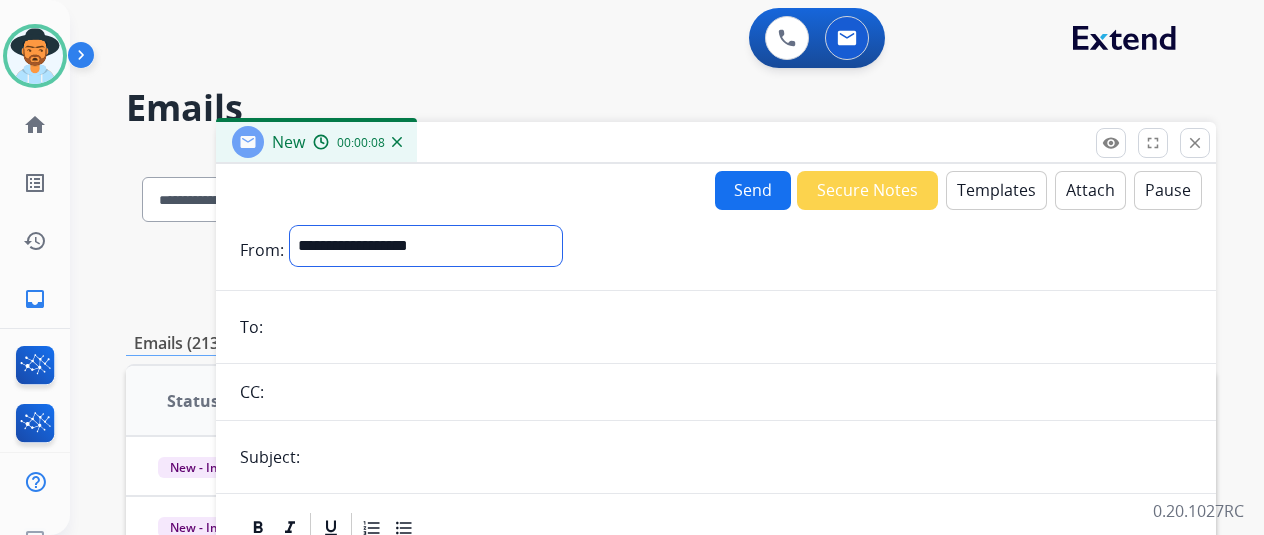 click on "**********" at bounding box center [426, 246] 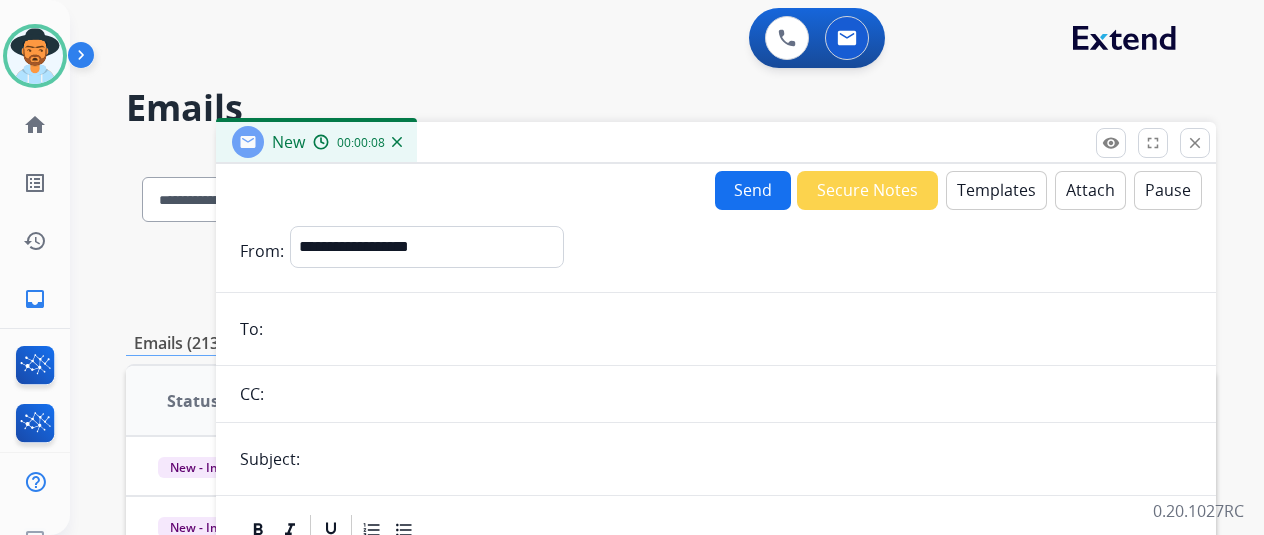 click on "**********" at bounding box center [716, 556] 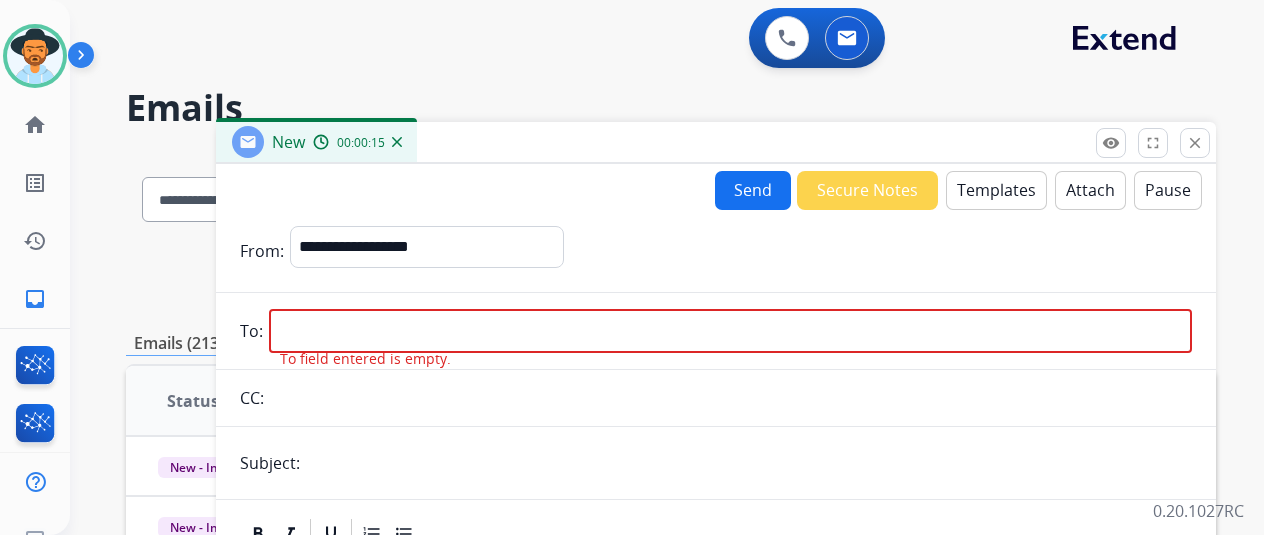 click at bounding box center [730, 331] 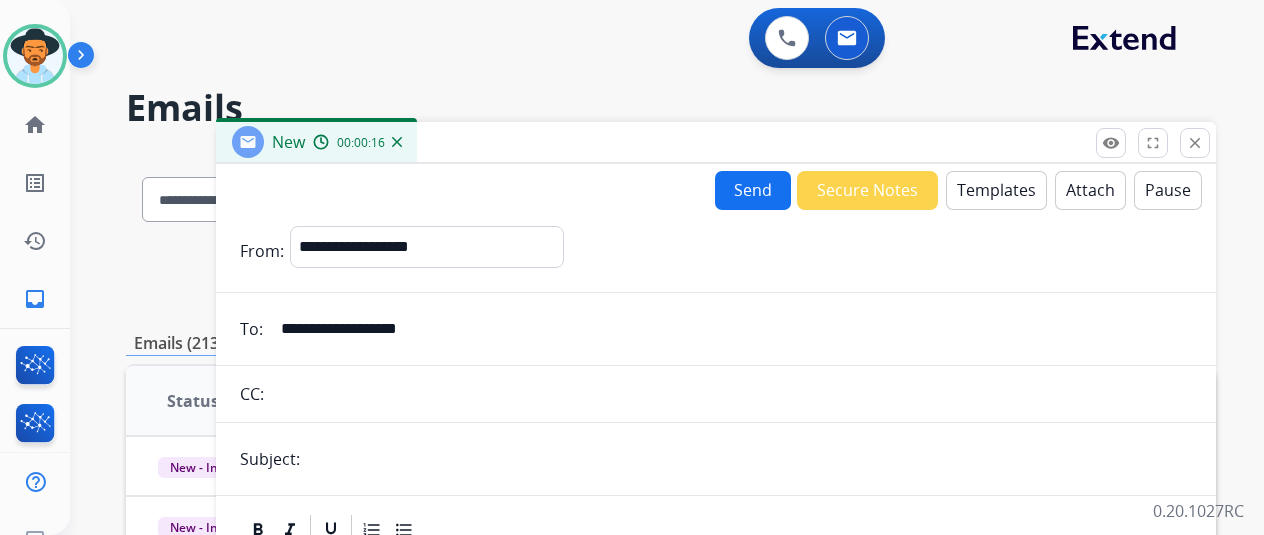 type on "**********" 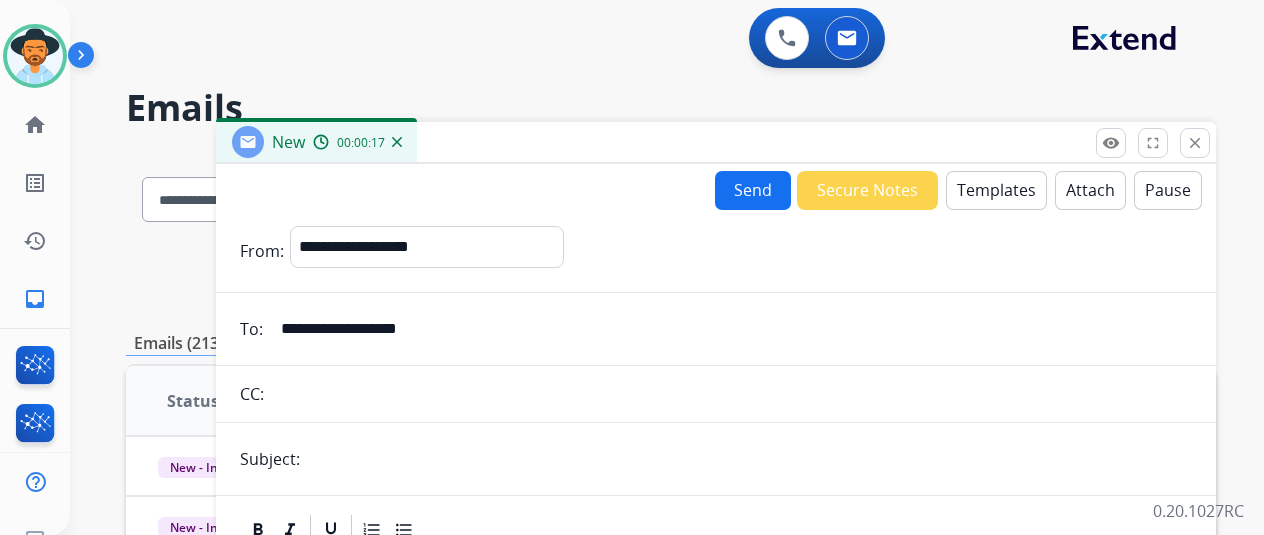 type on "**********" 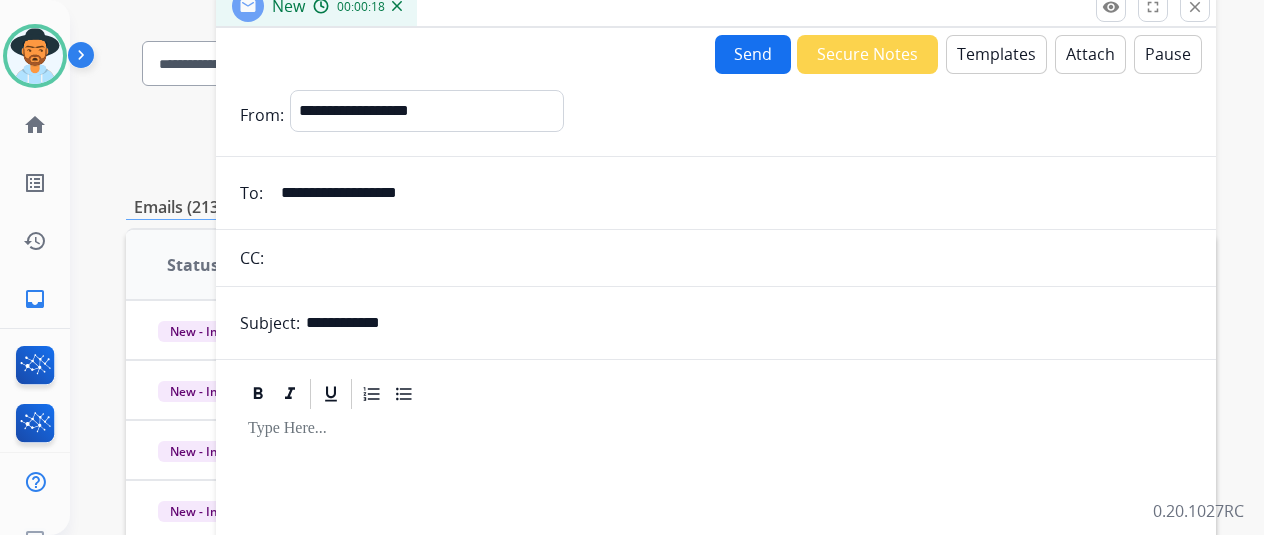 scroll, scrollTop: 0, scrollLeft: 0, axis: both 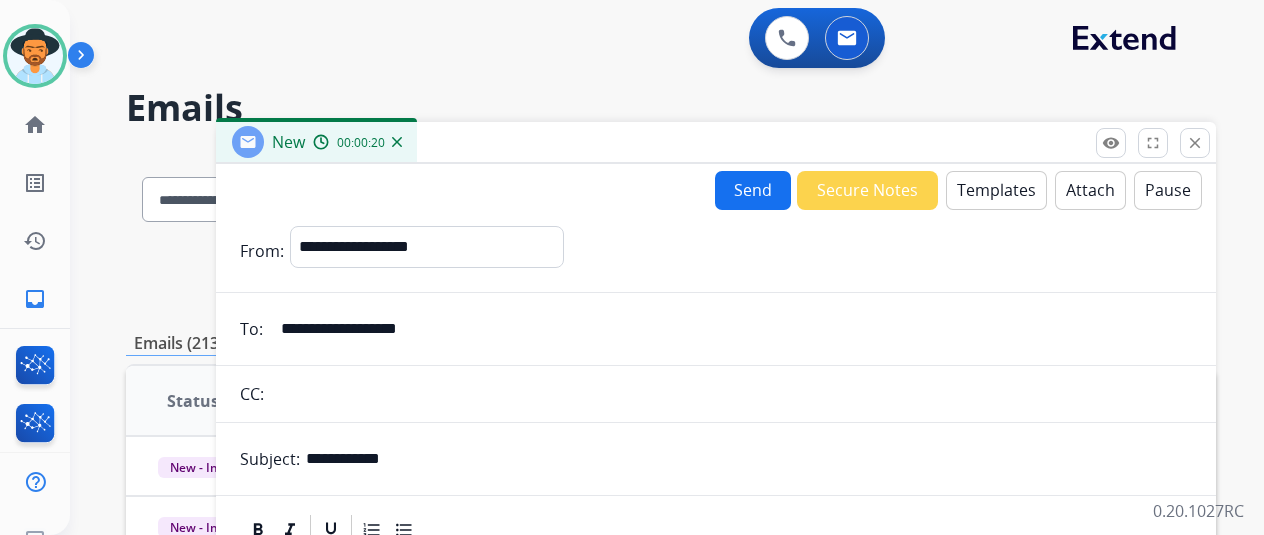 click on "Templates" at bounding box center [996, 190] 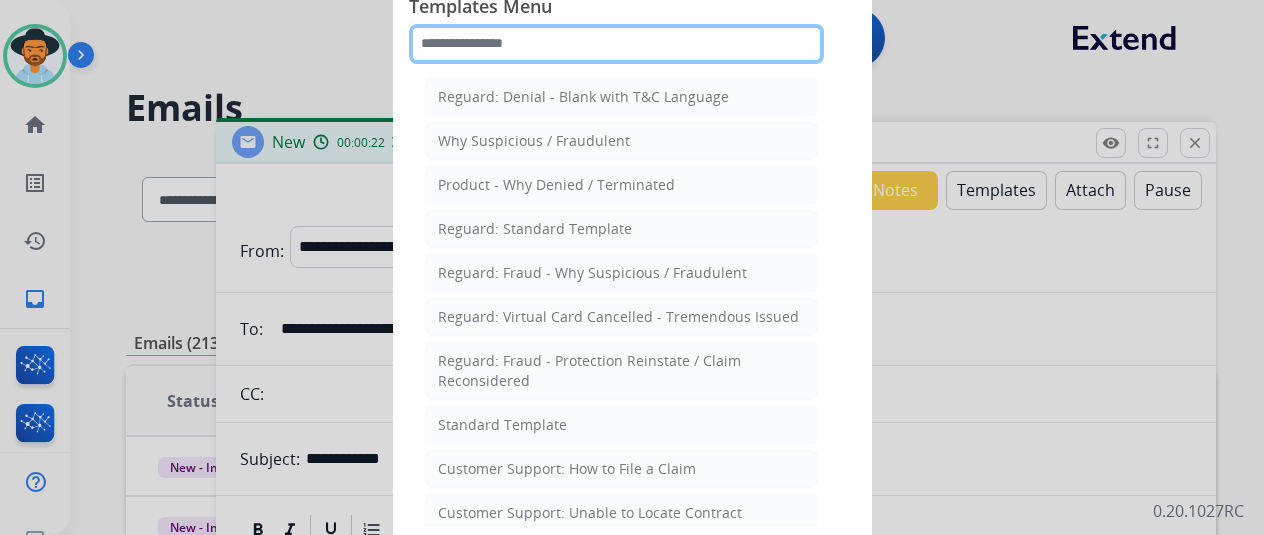 click 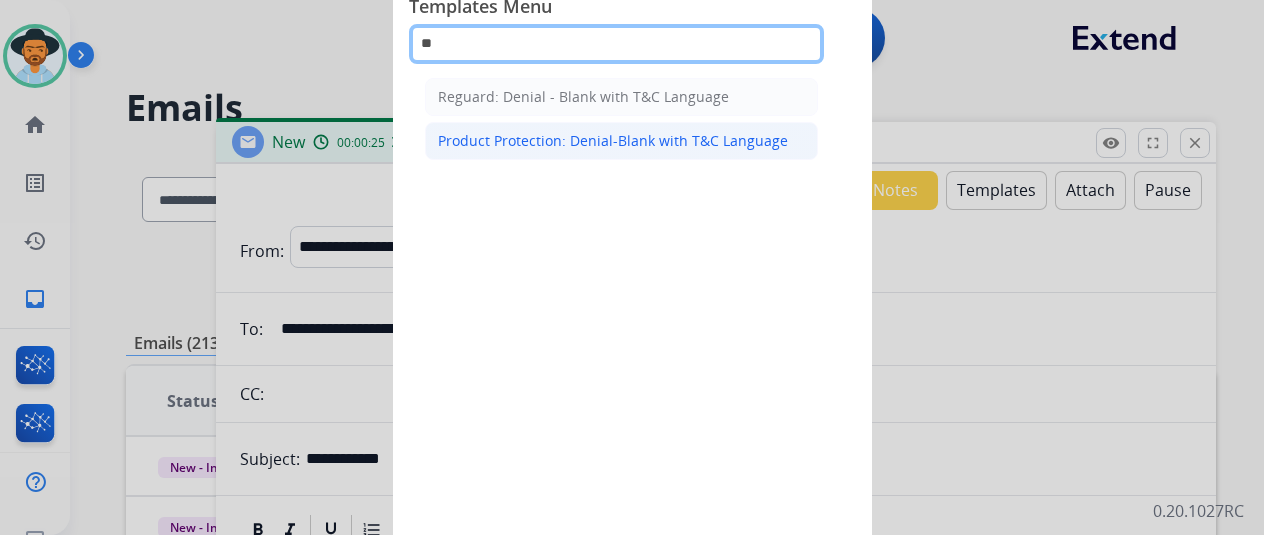 type on "**" 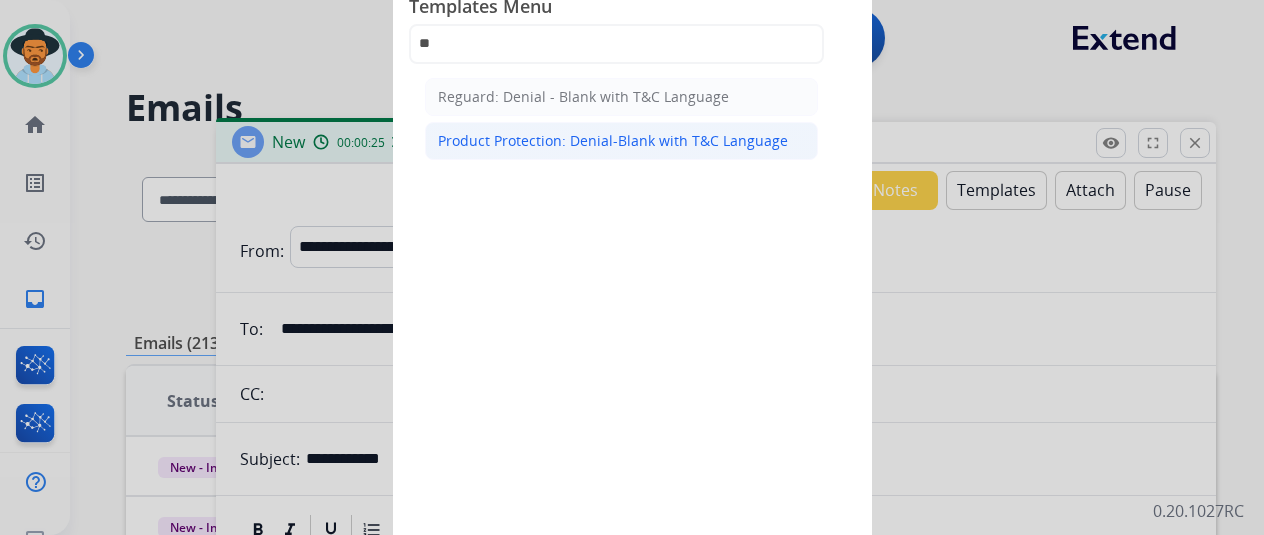 click on "Product Protection: Denial-Blank with T&C Language" 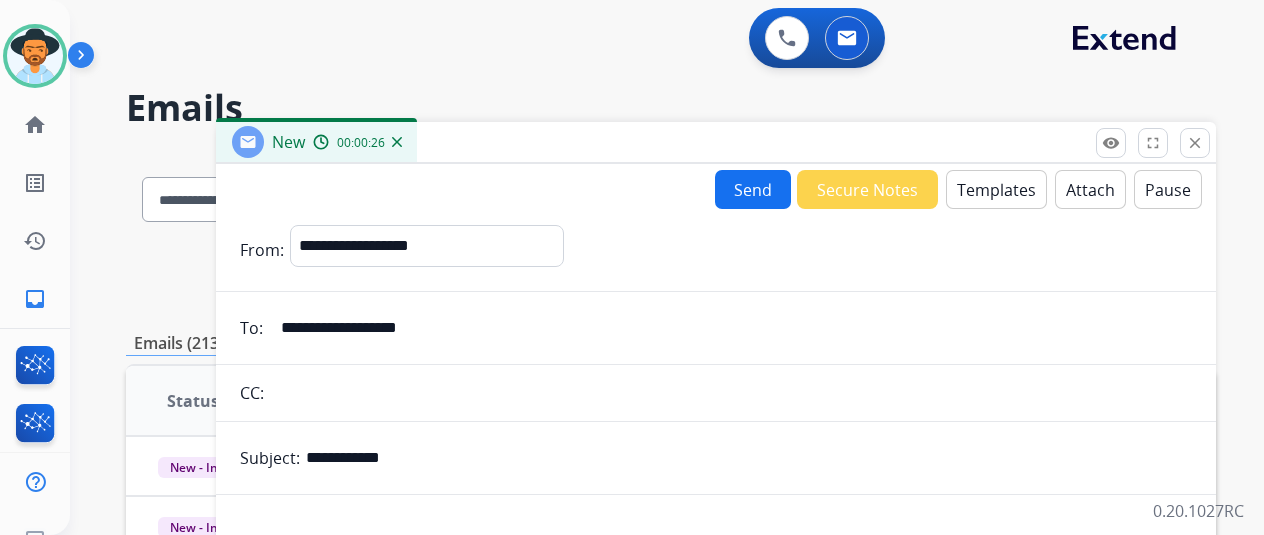 scroll, scrollTop: 300, scrollLeft: 0, axis: vertical 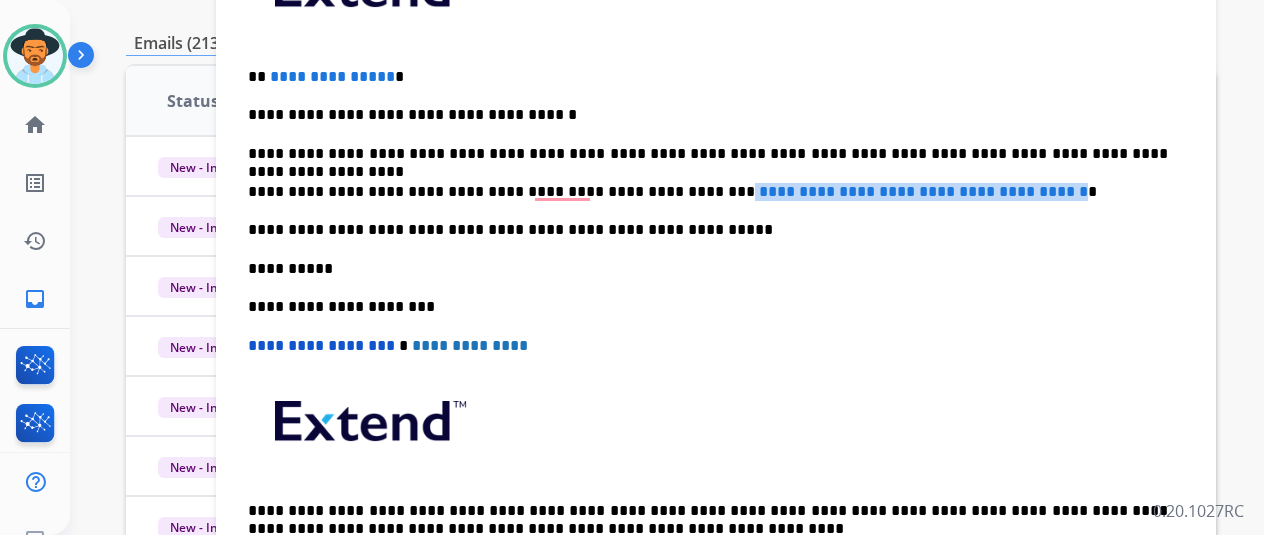 drag, startPoint x: 1064, startPoint y: 193, endPoint x: 668, endPoint y: 188, distance: 396.03156 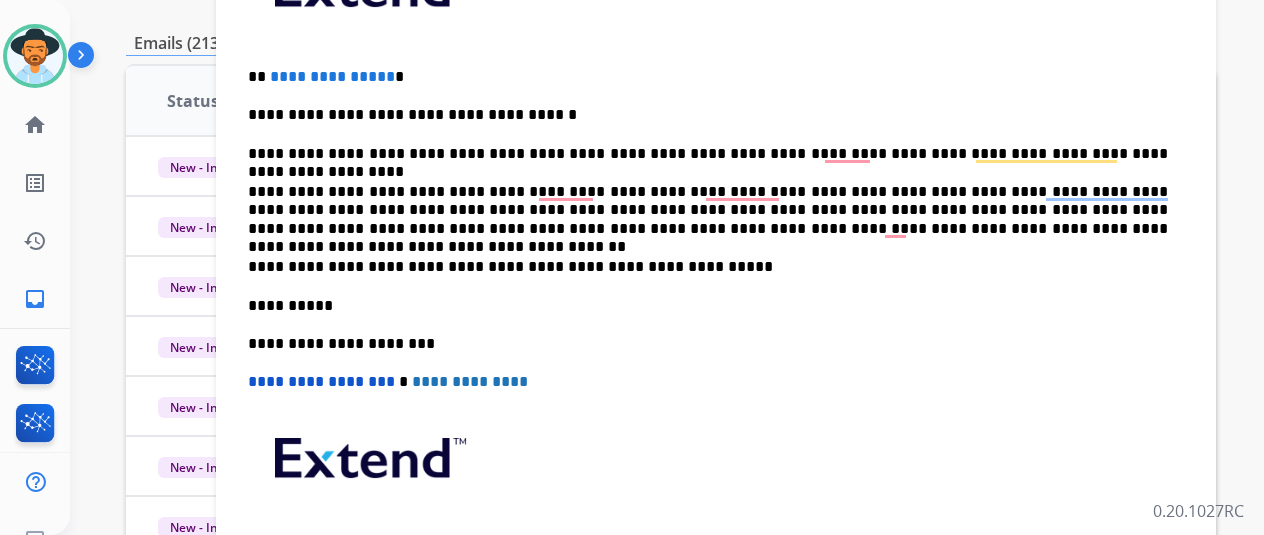 drag, startPoint x: 670, startPoint y: 184, endPoint x: 822, endPoint y: 159, distance: 154.0422 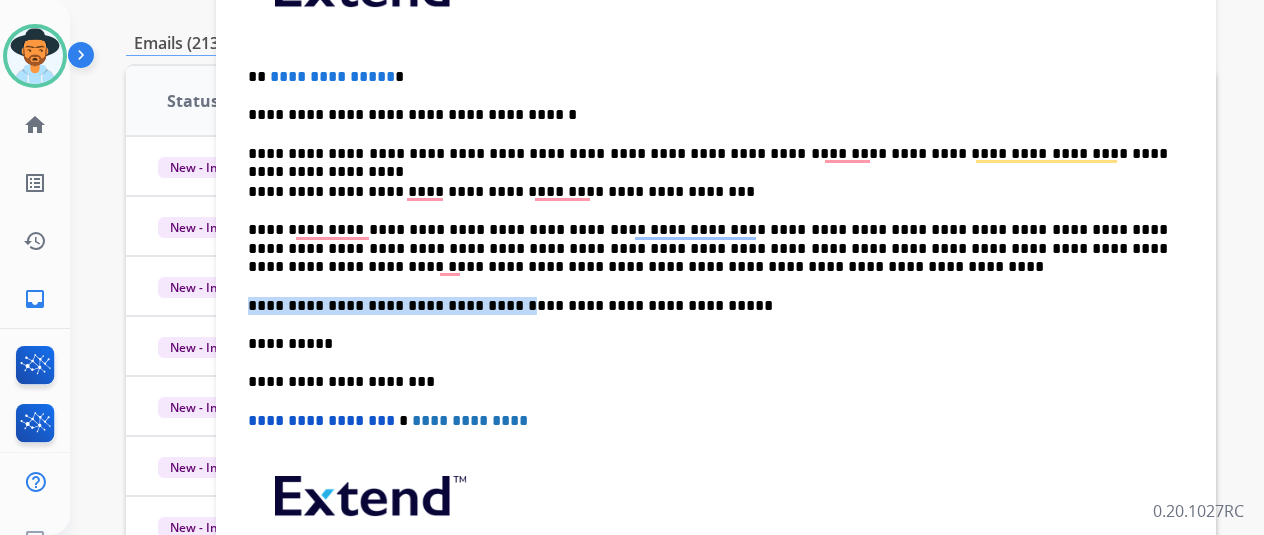 drag, startPoint x: 498, startPoint y: 278, endPoint x: 480, endPoint y: 271, distance: 19.313208 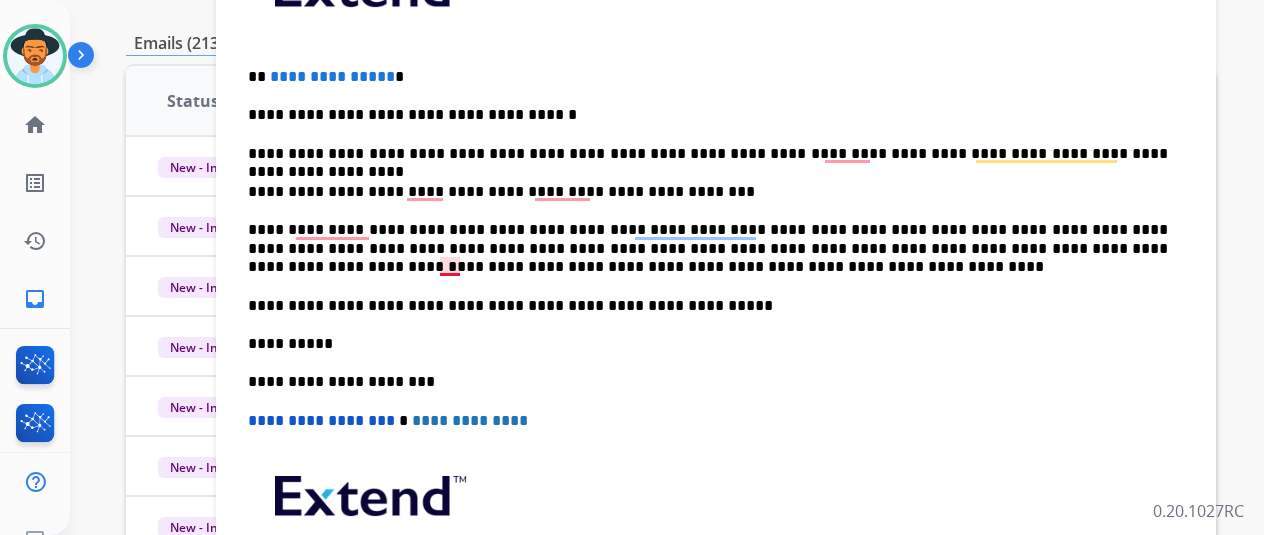 click on "**********" at bounding box center [708, 248] 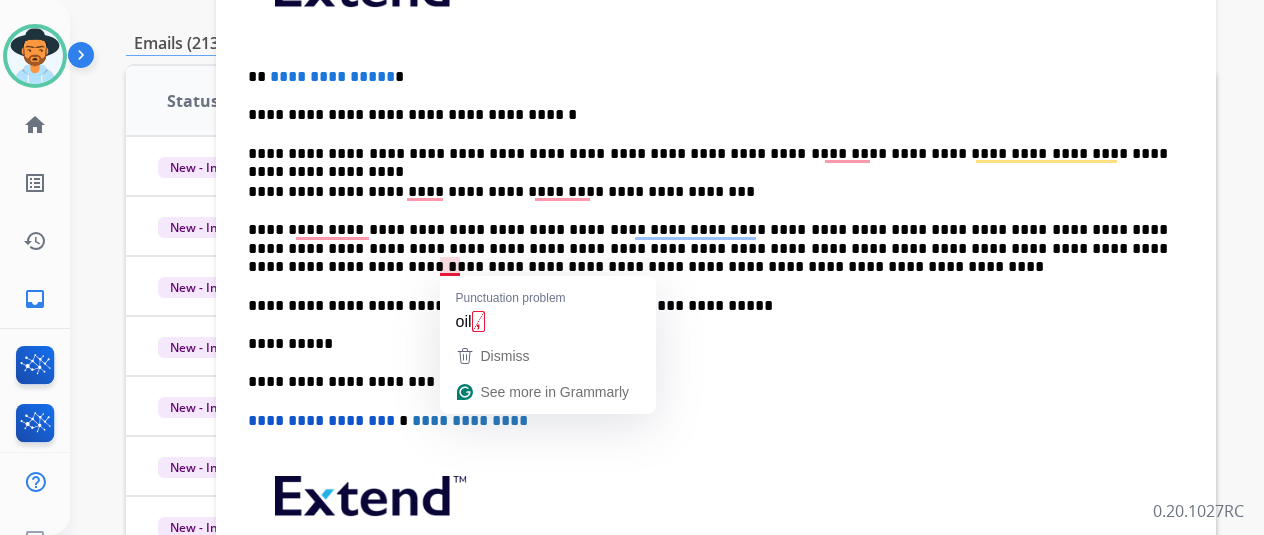type 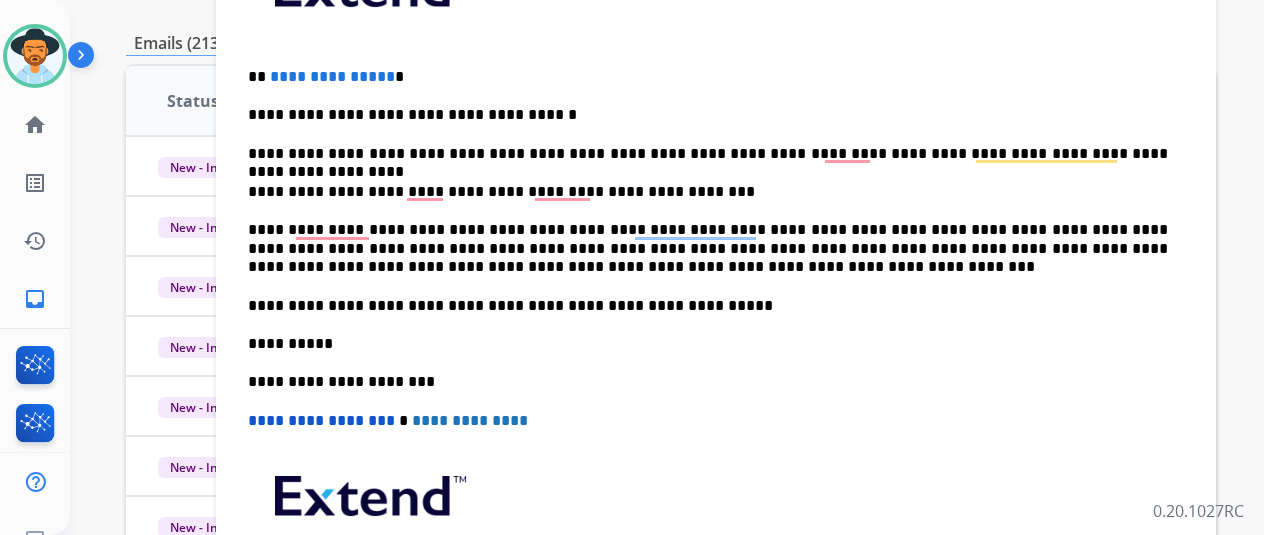 click on "**********" at bounding box center (708, 248) 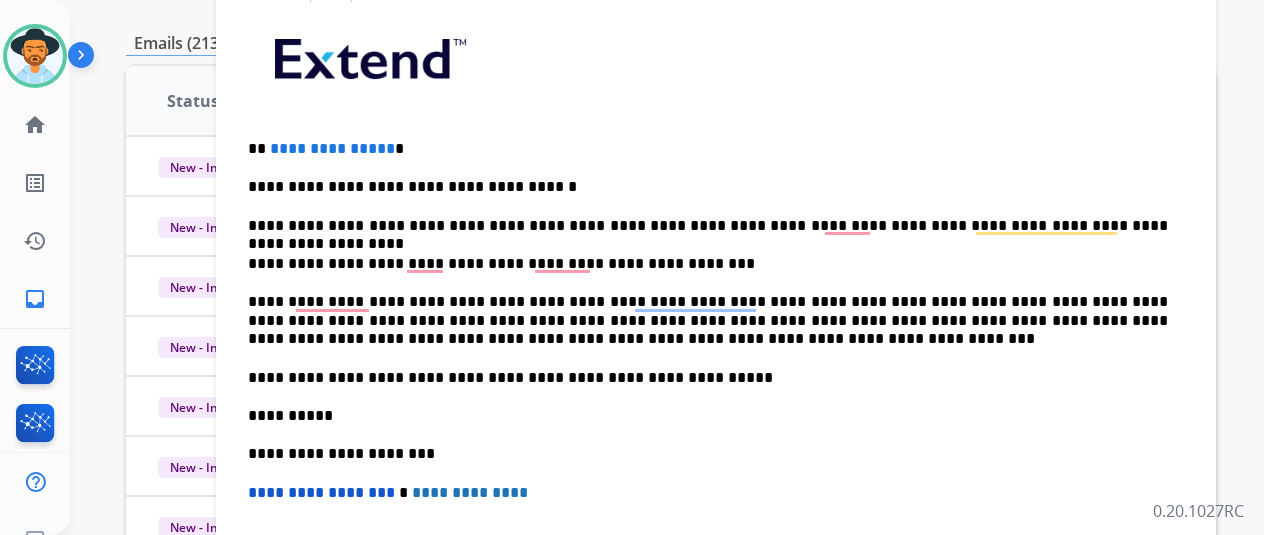 scroll, scrollTop: 342, scrollLeft: 0, axis: vertical 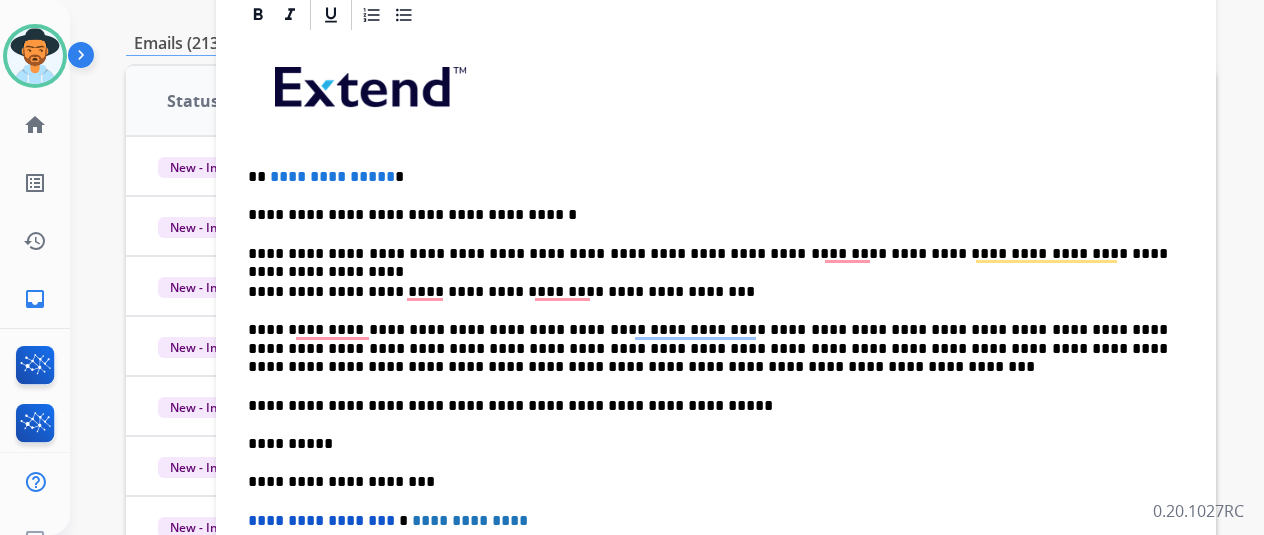 click on "**********" at bounding box center [716, 405] 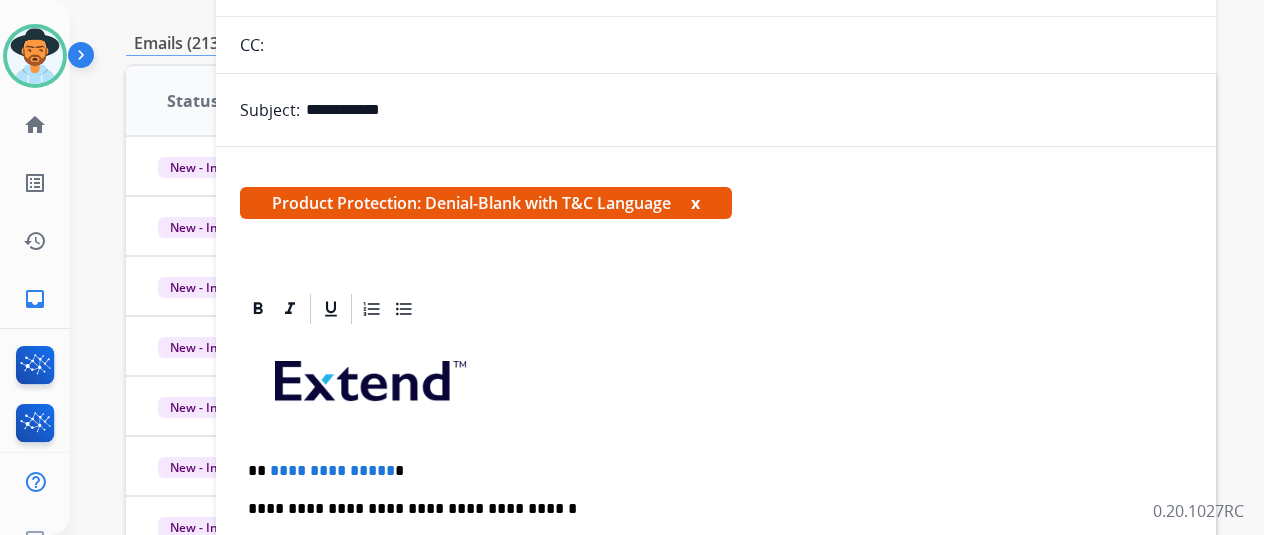 scroll, scrollTop: 0, scrollLeft: 0, axis: both 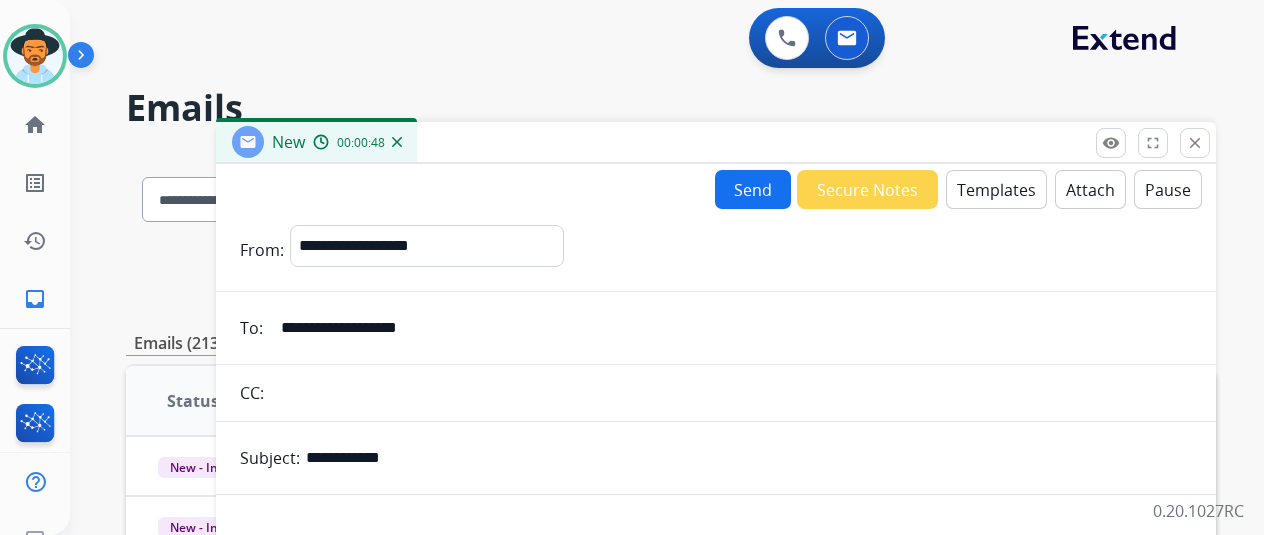 click on "Templates" at bounding box center [996, 189] 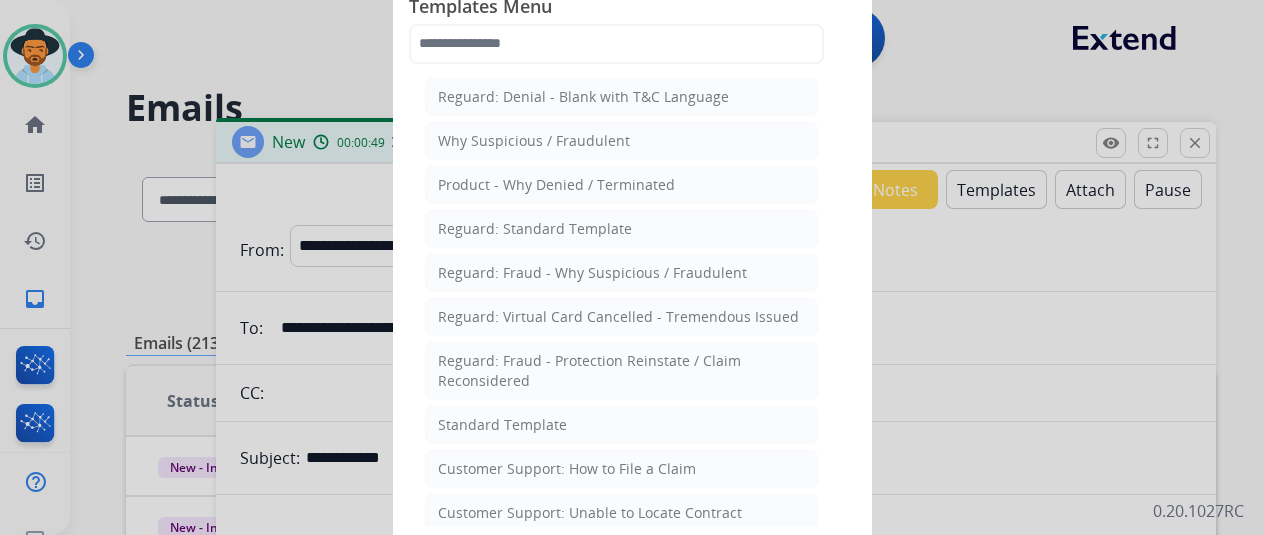 click 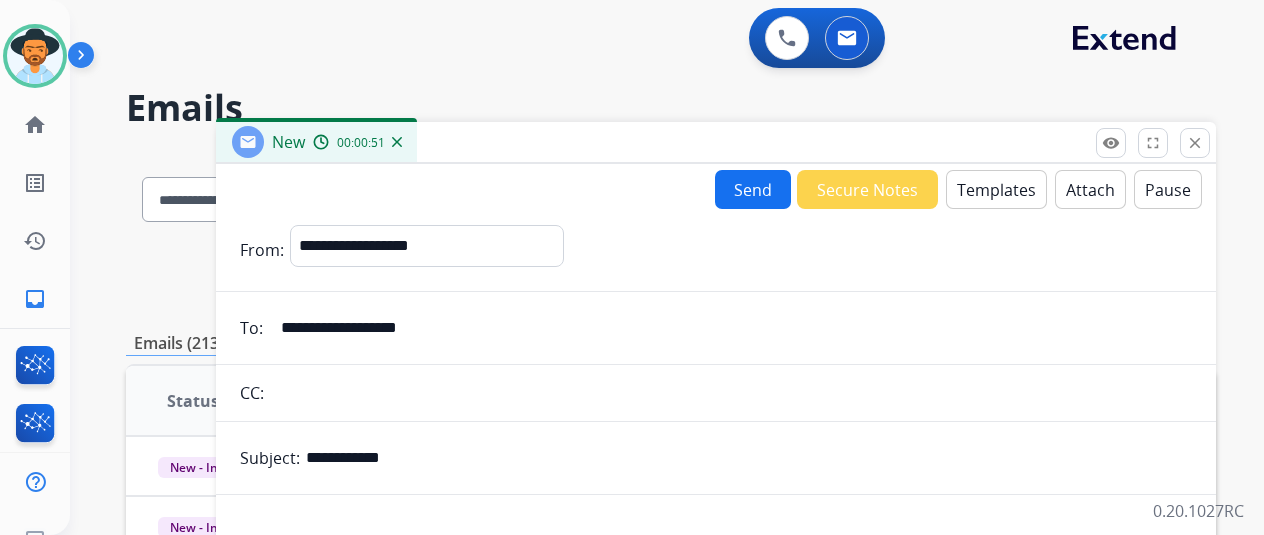 click on "Attach" at bounding box center (1090, 189) 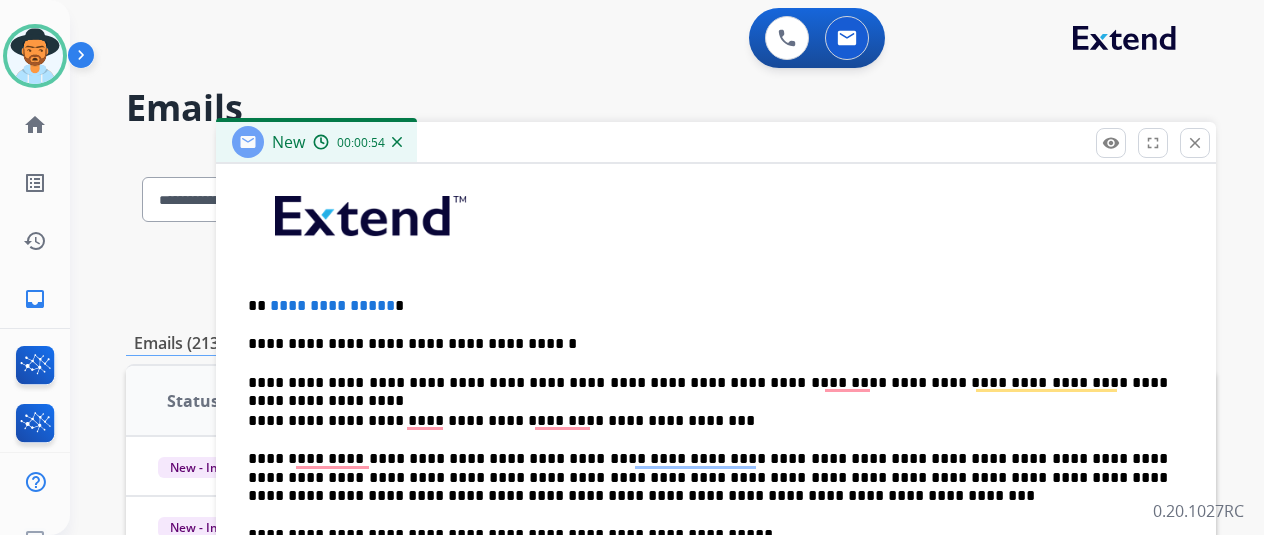 scroll, scrollTop: 565, scrollLeft: 0, axis: vertical 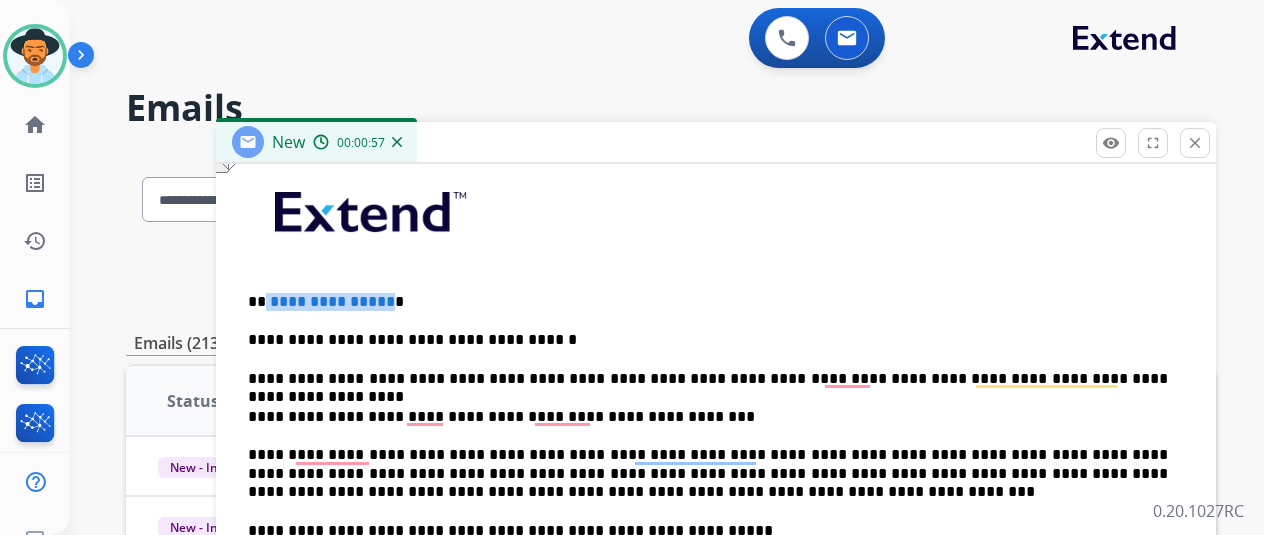 drag, startPoint x: 398, startPoint y: 292, endPoint x: 280, endPoint y: 297, distance: 118.10589 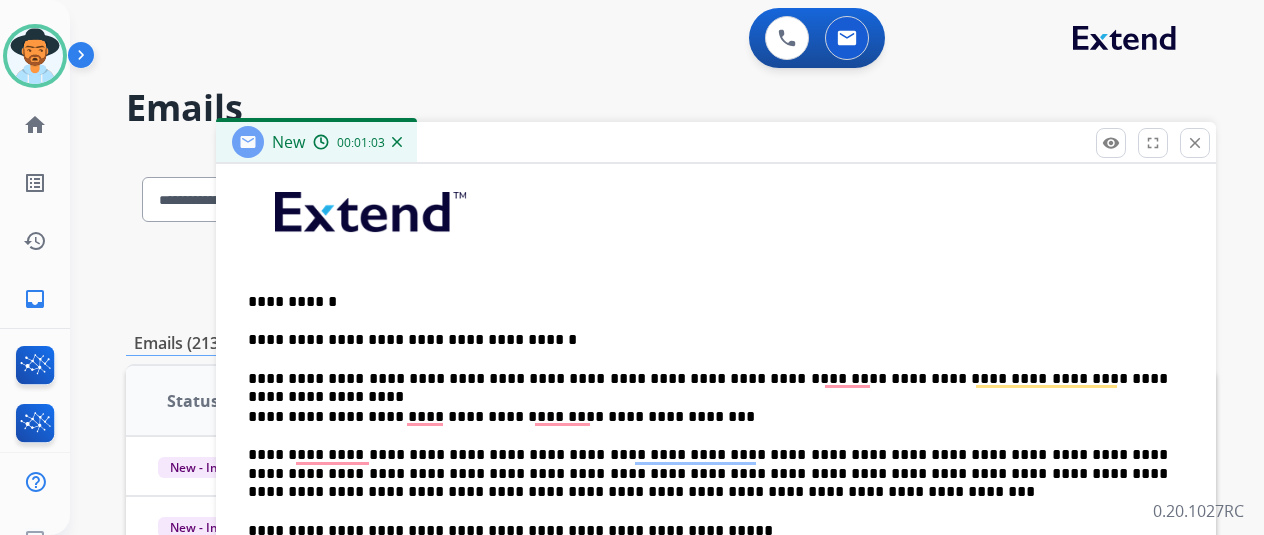click on "**********" at bounding box center [708, 340] 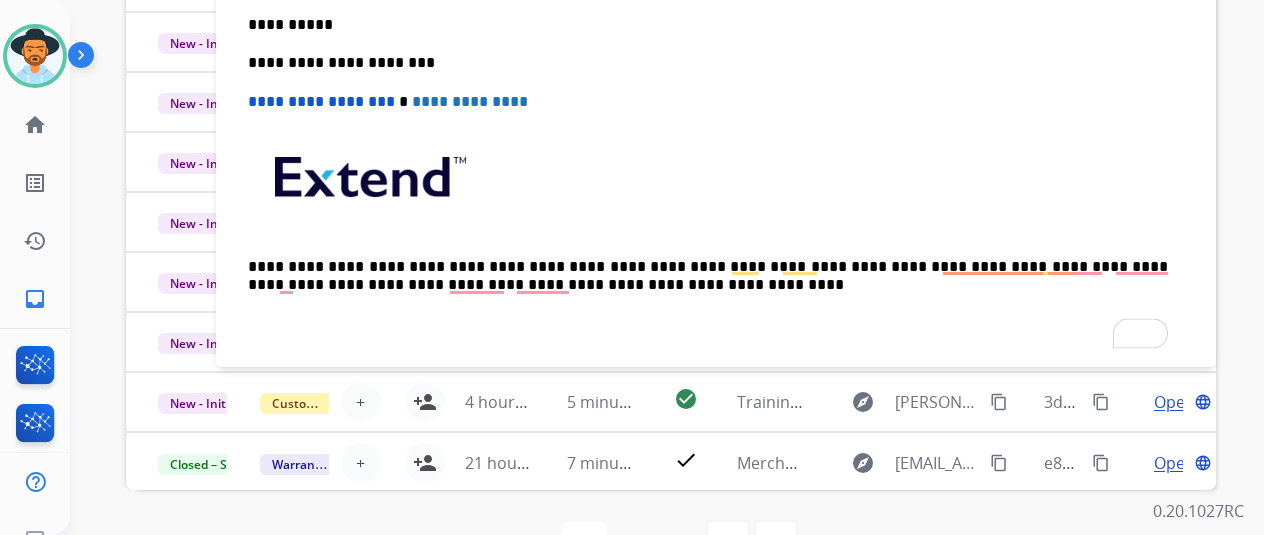 scroll, scrollTop: 586, scrollLeft: 0, axis: vertical 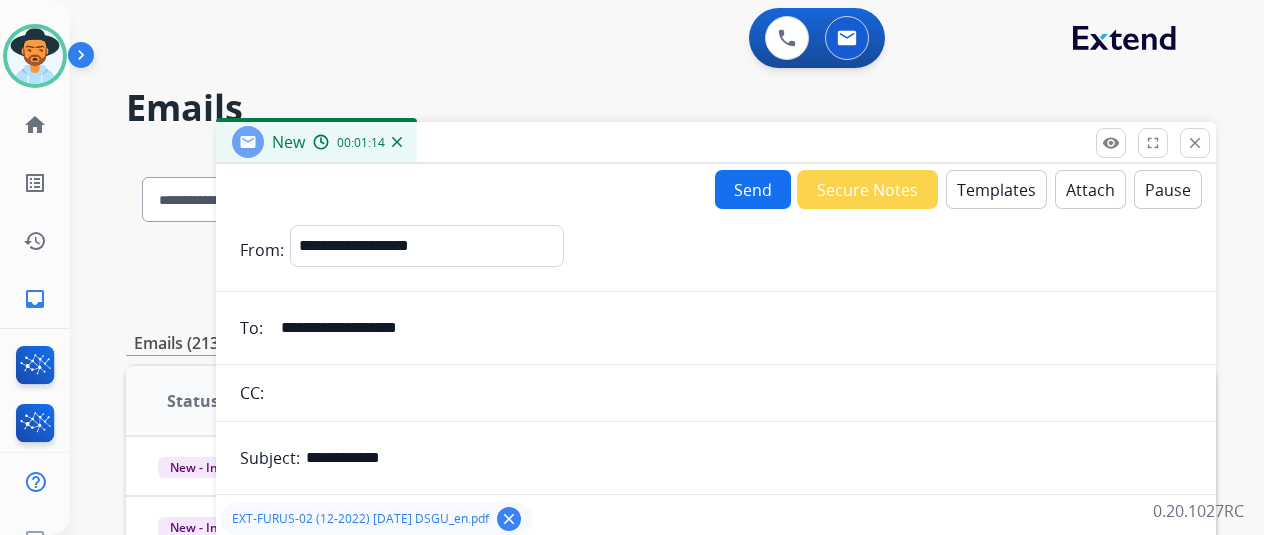 click on "Send" at bounding box center (753, 189) 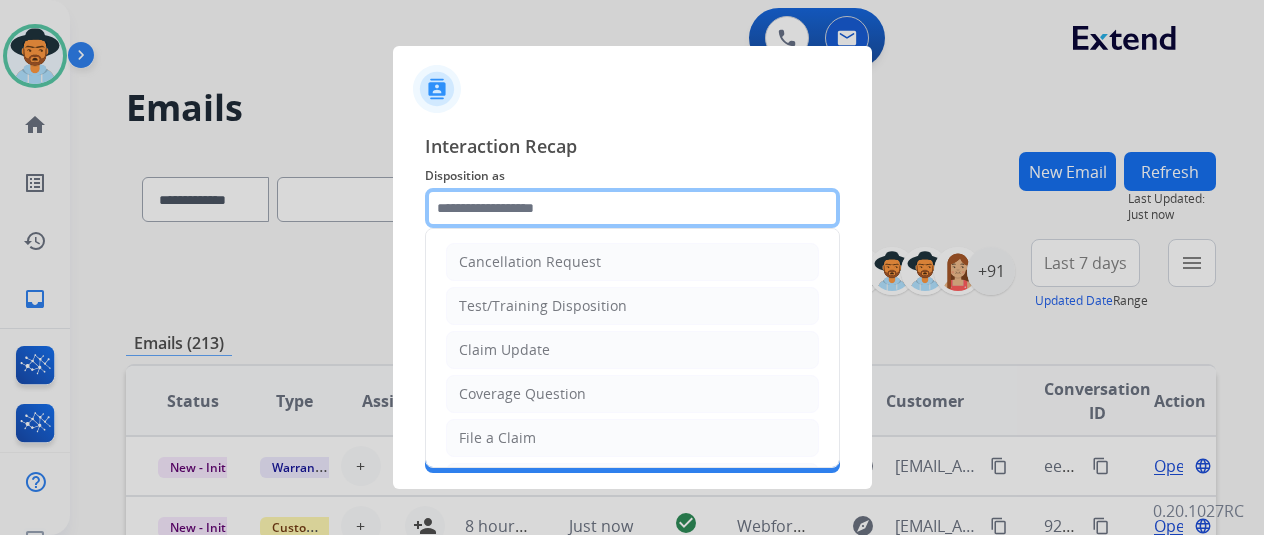 click 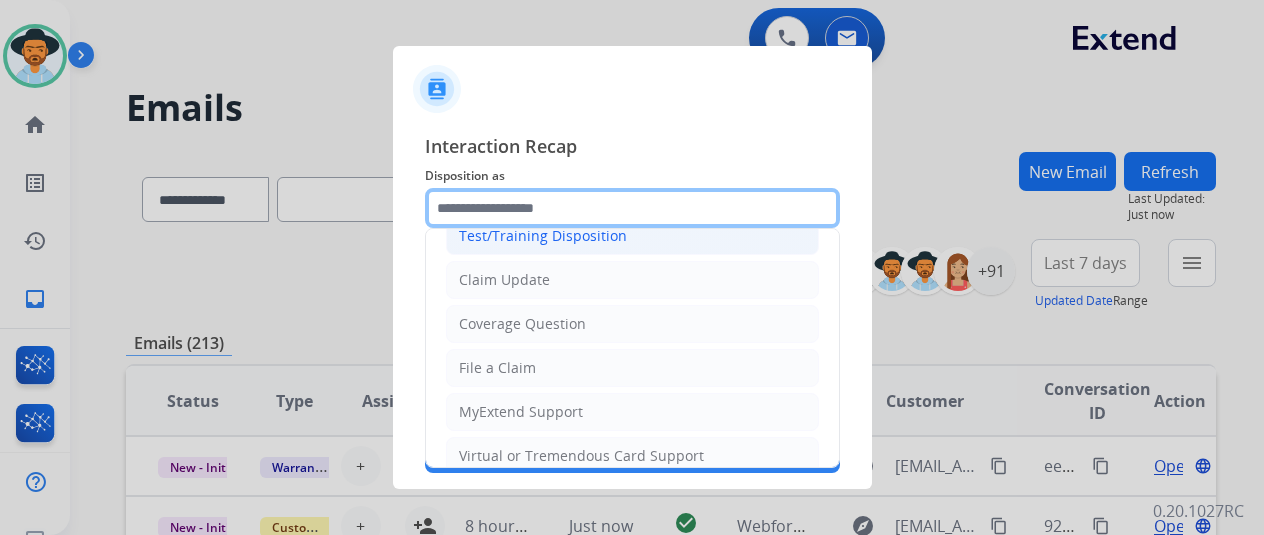 scroll, scrollTop: 100, scrollLeft: 0, axis: vertical 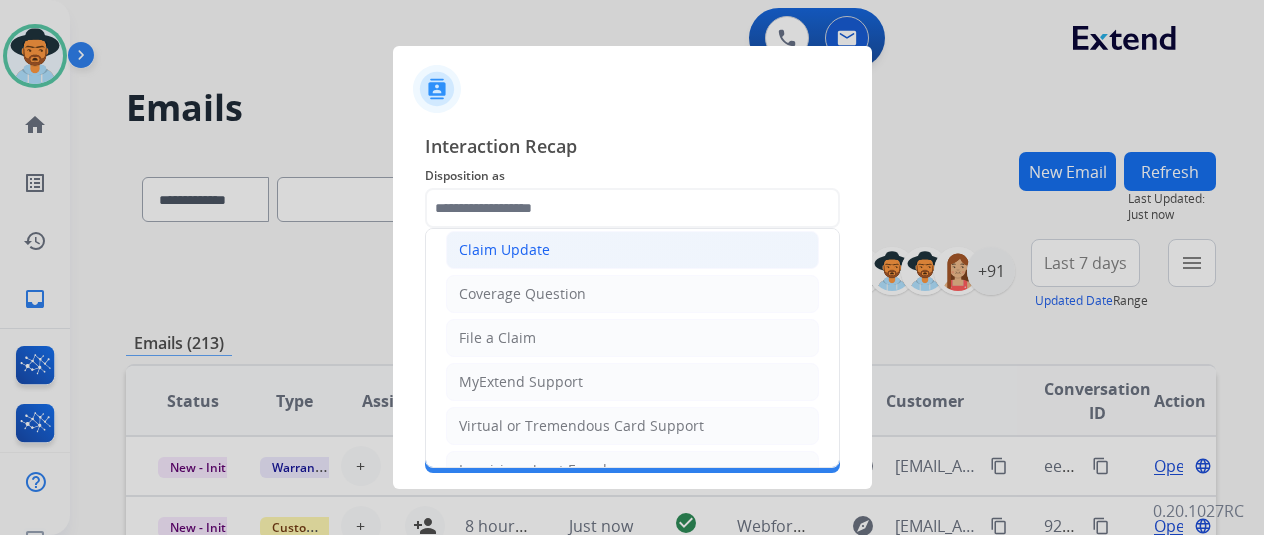 click on "Claim Update" 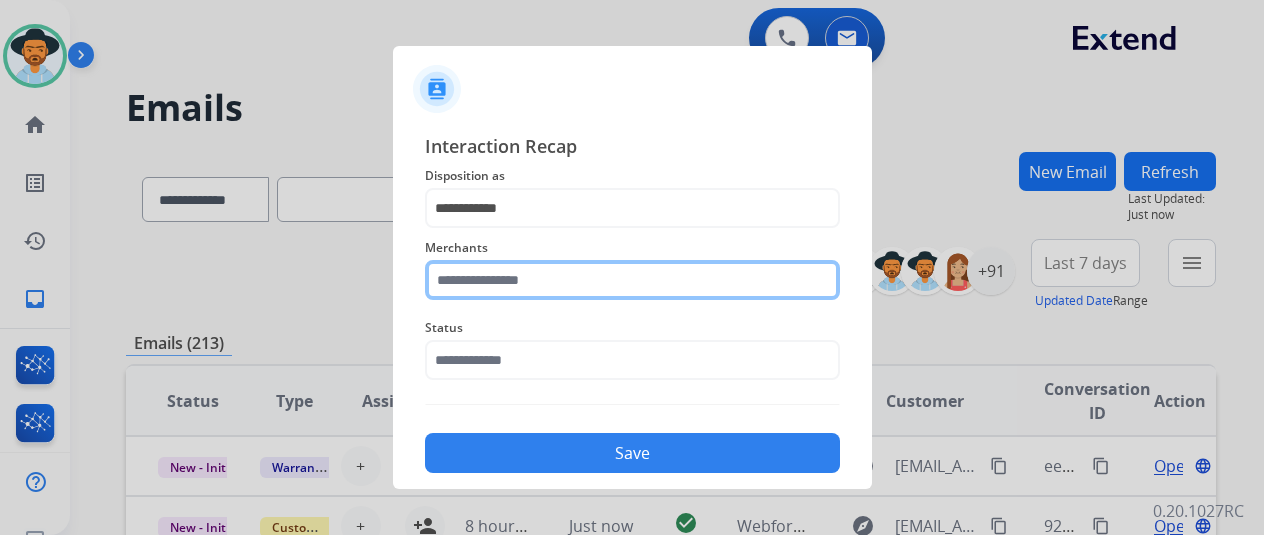 click 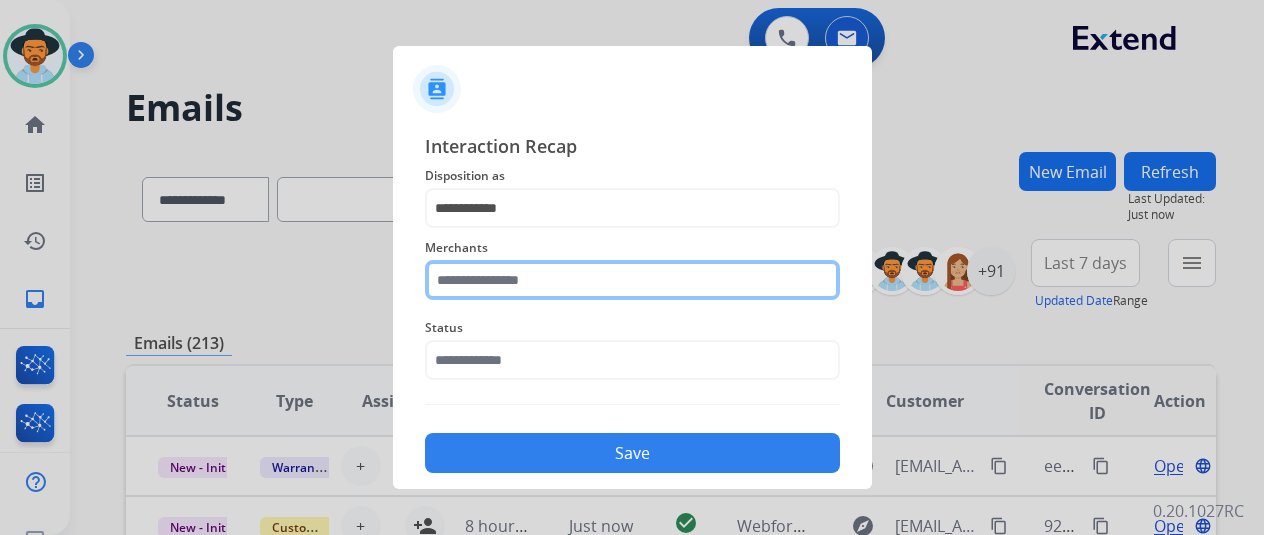 click 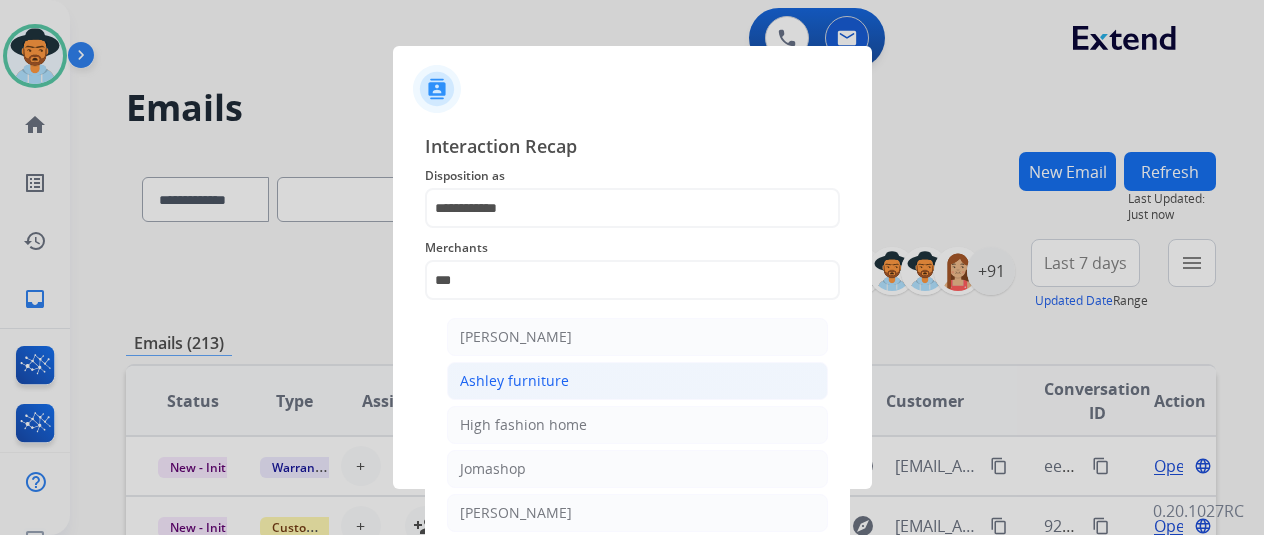 click on "Ashley furniture" 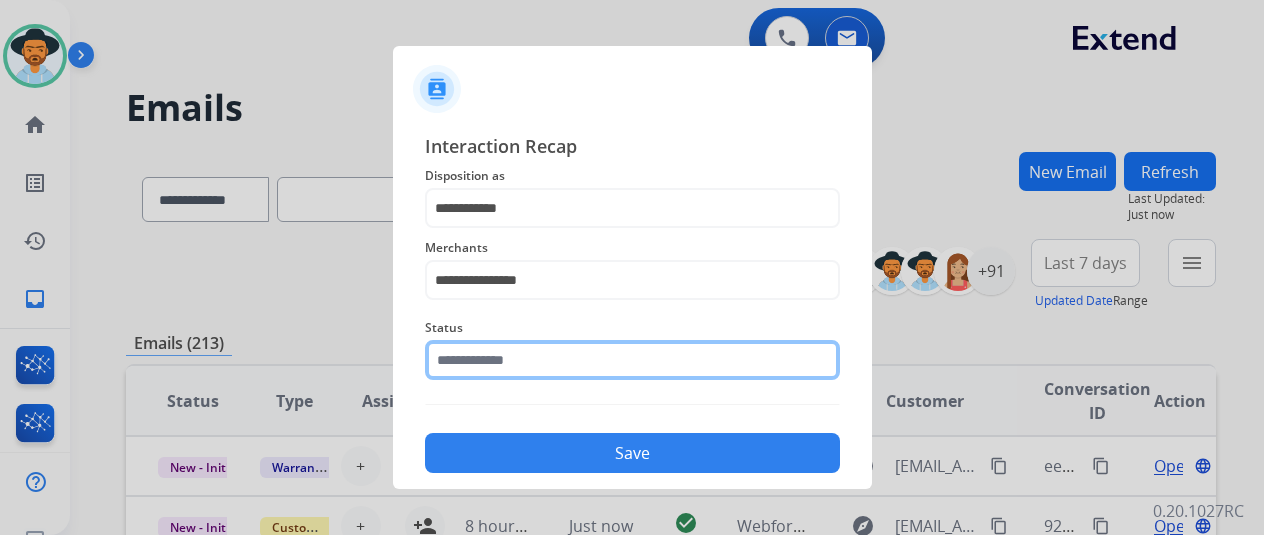 click 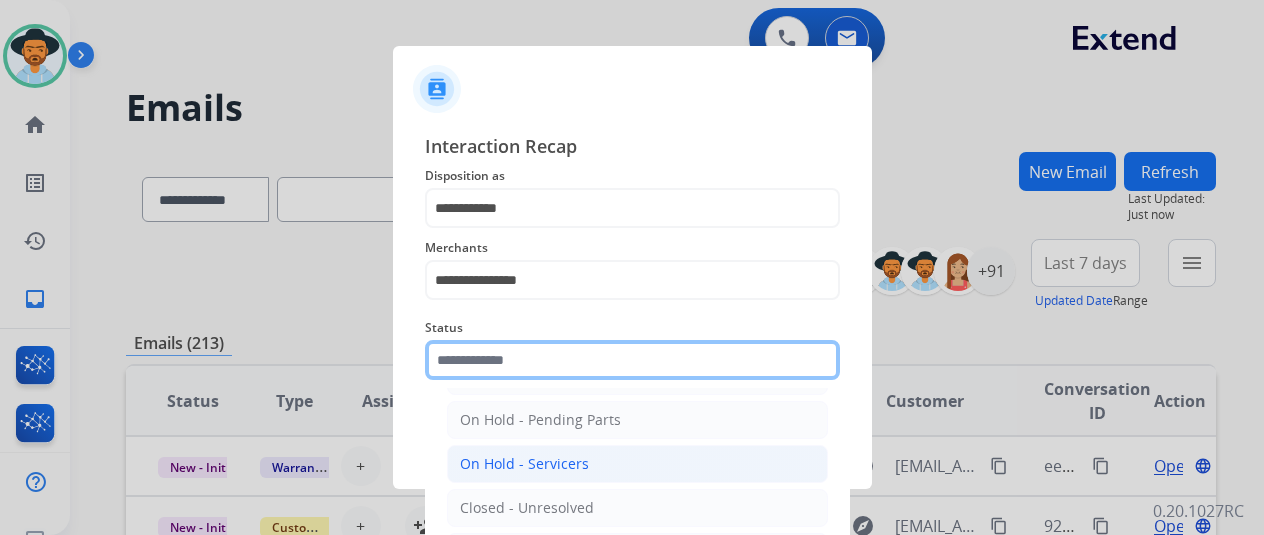 scroll, scrollTop: 114, scrollLeft: 0, axis: vertical 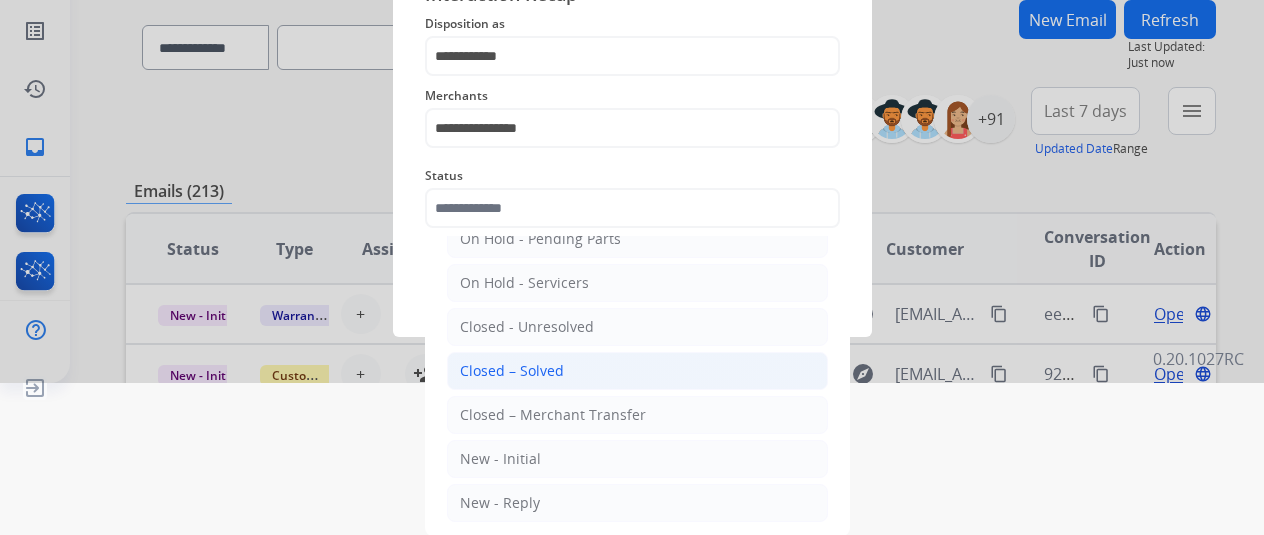 click on "Closed – Solved" 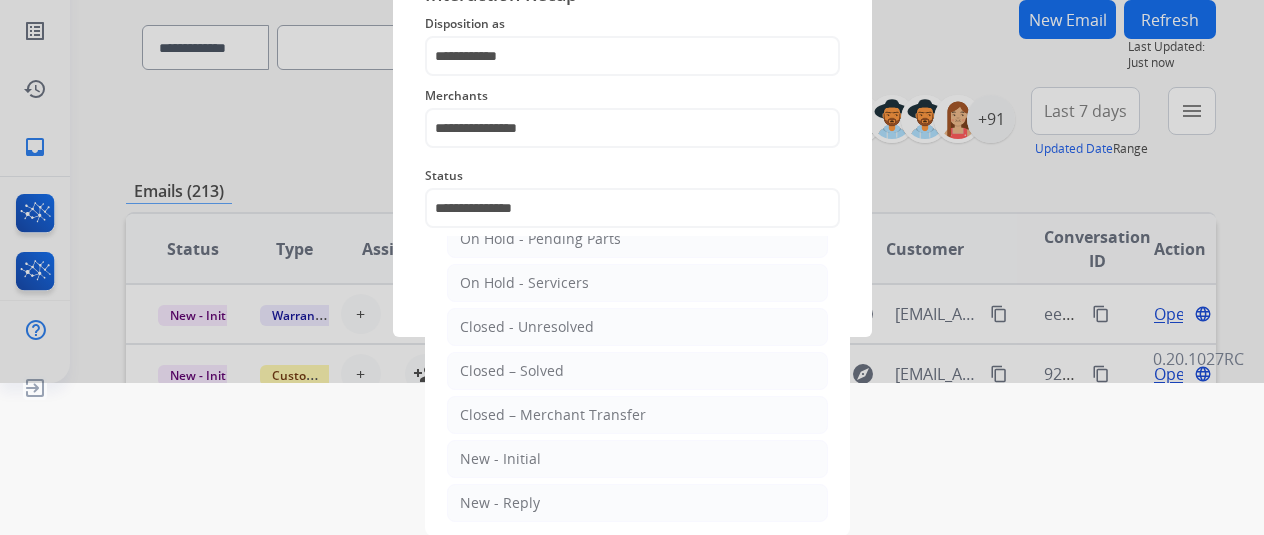 scroll, scrollTop: 24, scrollLeft: 0, axis: vertical 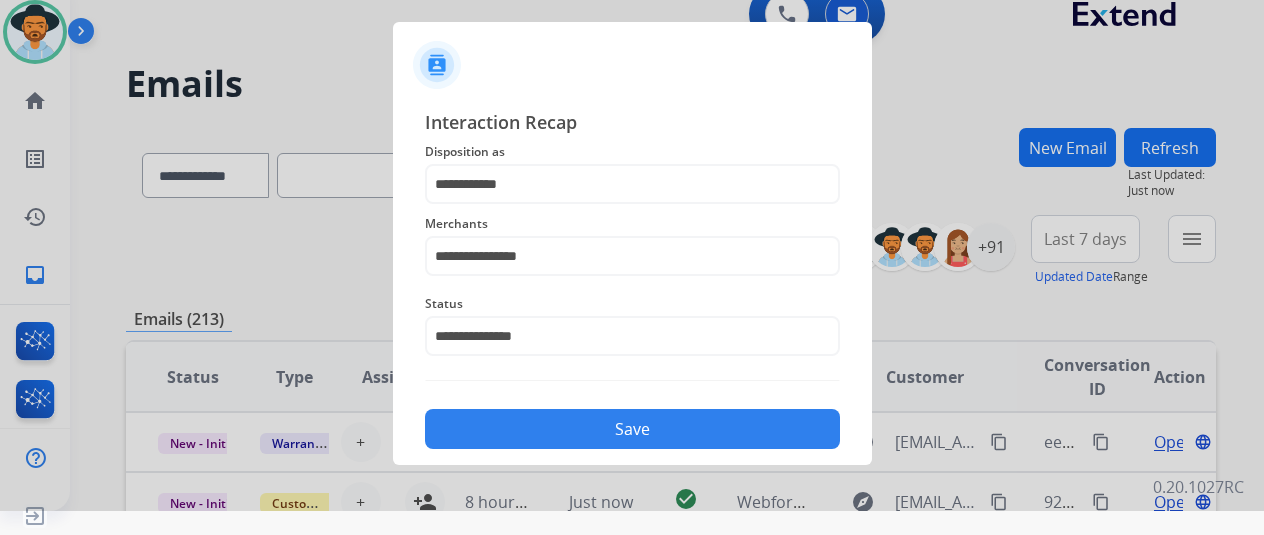 click on "Save" 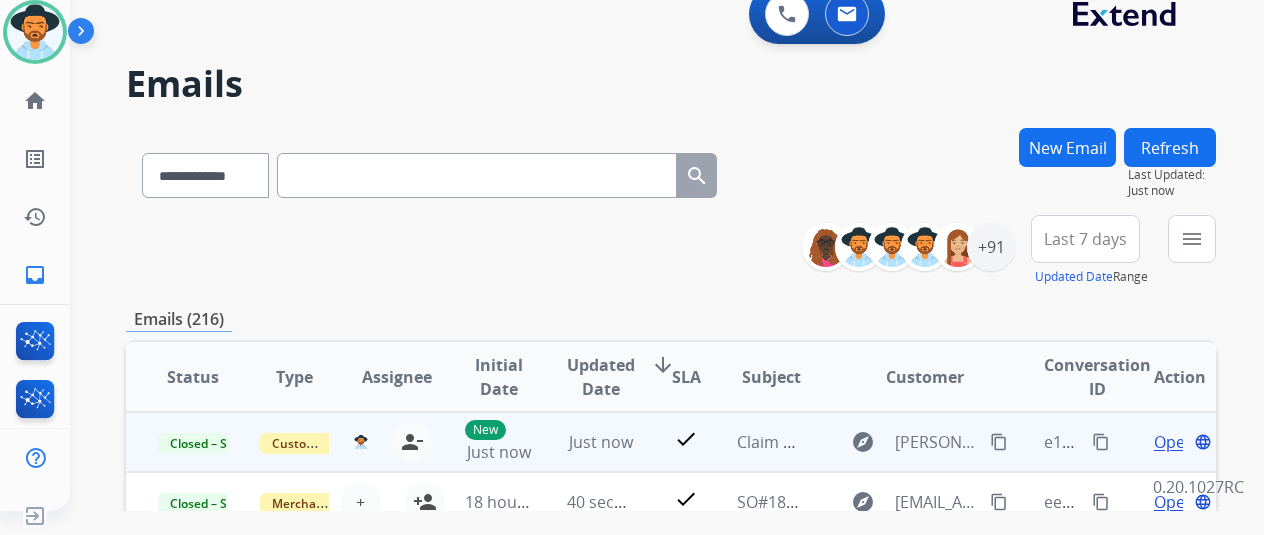 click on "content_copy" at bounding box center (1101, 442) 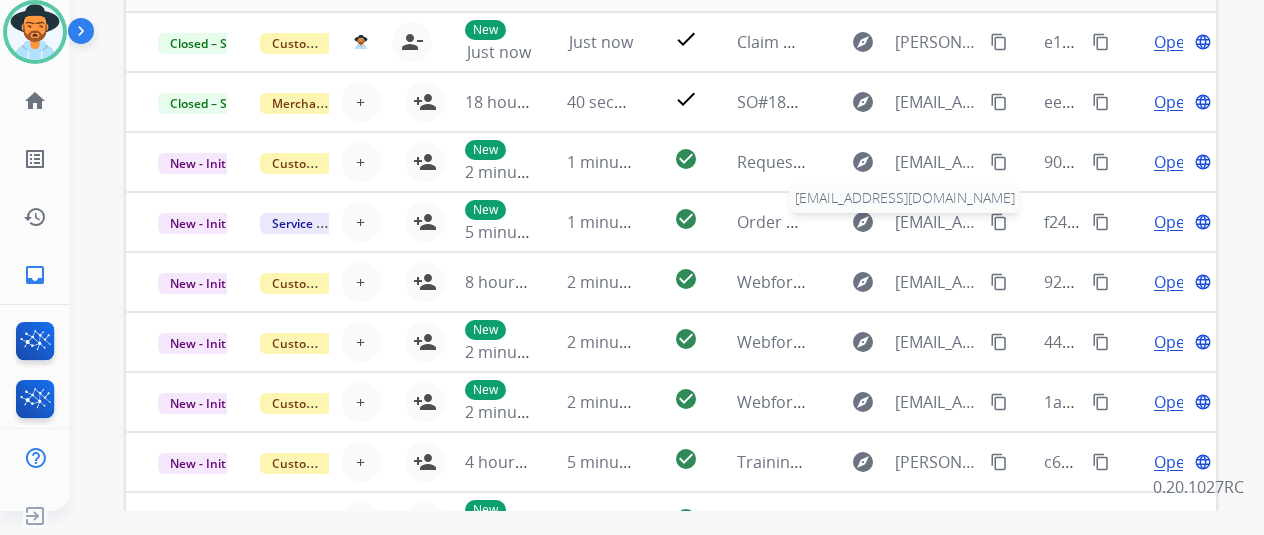 scroll, scrollTop: 0, scrollLeft: 0, axis: both 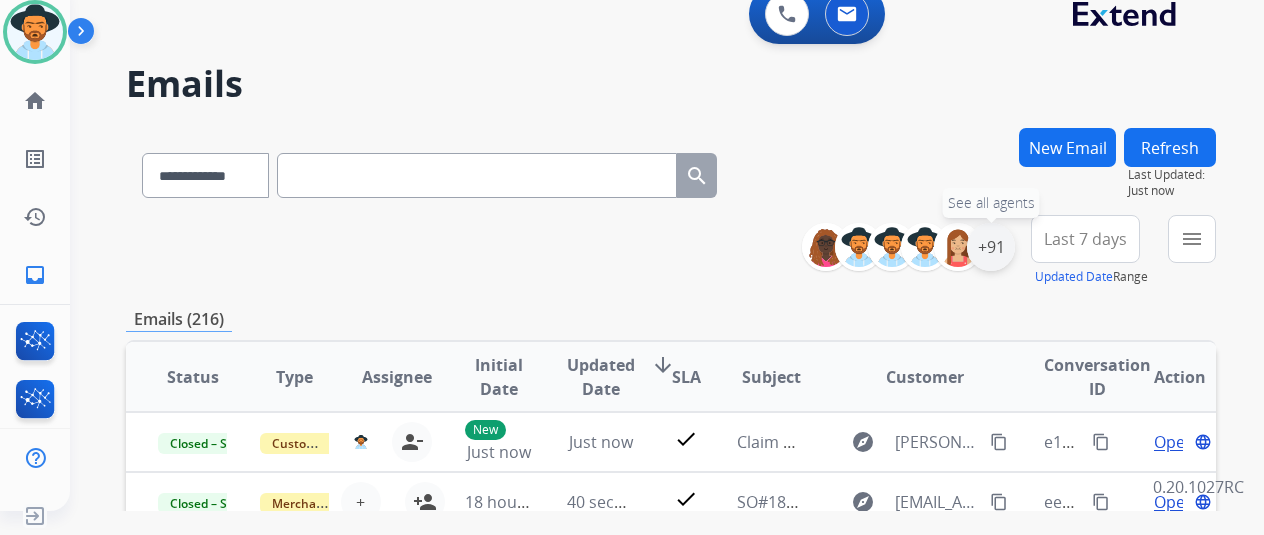 click on "+91" at bounding box center (991, 247) 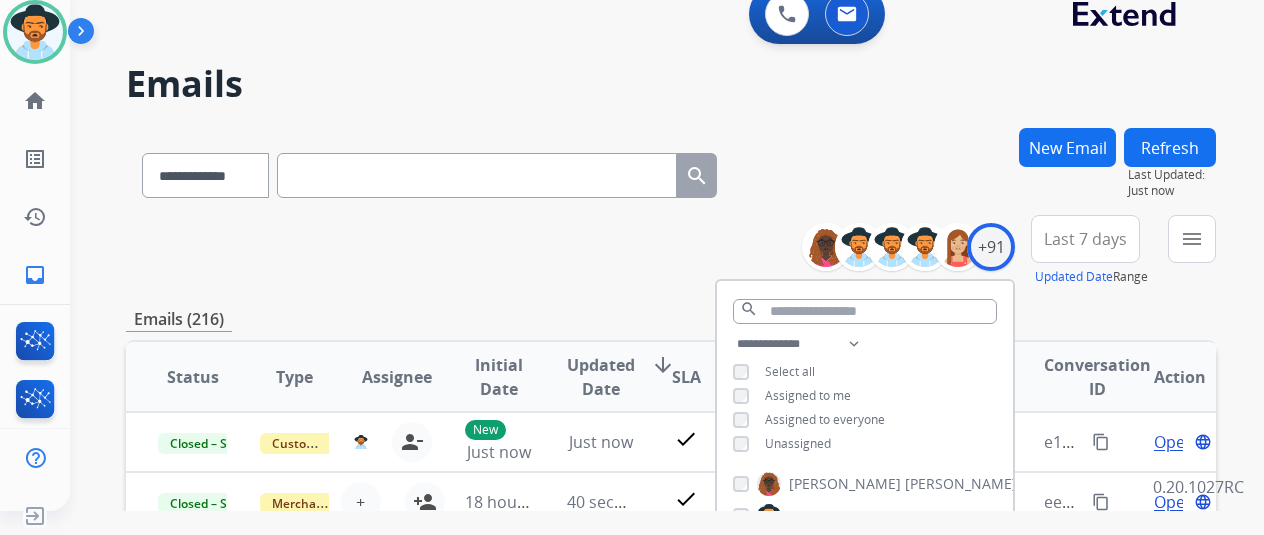 click on "Unassigned" at bounding box center (798, 443) 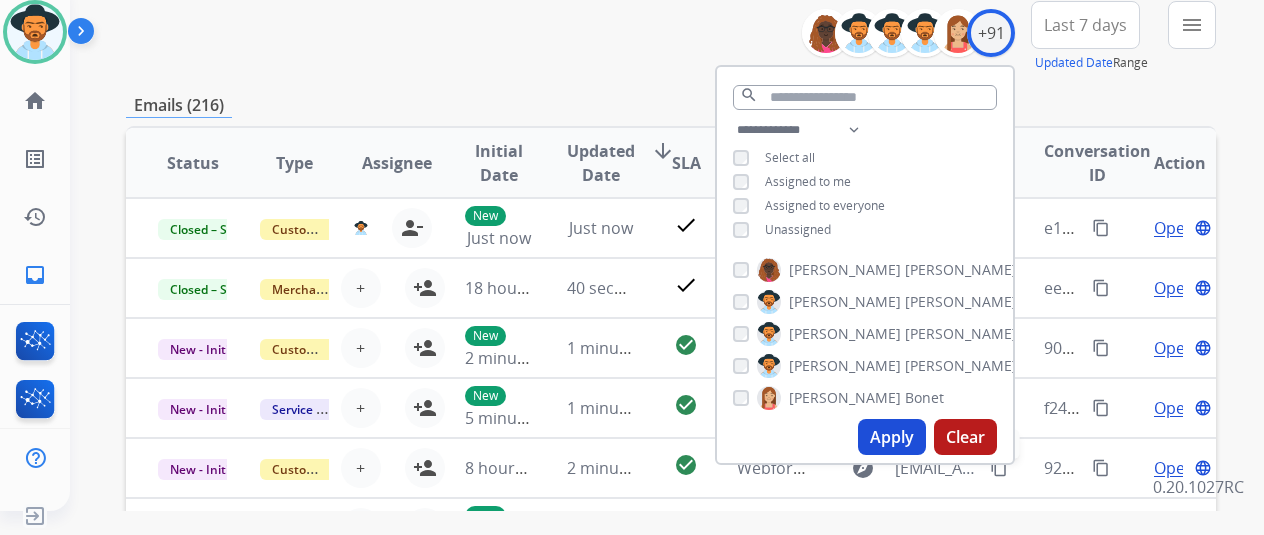 scroll, scrollTop: 400, scrollLeft: 0, axis: vertical 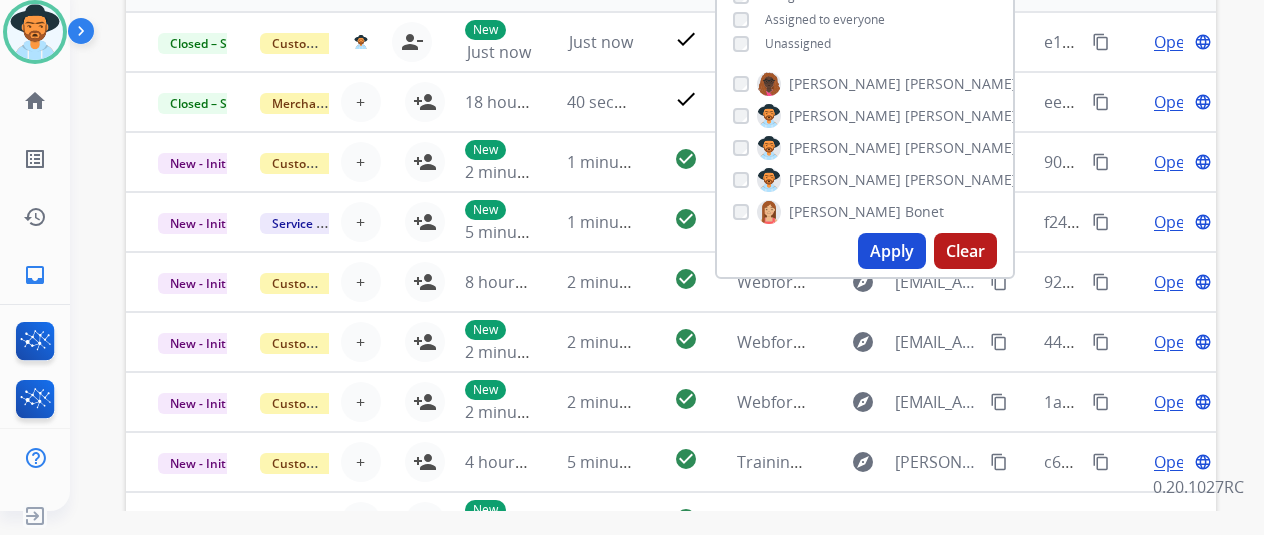 click on "Apply" at bounding box center [892, 251] 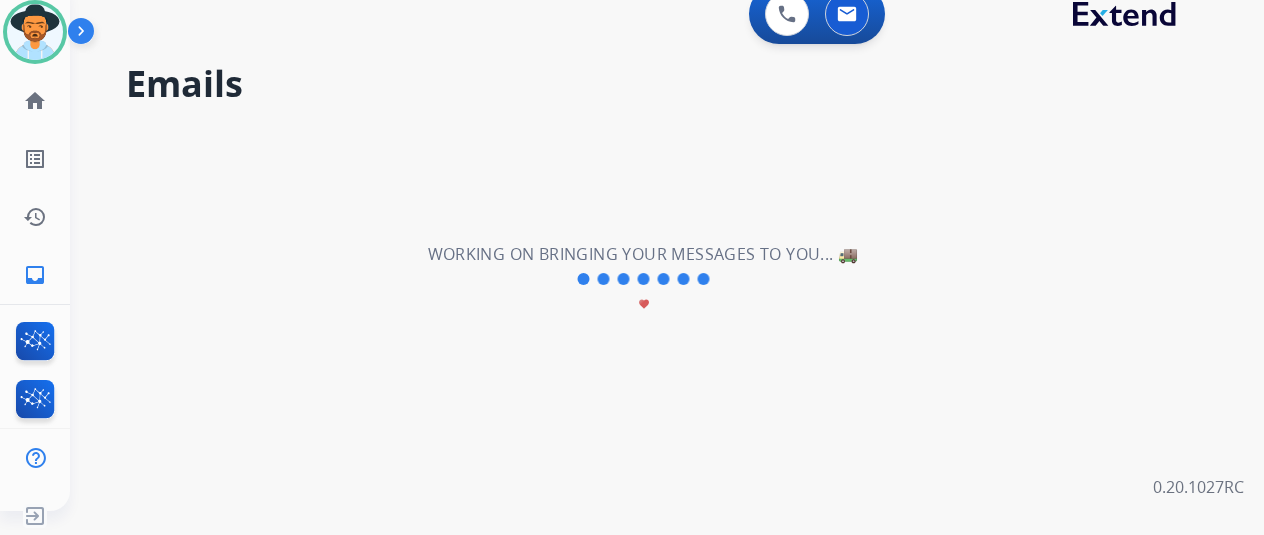 scroll, scrollTop: 0, scrollLeft: 0, axis: both 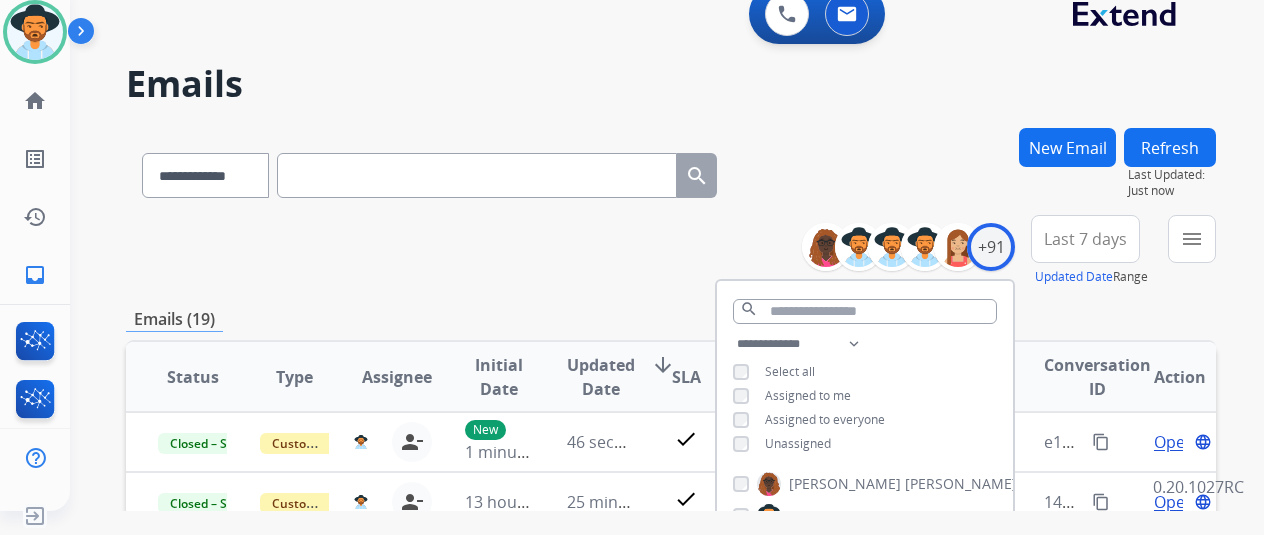 click on "**********" at bounding box center [671, 251] 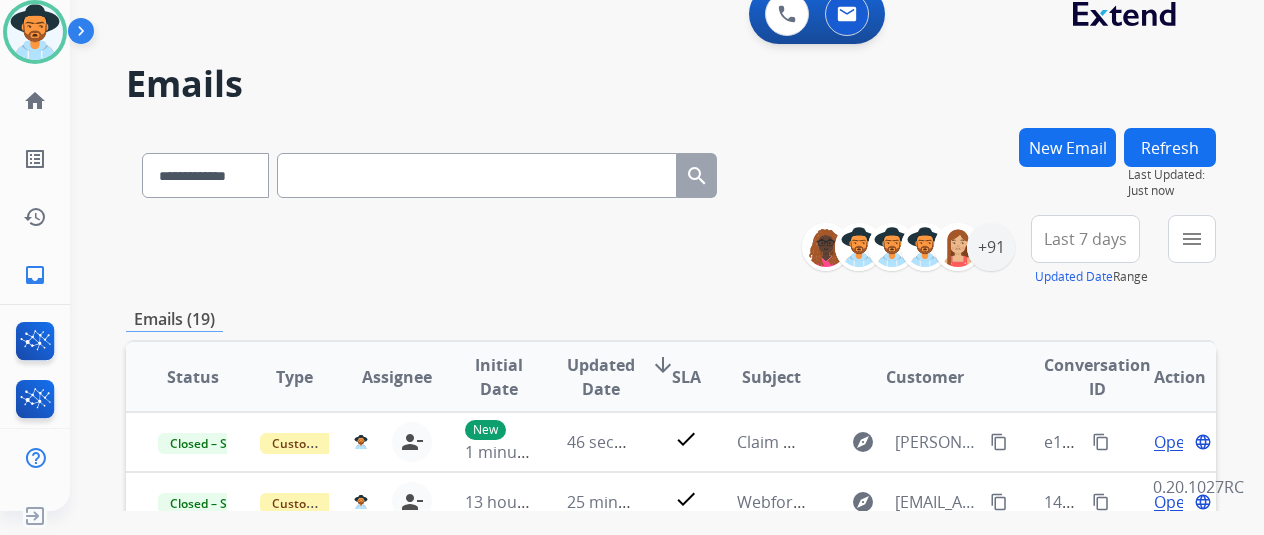 scroll, scrollTop: 200, scrollLeft: 0, axis: vertical 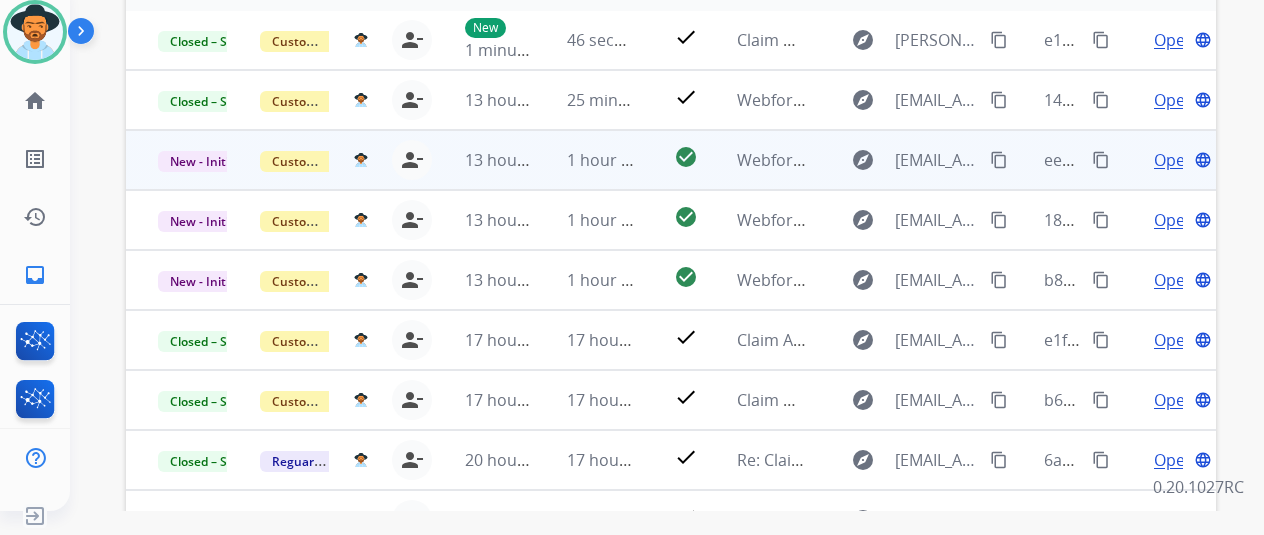 click on "Open" at bounding box center (1174, 160) 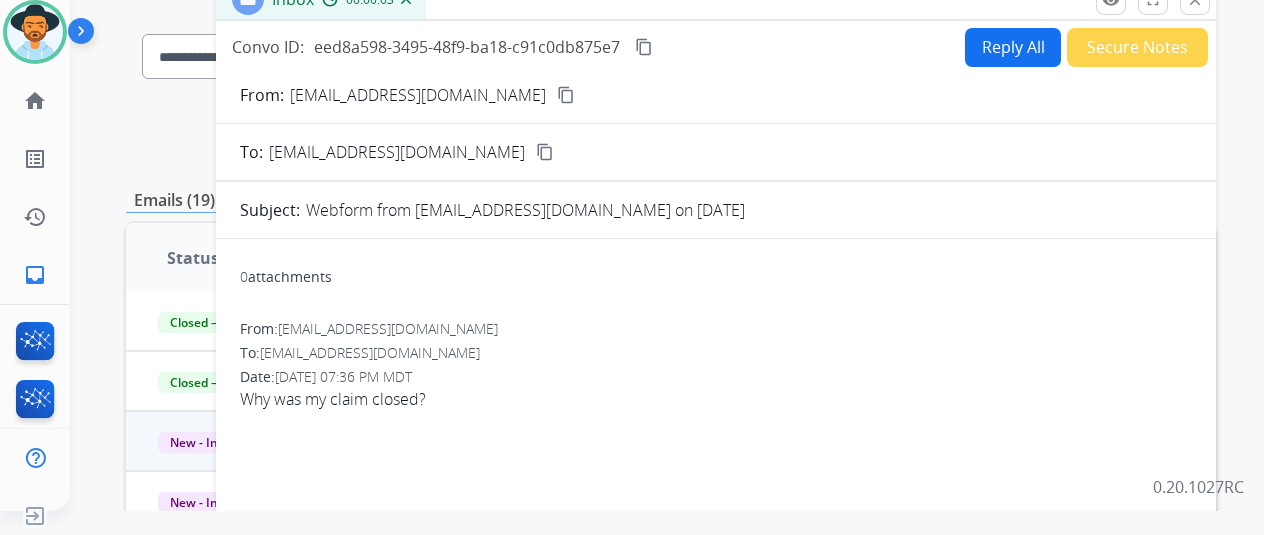 scroll, scrollTop: 0, scrollLeft: 0, axis: both 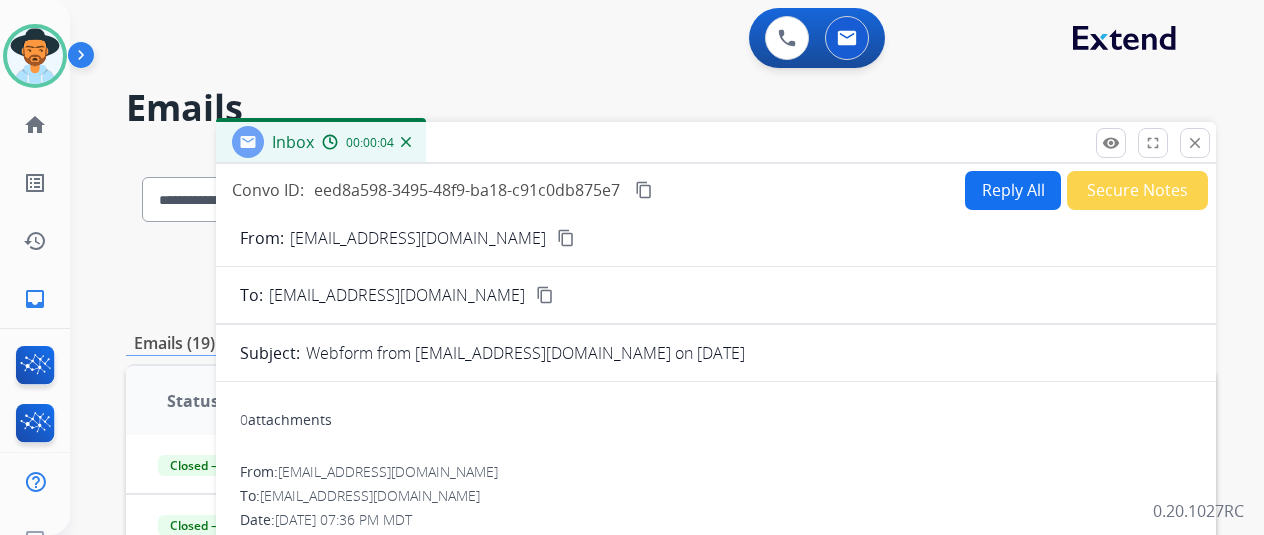 click on "Secure Notes" at bounding box center (1137, 190) 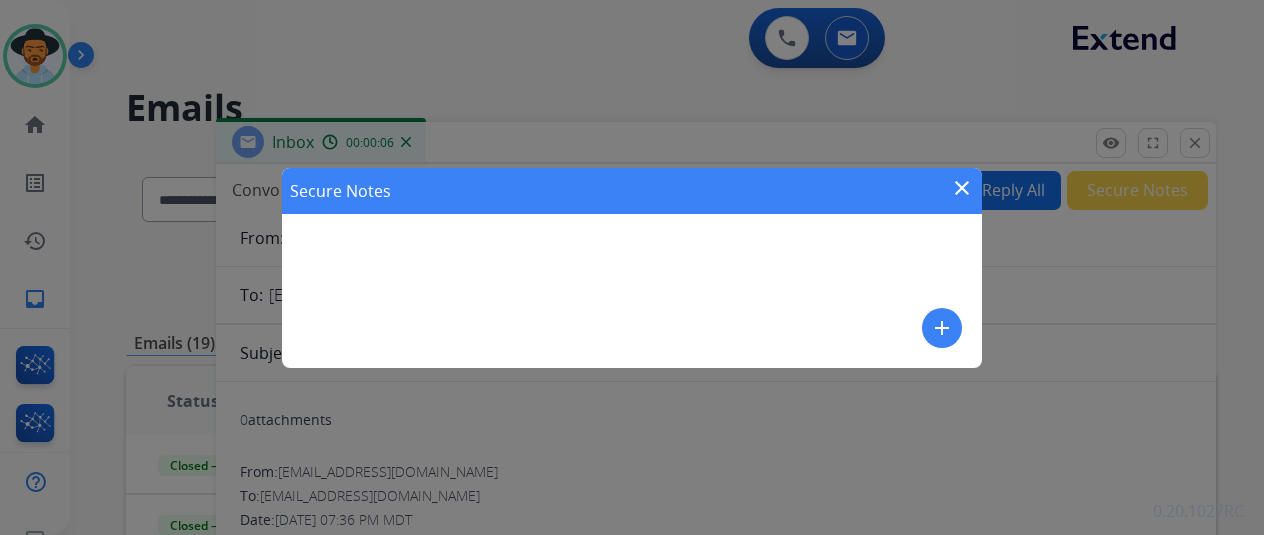 click on "Secure Notes close add" at bounding box center (632, 268) 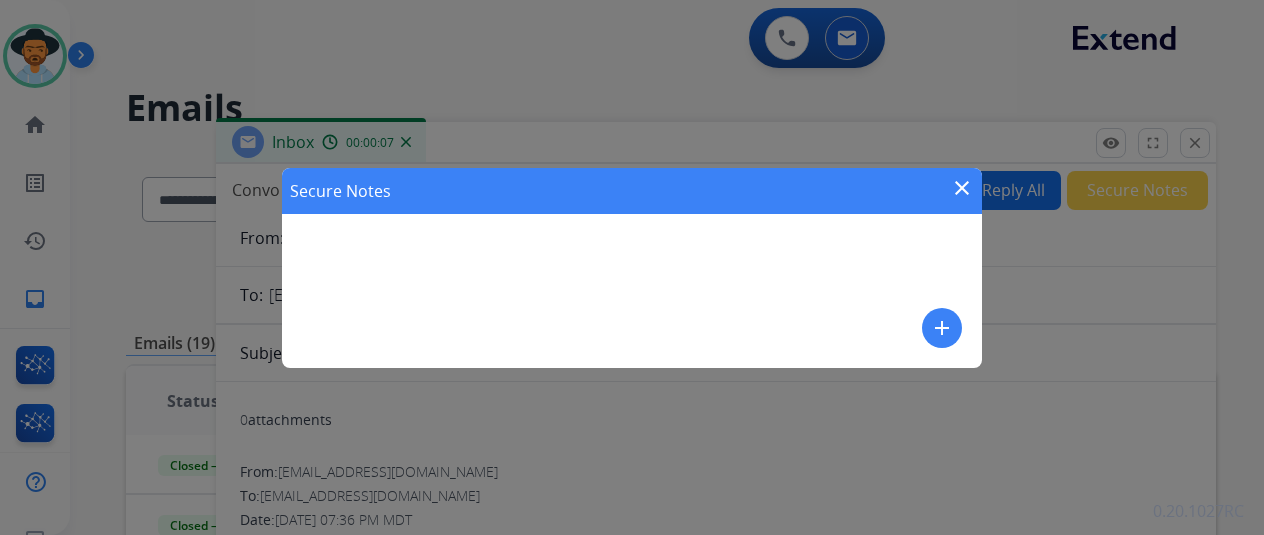 click on "add" at bounding box center [942, 328] 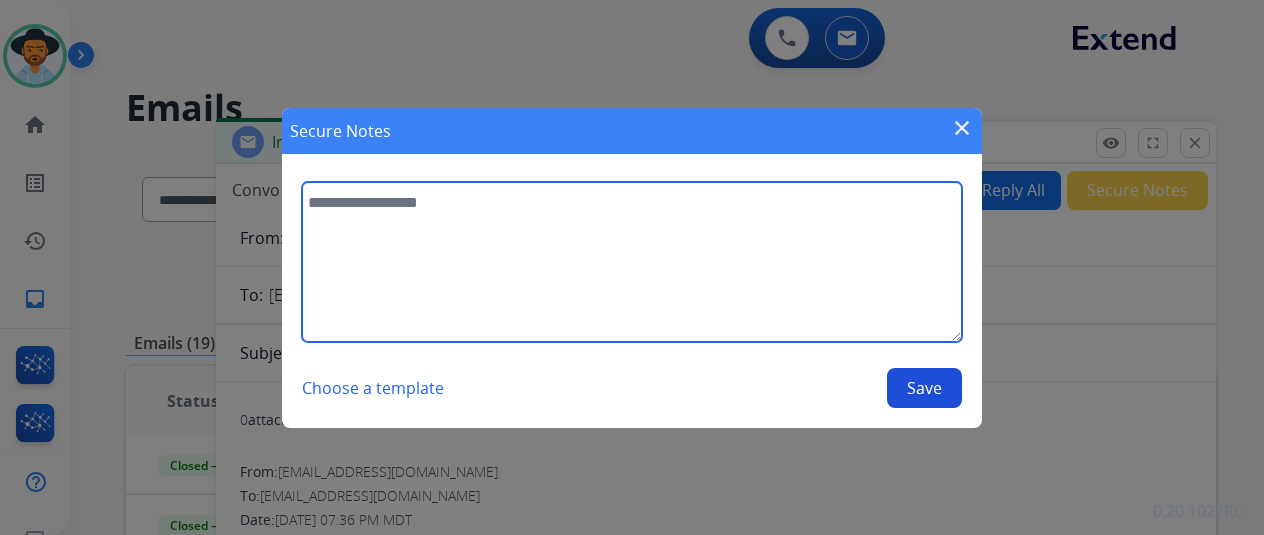 click at bounding box center (632, 262) 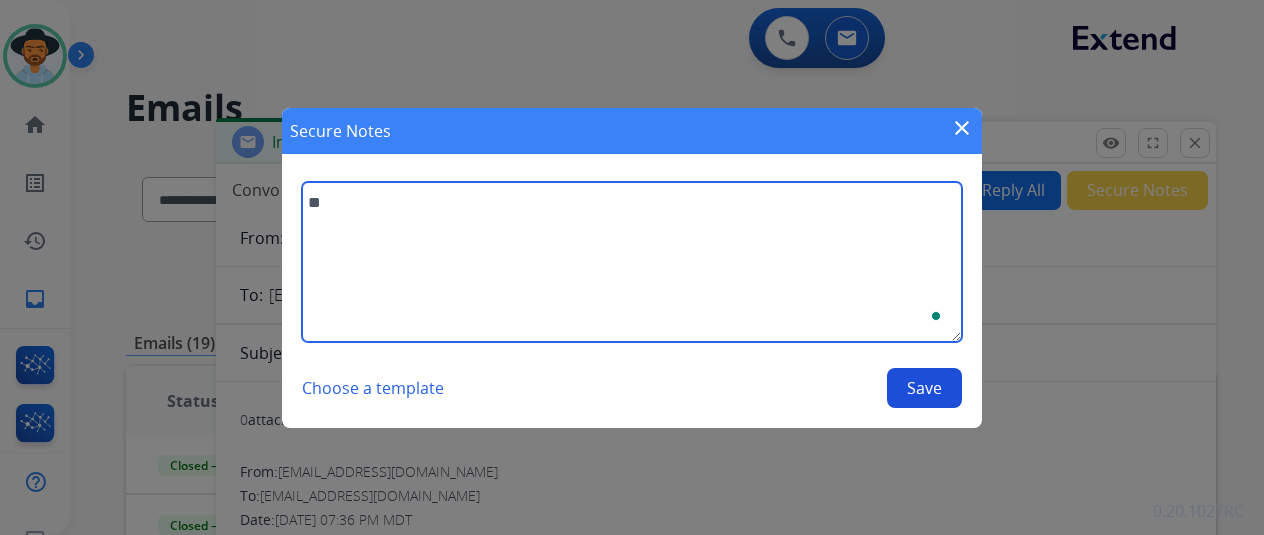 type on "*" 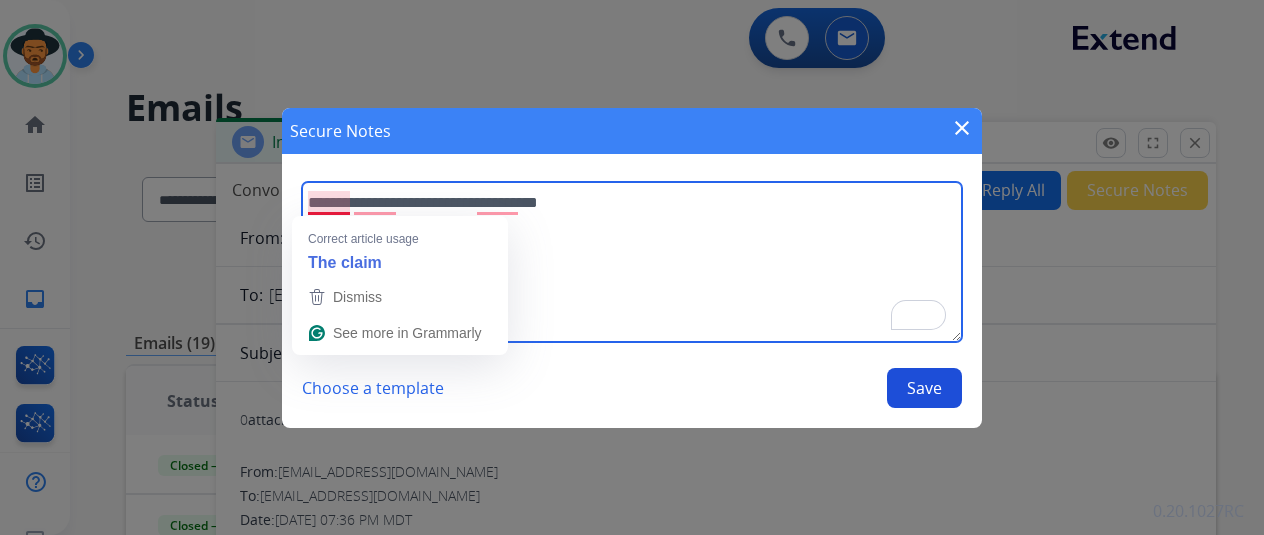 drag, startPoint x: 350, startPoint y: 206, endPoint x: 305, endPoint y: 211, distance: 45.276924 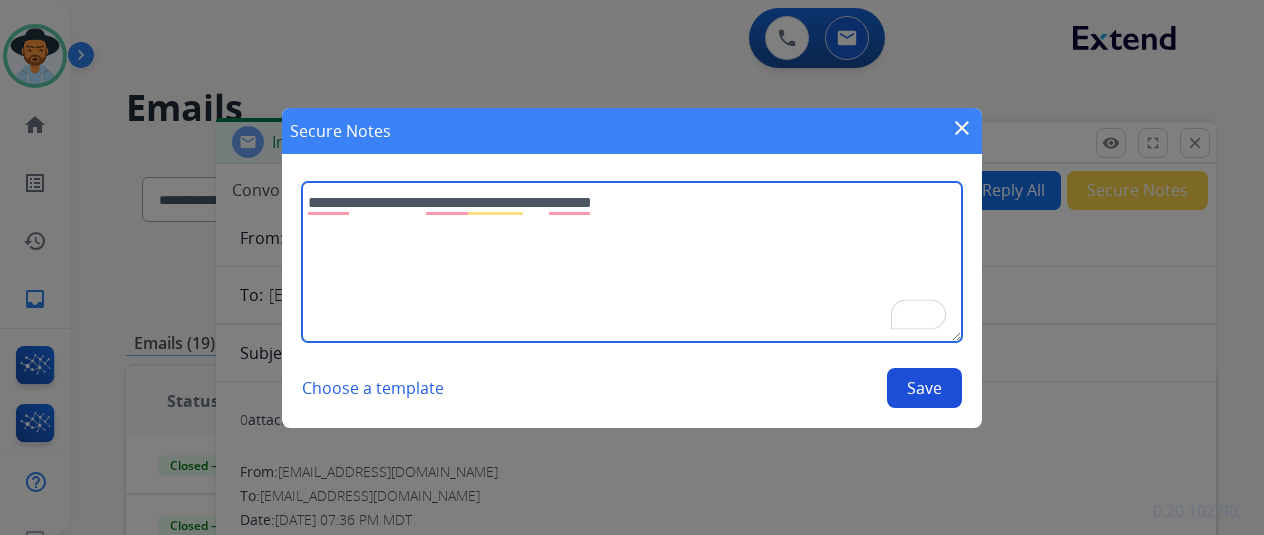 type on "**********" 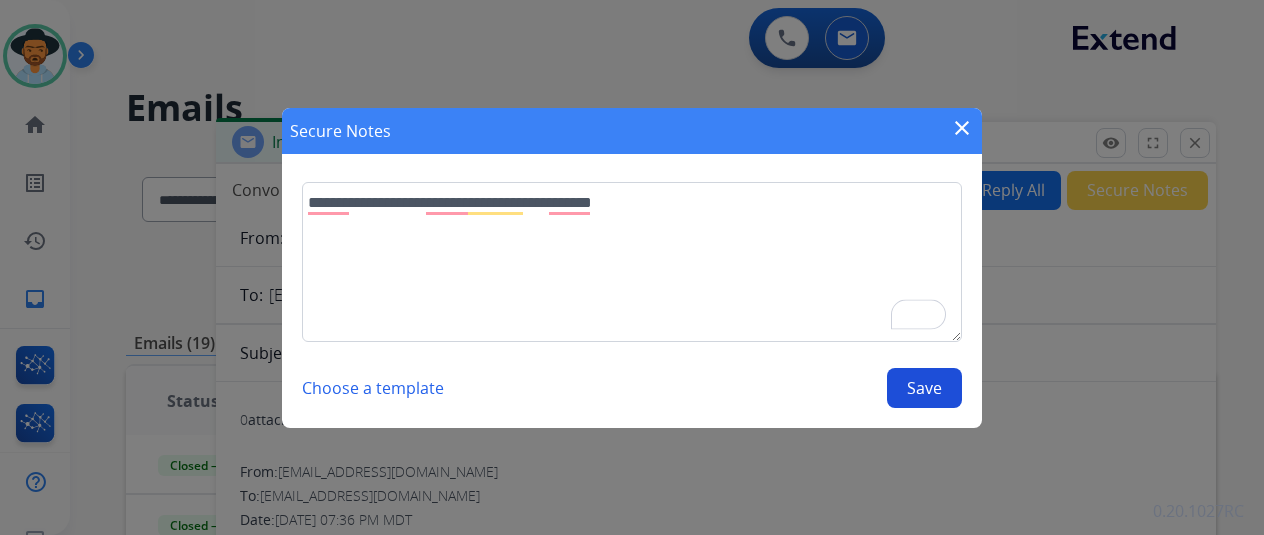 click on "Save" at bounding box center [924, 388] 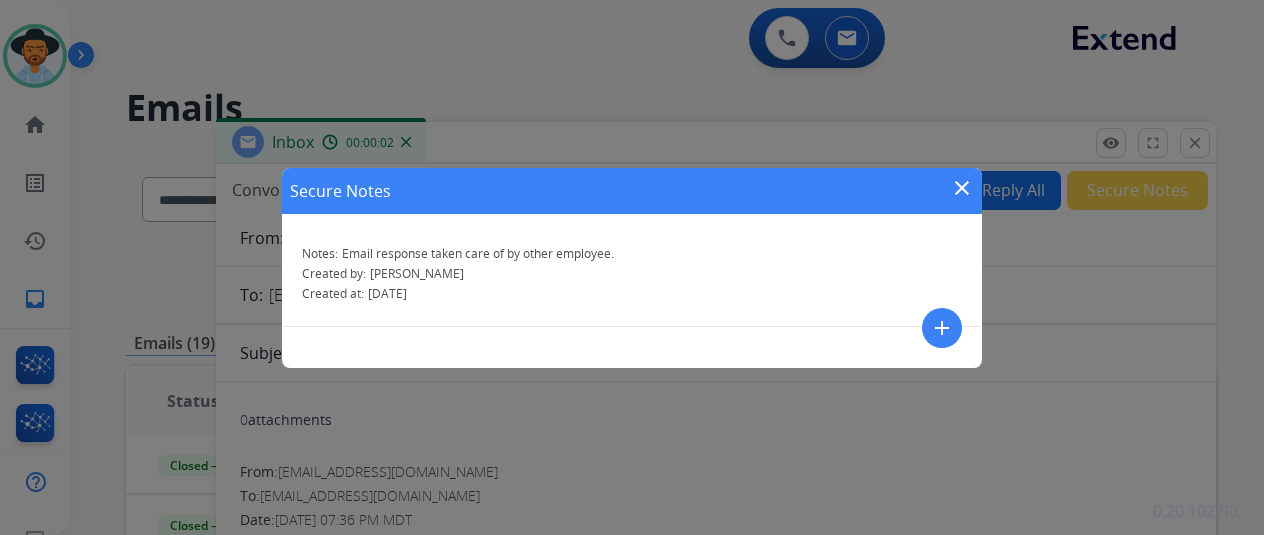 click on "close" at bounding box center (962, 188) 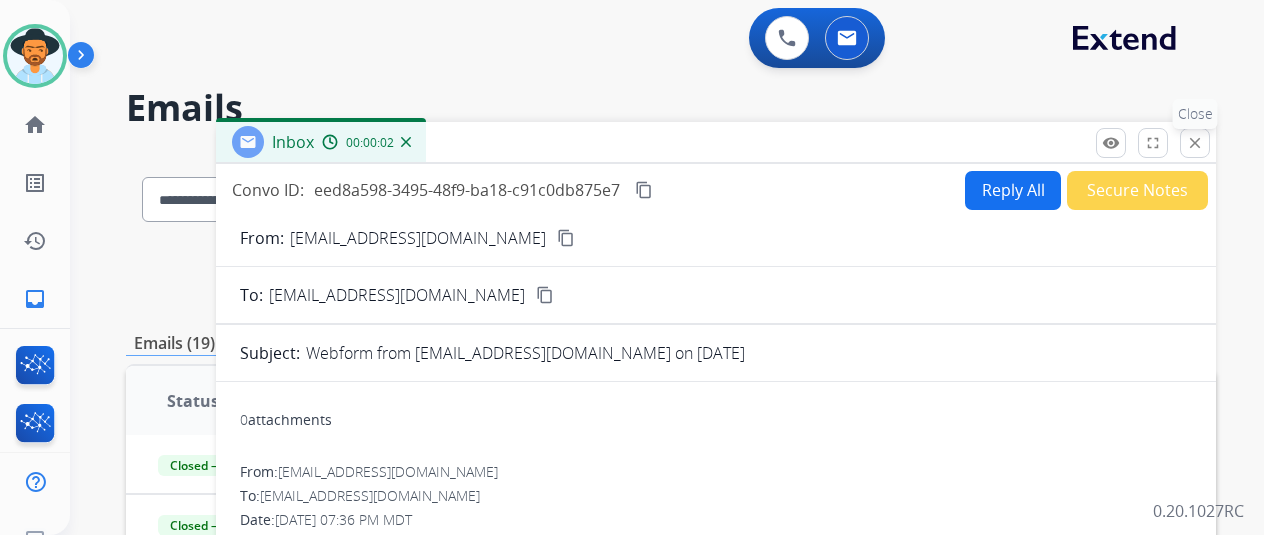 click on "close" at bounding box center (1195, 143) 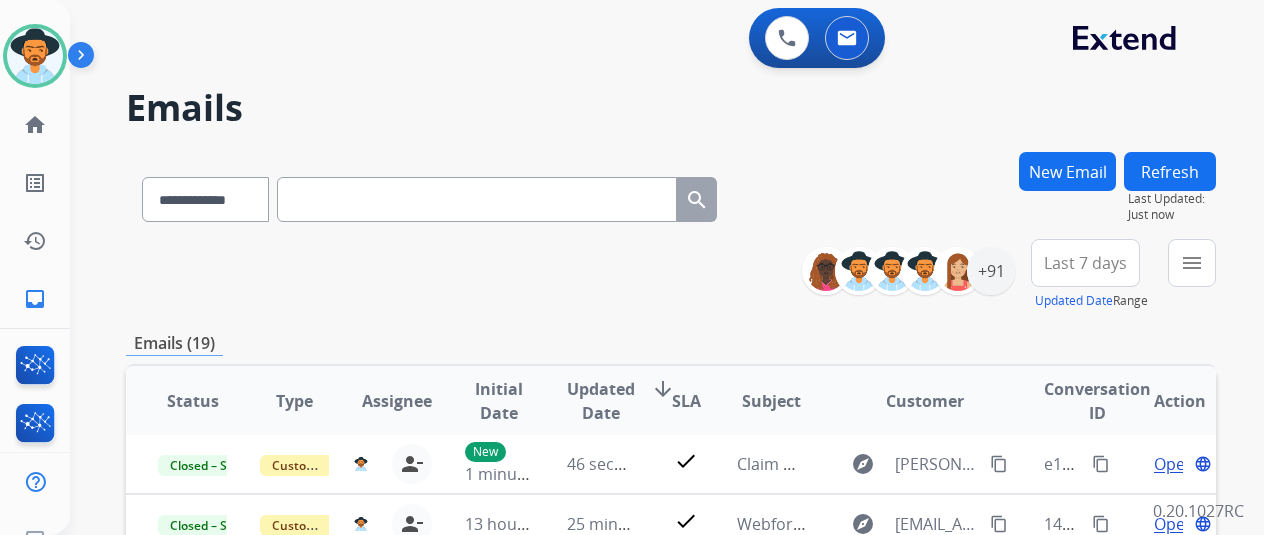 scroll, scrollTop: 18, scrollLeft: 0, axis: vertical 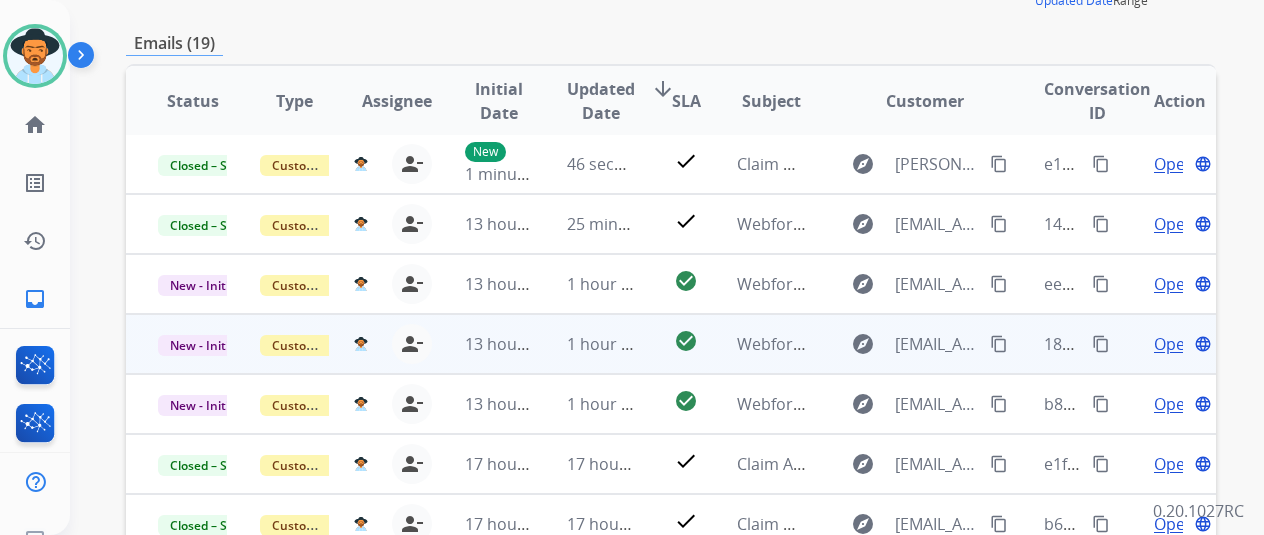 click on "Open" at bounding box center [1174, 344] 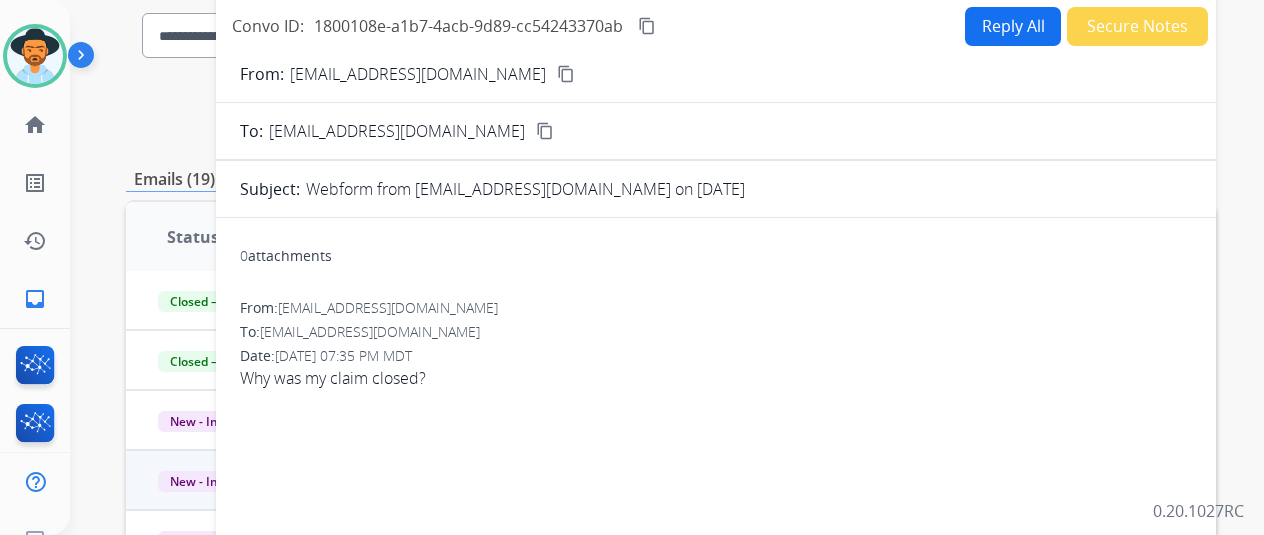 scroll, scrollTop: 100, scrollLeft: 0, axis: vertical 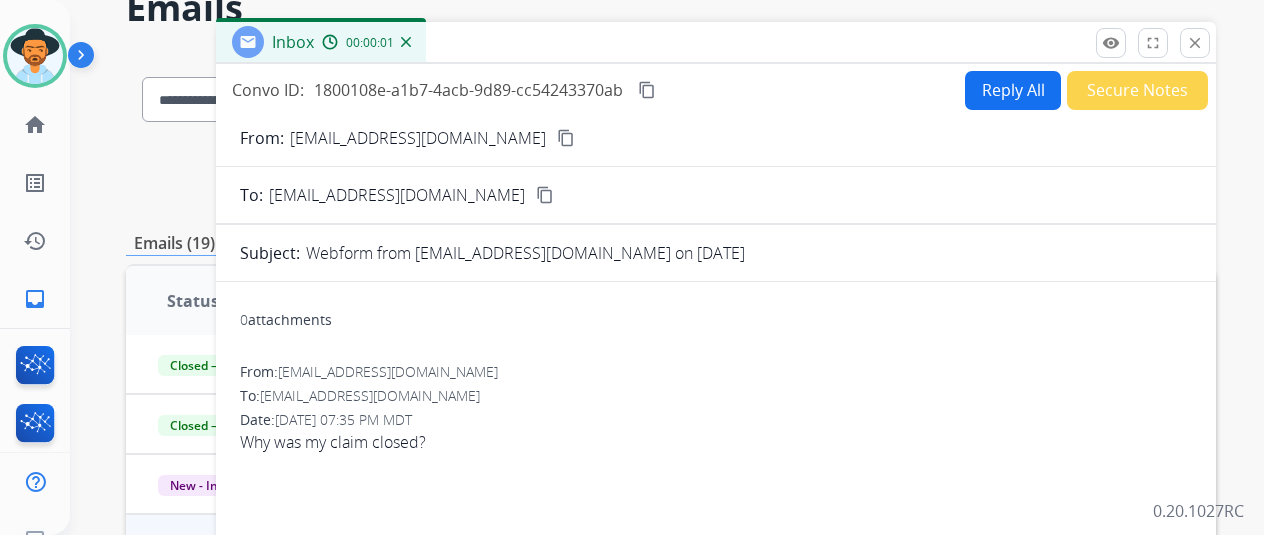 click on "Secure Notes" at bounding box center [1137, 90] 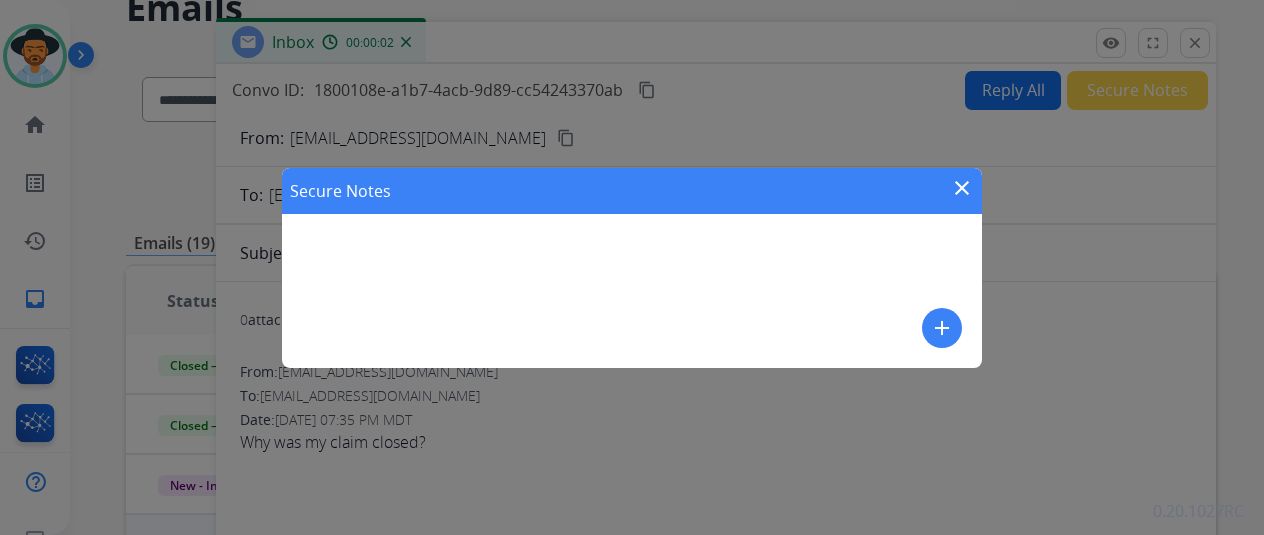 click on "Secure Notes close add" at bounding box center [632, 268] 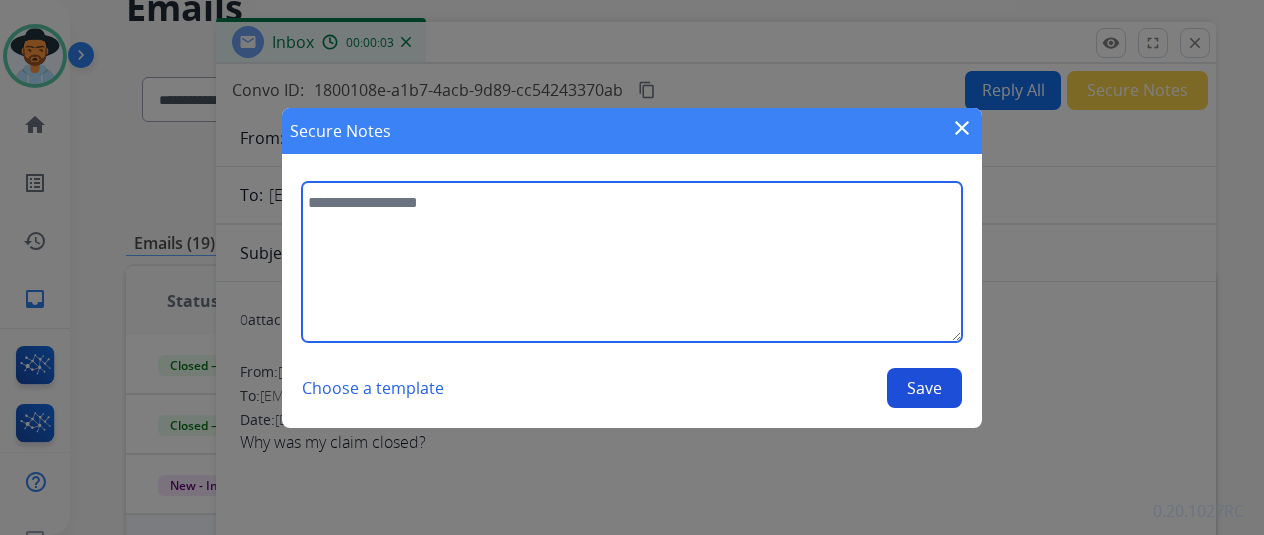 click at bounding box center (632, 262) 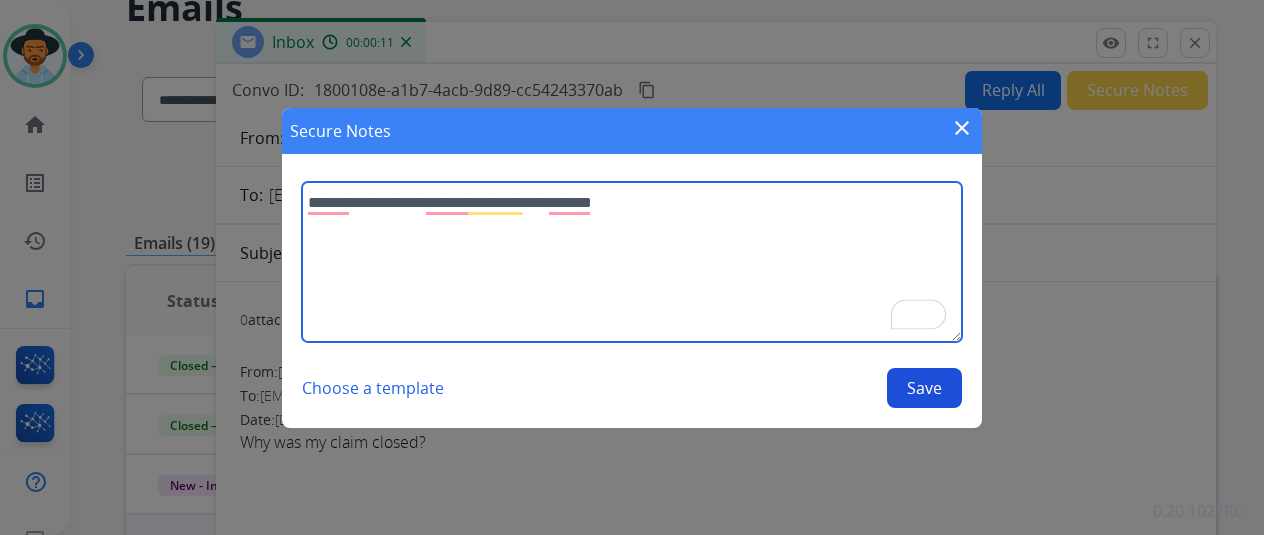 type on "**********" 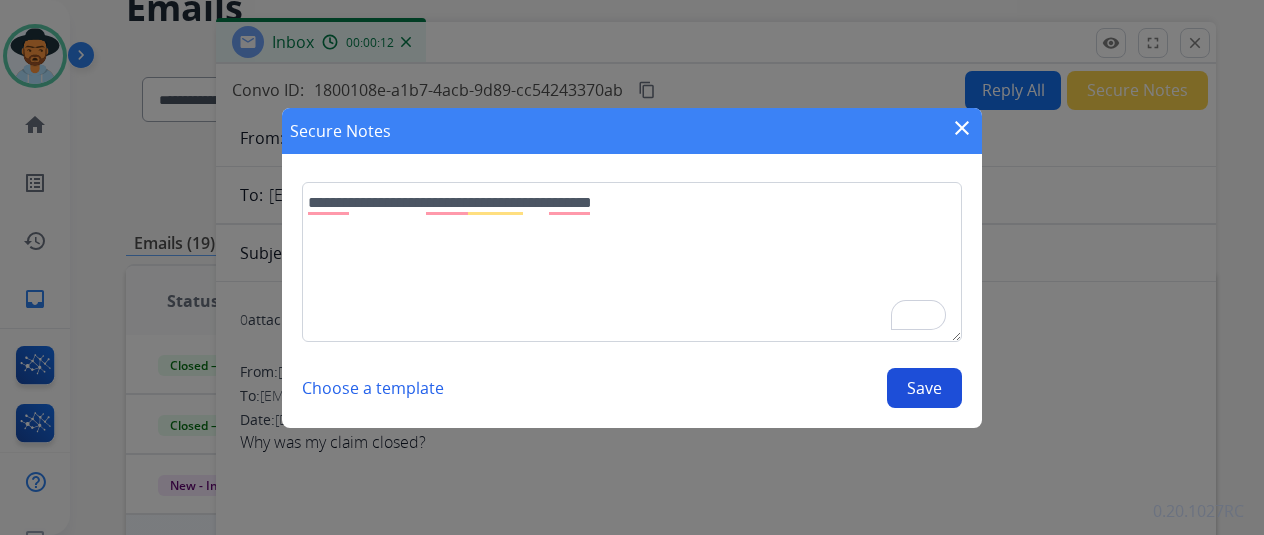 click on "Save" at bounding box center [924, 388] 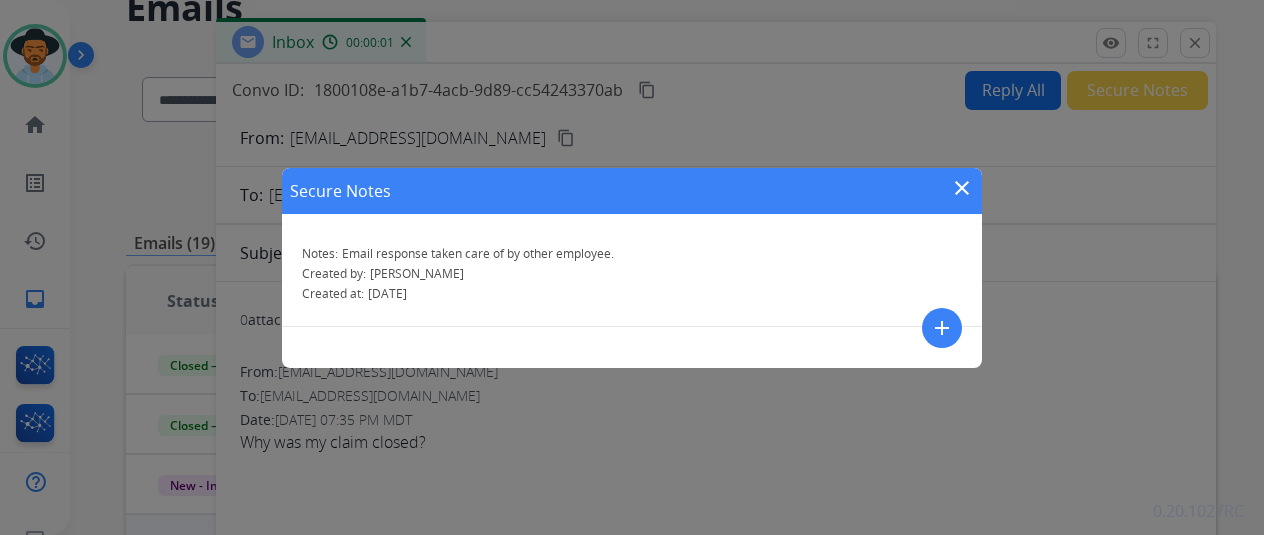click on "close" at bounding box center (962, 188) 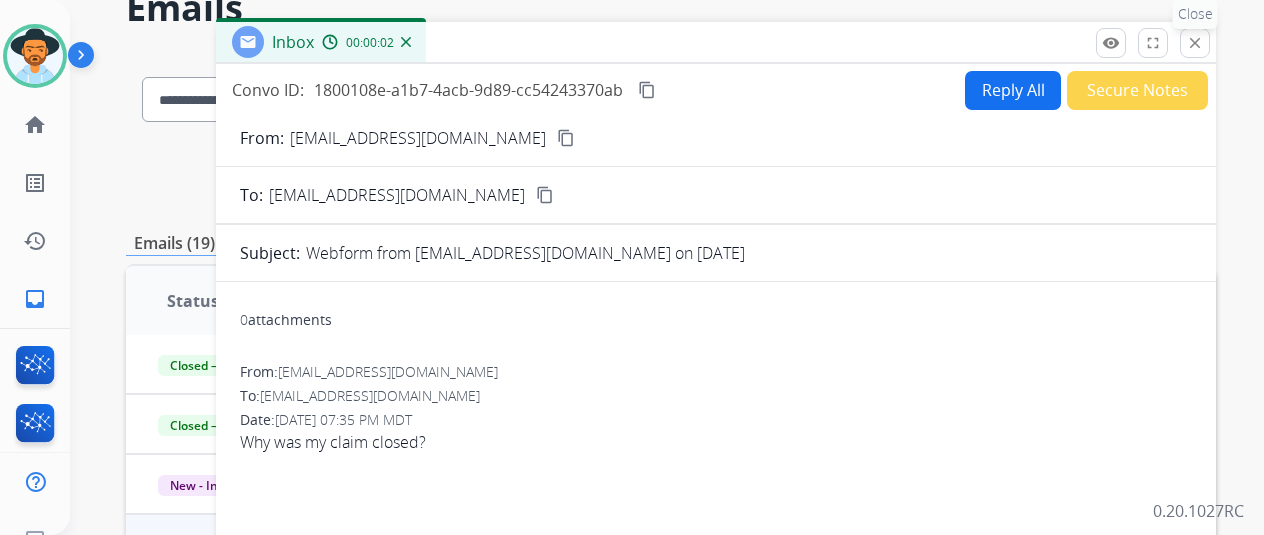 click on "close Close" at bounding box center (1195, 43) 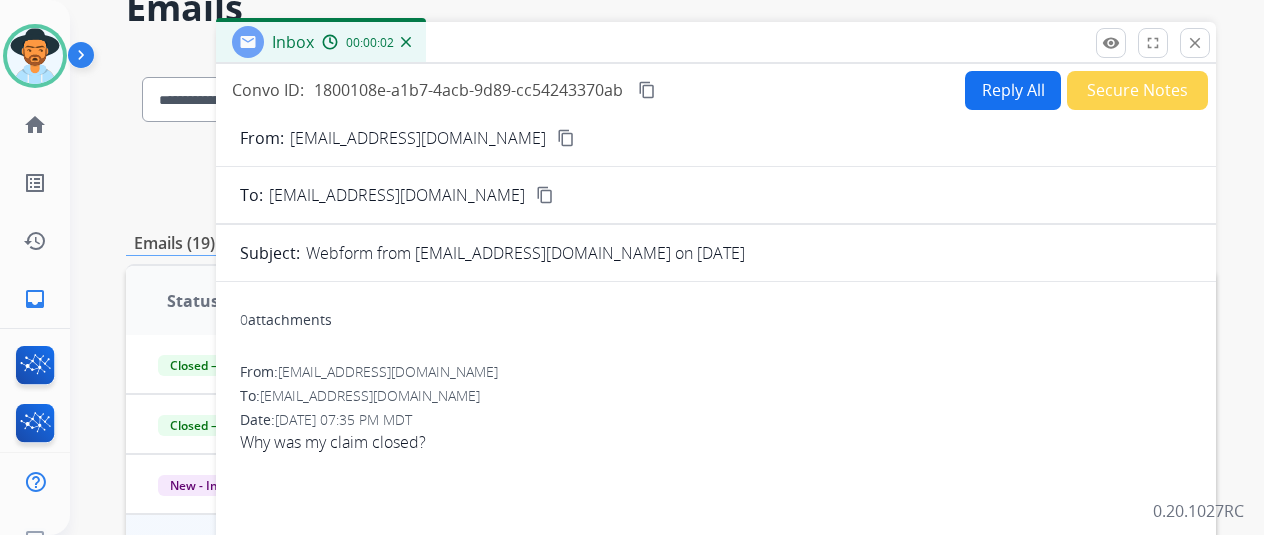scroll, scrollTop: 18, scrollLeft: 0, axis: vertical 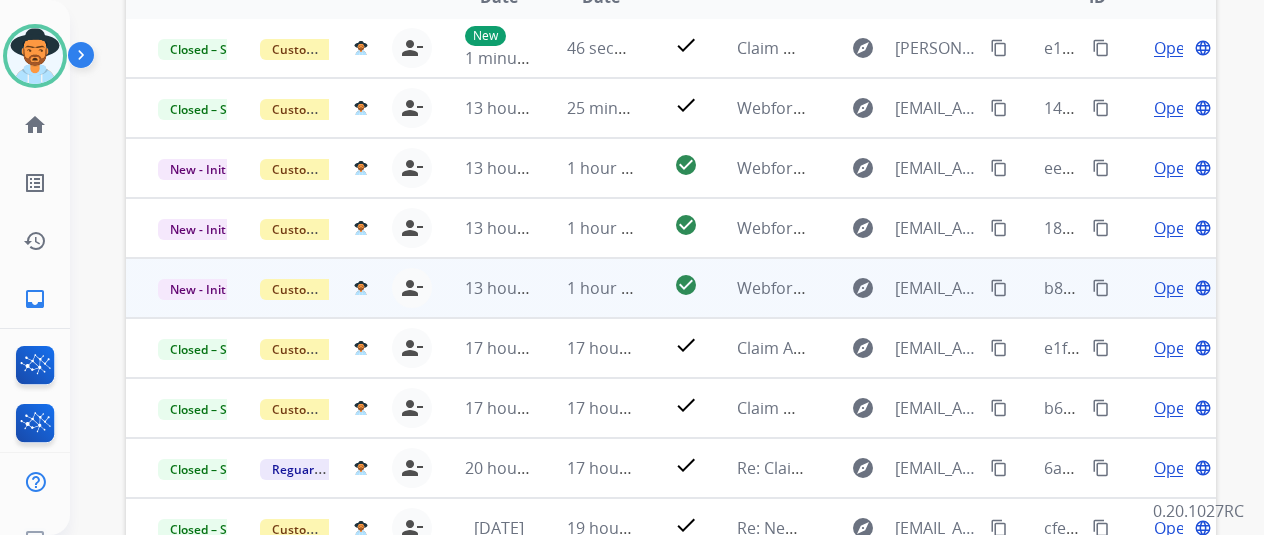 click on "Open" at bounding box center (1174, 288) 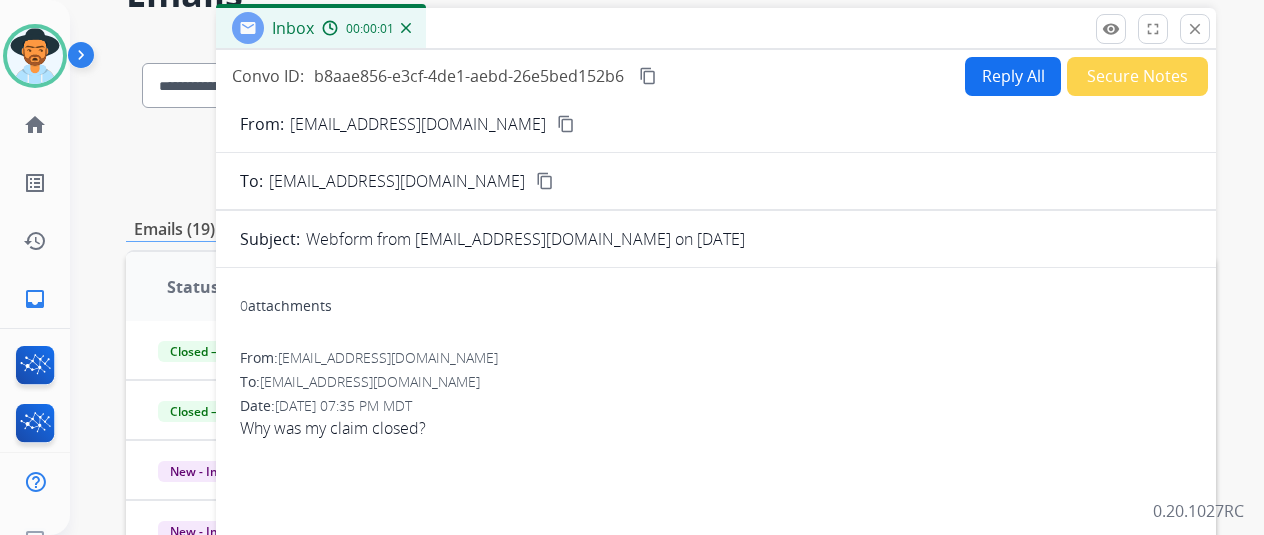 scroll, scrollTop: 0, scrollLeft: 0, axis: both 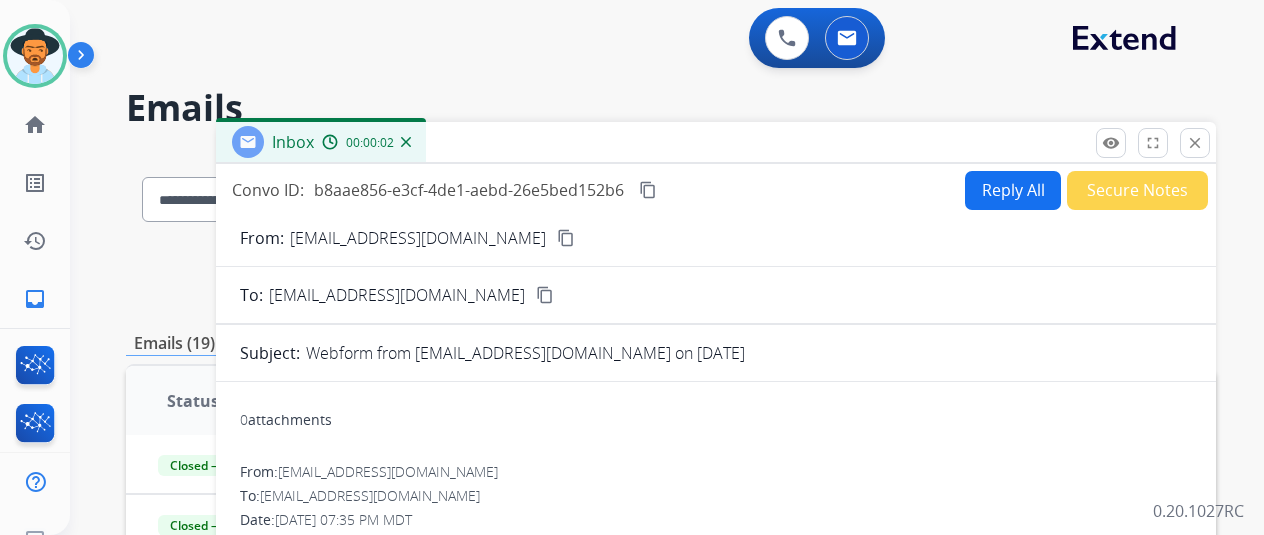 click on "Secure Notes" at bounding box center (1137, 190) 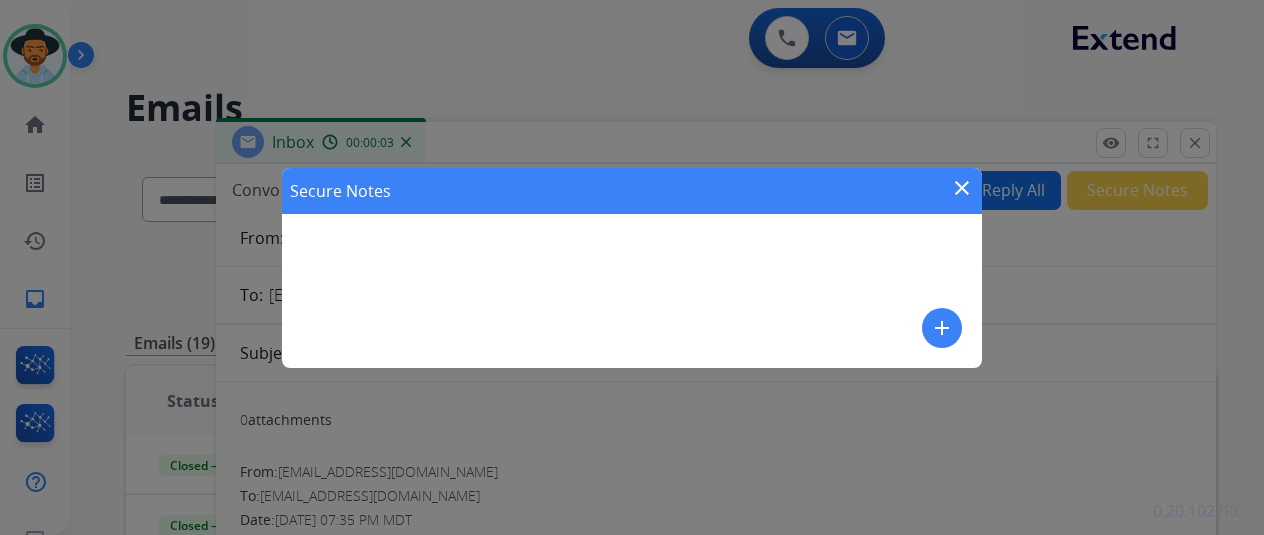 click on "add" at bounding box center (942, 328) 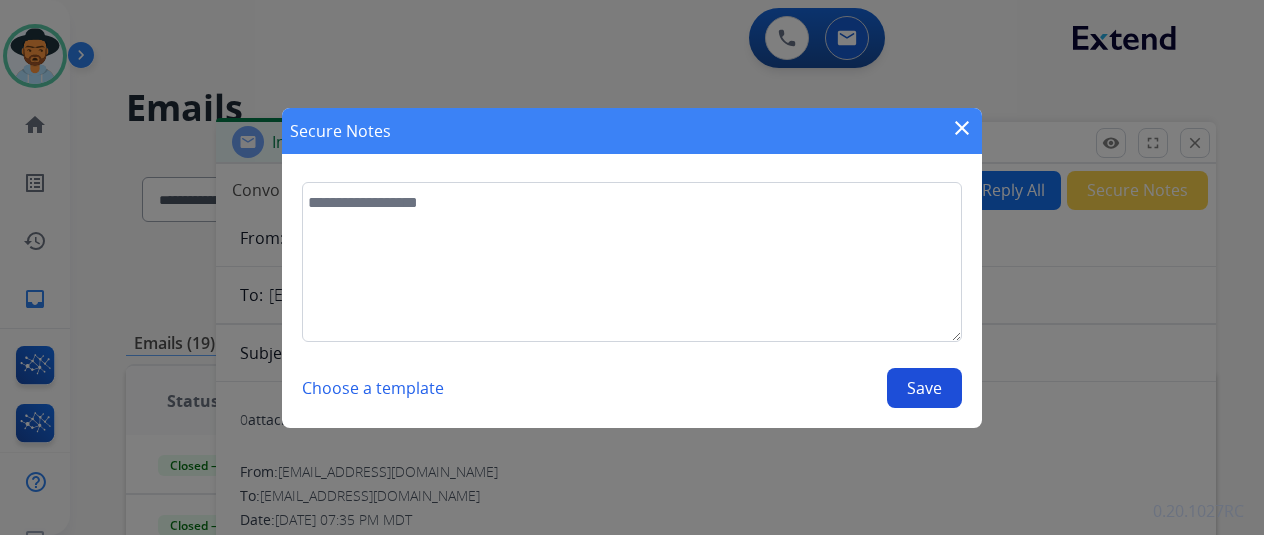 click on "Secure Notes close Choose a template Save" at bounding box center (632, 267) 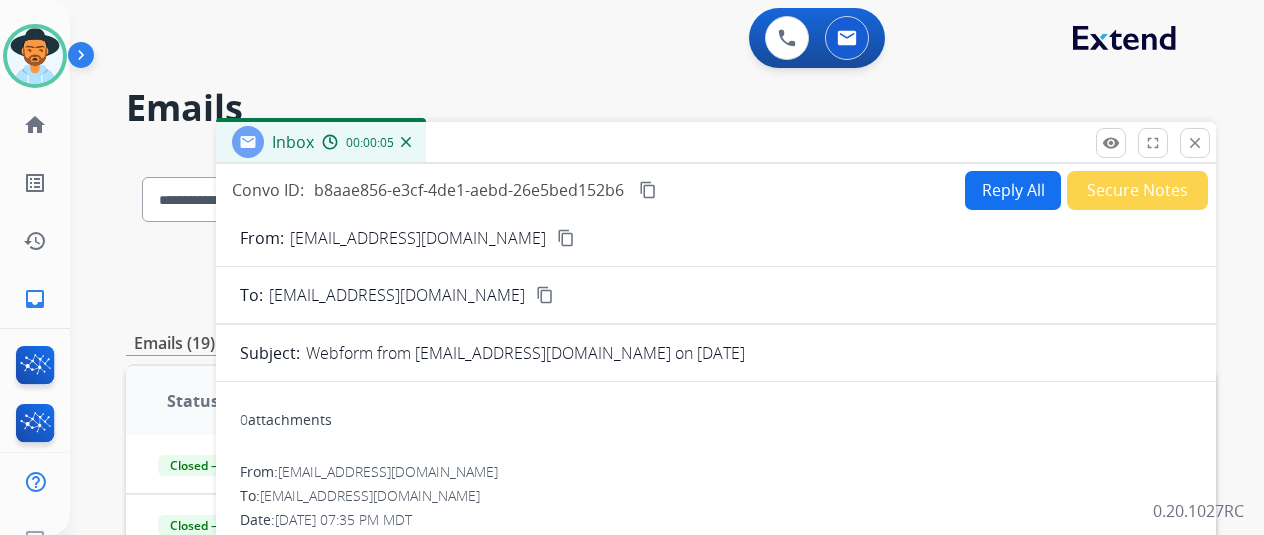 click on "Secure Notes" at bounding box center [1137, 190] 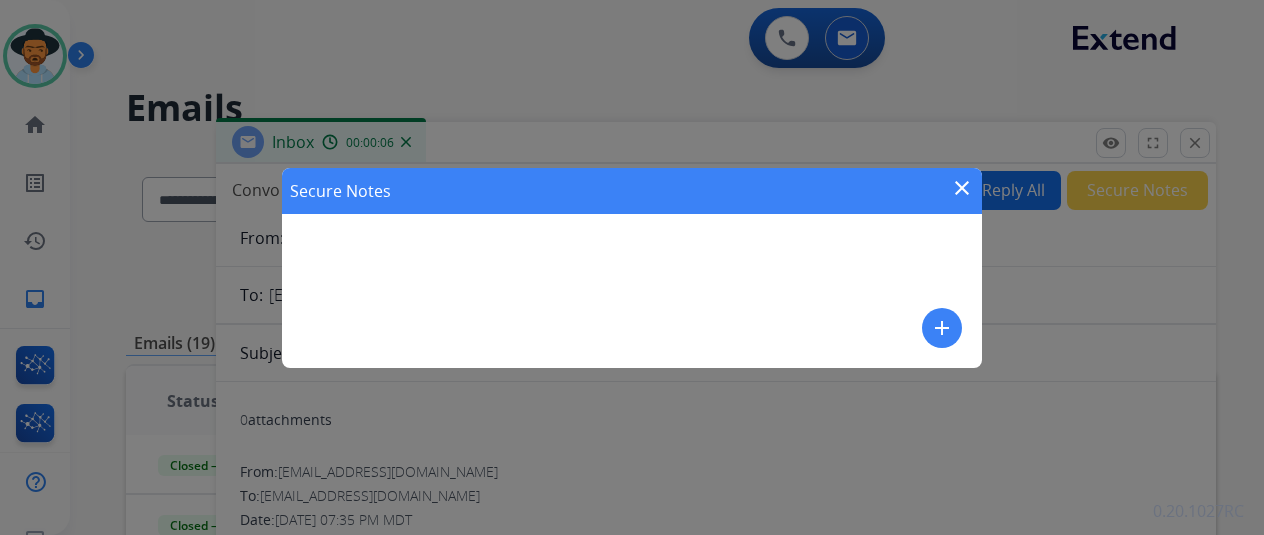 click on "add" at bounding box center [942, 328] 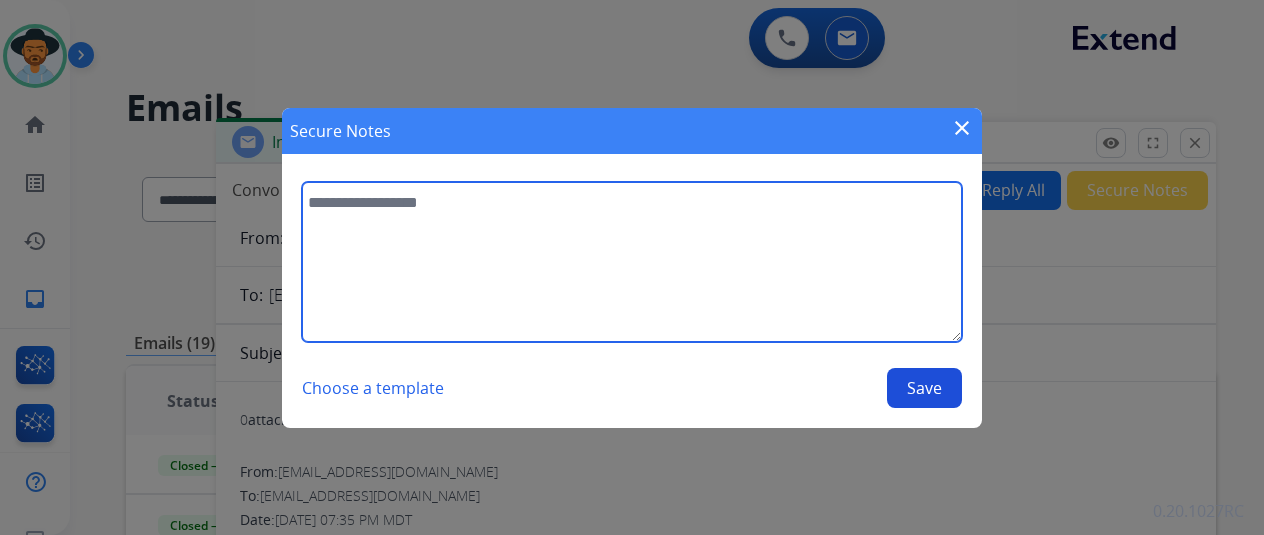 click at bounding box center [632, 262] 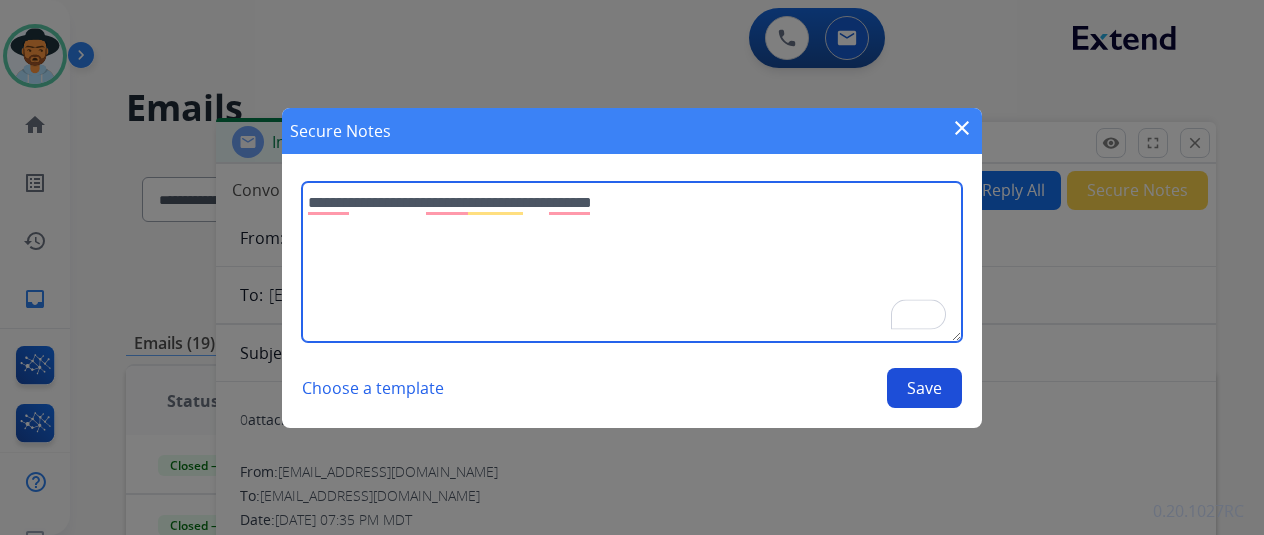 type on "**********" 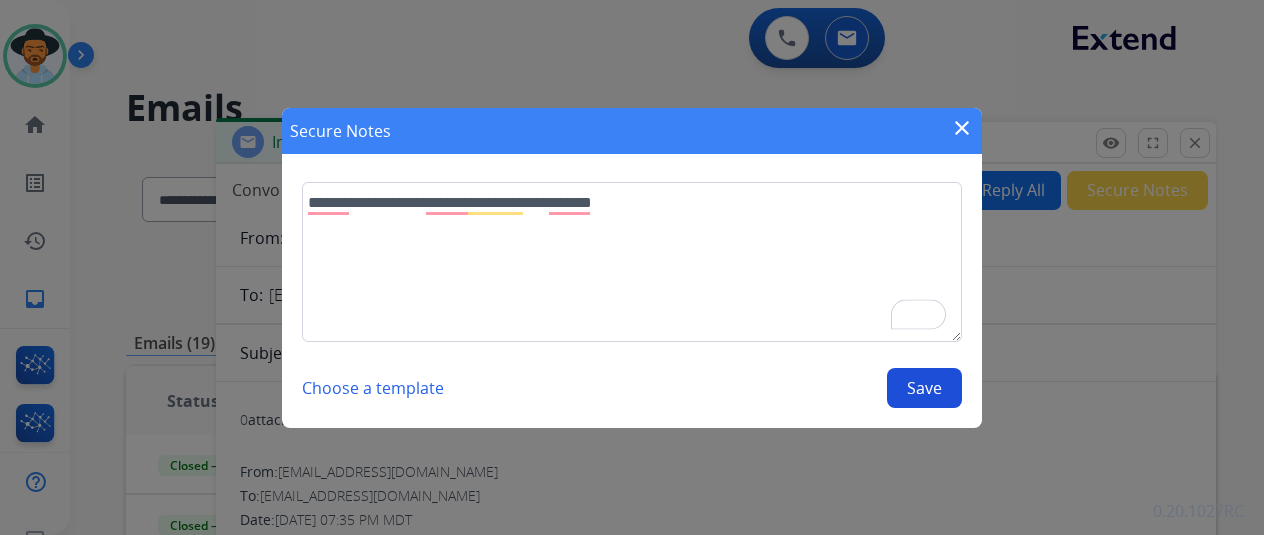 click on "Save" at bounding box center (924, 388) 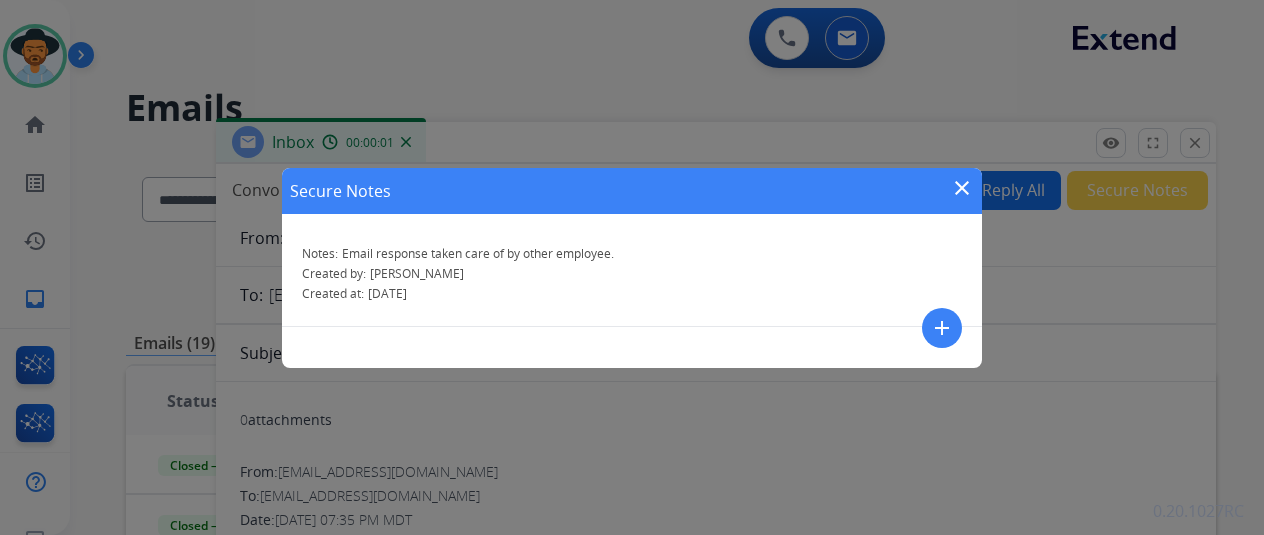 click on "close" at bounding box center (962, 188) 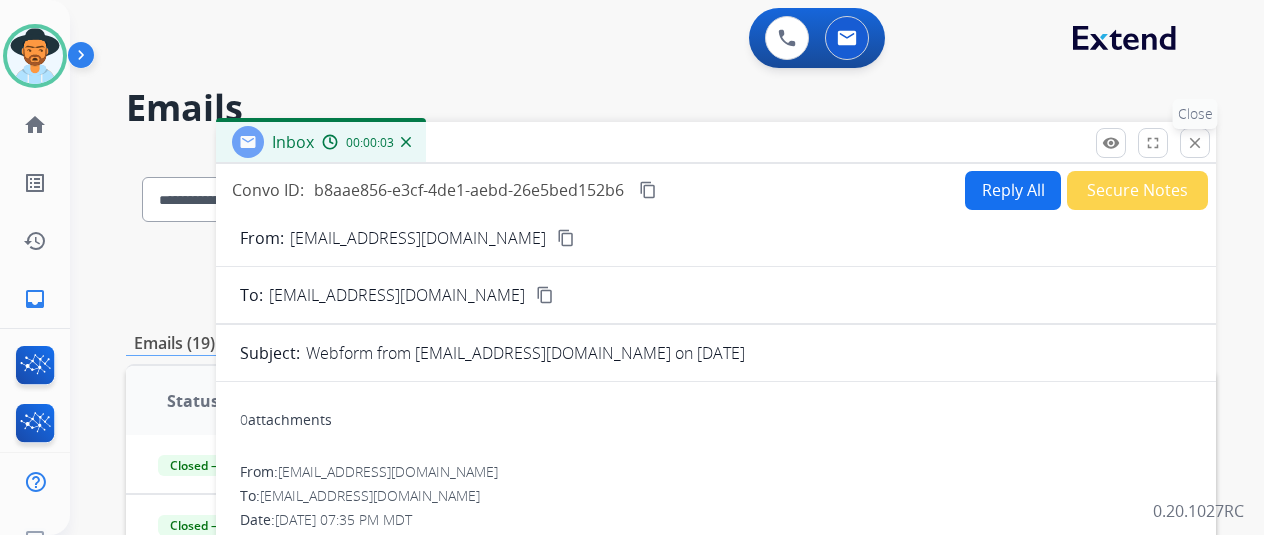 click on "close Close" at bounding box center (1195, 143) 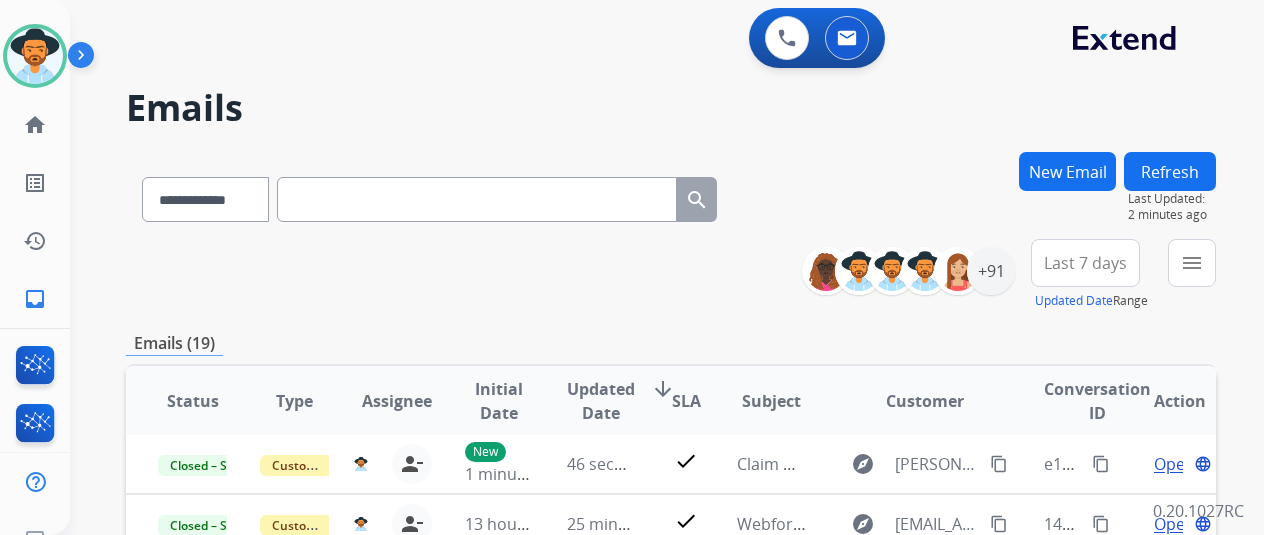 scroll, scrollTop: 400, scrollLeft: 0, axis: vertical 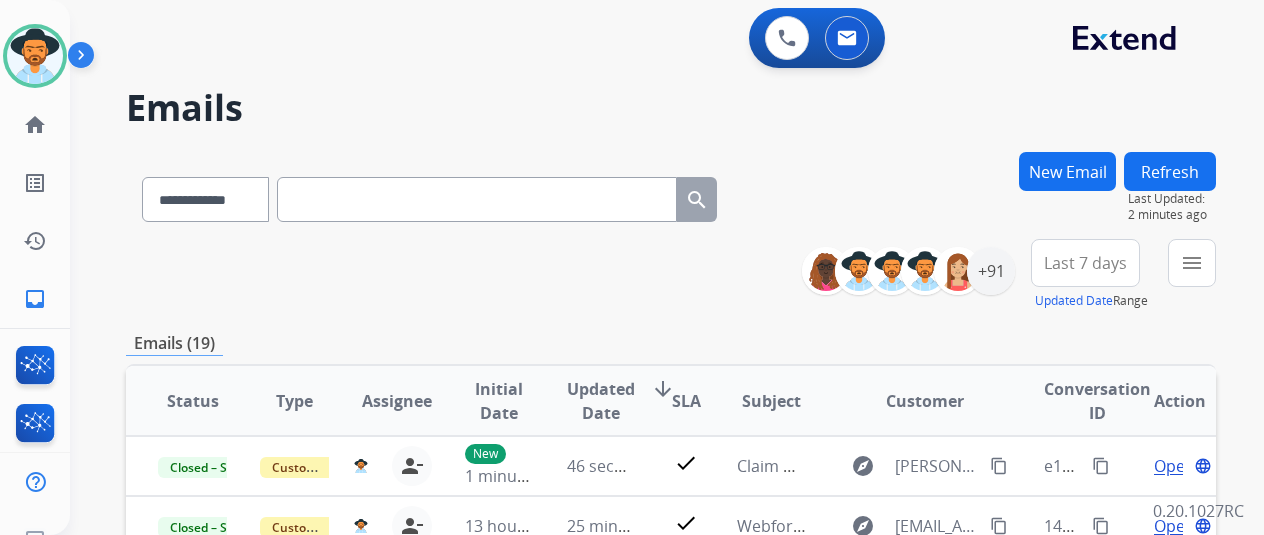 click on "Refresh" at bounding box center (1170, 171) 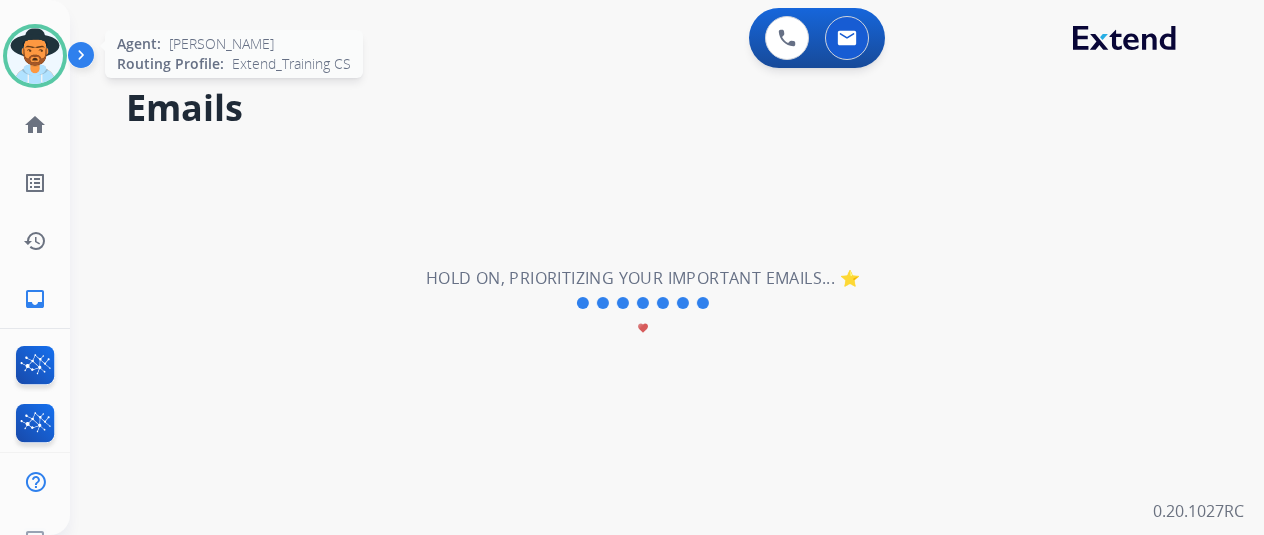 click at bounding box center (35, 56) 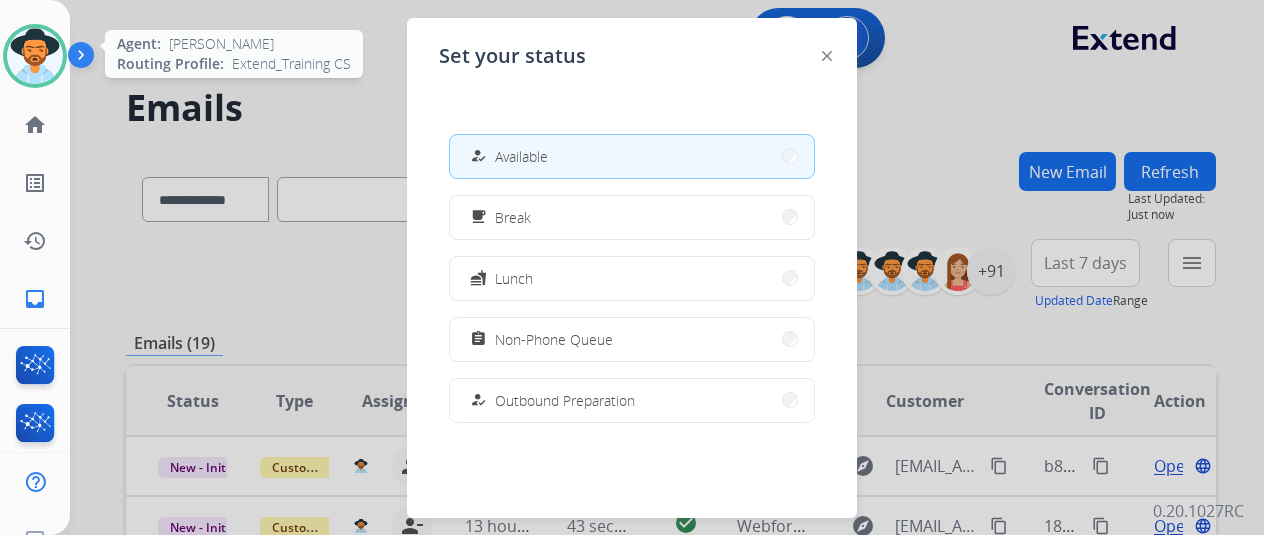 click at bounding box center [35, 56] 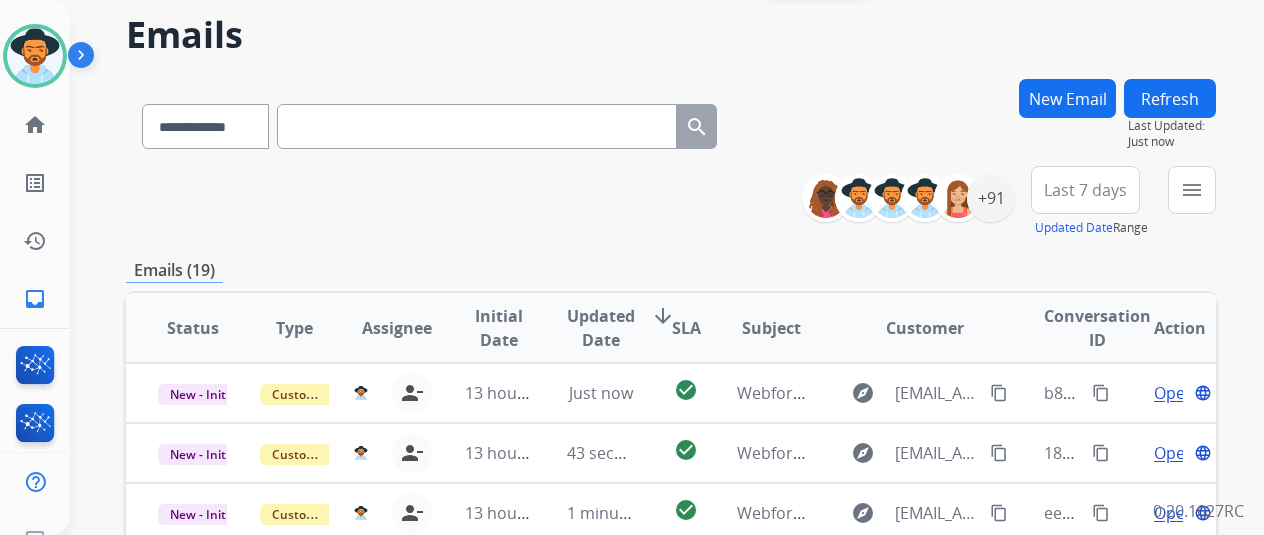 scroll, scrollTop: 200, scrollLeft: 0, axis: vertical 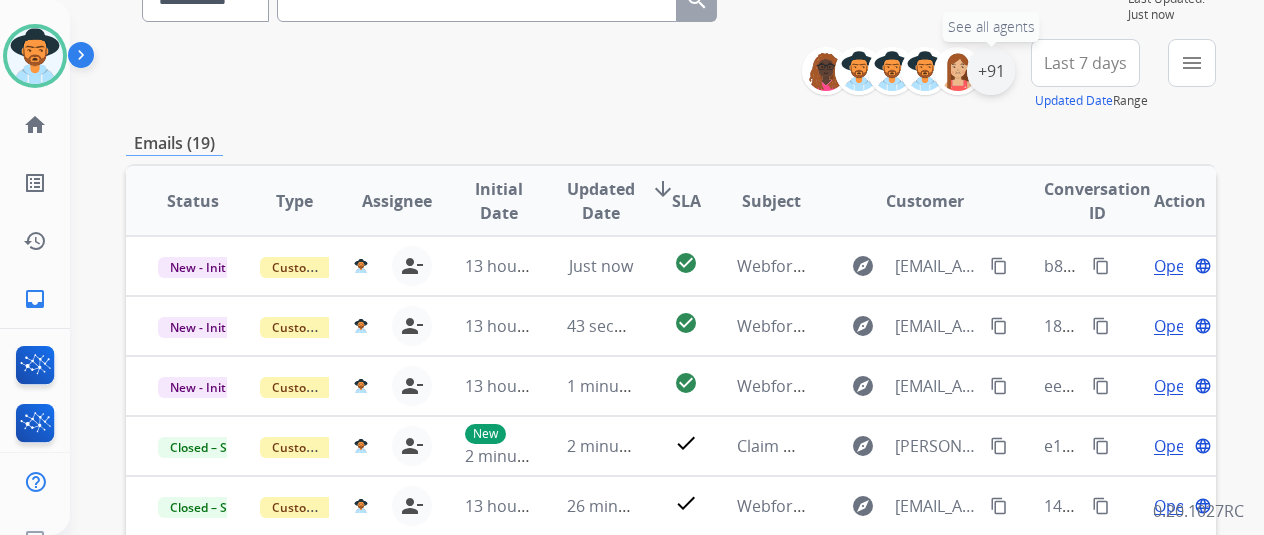 click on "+91" at bounding box center [991, 71] 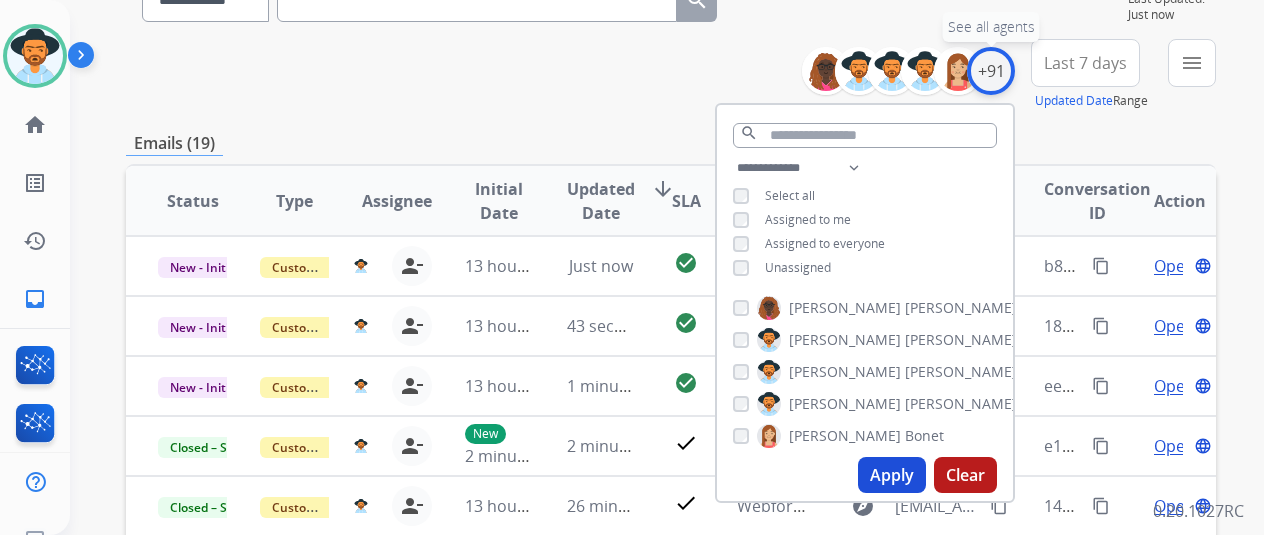 click on "+91" at bounding box center (991, 71) 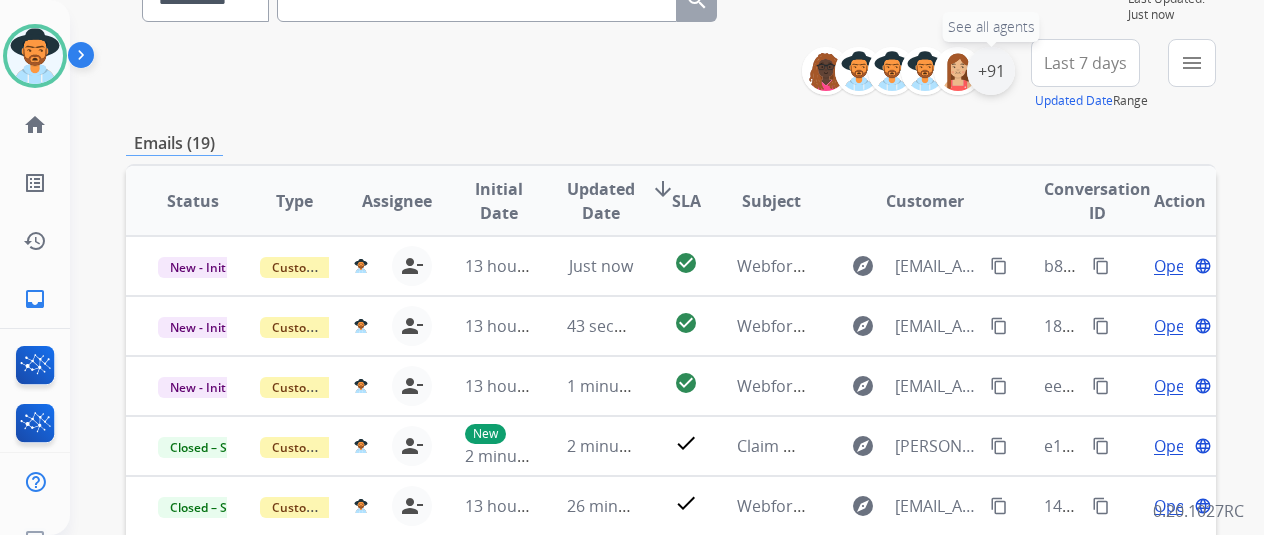 click on "+91" at bounding box center (991, 71) 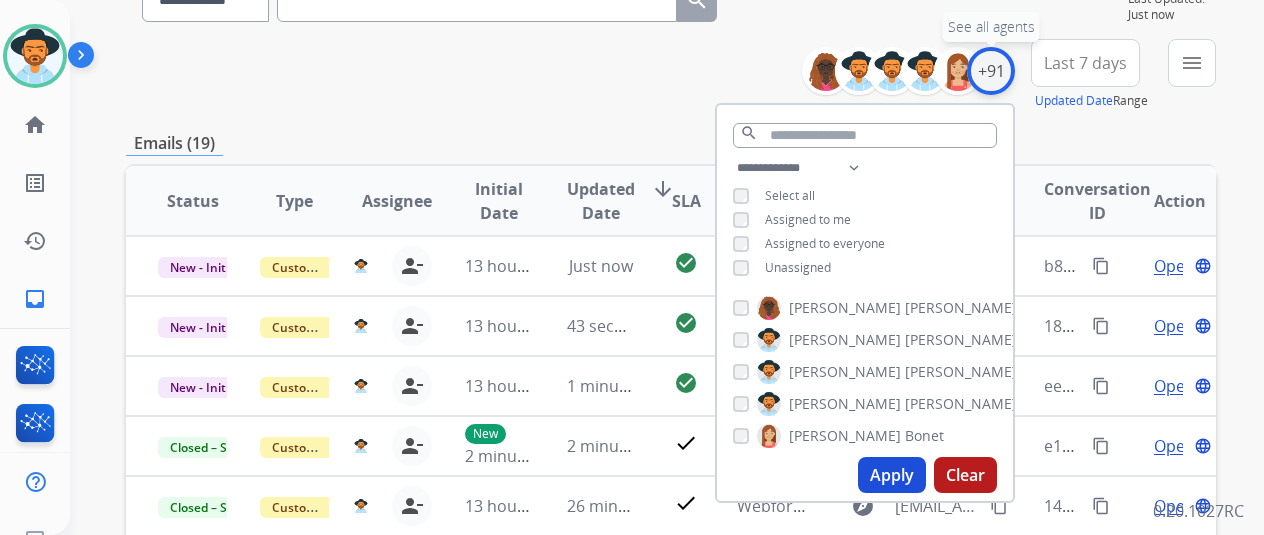 click on "+91" at bounding box center [991, 71] 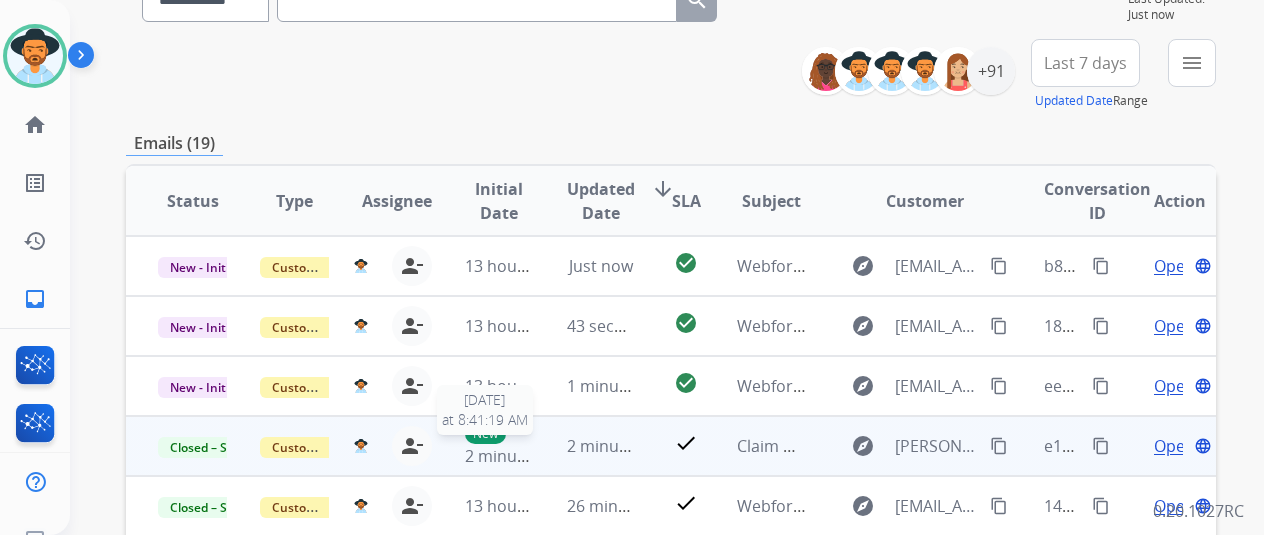 scroll, scrollTop: 2, scrollLeft: 0, axis: vertical 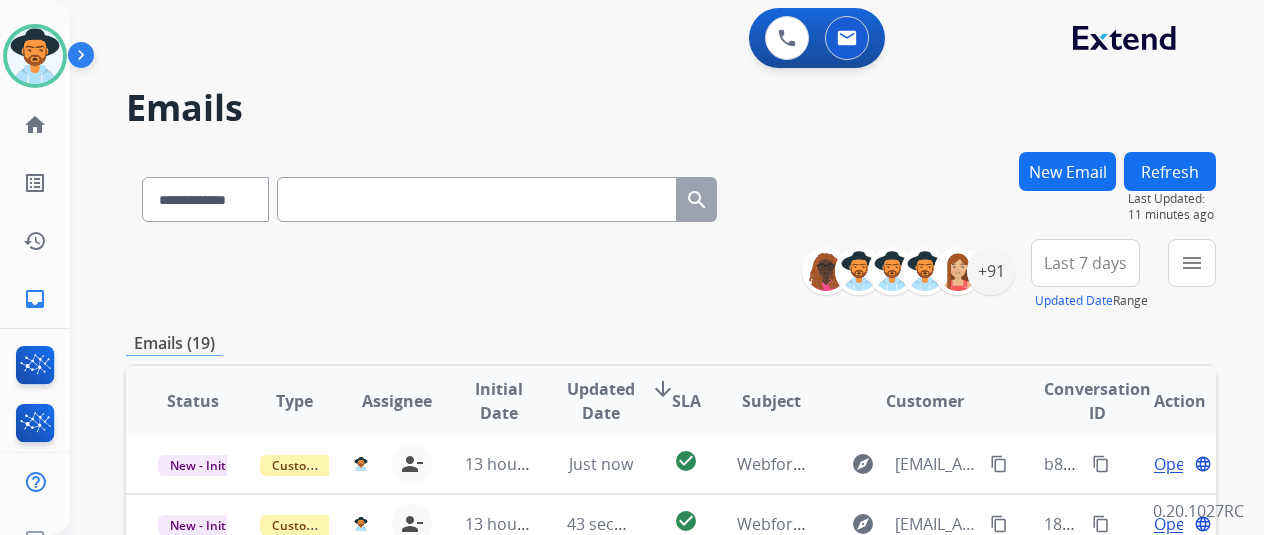 click on "New Email" at bounding box center [1067, 171] 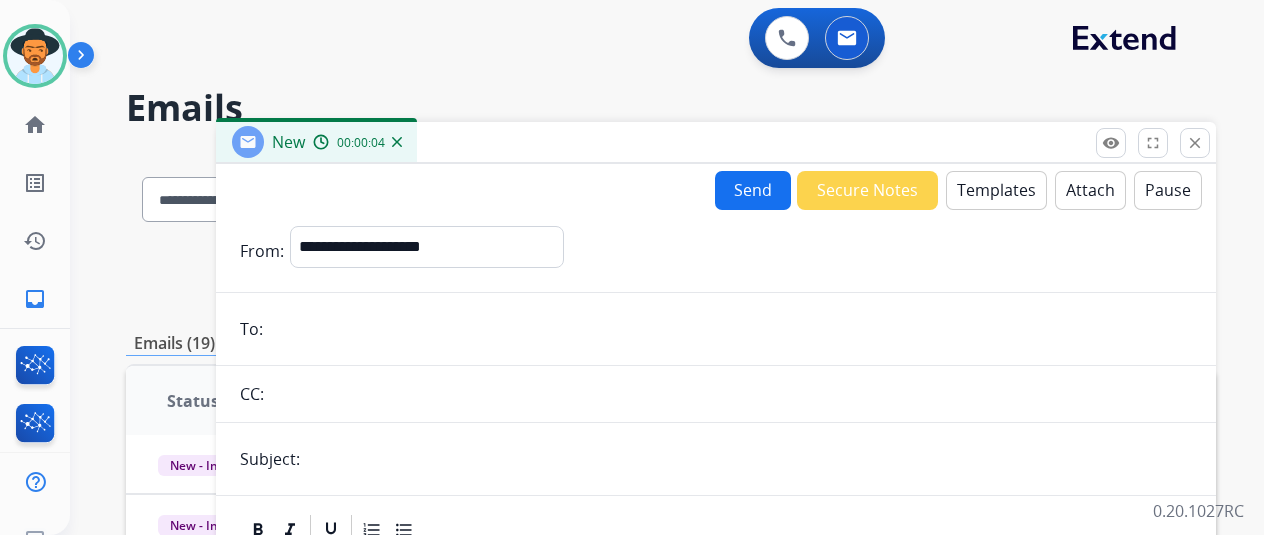 drag, startPoint x: 296, startPoint y: 353, endPoint x: 312, endPoint y: 345, distance: 17.888544 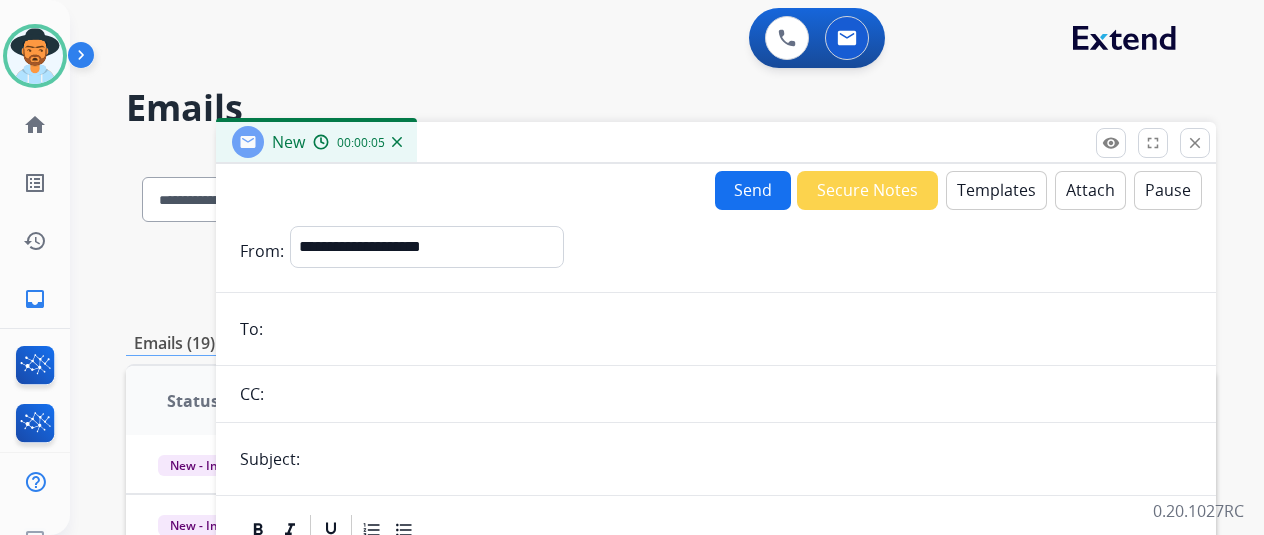 paste on "**********" 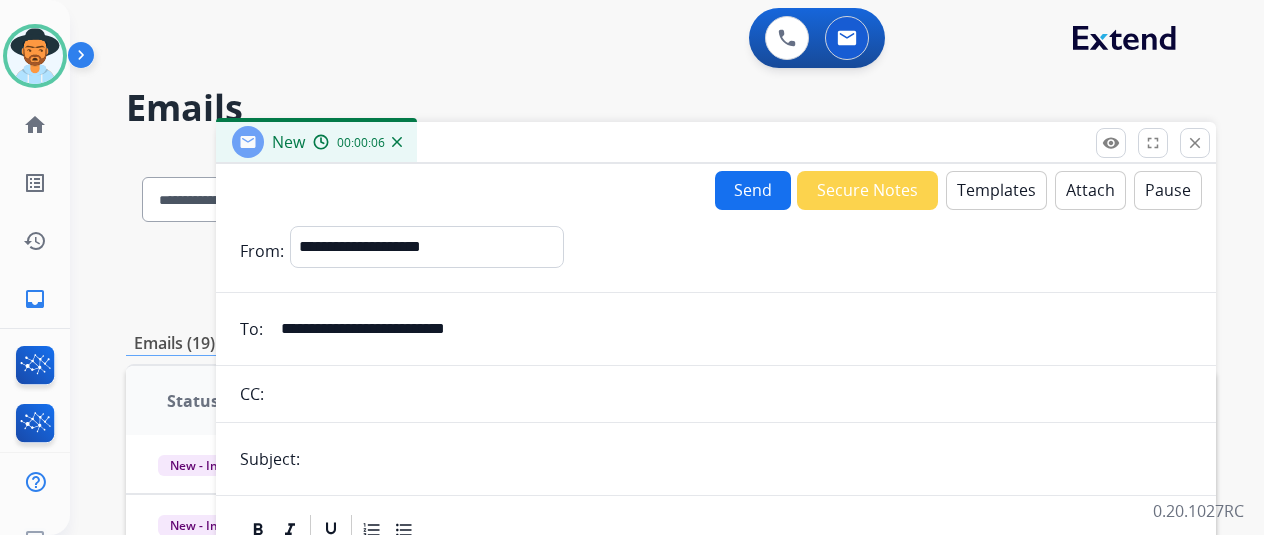 type on "**********" 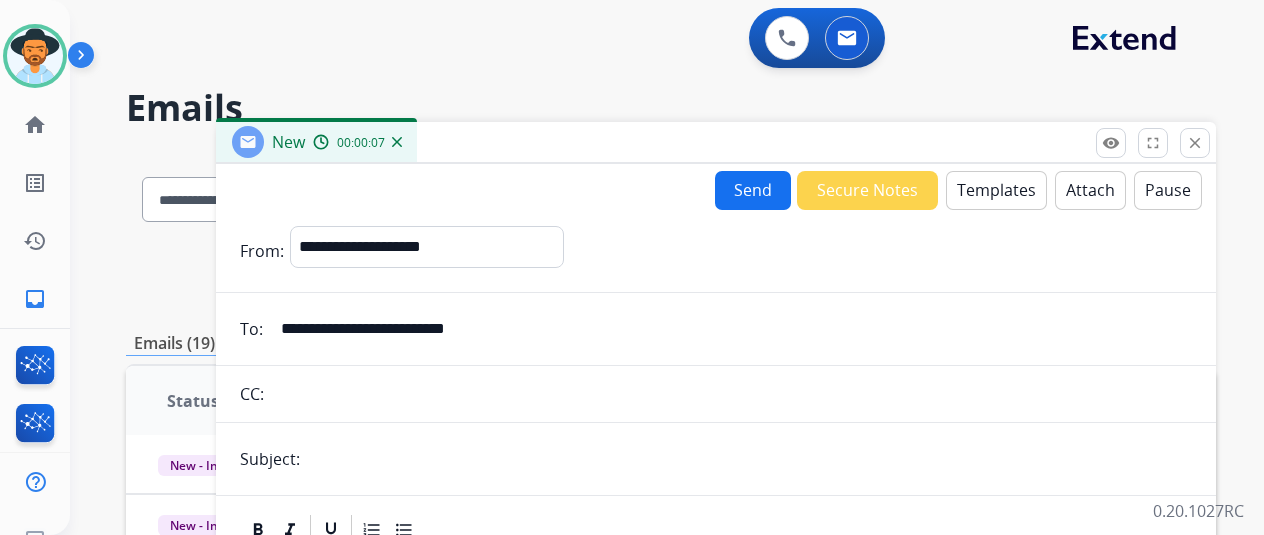 type on "**********" 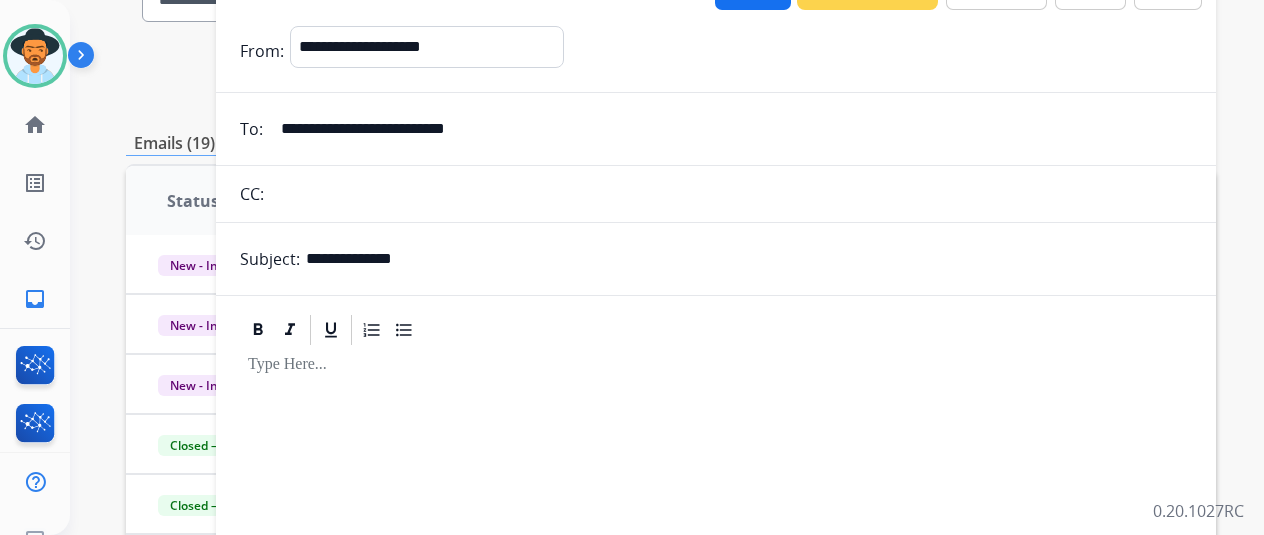 click at bounding box center [716, 519] 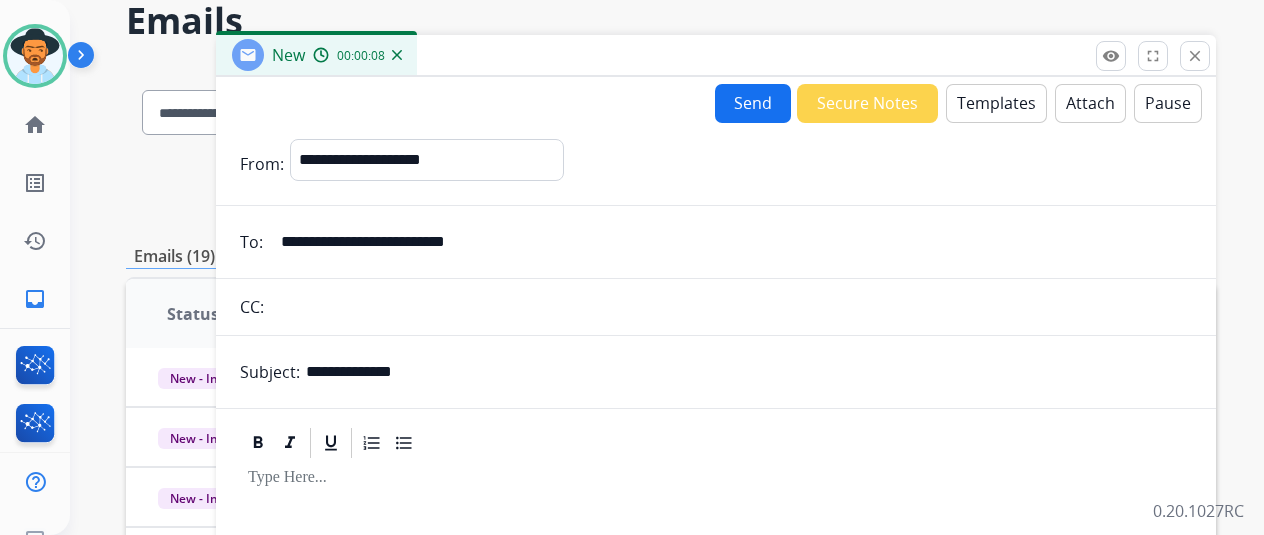 scroll, scrollTop: 0, scrollLeft: 0, axis: both 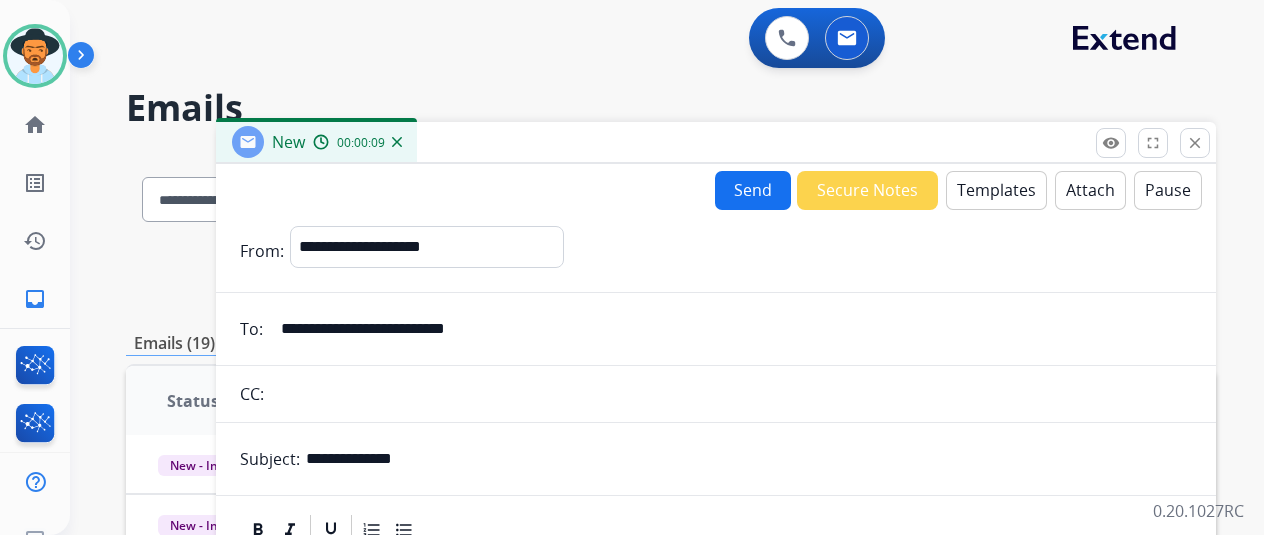 click on "Templates" at bounding box center [996, 190] 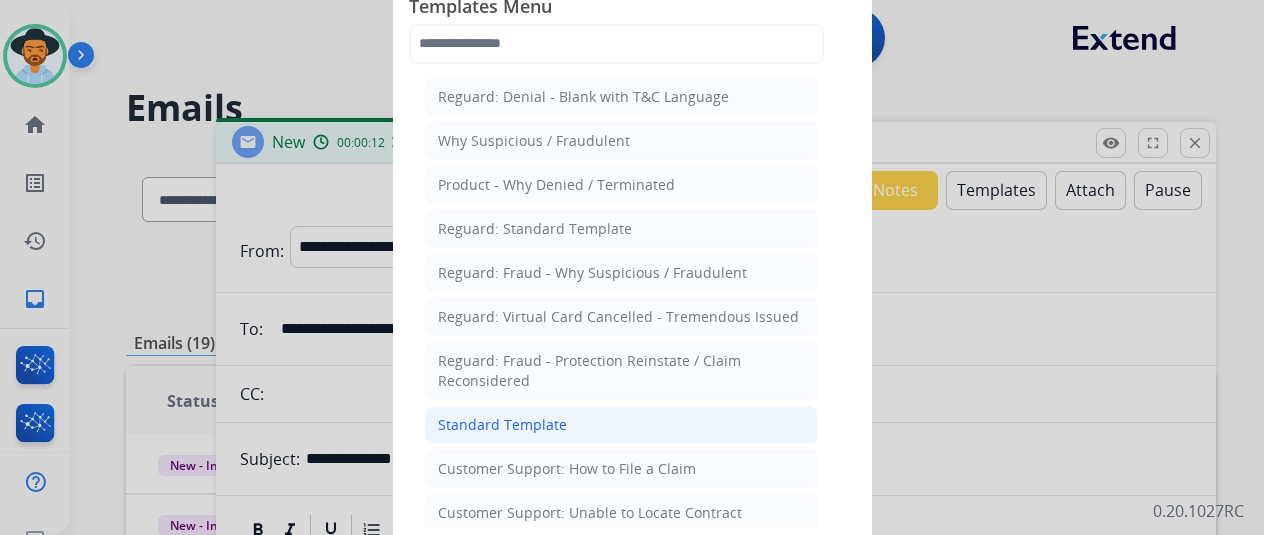 click on "Standard Template" 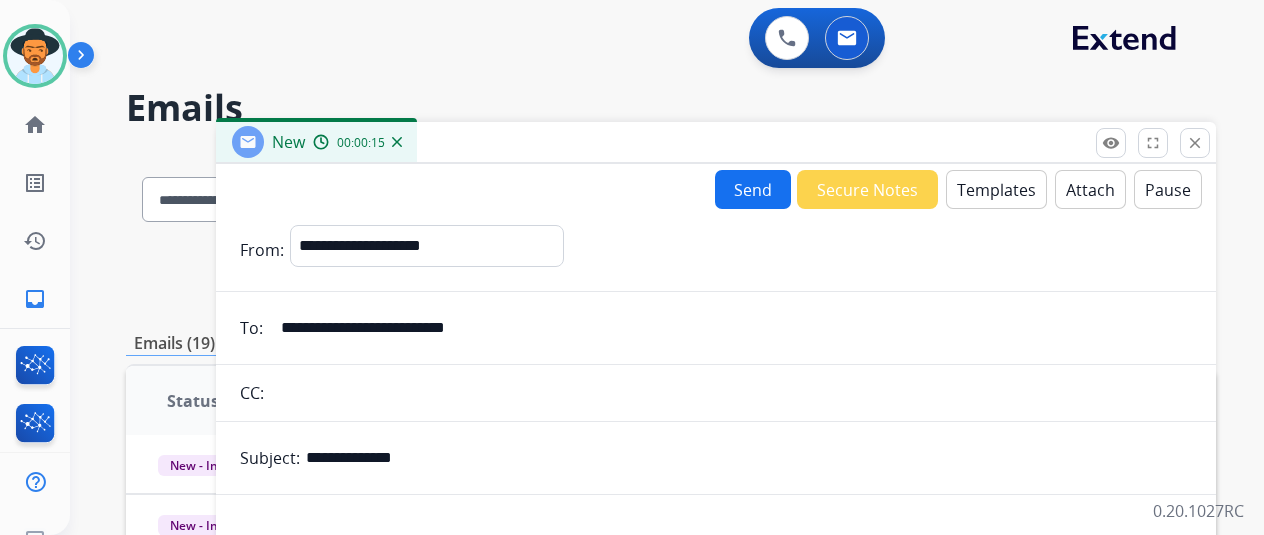 scroll, scrollTop: 460, scrollLeft: 0, axis: vertical 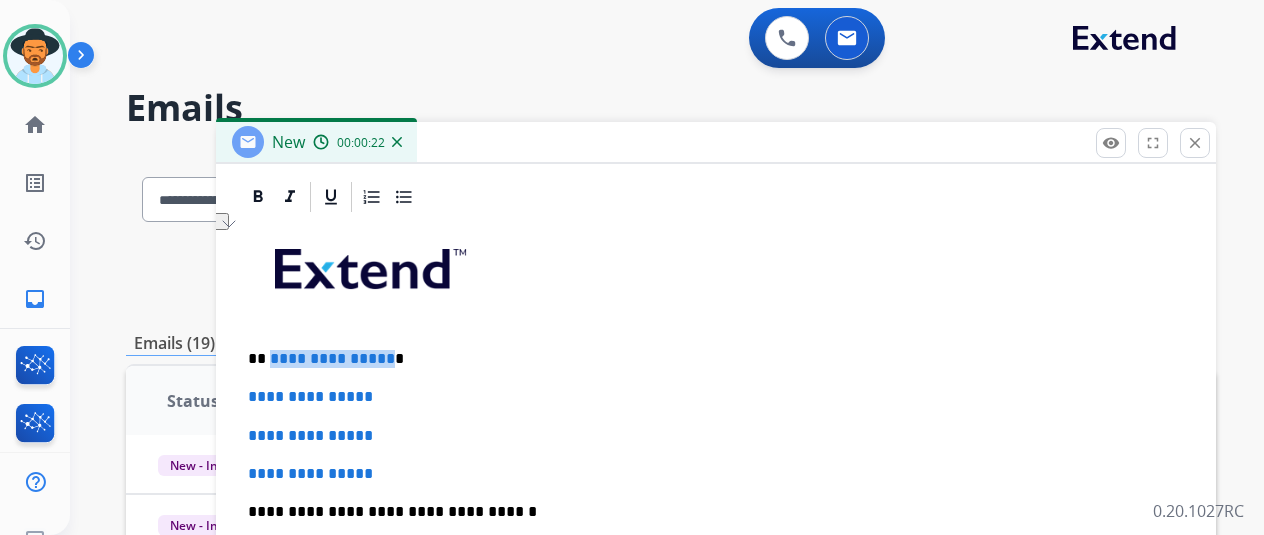 drag, startPoint x: 398, startPoint y: 353, endPoint x: 282, endPoint y: 355, distance: 116.01724 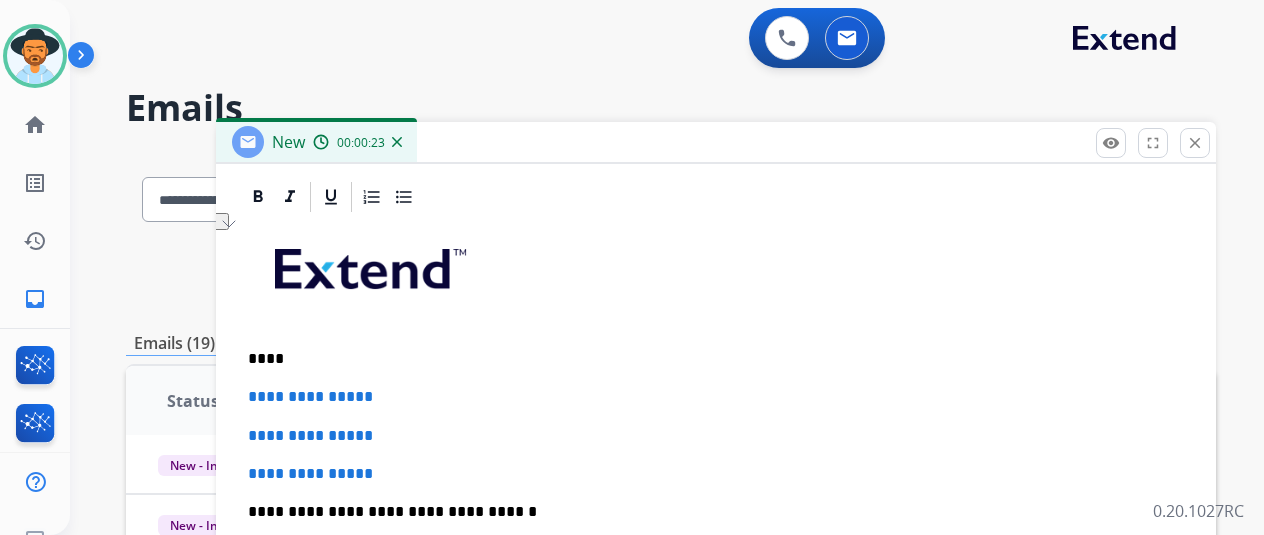 type 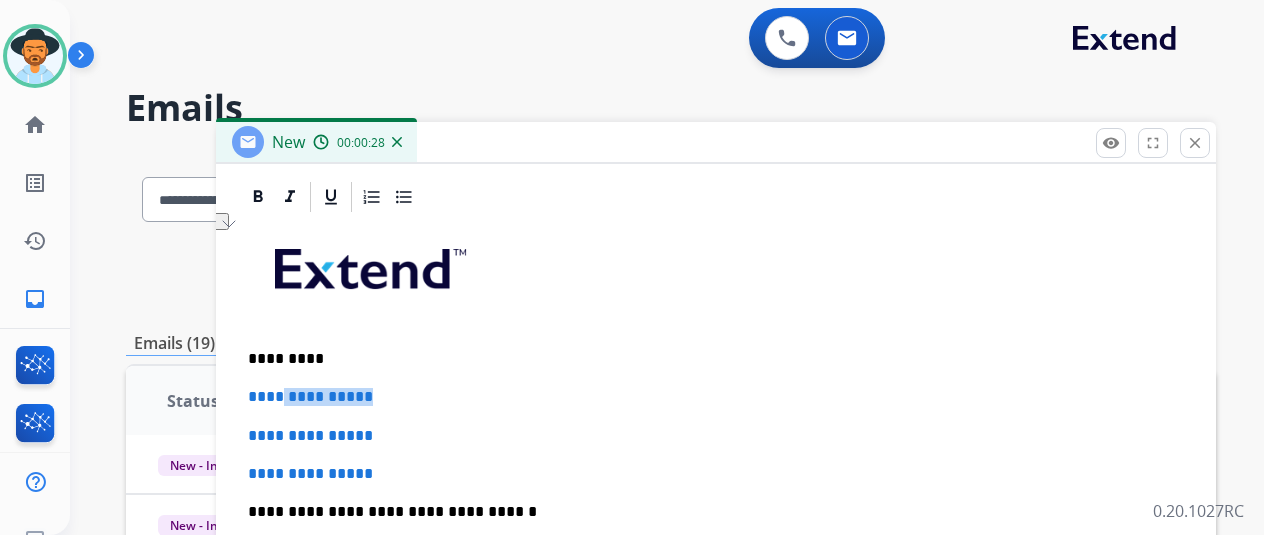 drag, startPoint x: 486, startPoint y: 395, endPoint x: 436, endPoint y: 453, distance: 76.57676 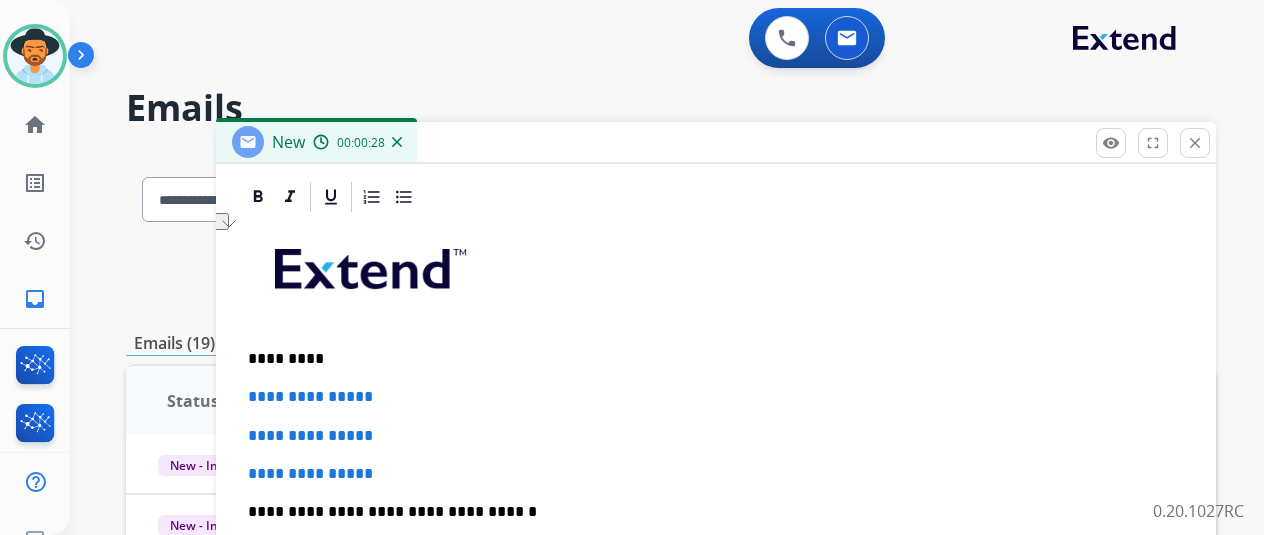 drag, startPoint x: 436, startPoint y: 453, endPoint x: 435, endPoint y: 479, distance: 26.019224 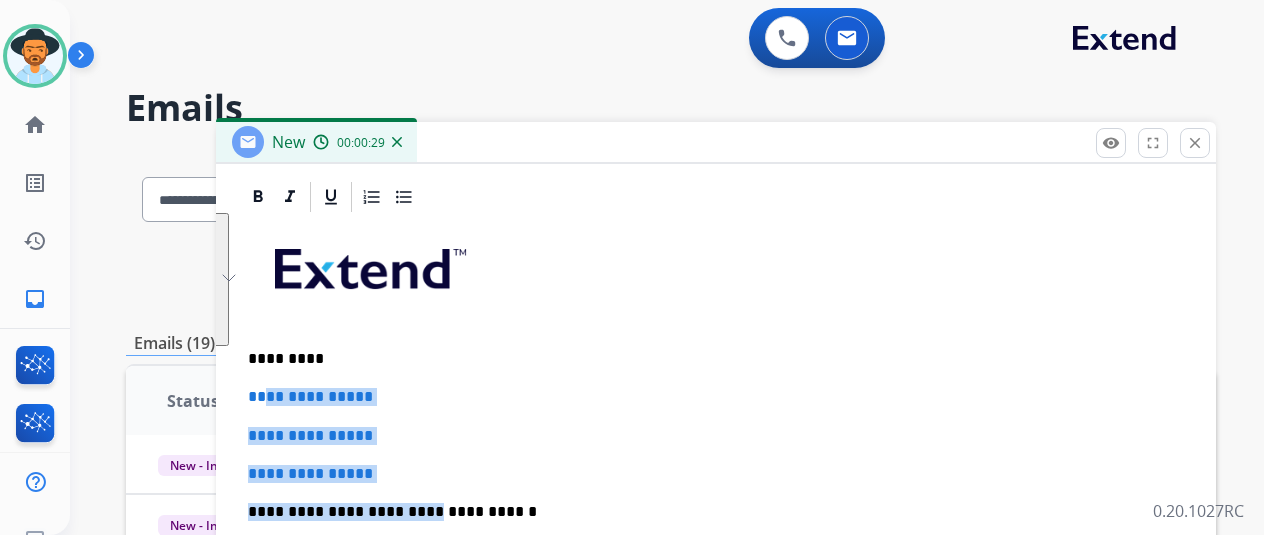 drag, startPoint x: 424, startPoint y: 481, endPoint x: 282, endPoint y: 395, distance: 166.01205 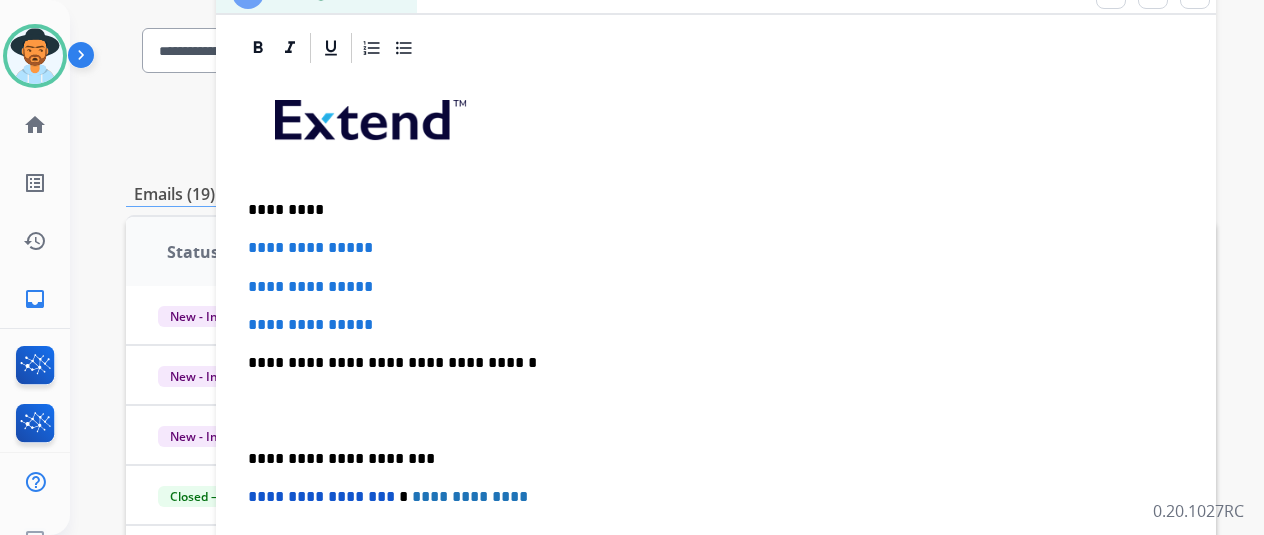 scroll, scrollTop: 200, scrollLeft: 0, axis: vertical 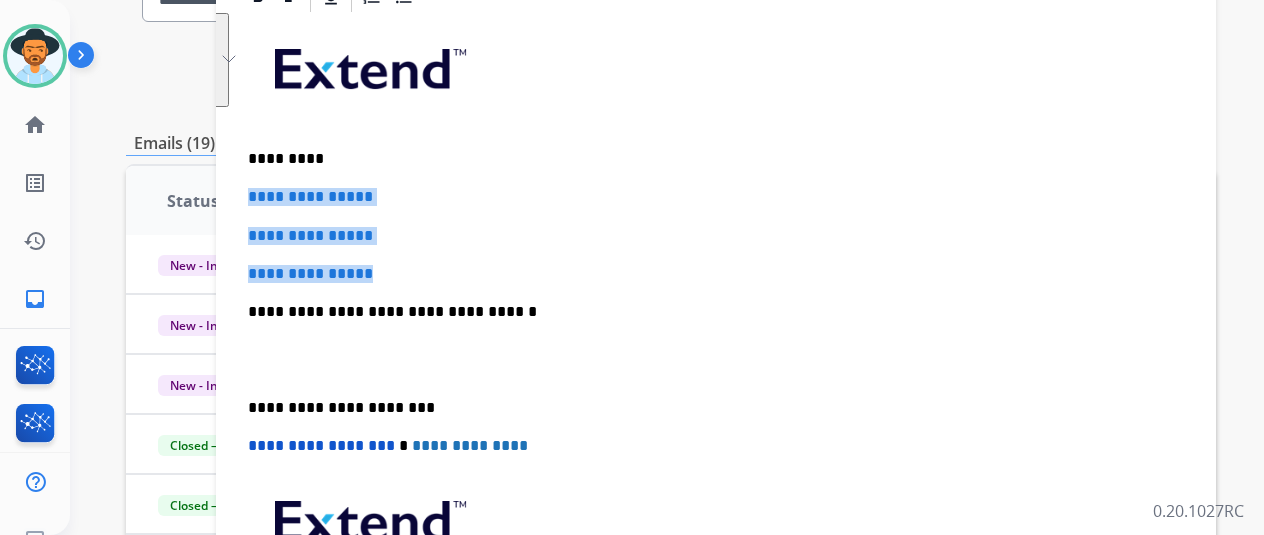 drag, startPoint x: 408, startPoint y: 267, endPoint x: 265, endPoint y: 193, distance: 161.01242 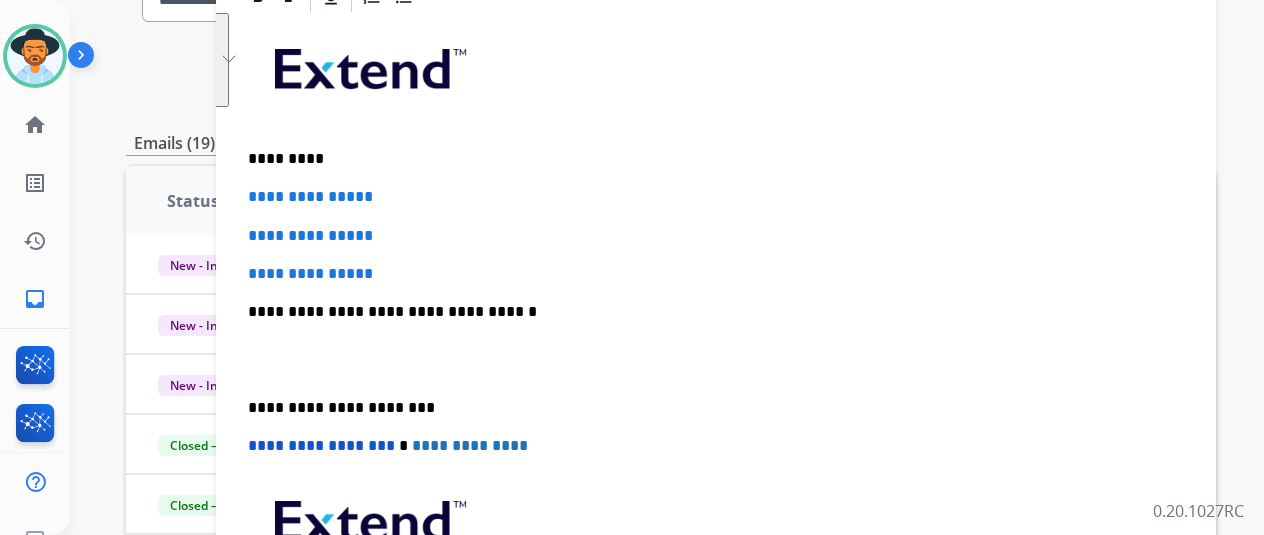 scroll, scrollTop: 383, scrollLeft: 0, axis: vertical 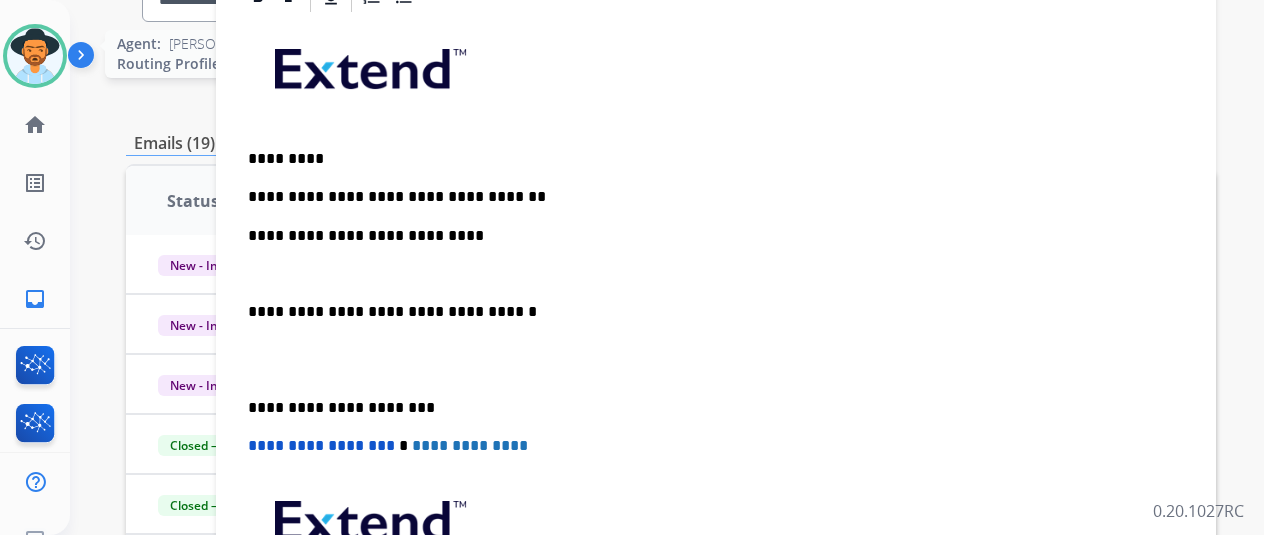 click at bounding box center (35, 56) 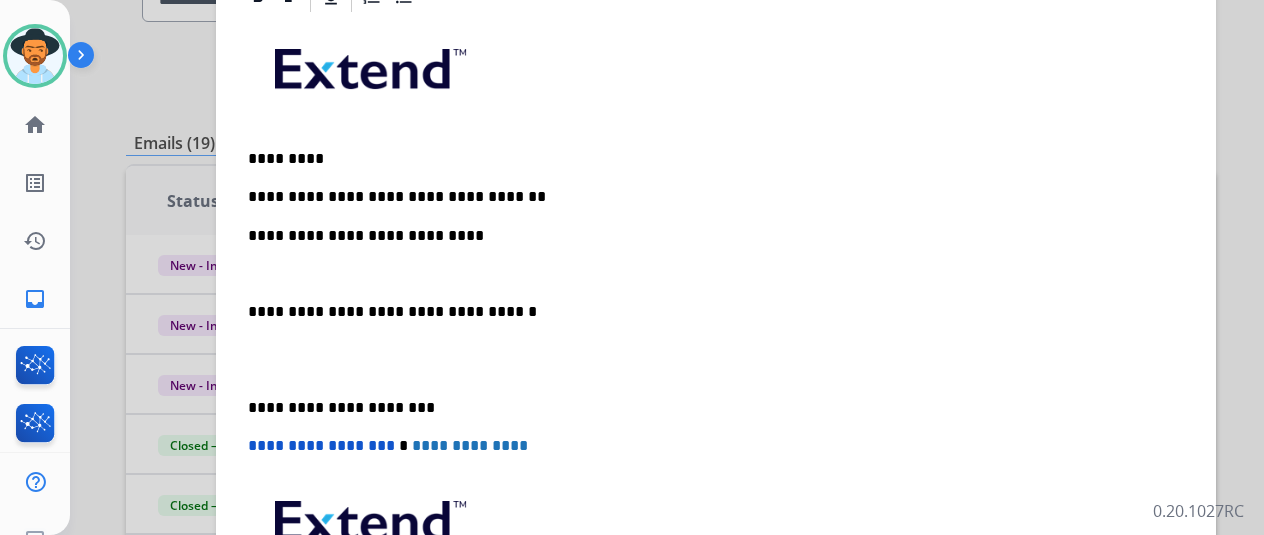 scroll, scrollTop: 0, scrollLeft: 0, axis: both 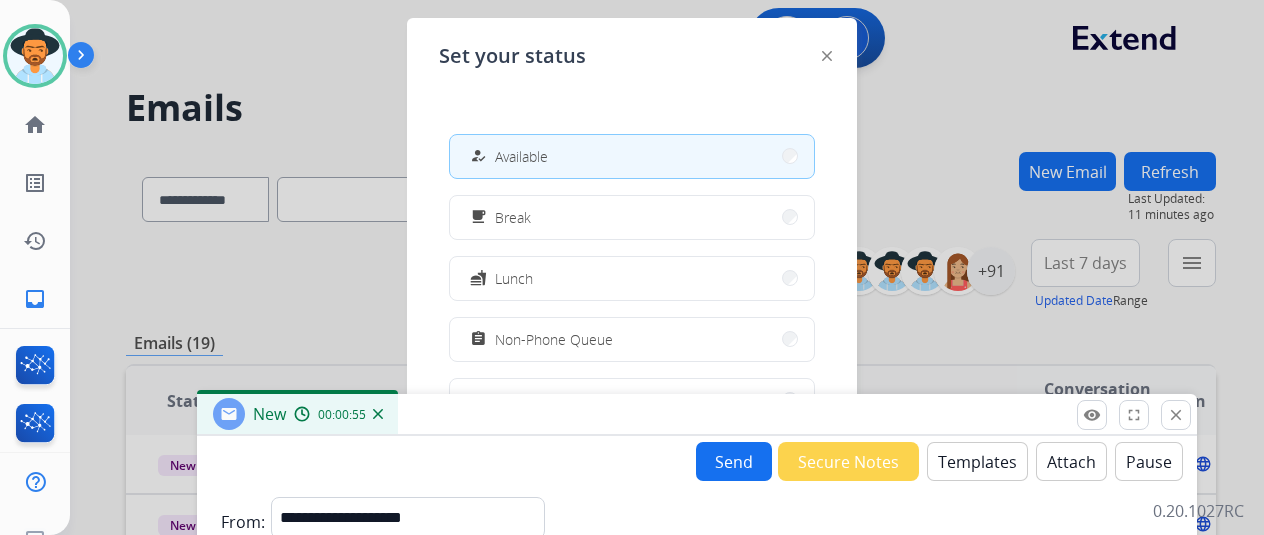 drag, startPoint x: 707, startPoint y: 155, endPoint x: 688, endPoint y: 427, distance: 272.66278 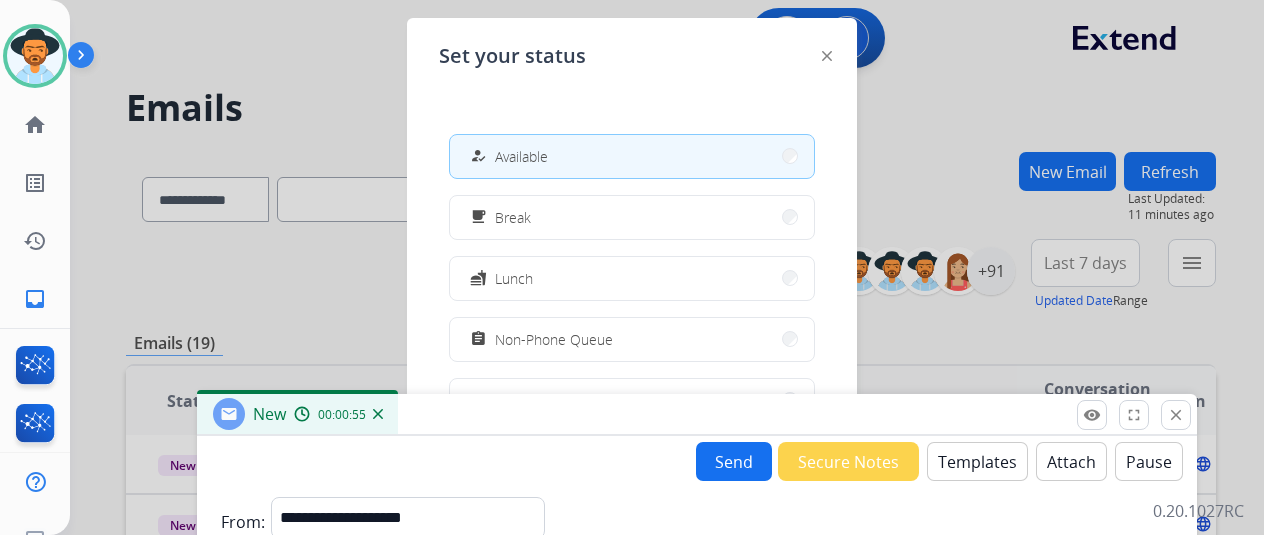 click on "New  00:00:55" at bounding box center [697, 415] 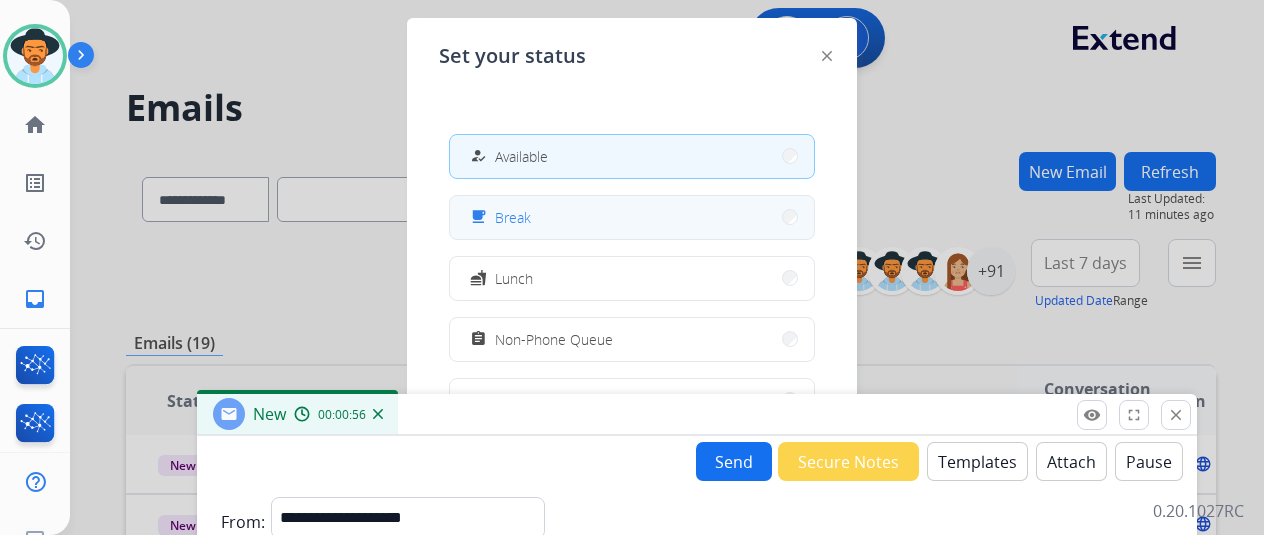 click on "free_breakfast Break" at bounding box center [632, 217] 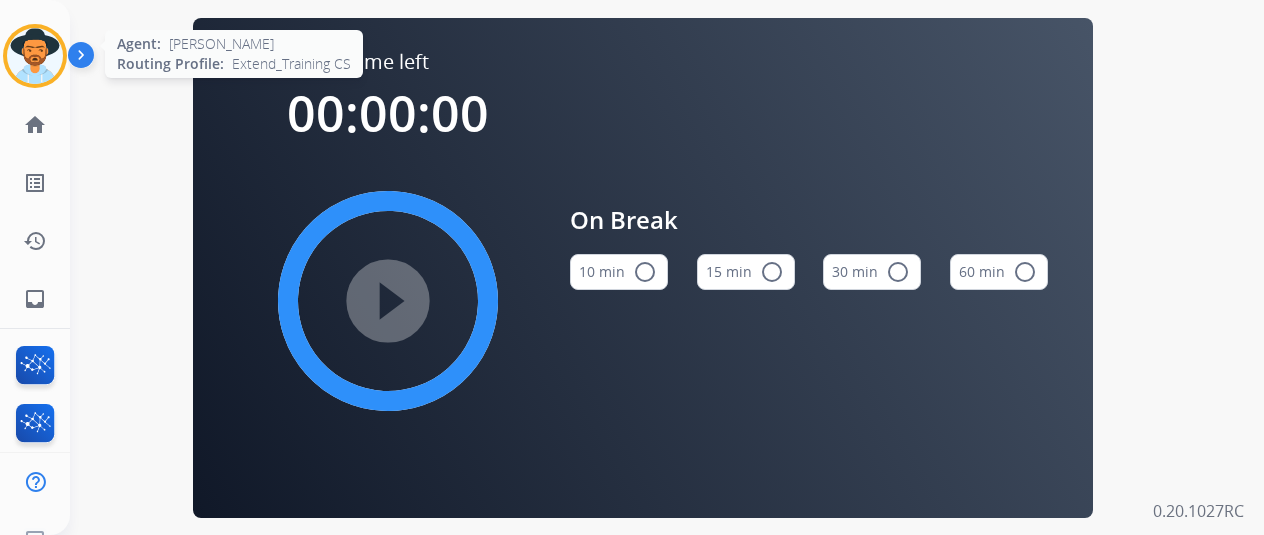 click at bounding box center [35, 56] 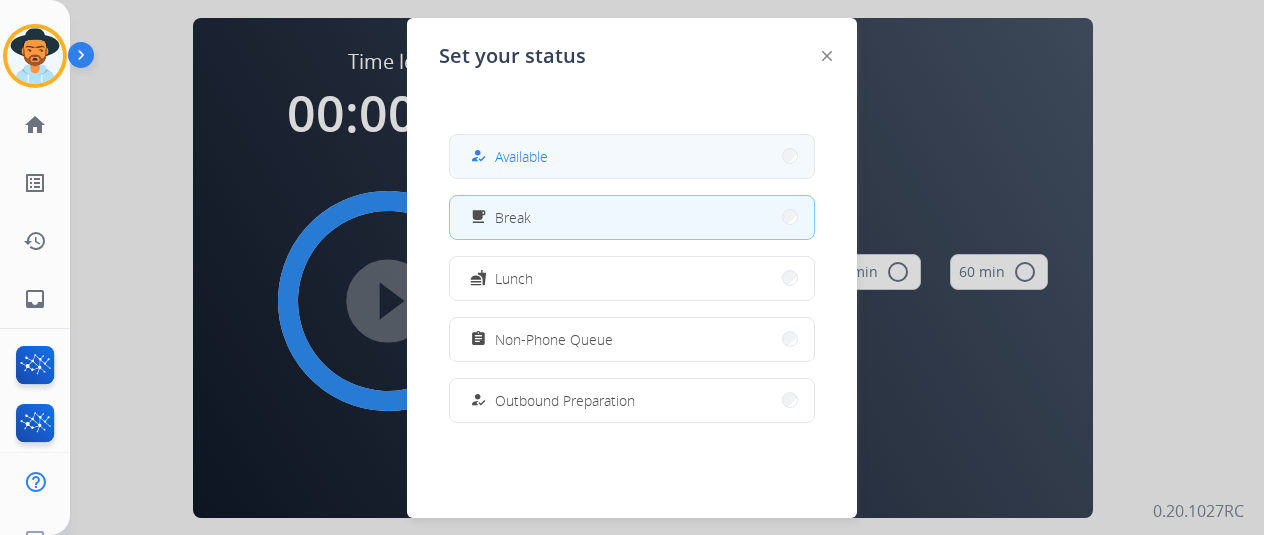 click on "how_to_reg Available" at bounding box center (632, 156) 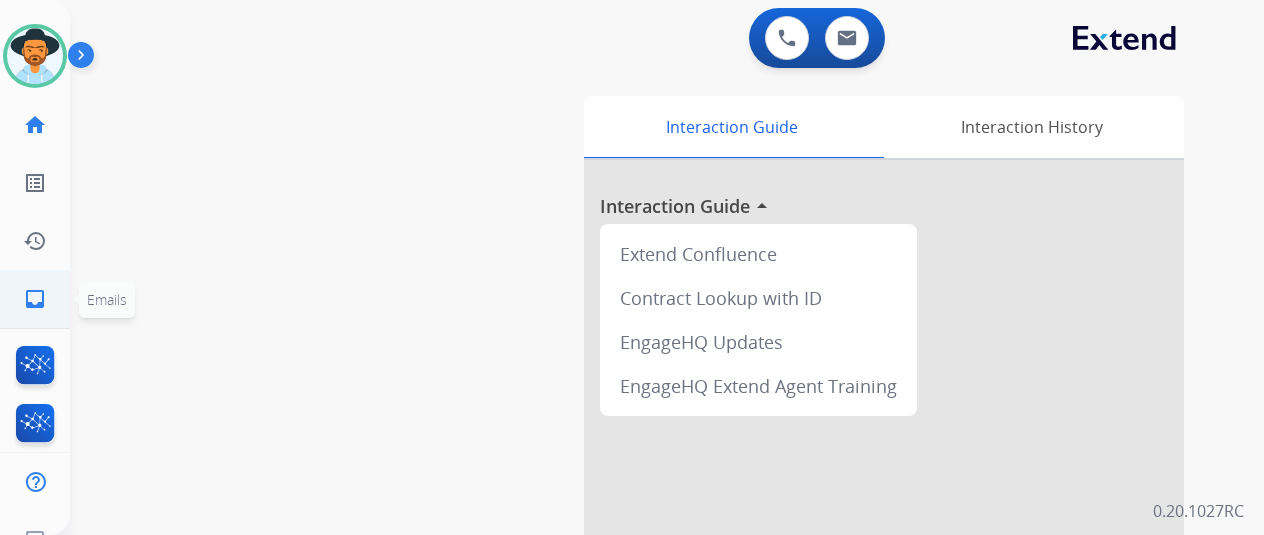 click on "inbox  Emails" 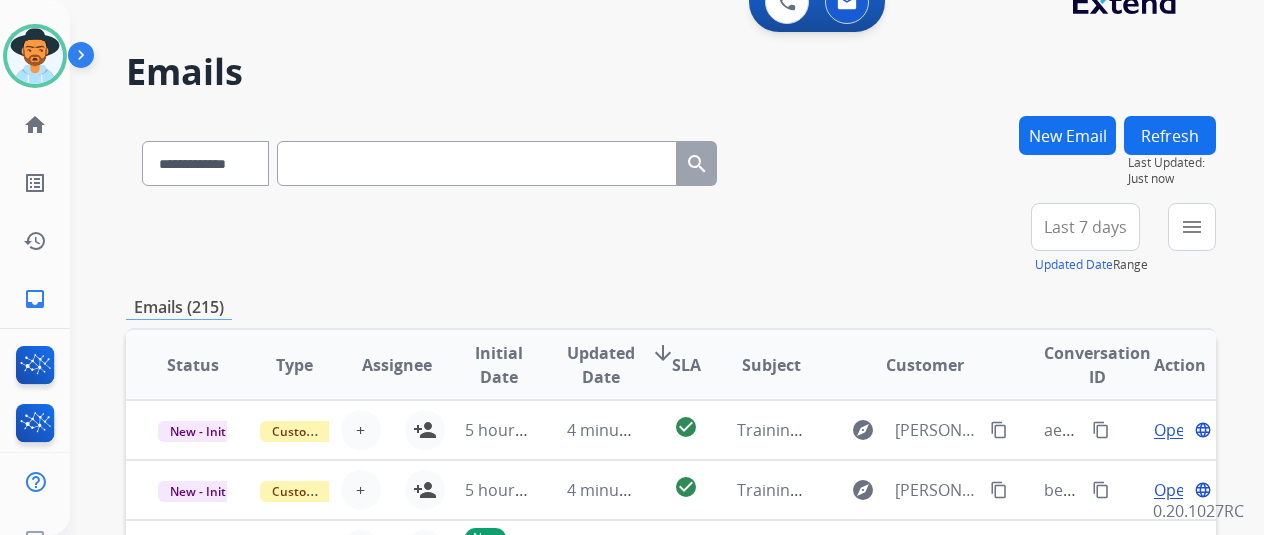 scroll, scrollTop: 0, scrollLeft: 0, axis: both 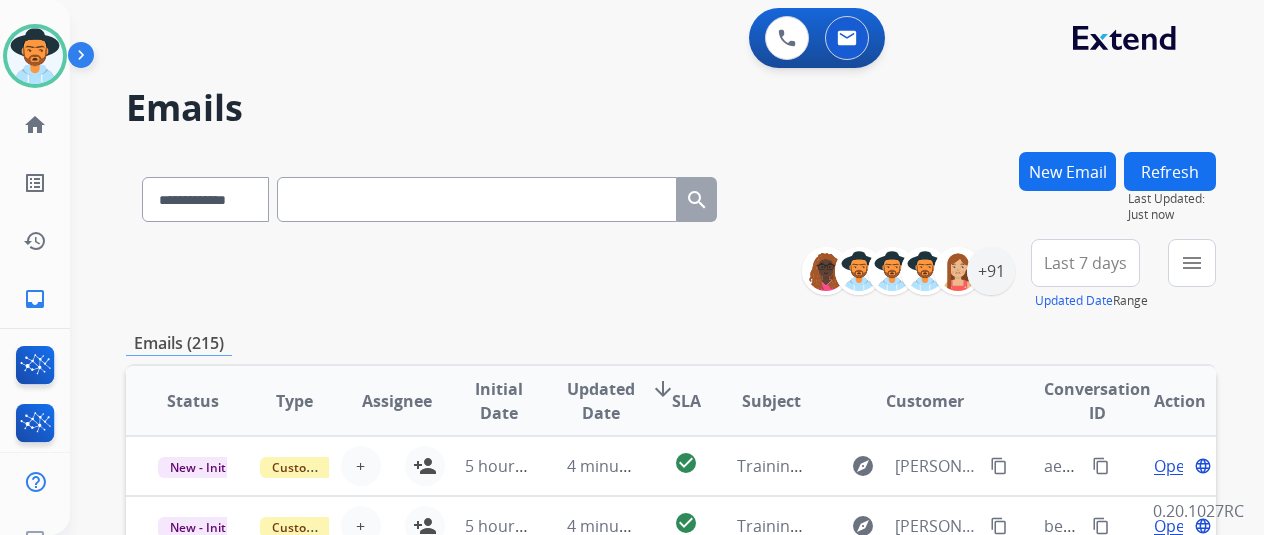 click on "New Email" at bounding box center (1067, 171) 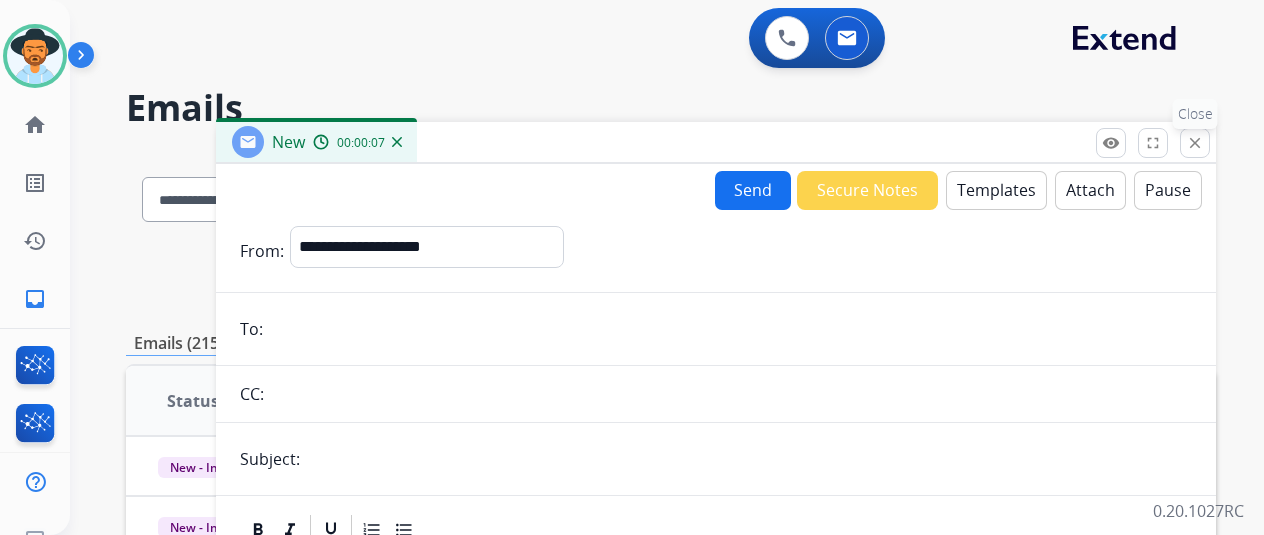 click on "close Close" at bounding box center [1195, 143] 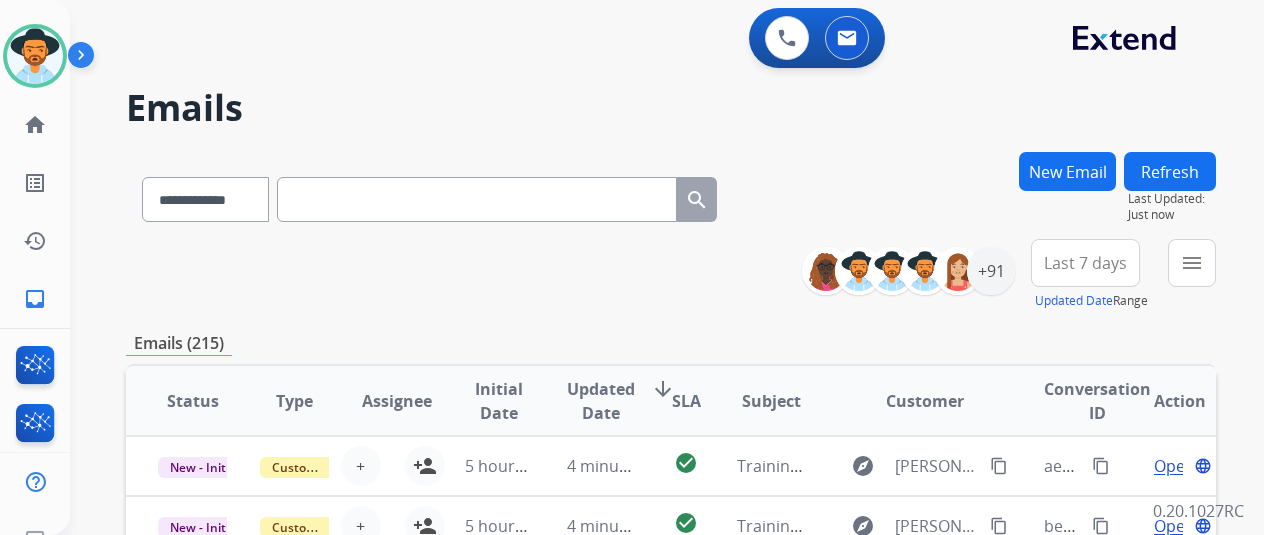 click on "Last 7 days" at bounding box center (1085, 263) 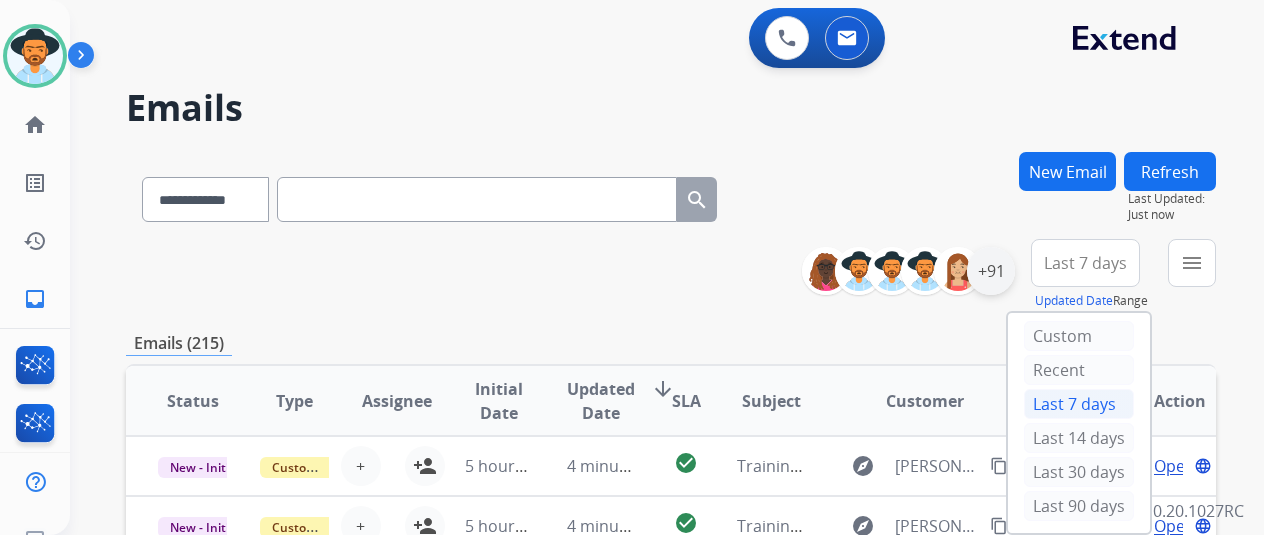 click on "+91" at bounding box center (991, 271) 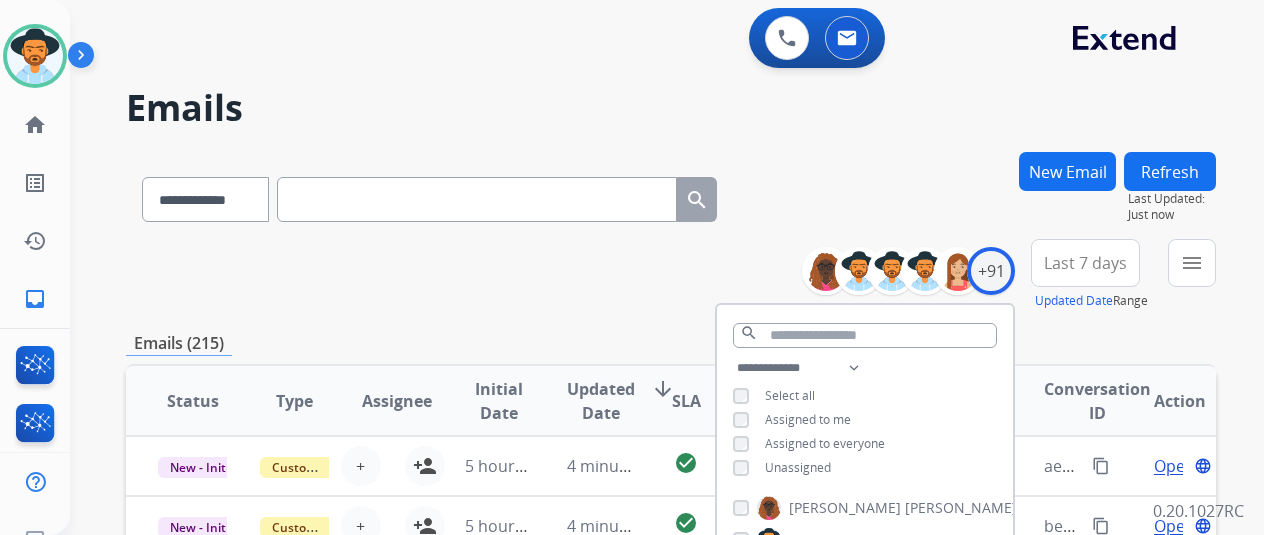scroll, scrollTop: 100, scrollLeft: 0, axis: vertical 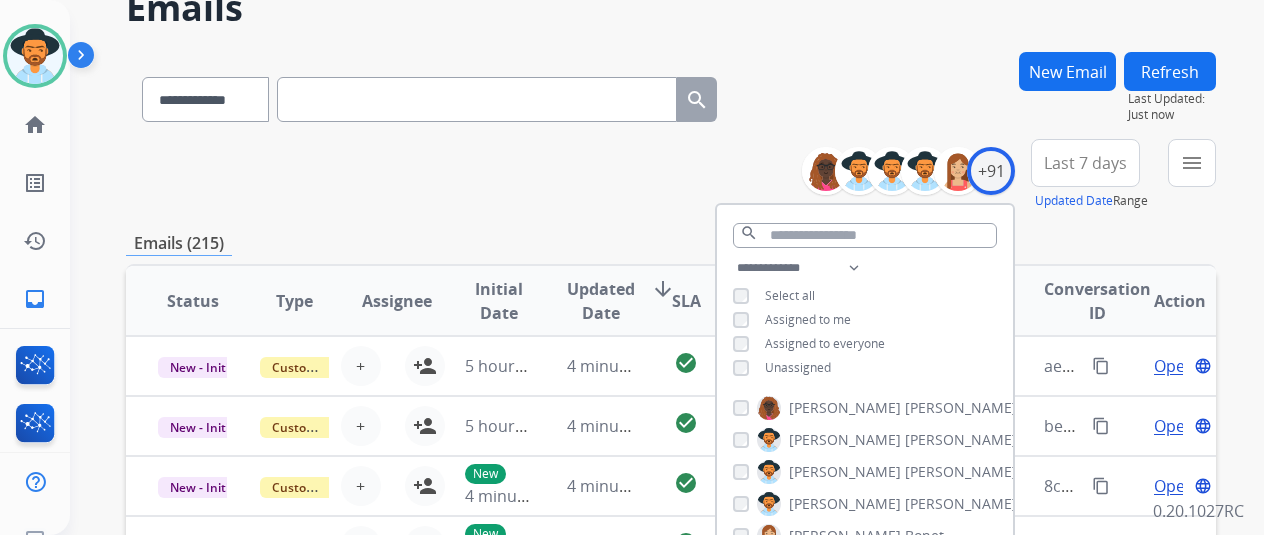 click on "**********" at bounding box center [865, 320] 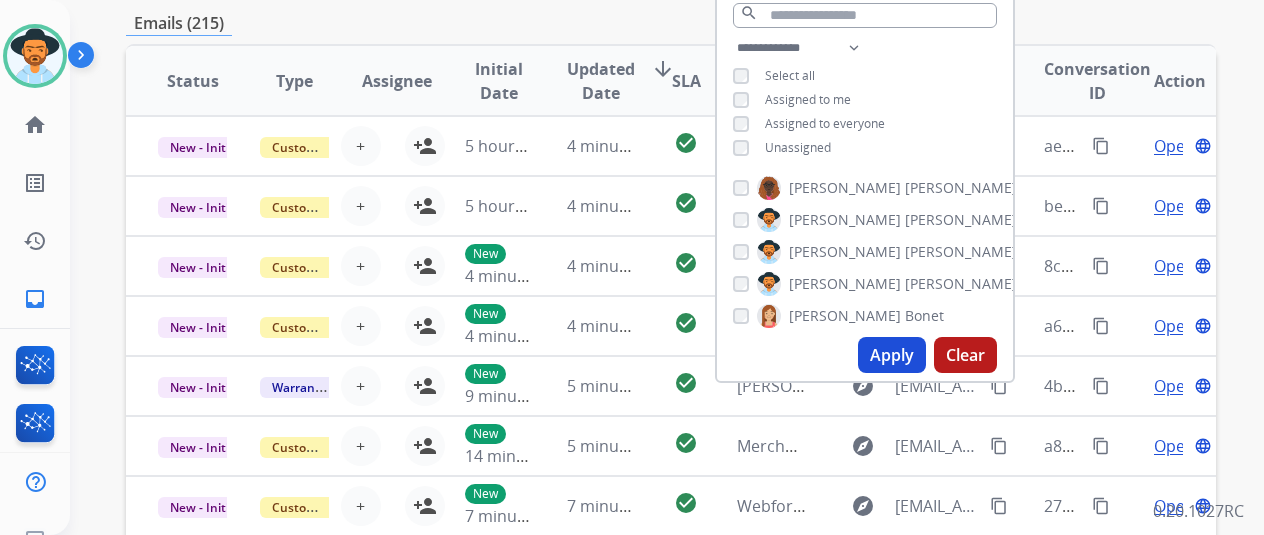 scroll, scrollTop: 500, scrollLeft: 0, axis: vertical 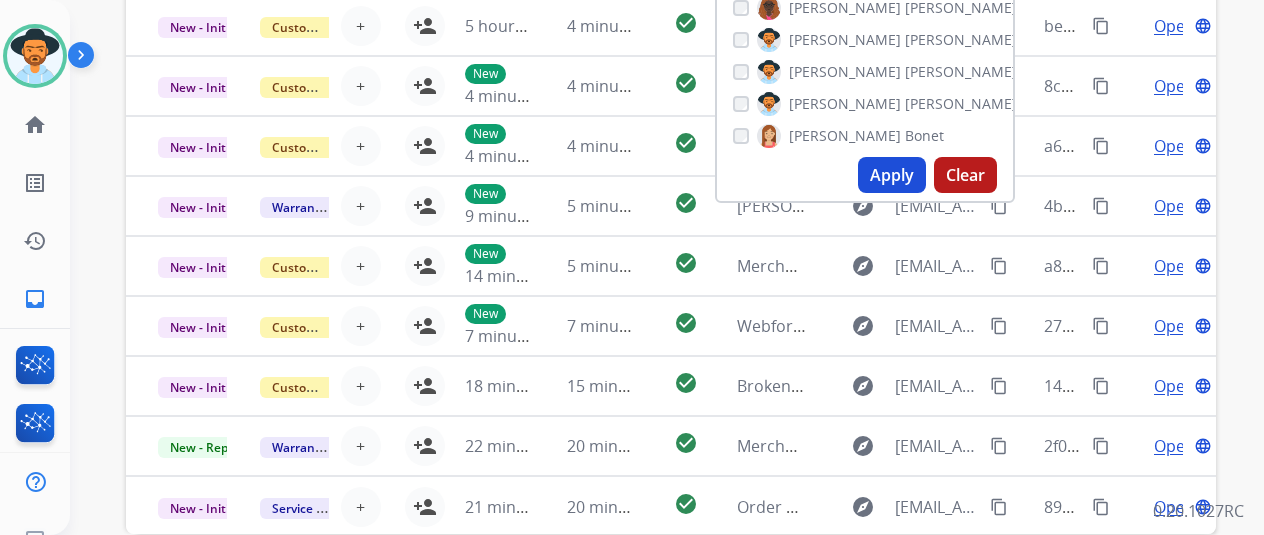 click on "Apply" at bounding box center [892, 175] 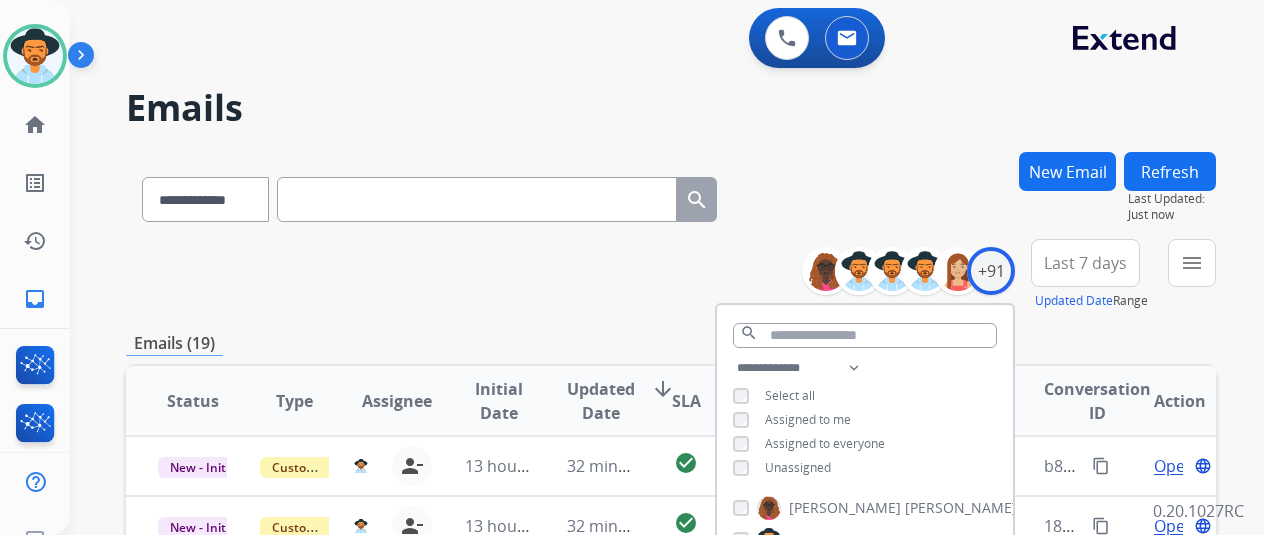 click on "**********" at bounding box center [671, 645] 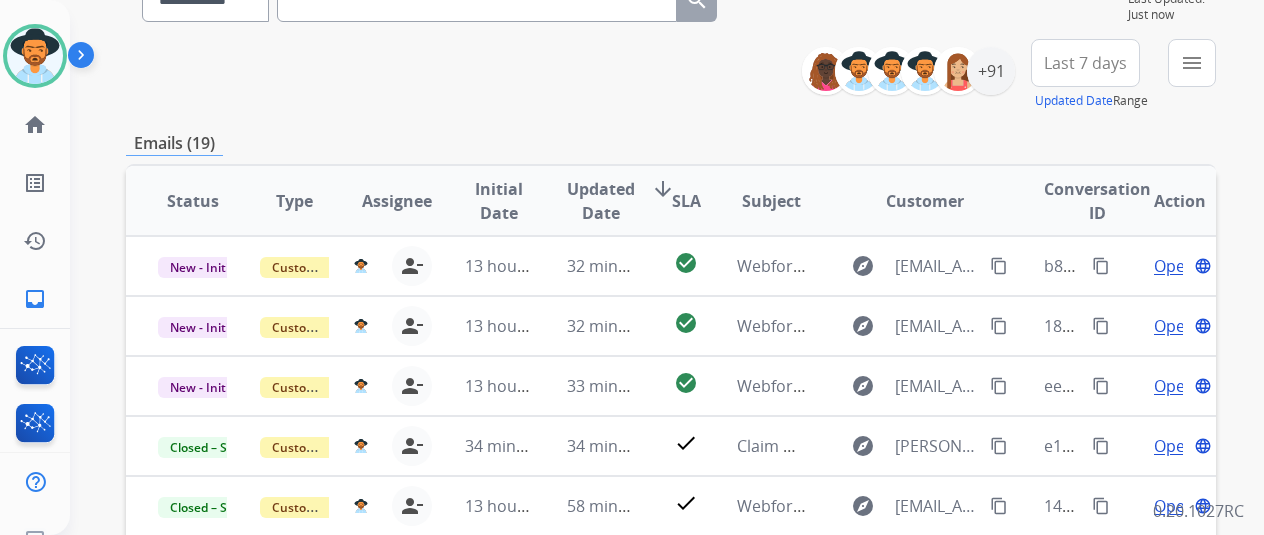 scroll, scrollTop: 300, scrollLeft: 0, axis: vertical 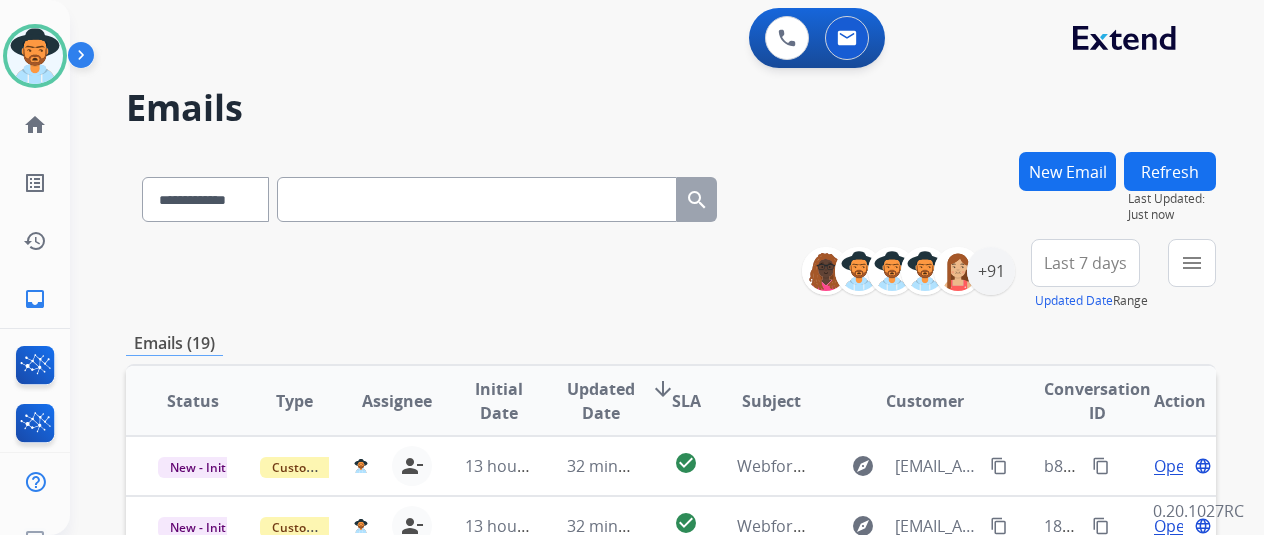 click on "New Email" at bounding box center (1067, 171) 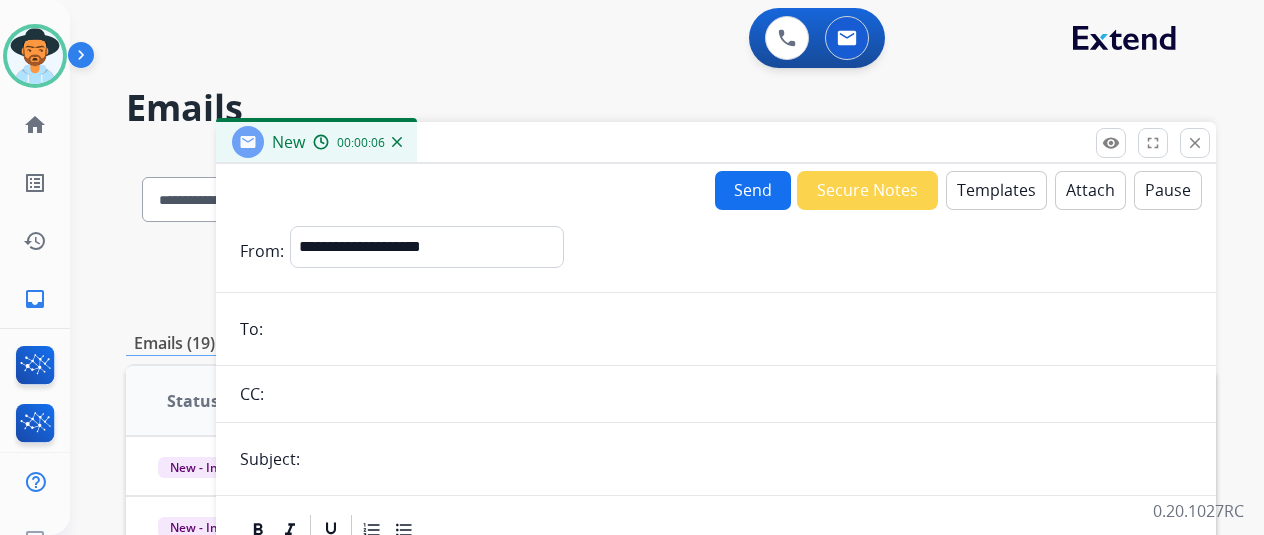 click at bounding box center (730, 329) 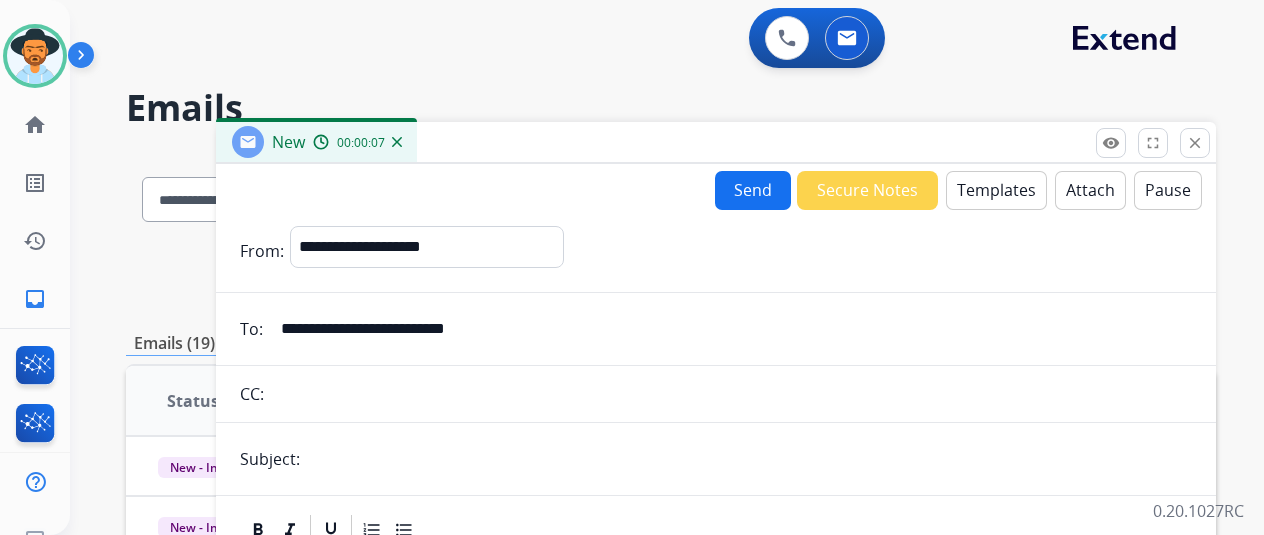 drag, startPoint x: 486, startPoint y: 343, endPoint x: 470, endPoint y: 367, distance: 28.84441 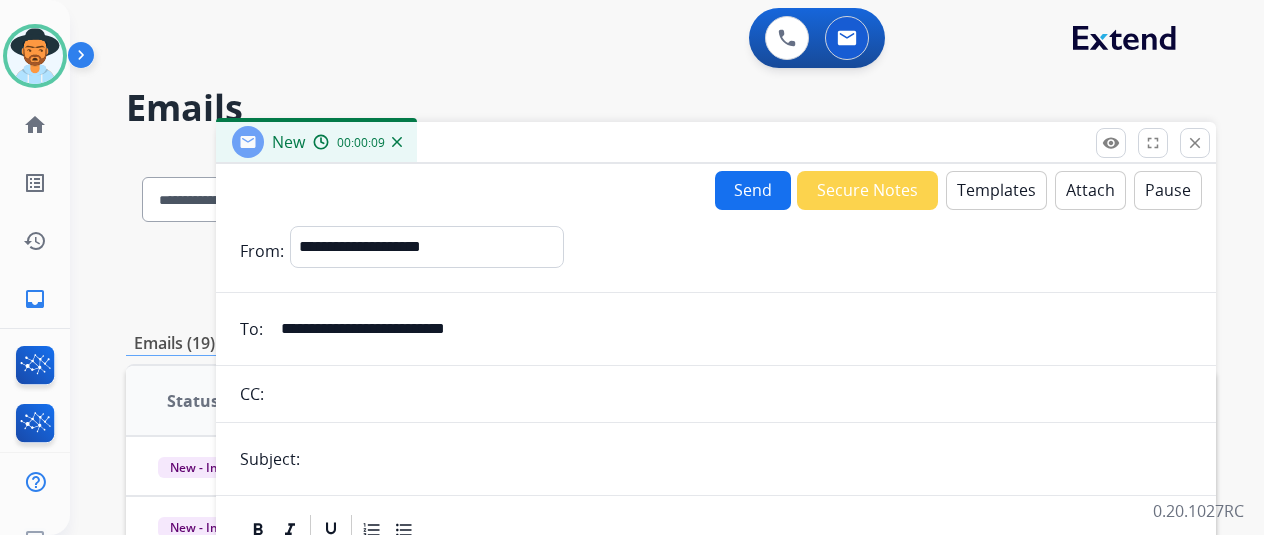 type on "**********" 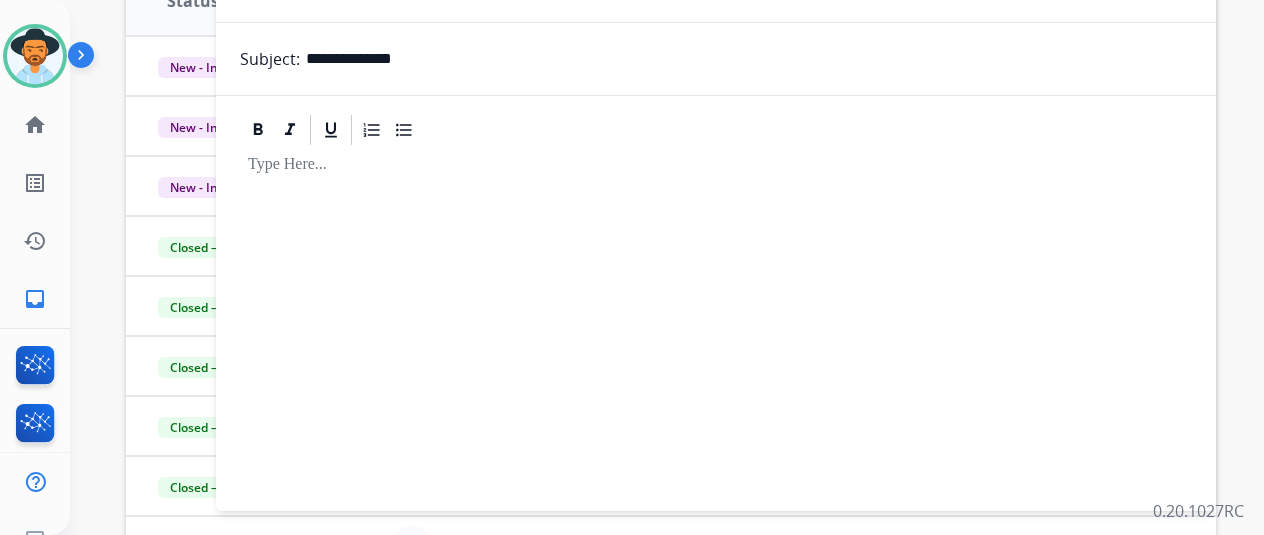 scroll, scrollTop: 0, scrollLeft: 0, axis: both 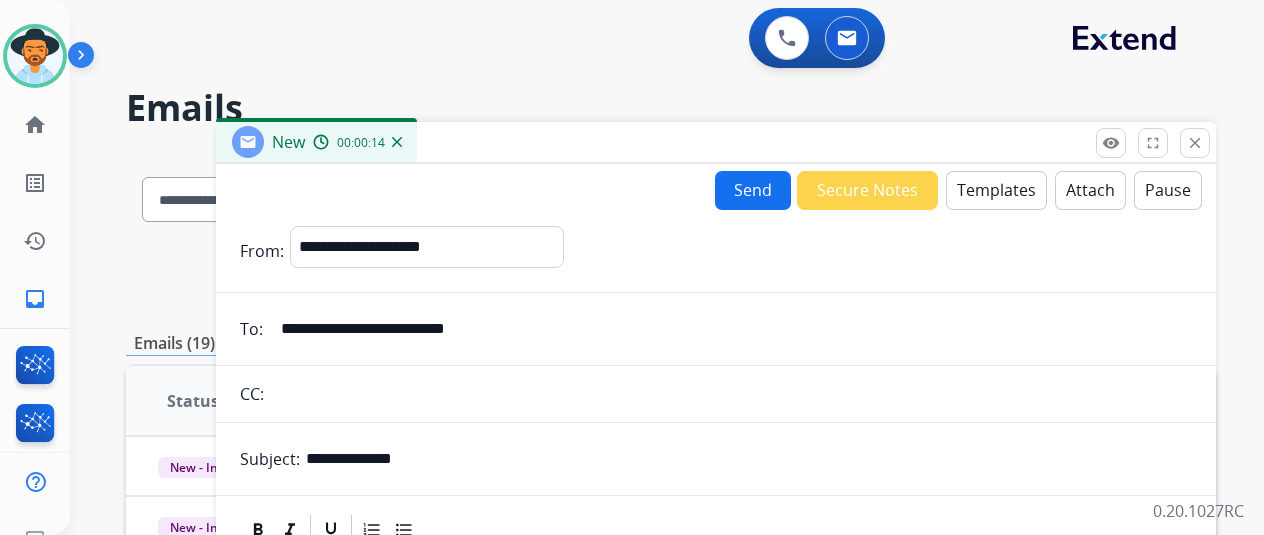click on "Templates" at bounding box center [996, 190] 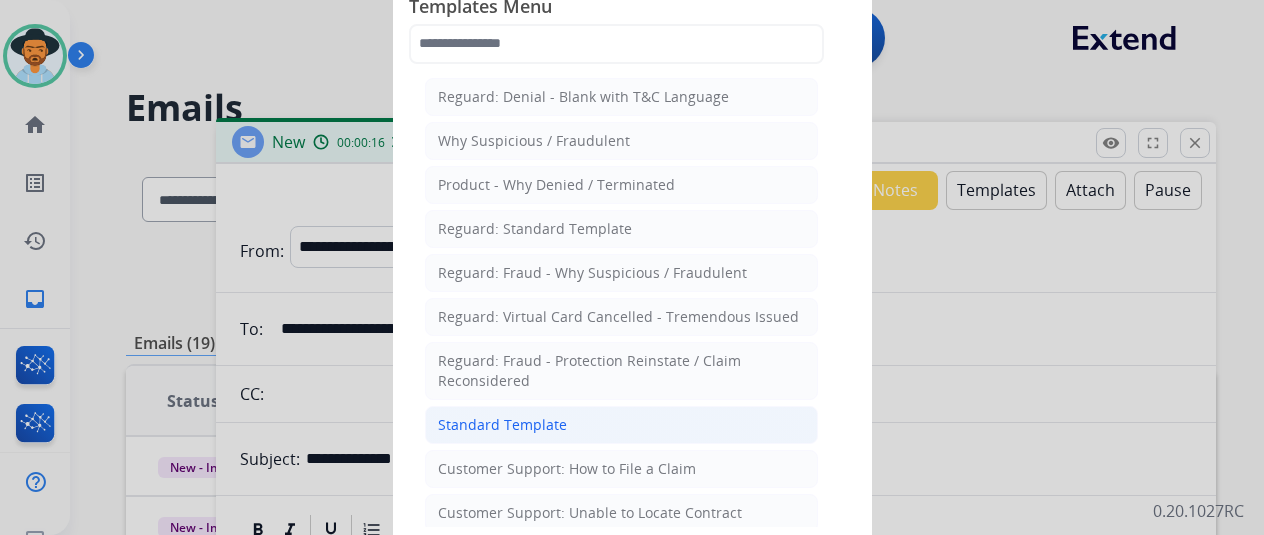 click on "Standard Template" 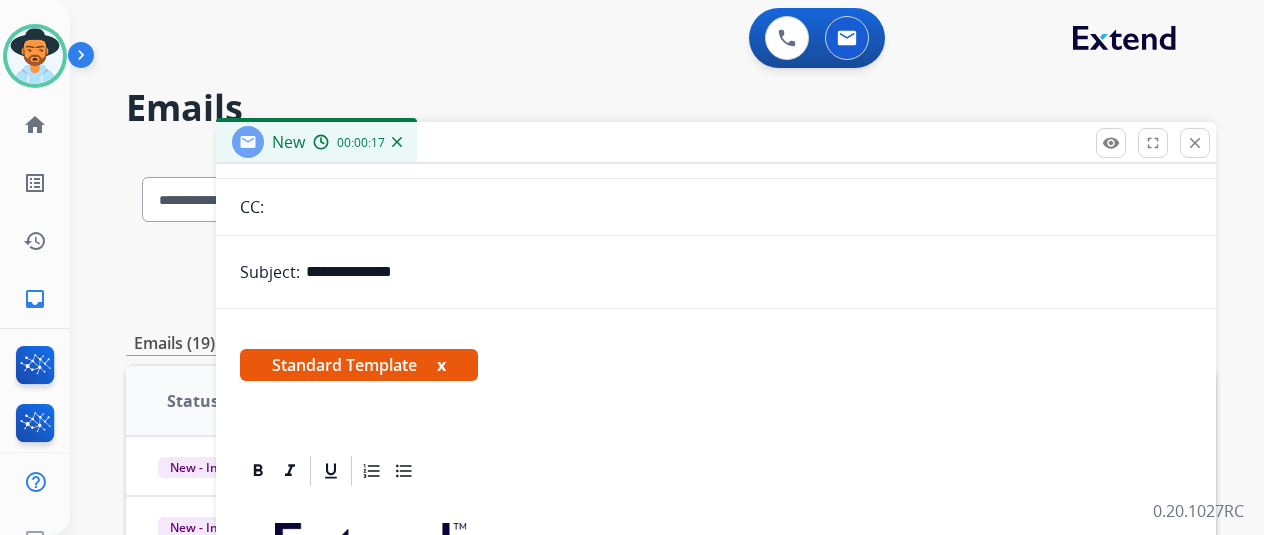 scroll, scrollTop: 400, scrollLeft: 0, axis: vertical 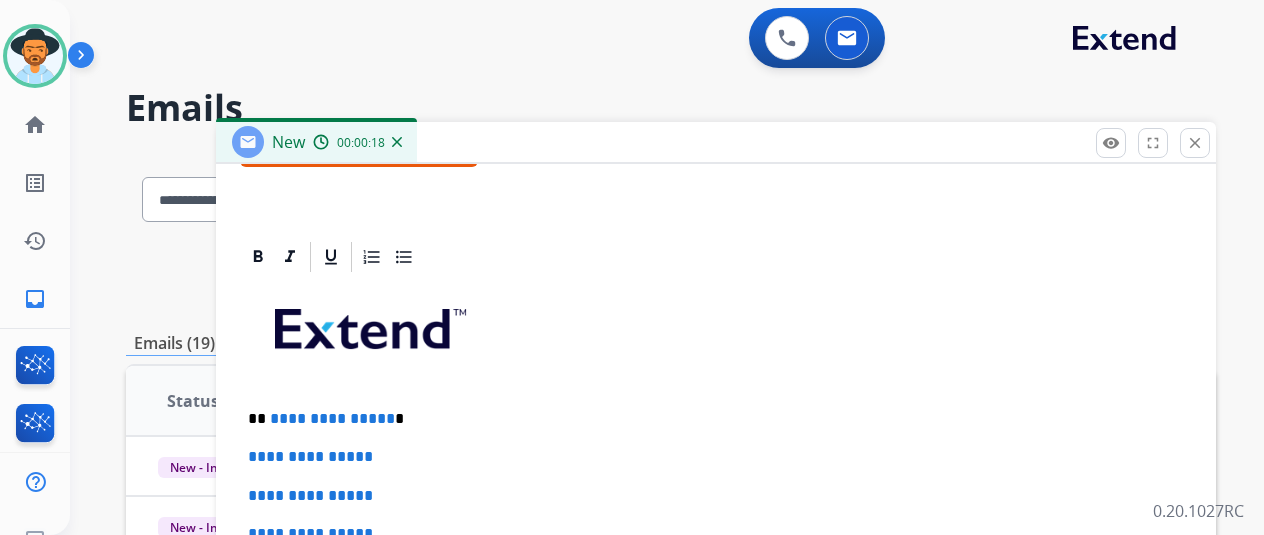 click on "**********" at bounding box center (708, 419) 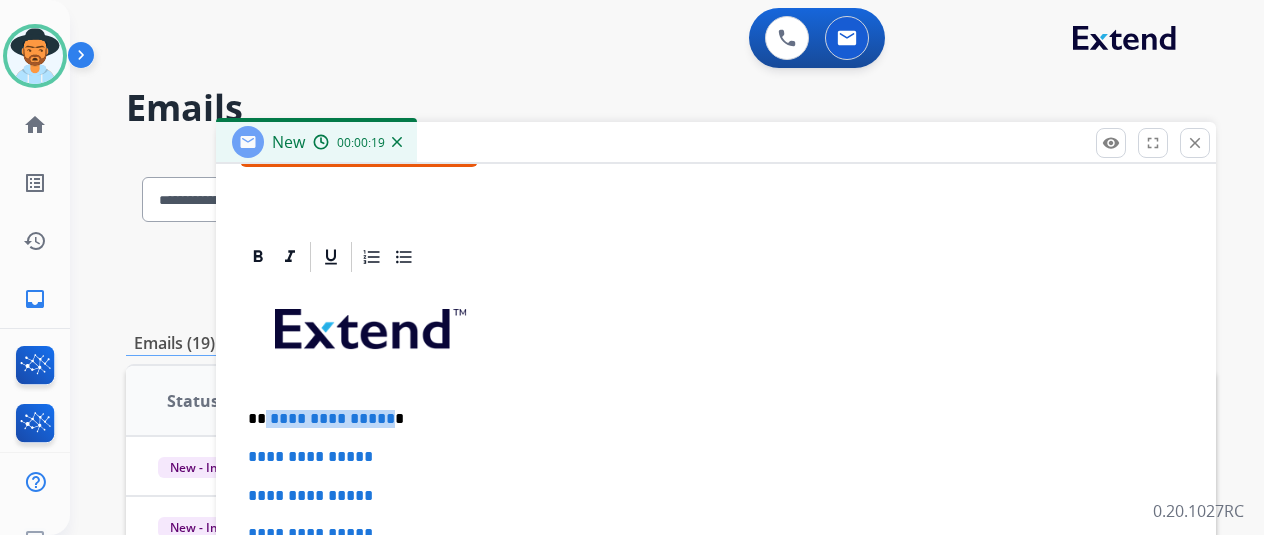drag, startPoint x: 399, startPoint y: 418, endPoint x: 280, endPoint y: 421, distance: 119.03781 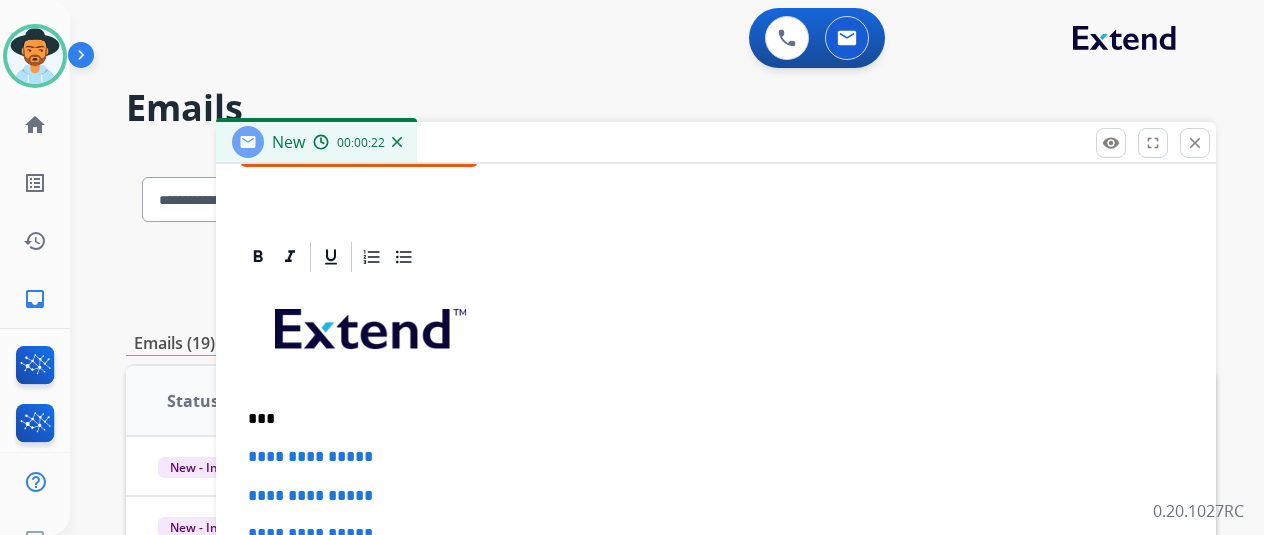 type 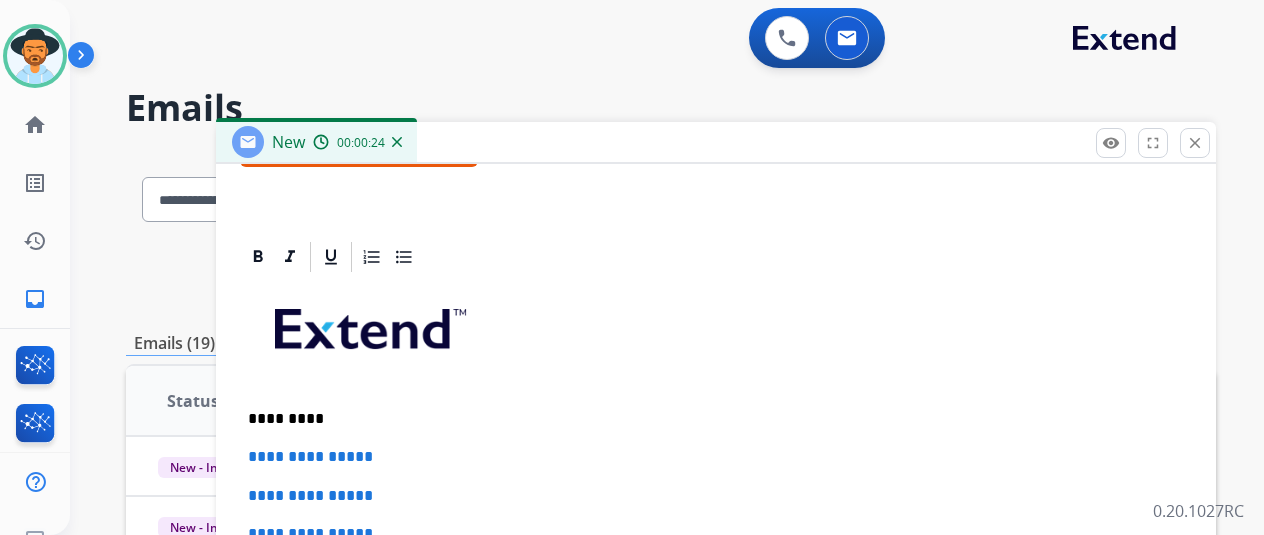 click on "**********" at bounding box center (716, 619) 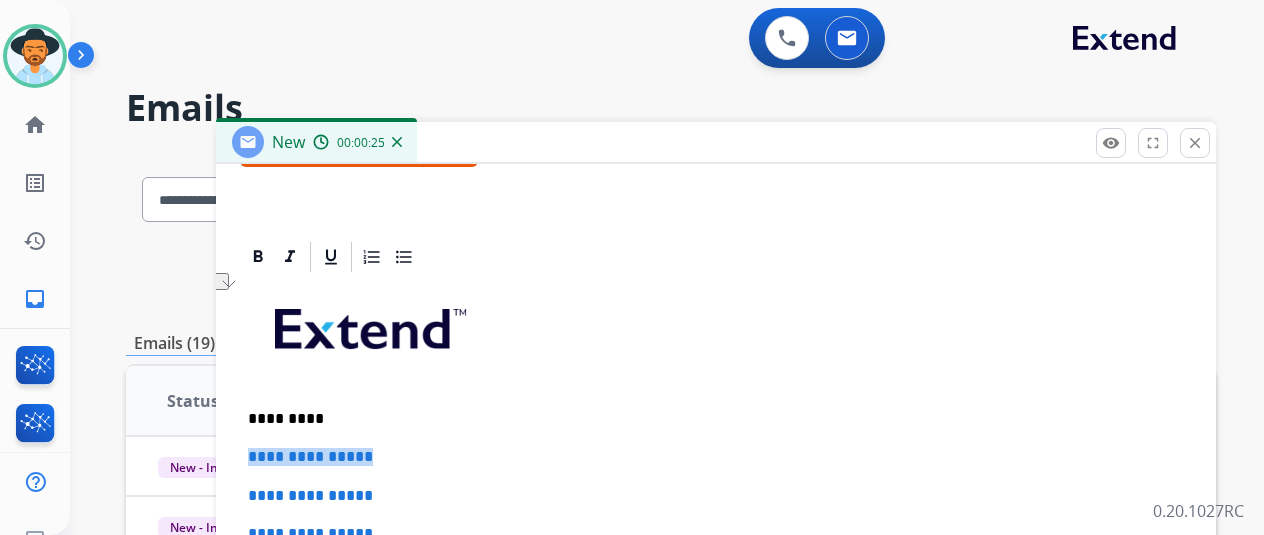 drag, startPoint x: 539, startPoint y: 445, endPoint x: 264, endPoint y: 458, distance: 275.3071 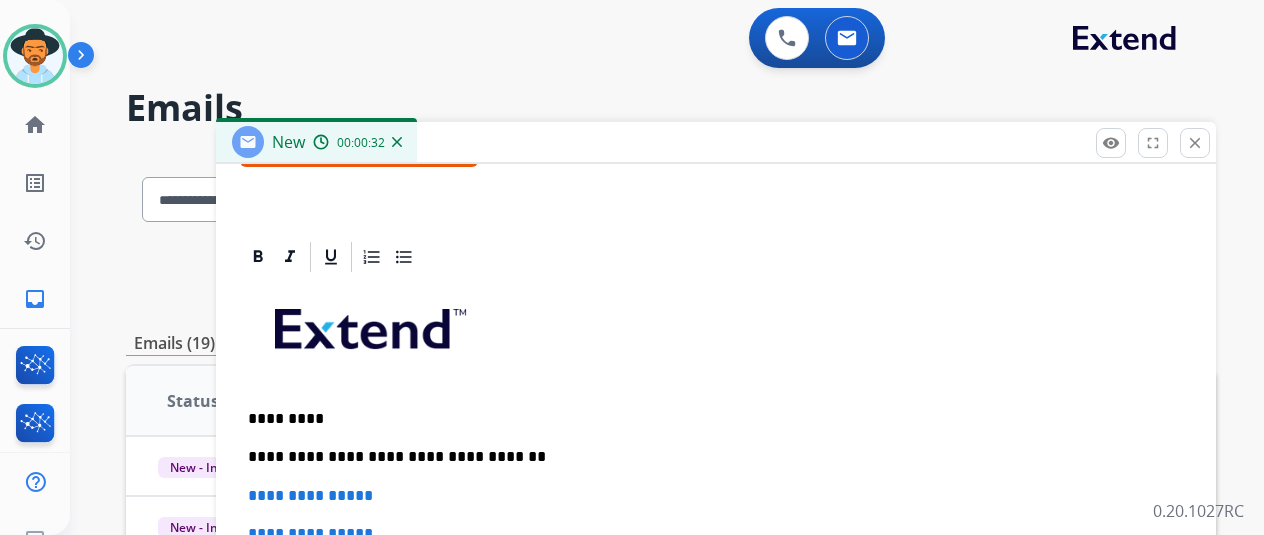 scroll, scrollTop: 460, scrollLeft: 0, axis: vertical 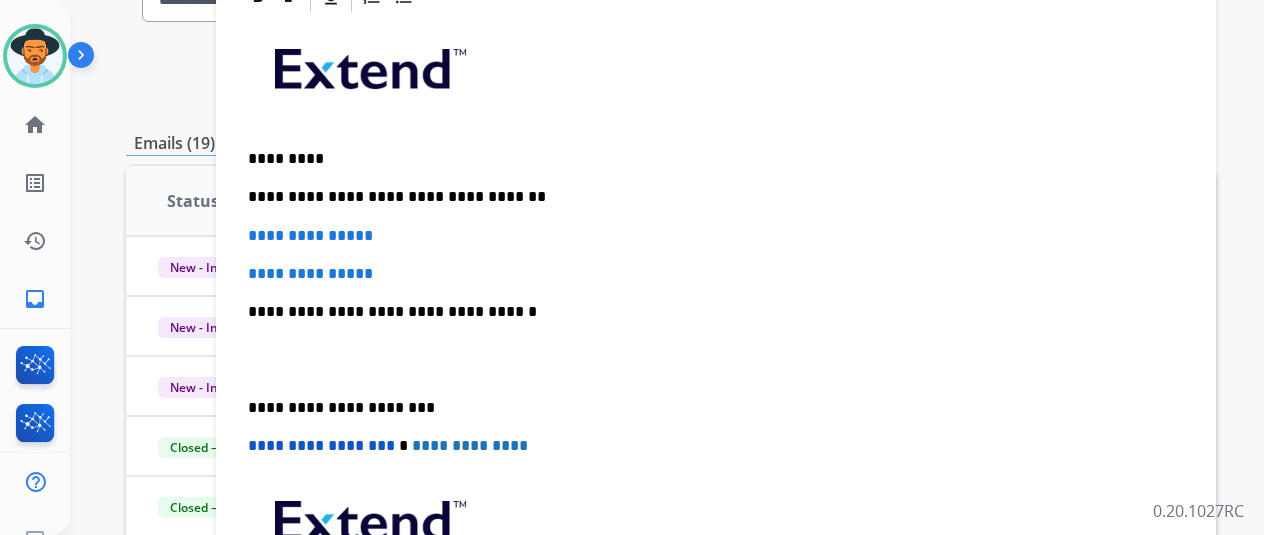 click on "**********" at bounding box center [716, 359] 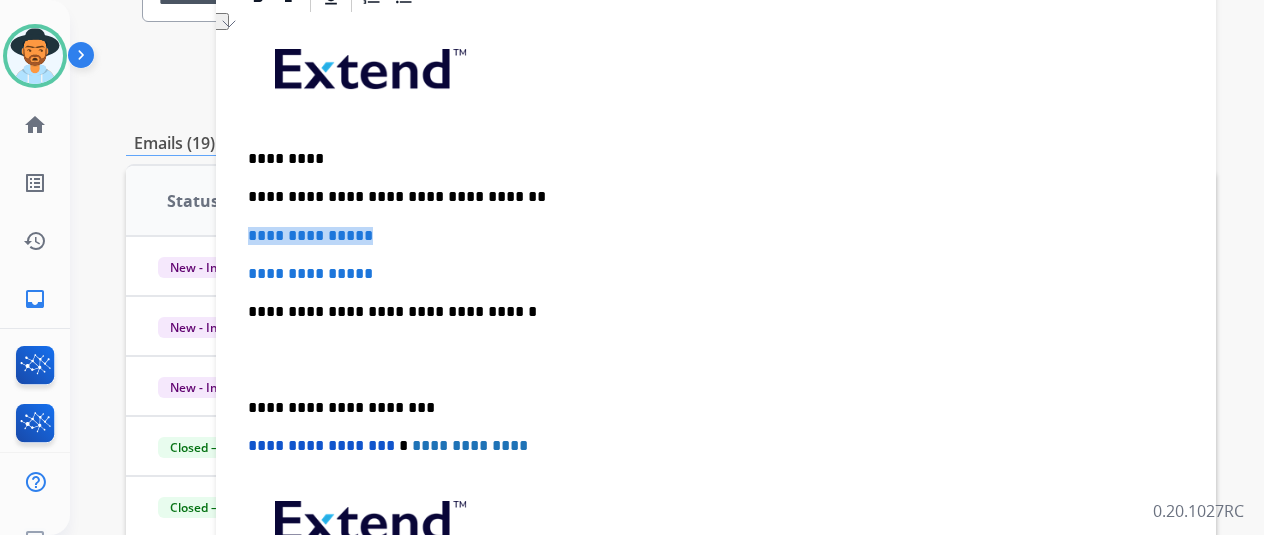 drag, startPoint x: 431, startPoint y: 235, endPoint x: 264, endPoint y: 231, distance: 167.0479 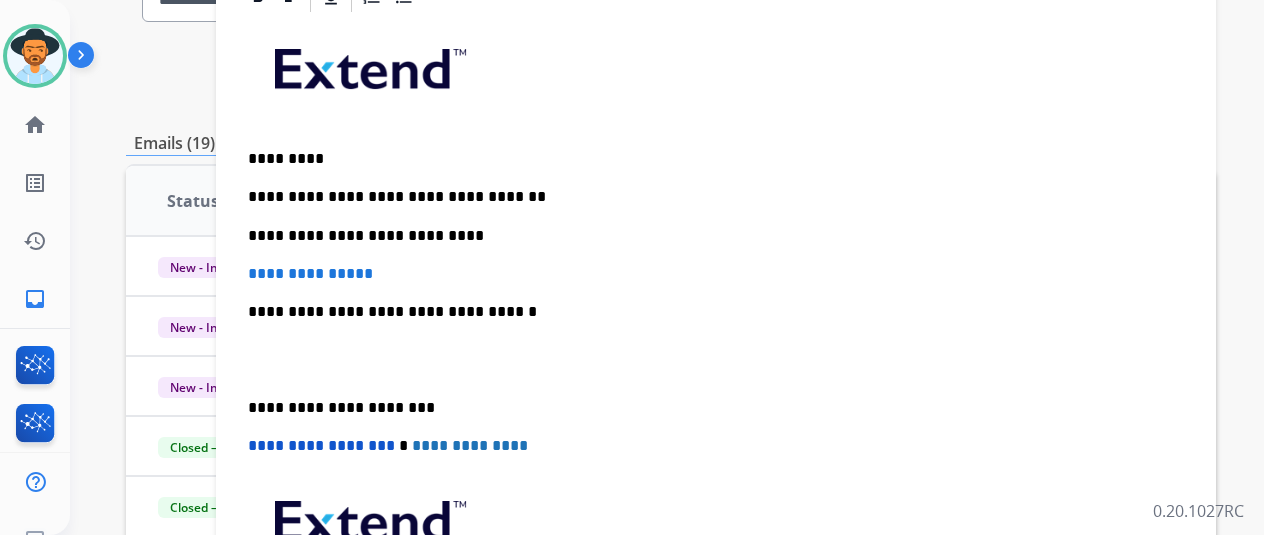 click on "**********" at bounding box center (716, 359) 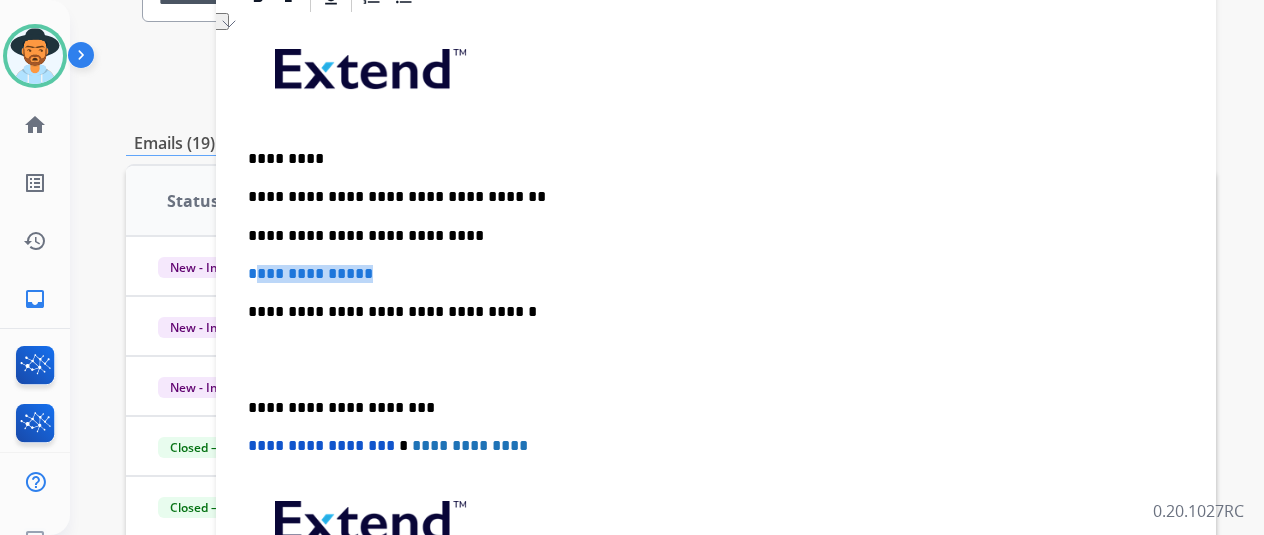 drag, startPoint x: 522, startPoint y: 269, endPoint x: 267, endPoint y: 267, distance: 255.00784 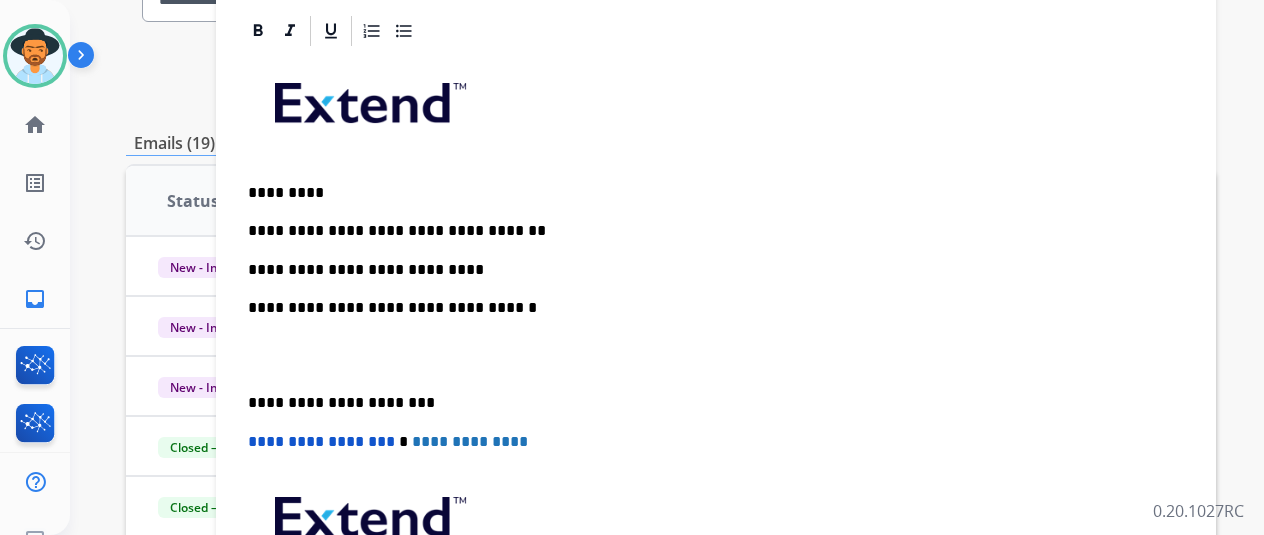 scroll, scrollTop: 422, scrollLeft: 0, axis: vertical 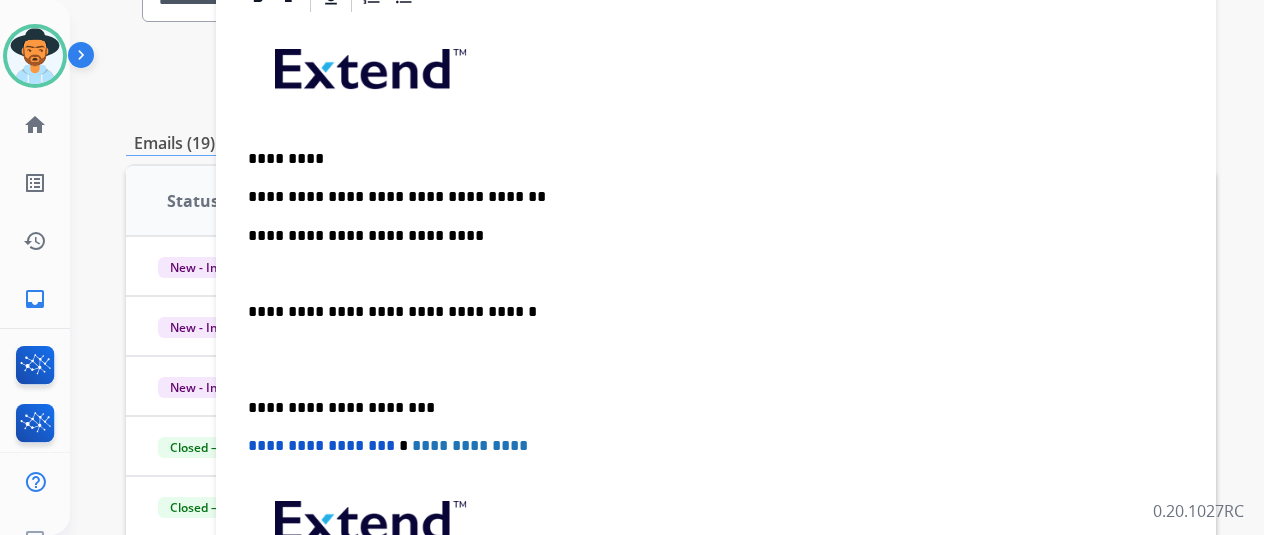 click at bounding box center [716, 274] 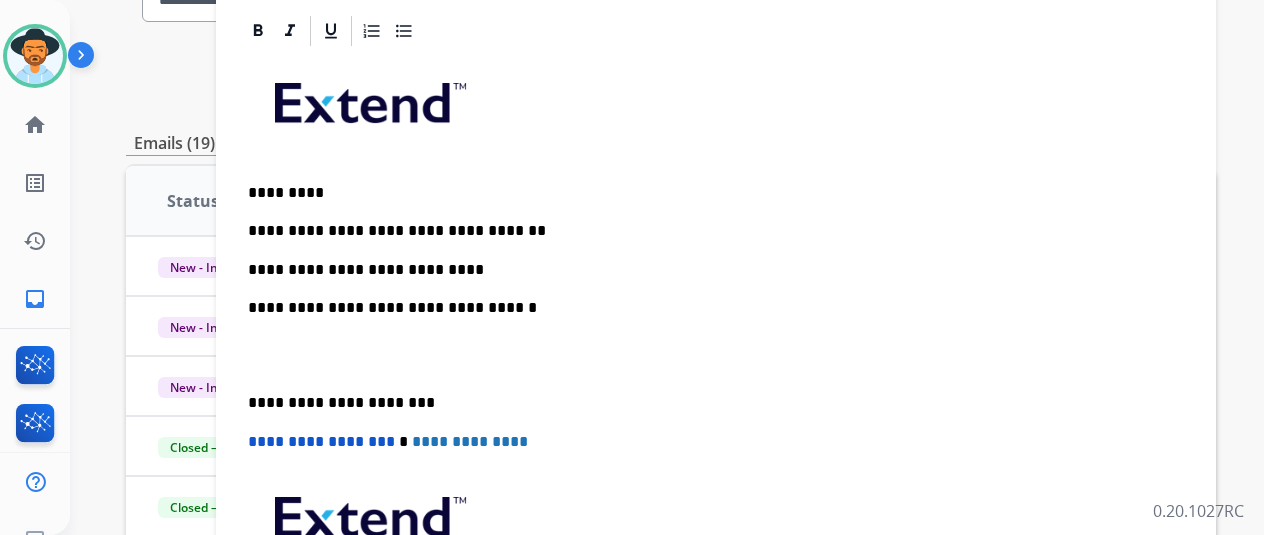 scroll, scrollTop: 422, scrollLeft: 0, axis: vertical 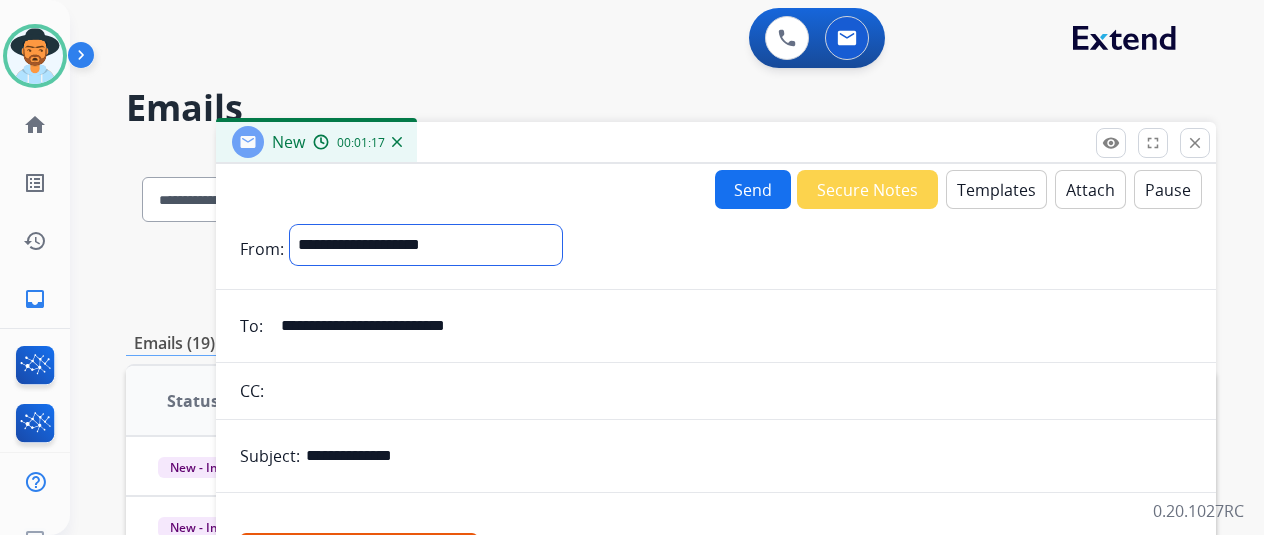 click on "**********" at bounding box center [426, 245] 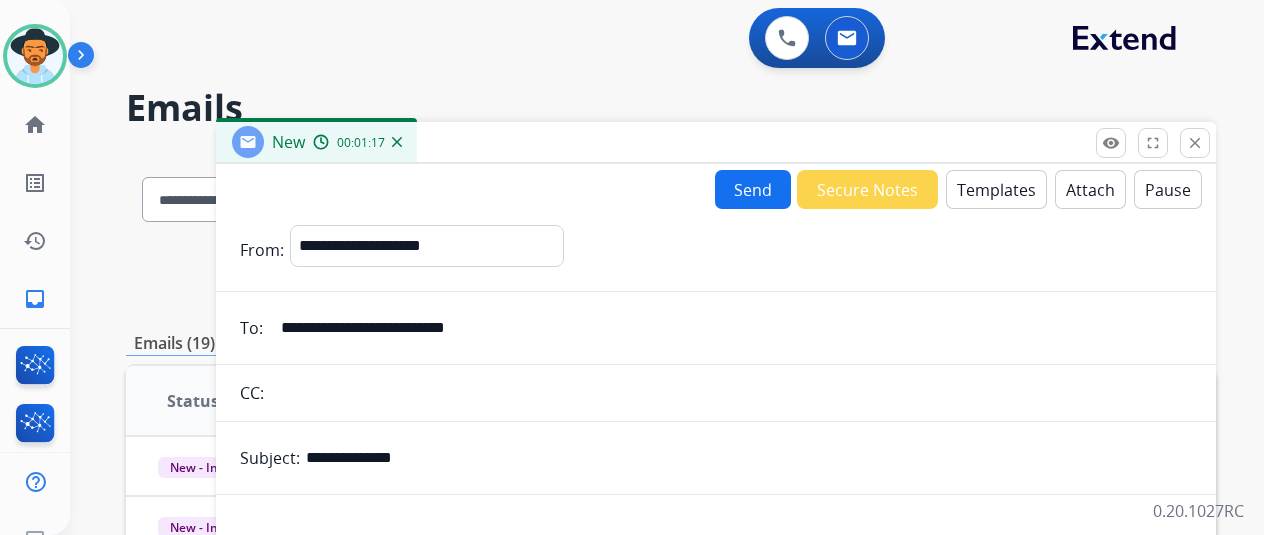 click on "**********" at bounding box center (716, 773) 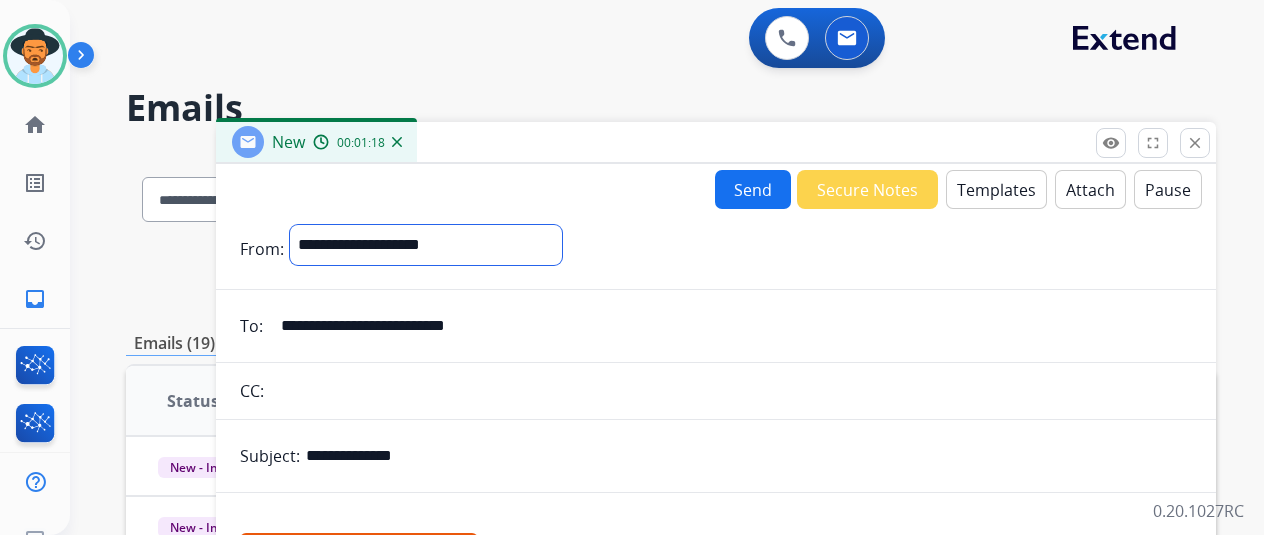 click on "**********" at bounding box center [426, 245] 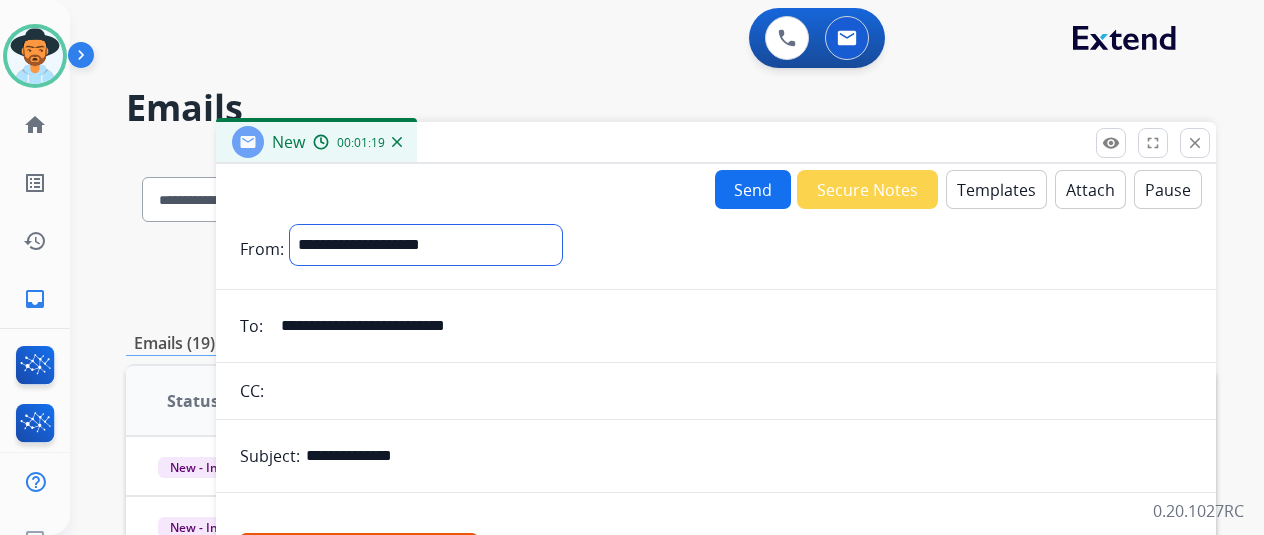 select on "**********" 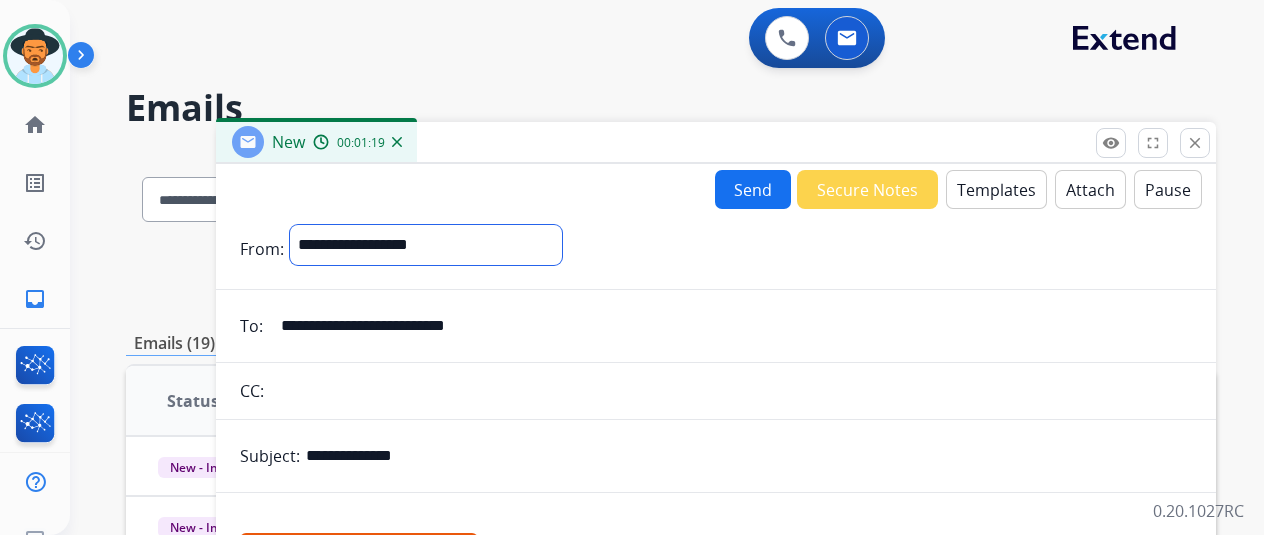 click on "**********" at bounding box center (426, 245) 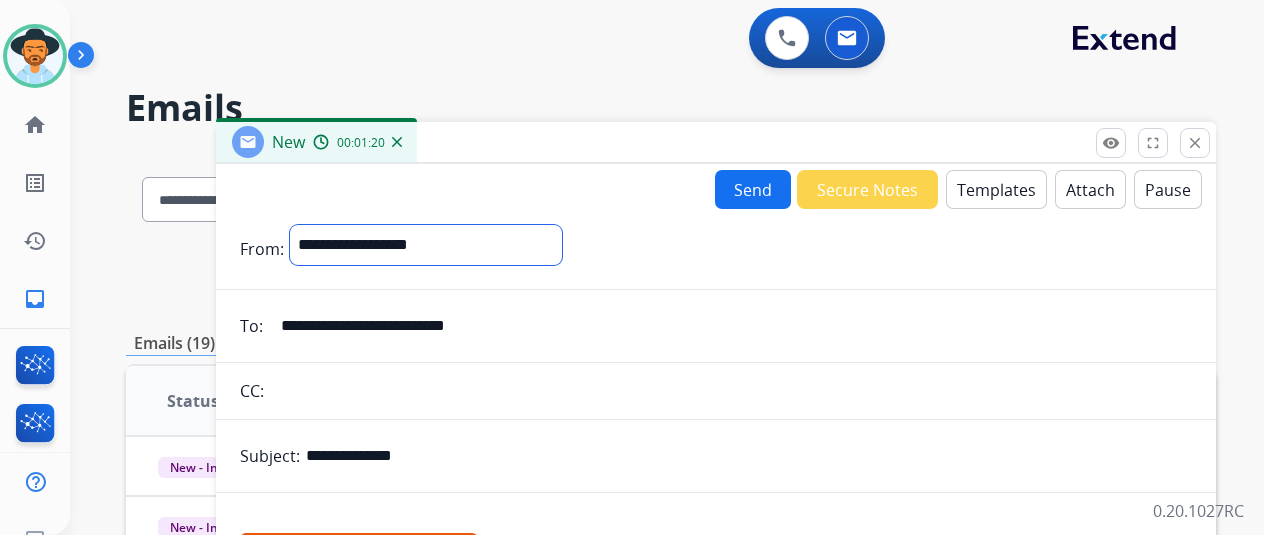 scroll, scrollTop: 420, scrollLeft: 0, axis: vertical 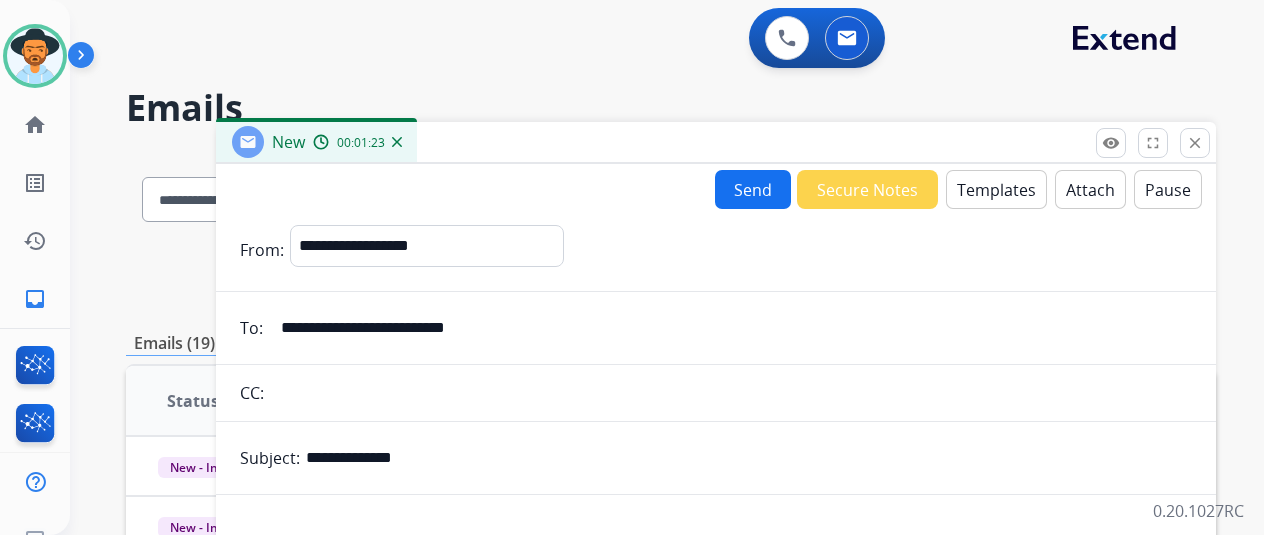 click on "Send" at bounding box center [753, 189] 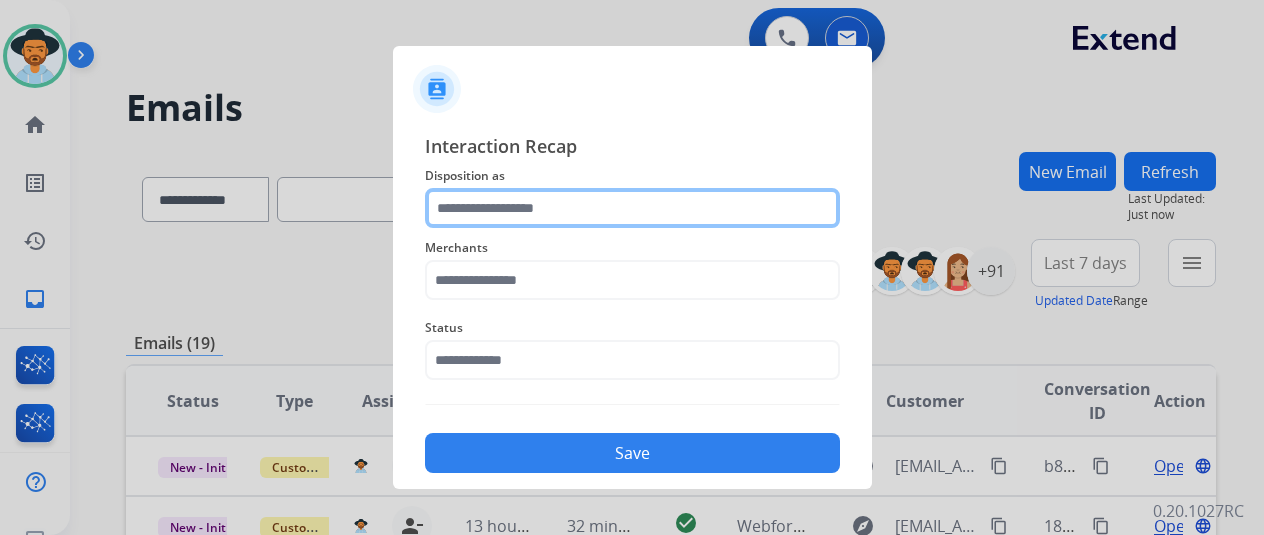 click 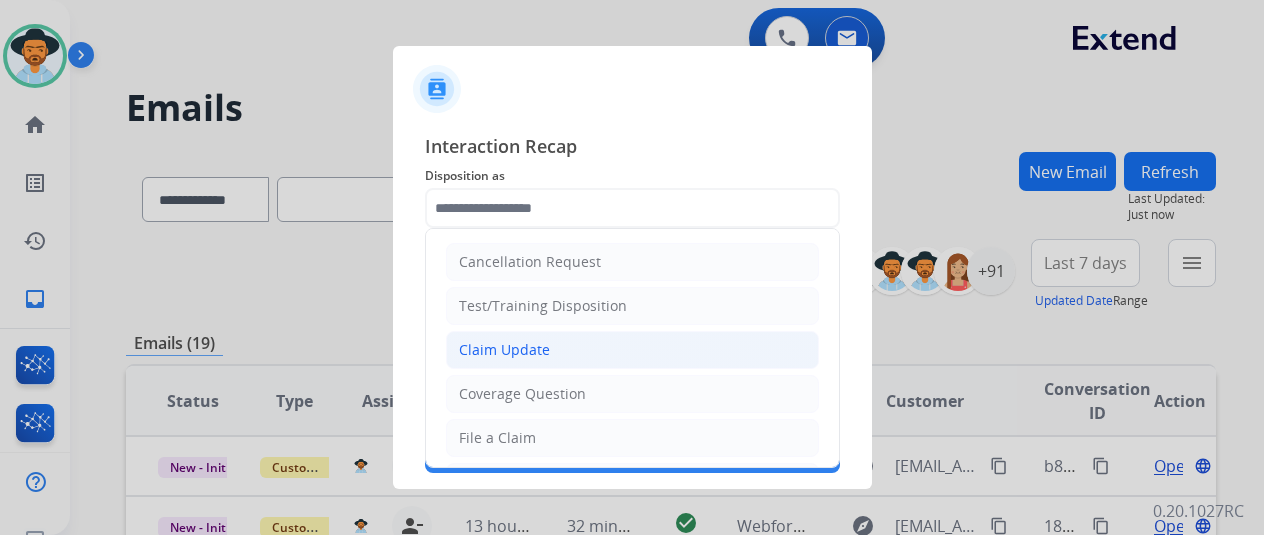 click on "Claim Update" 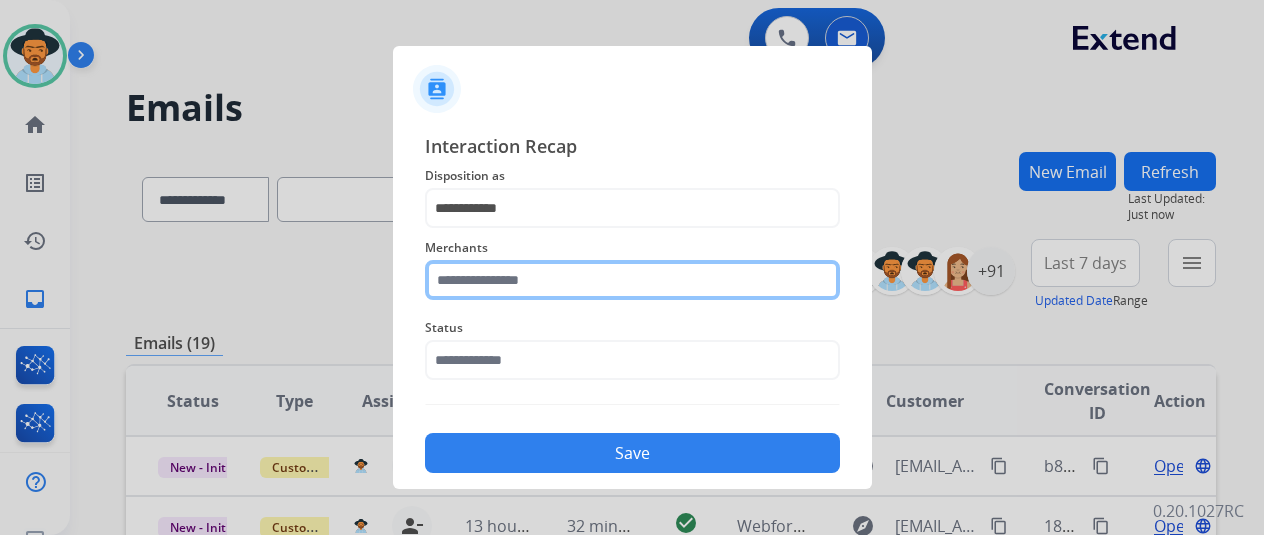 click 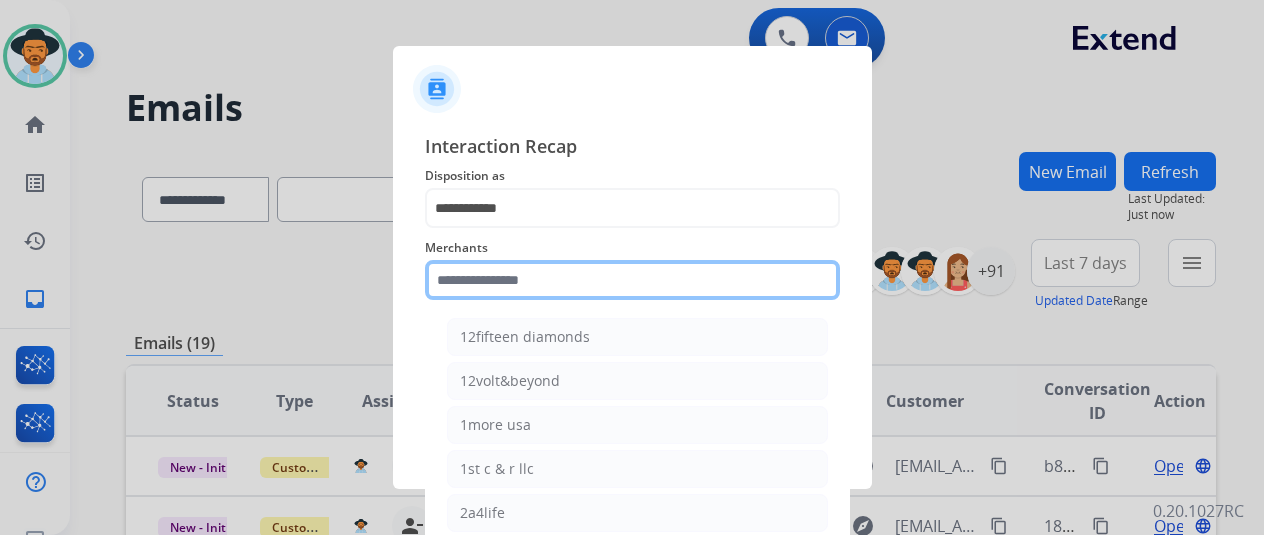 click 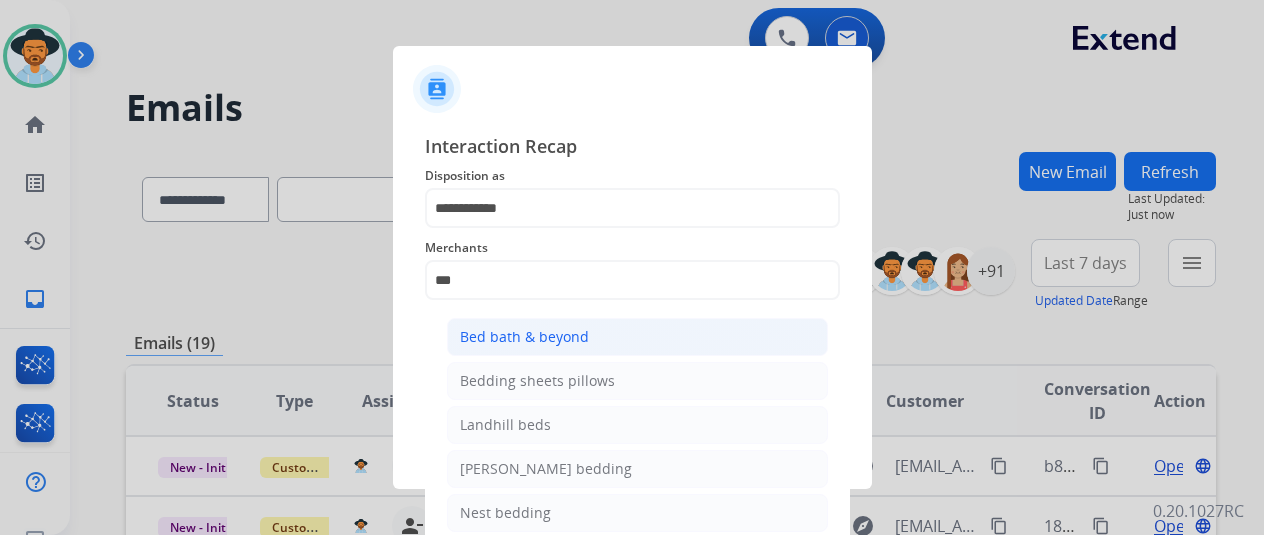 click on "Bed bath & beyond" 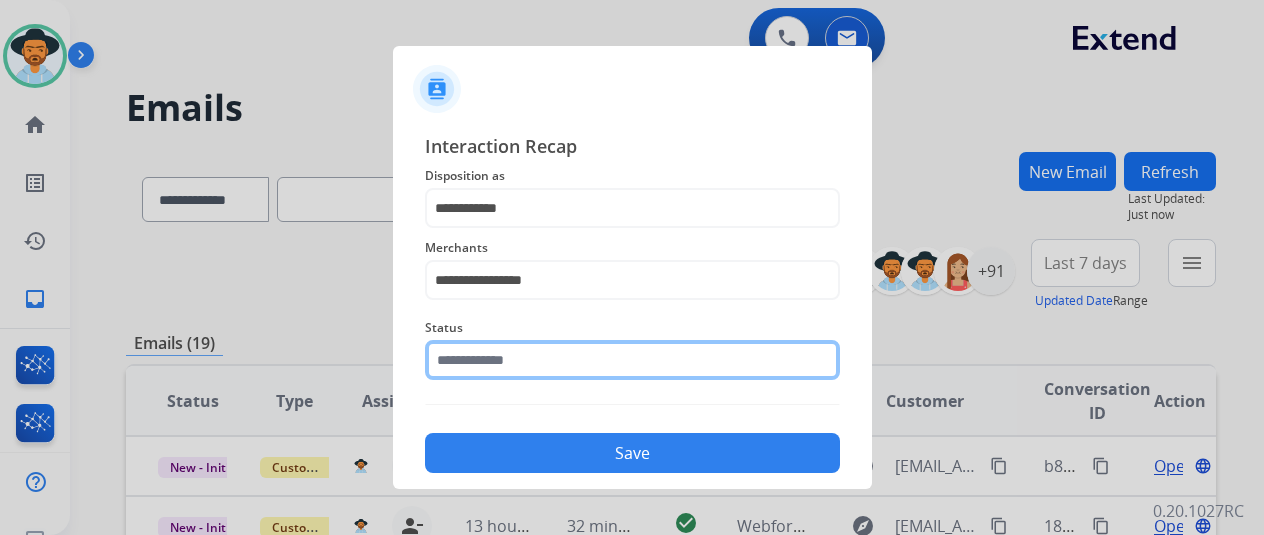 click 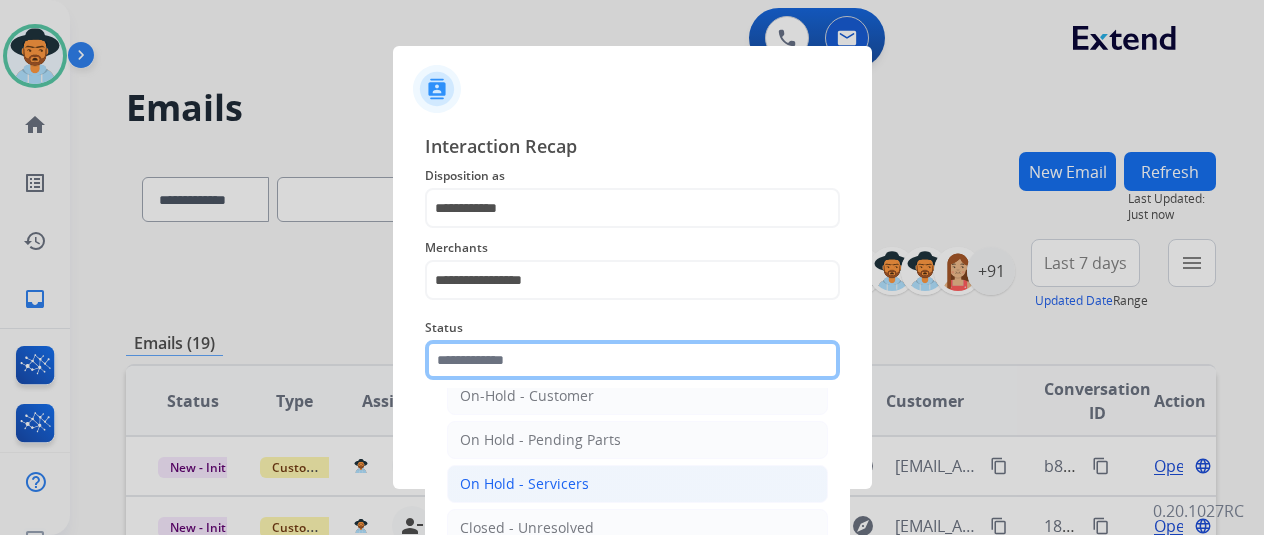 scroll, scrollTop: 114, scrollLeft: 0, axis: vertical 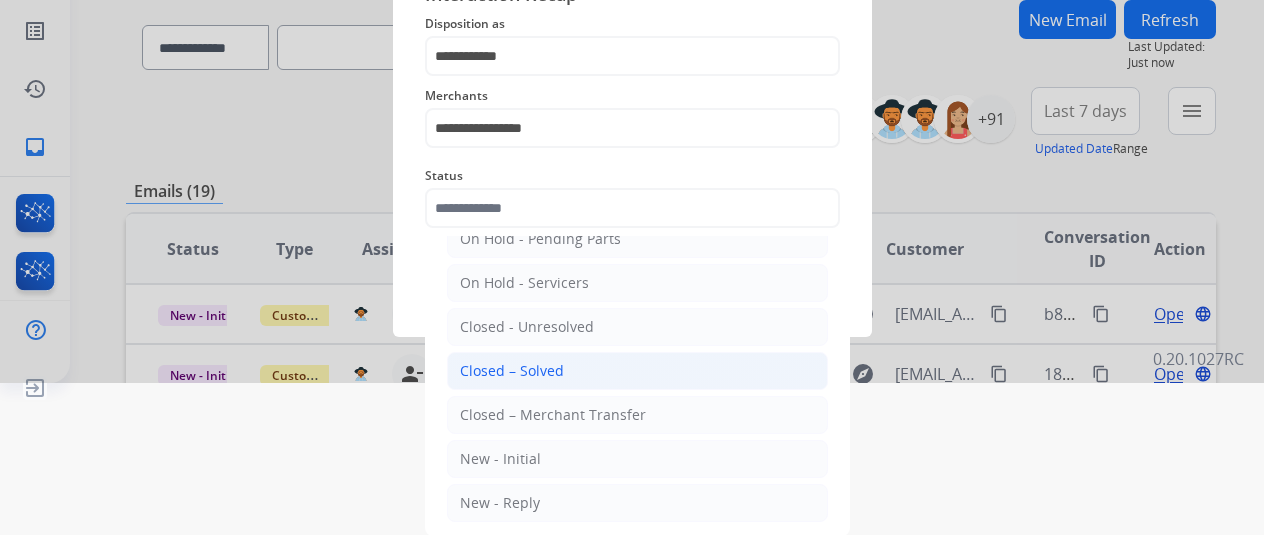 click on "Closed – Solved" 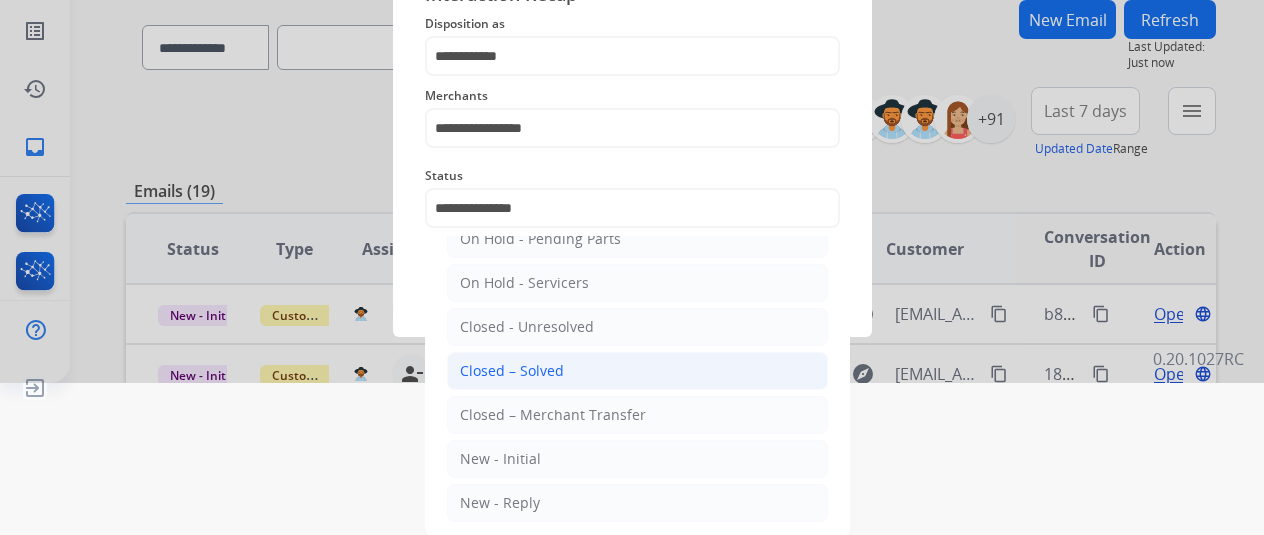 scroll, scrollTop: 24, scrollLeft: 0, axis: vertical 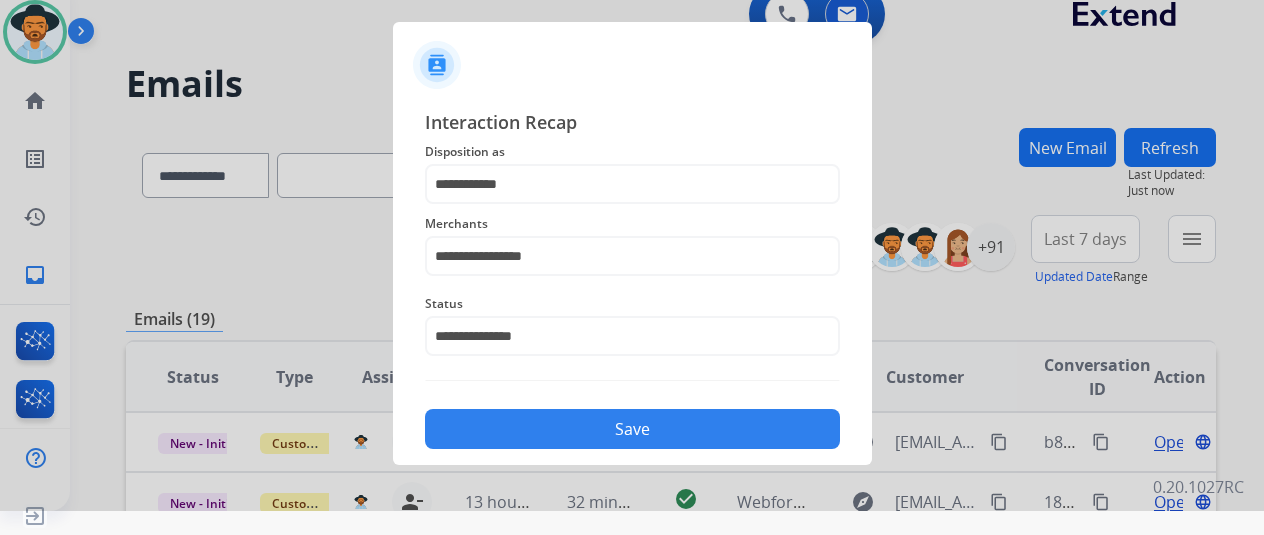 click on "Save" 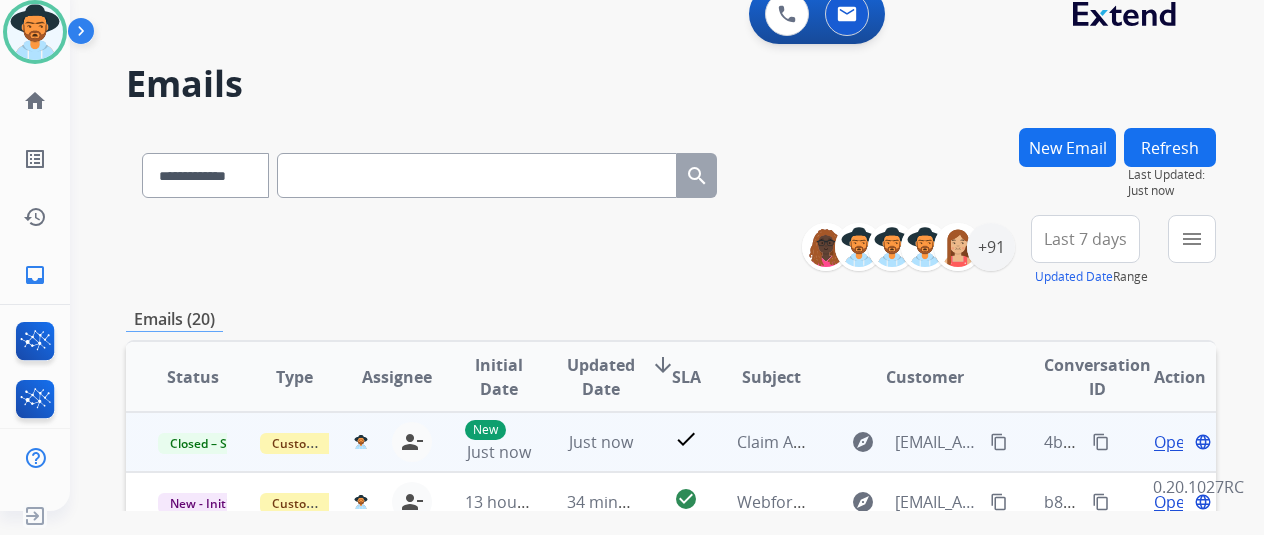 click on "content_copy" at bounding box center [1101, 442] 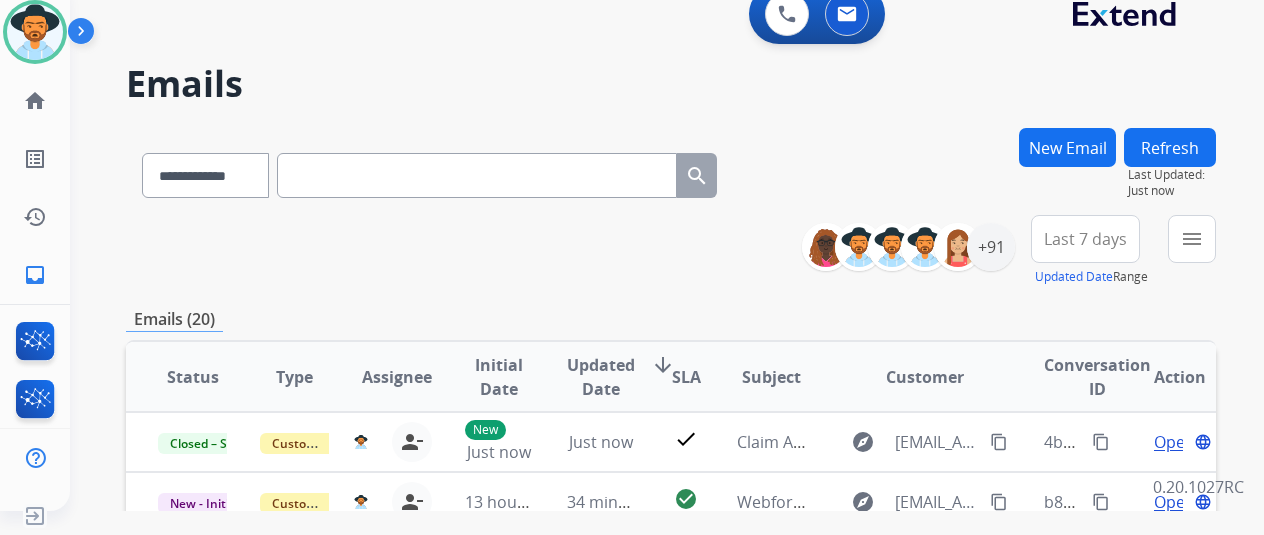 scroll, scrollTop: 2, scrollLeft: 0, axis: vertical 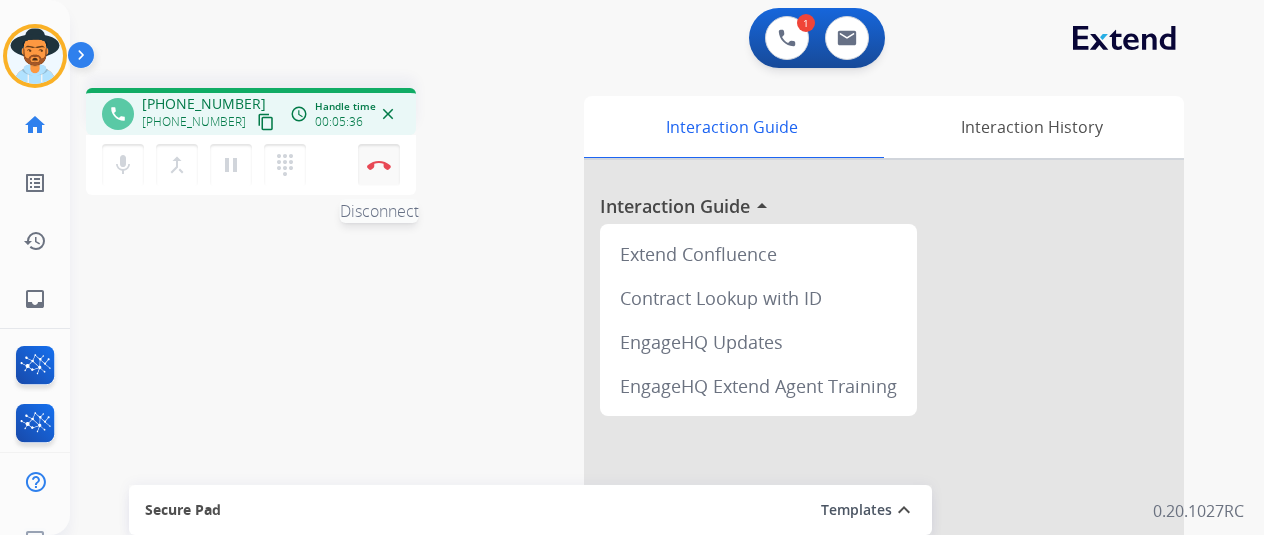 click on "Disconnect" at bounding box center (379, 165) 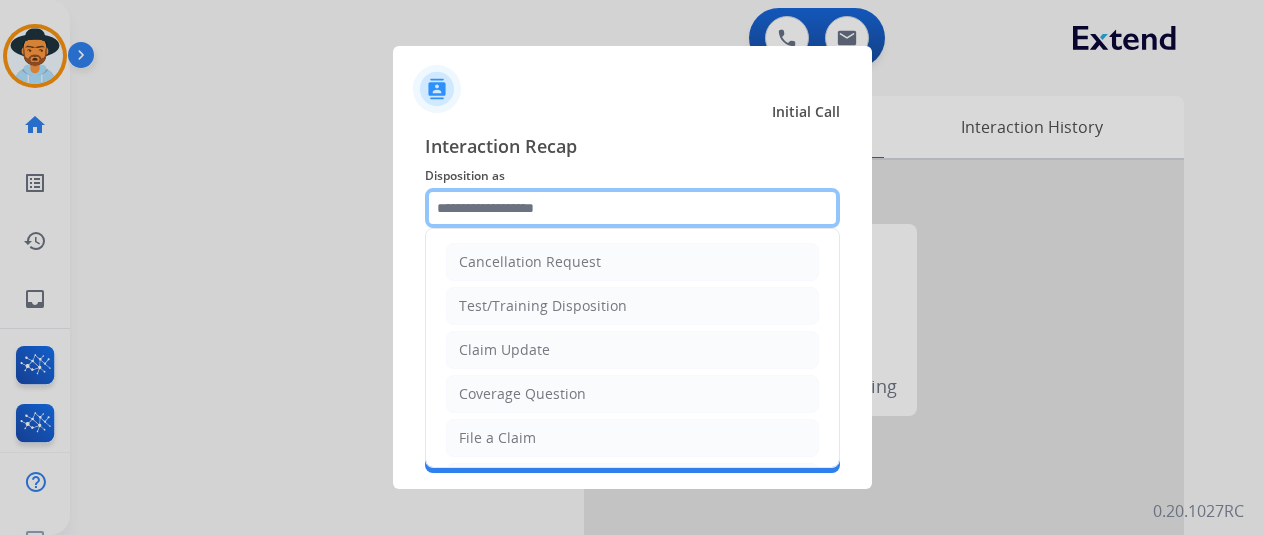 click 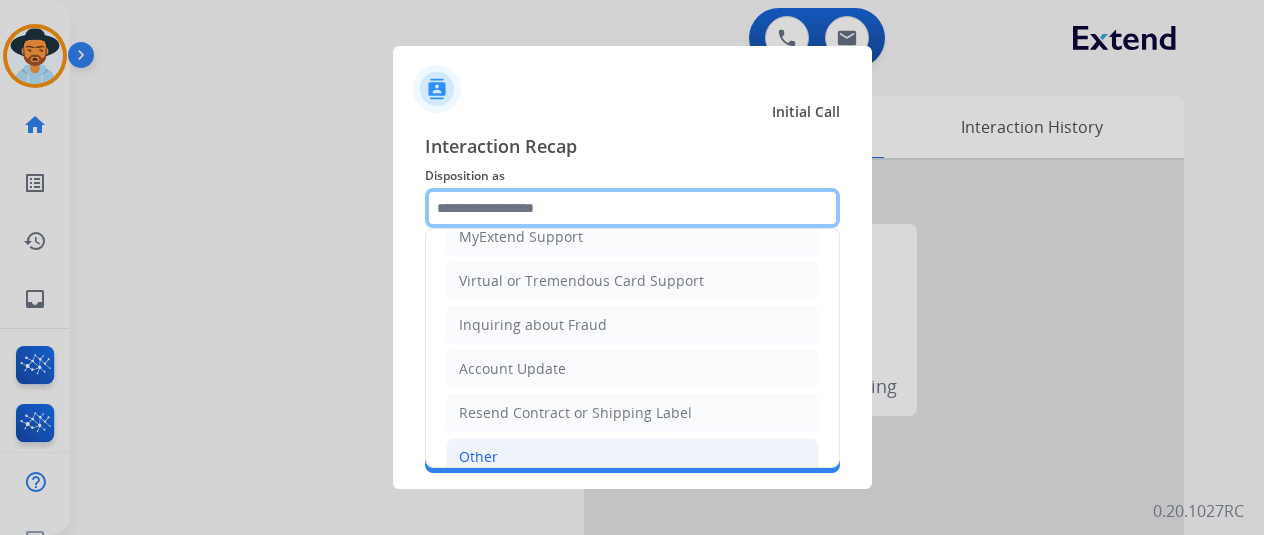 scroll, scrollTop: 203, scrollLeft: 0, axis: vertical 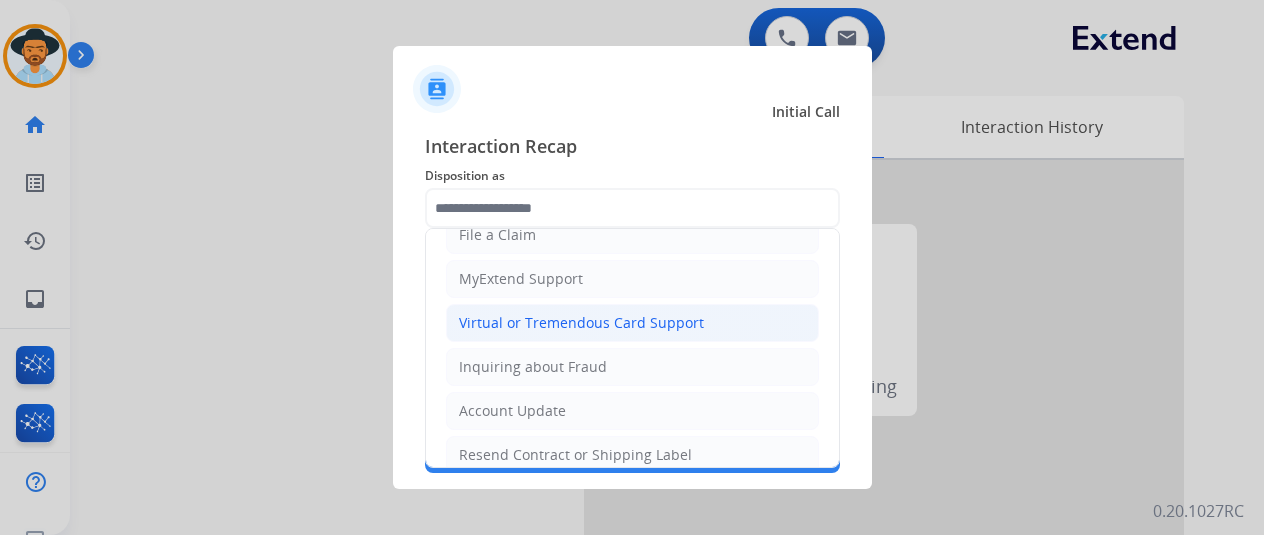 click on "Virtual or Tremendous Card Support" 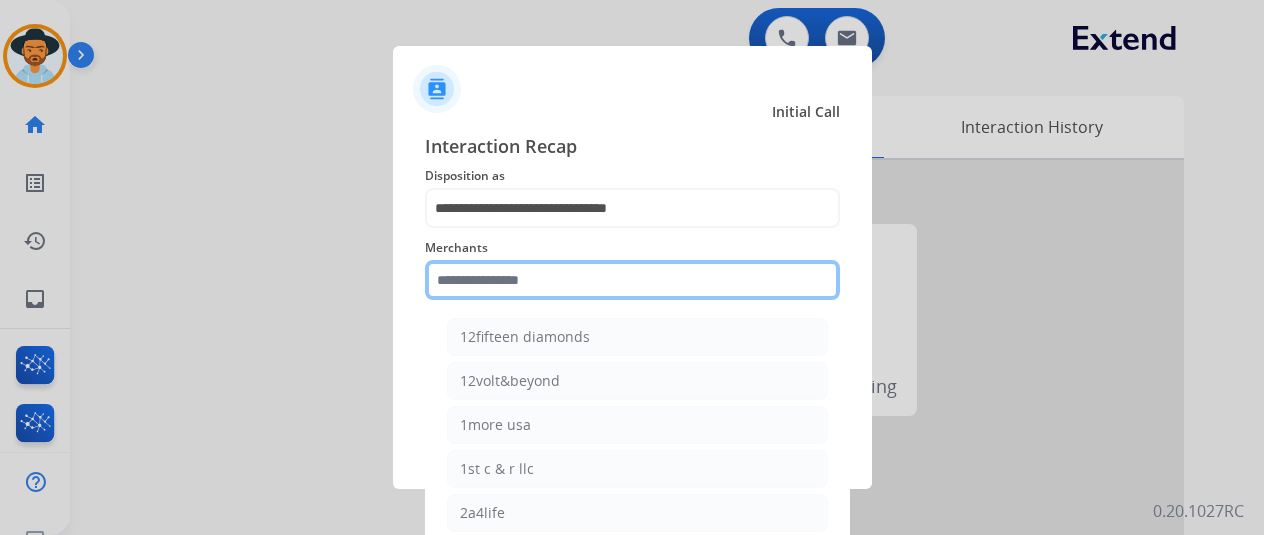 click 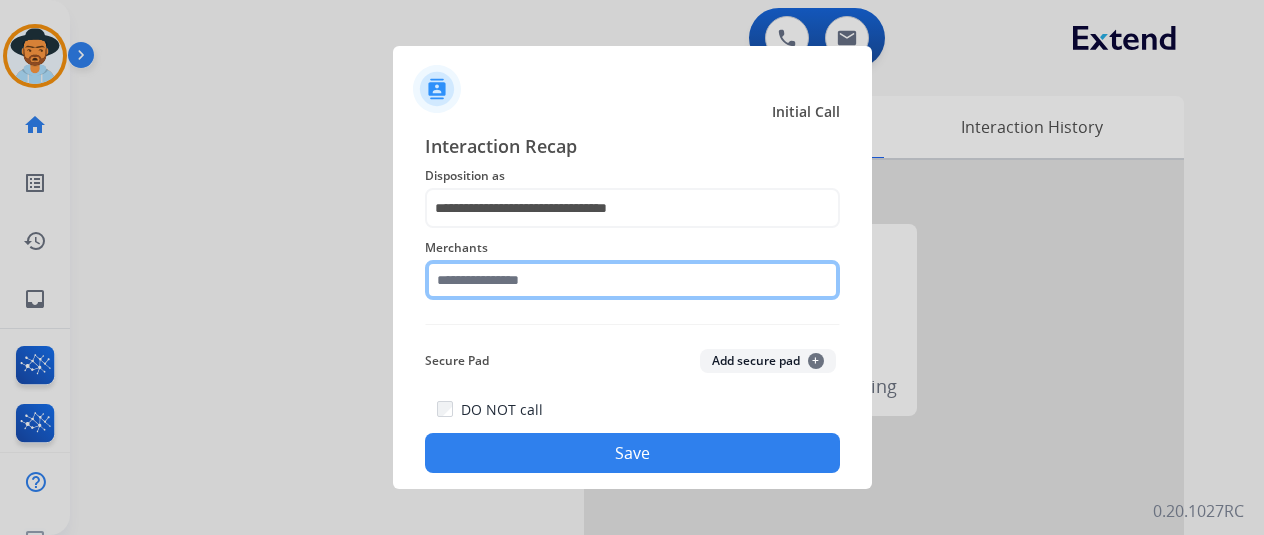 click 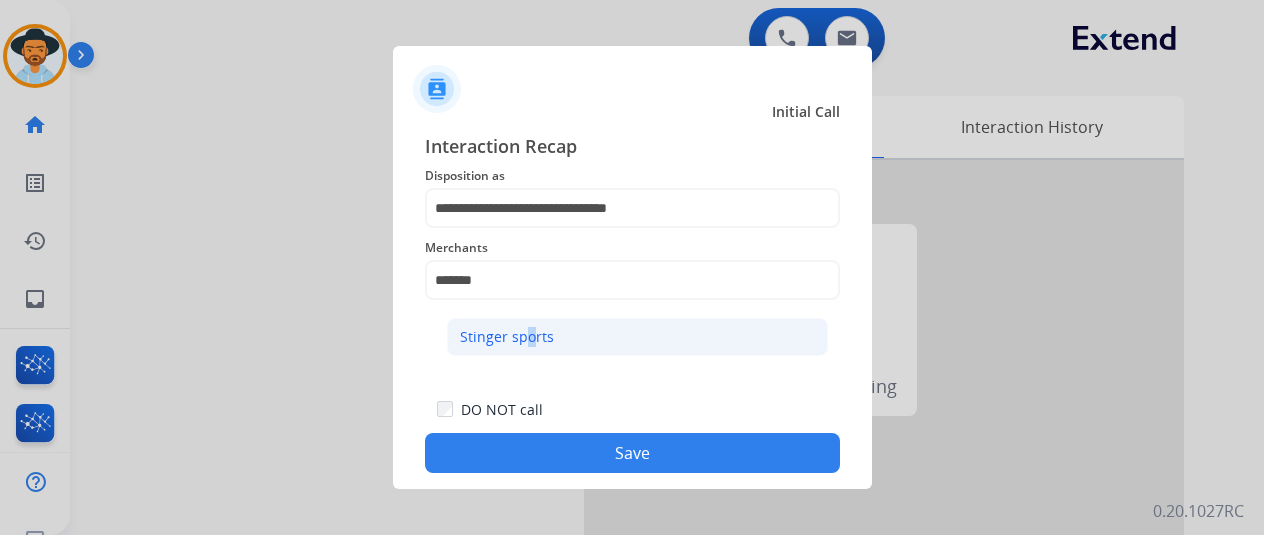 click on "Stinger sports" 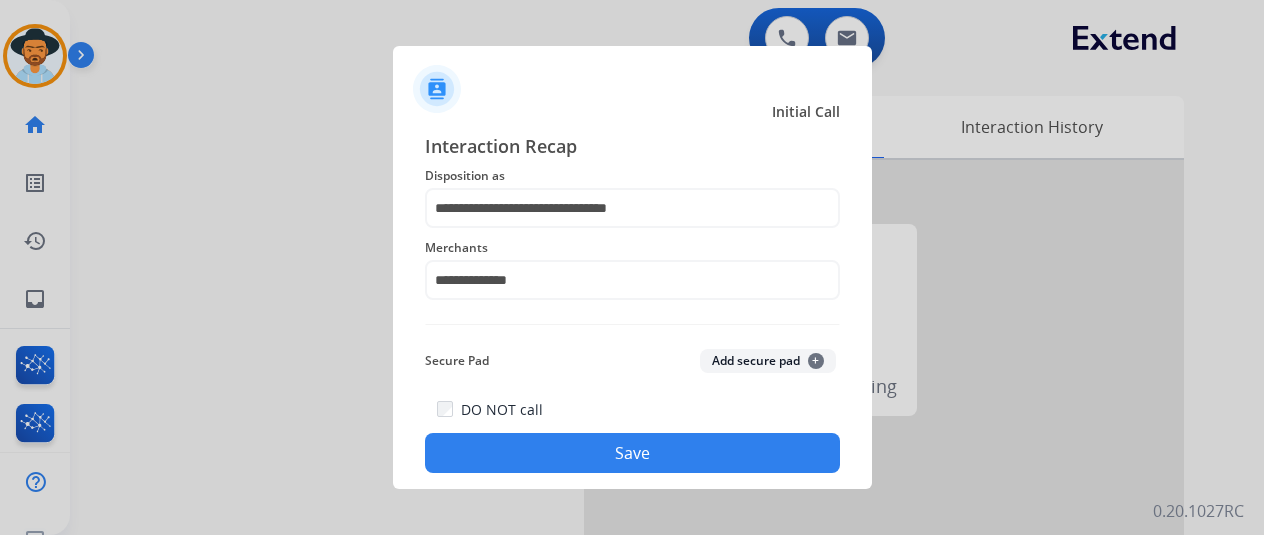 click on "Save" 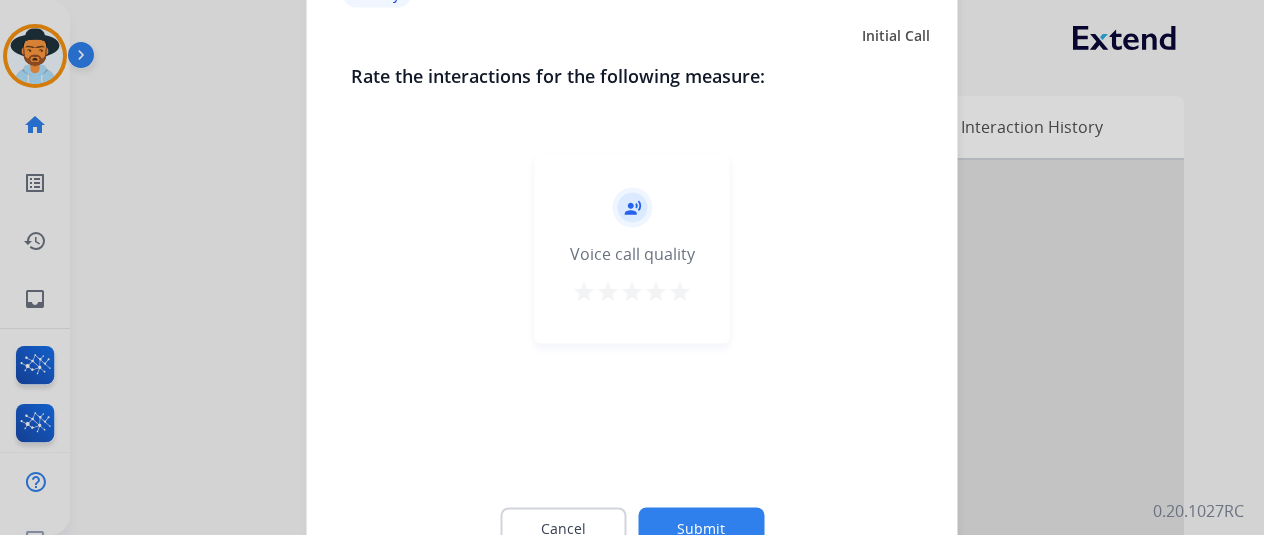 click on "star" at bounding box center (680, 291) 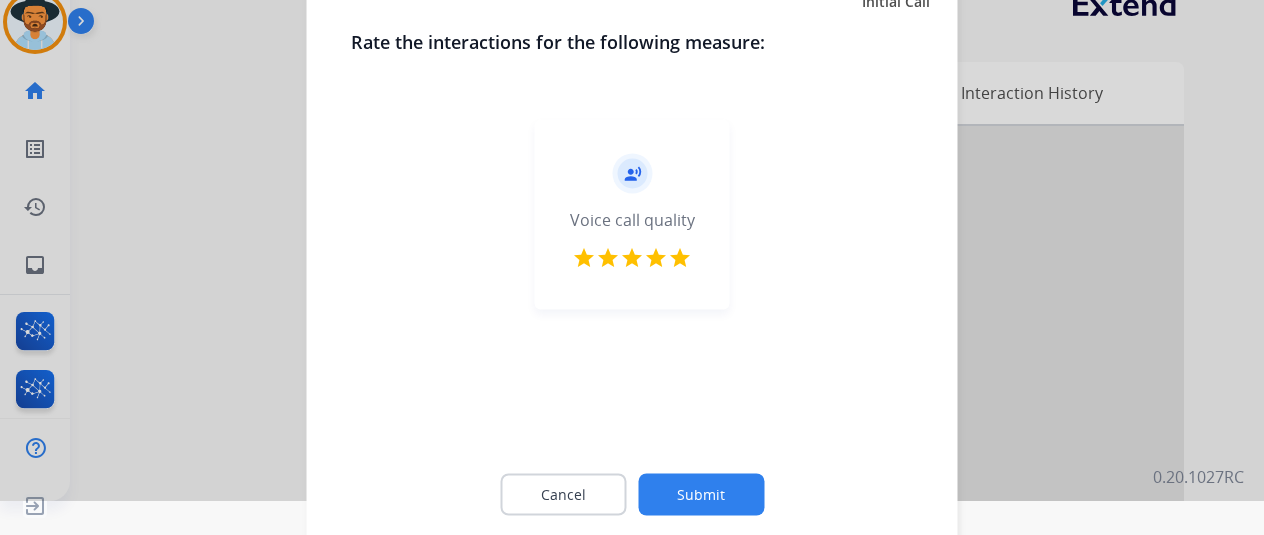 scroll, scrollTop: 50, scrollLeft: 0, axis: vertical 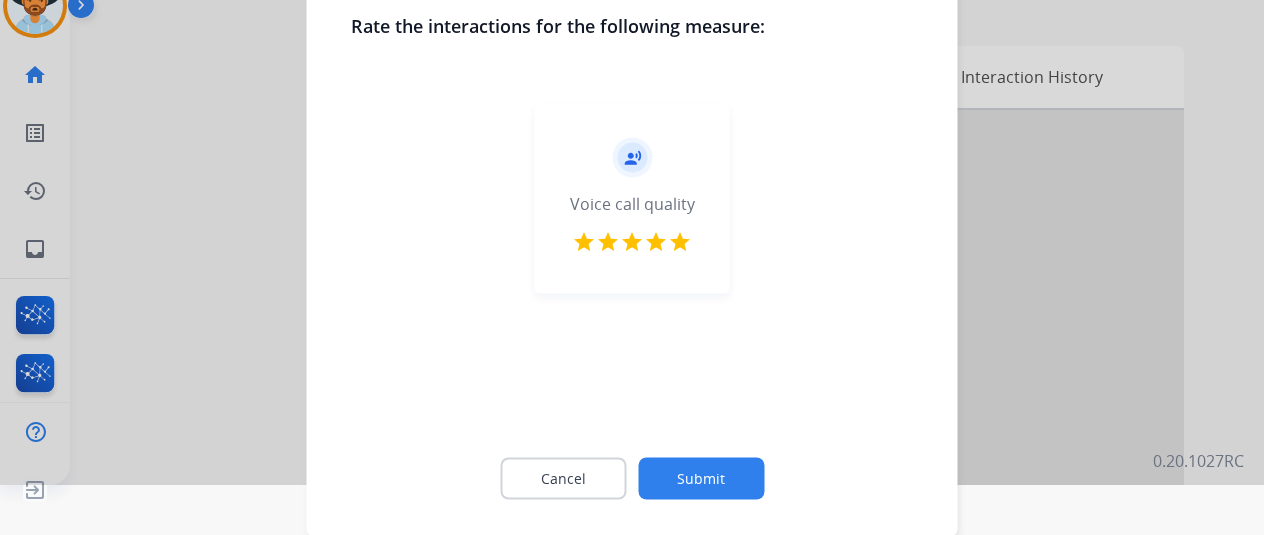 click on "Submit" 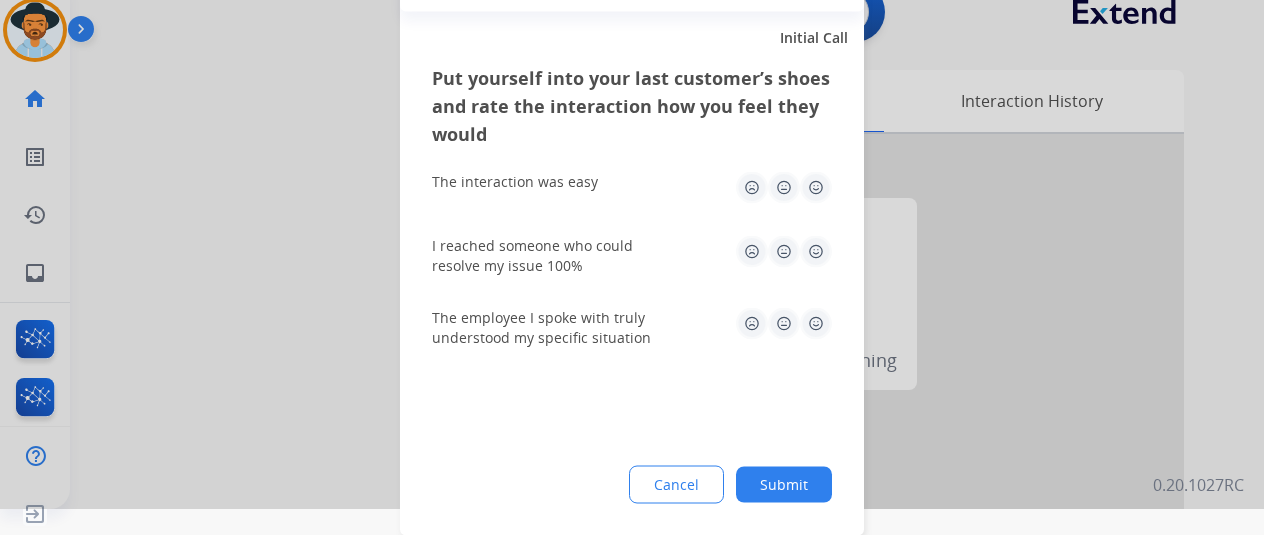 scroll, scrollTop: 26, scrollLeft: 0, axis: vertical 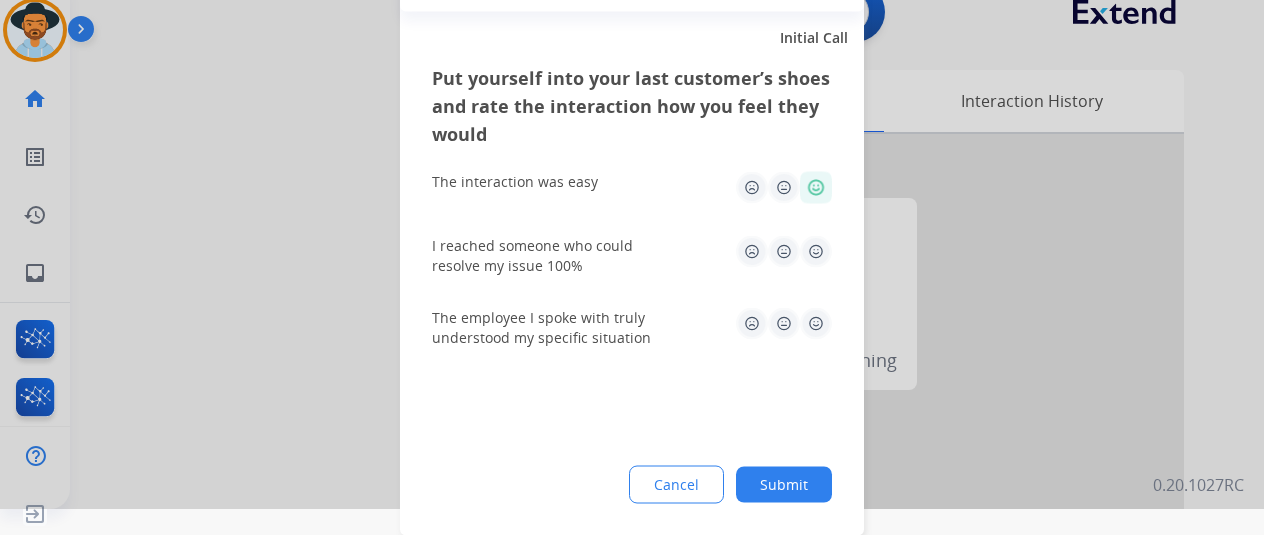 drag, startPoint x: 816, startPoint y: 193, endPoint x: 814, endPoint y: 241, distance: 48.04165 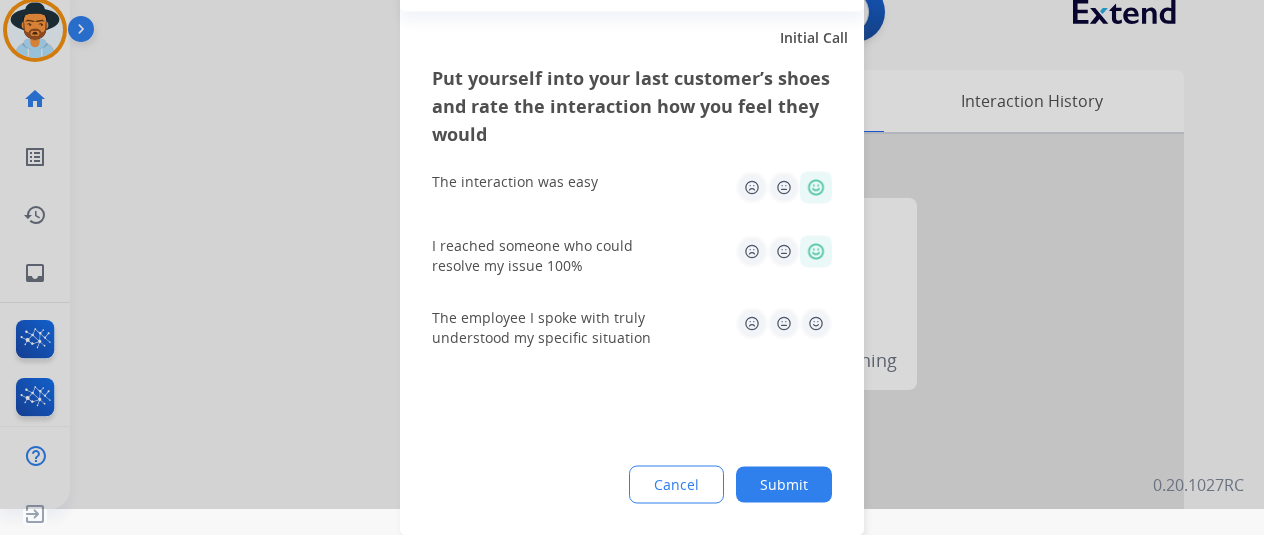 click 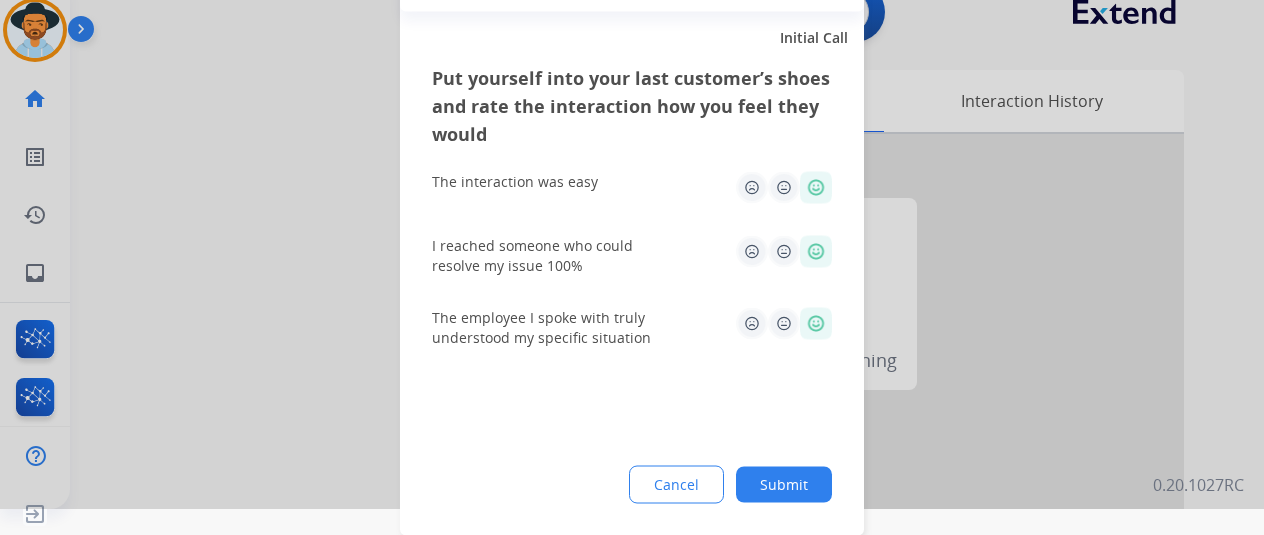click on "Put yourself into your last customer’s shoes and rate the interaction how you feel they would  The interaction was easy   I reached someone who could resolve my issue 100%   The employee I spoke with truly understood my specific situation  Cancel Submit" 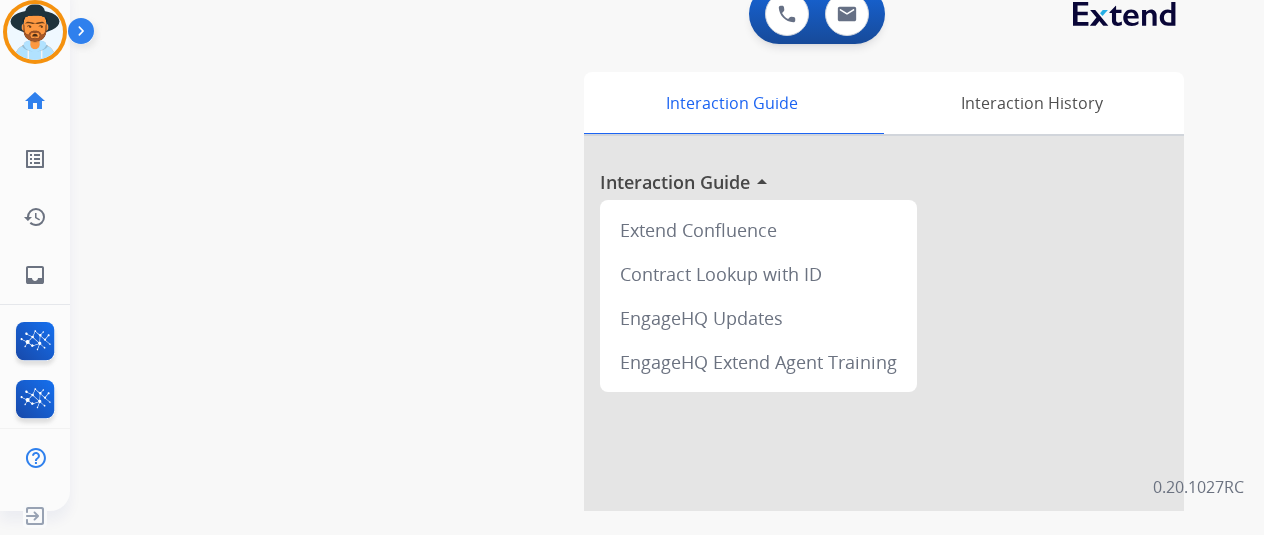 scroll, scrollTop: 24, scrollLeft: 0, axis: vertical 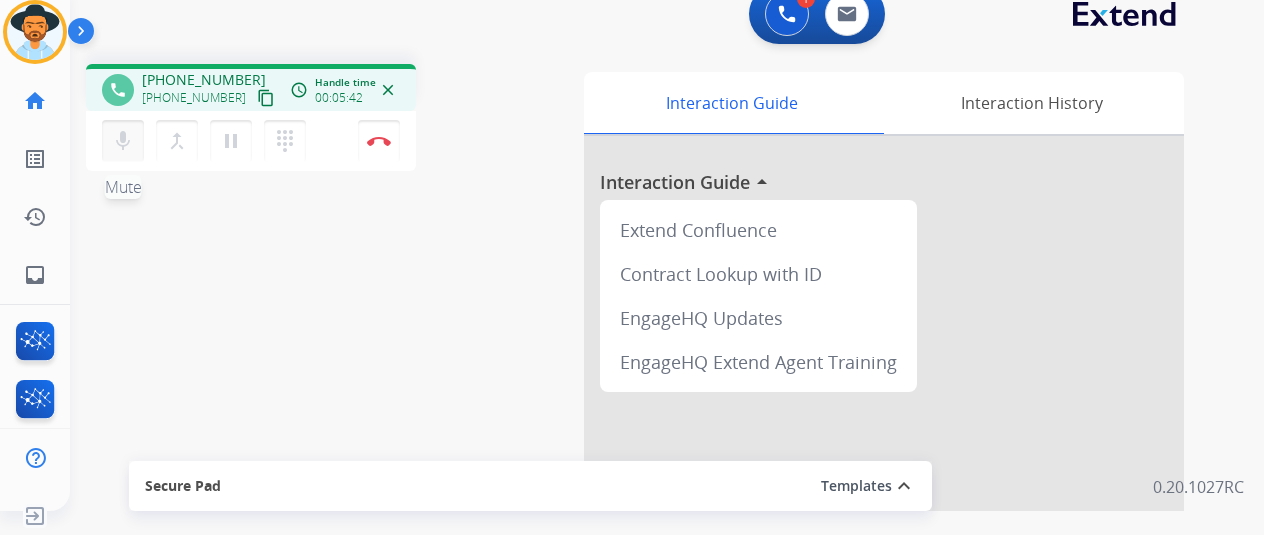 click on "mic" at bounding box center [123, 141] 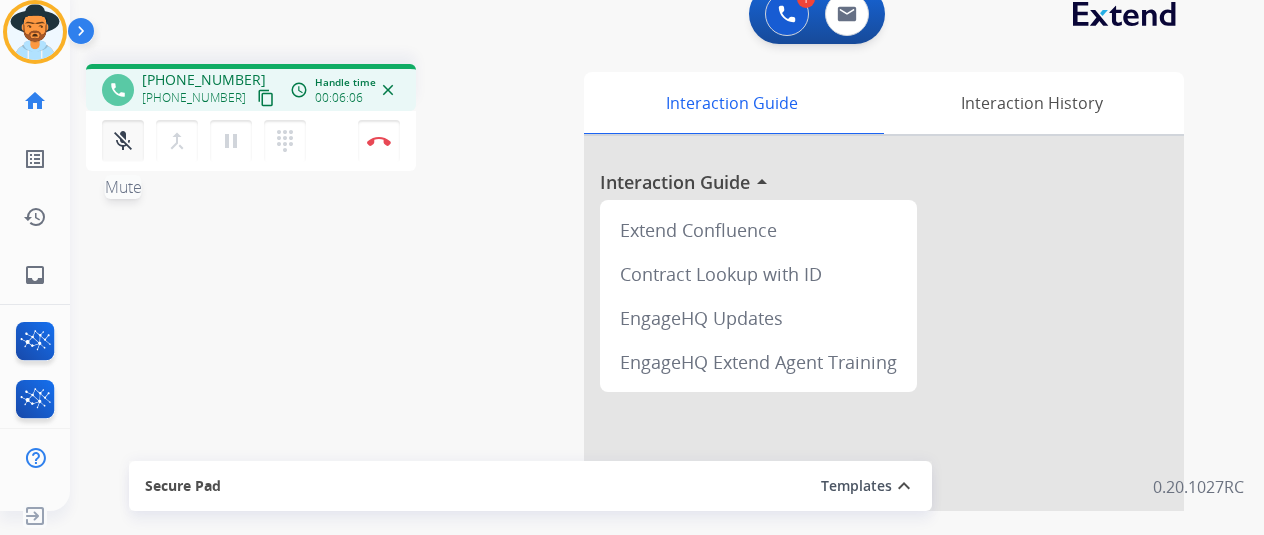 click on "mic_off" at bounding box center (123, 141) 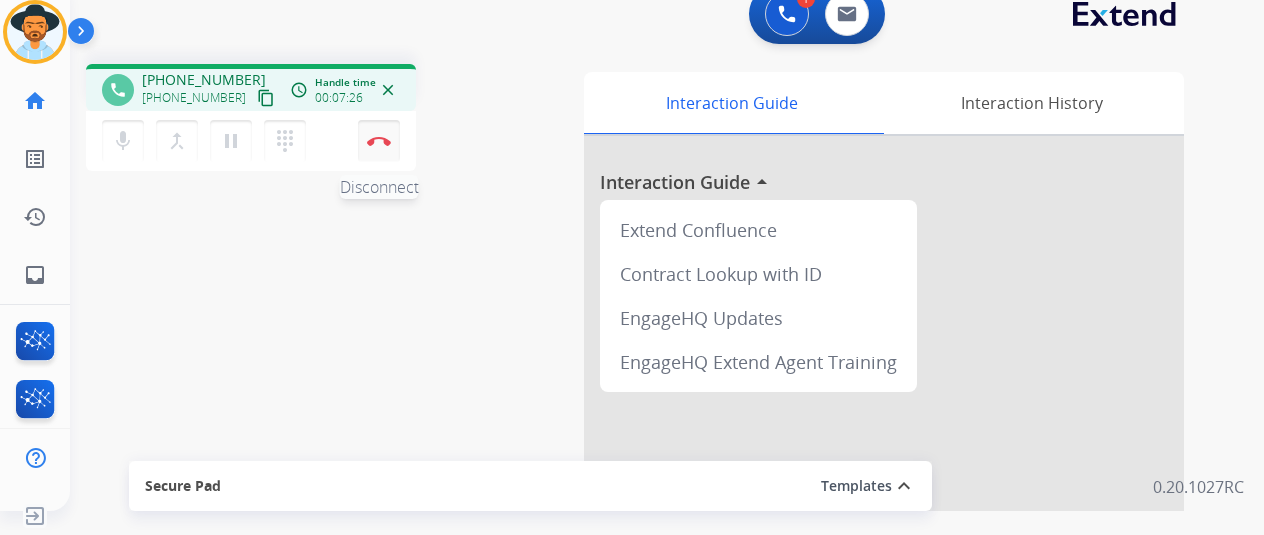 click on "Disconnect" at bounding box center (379, 141) 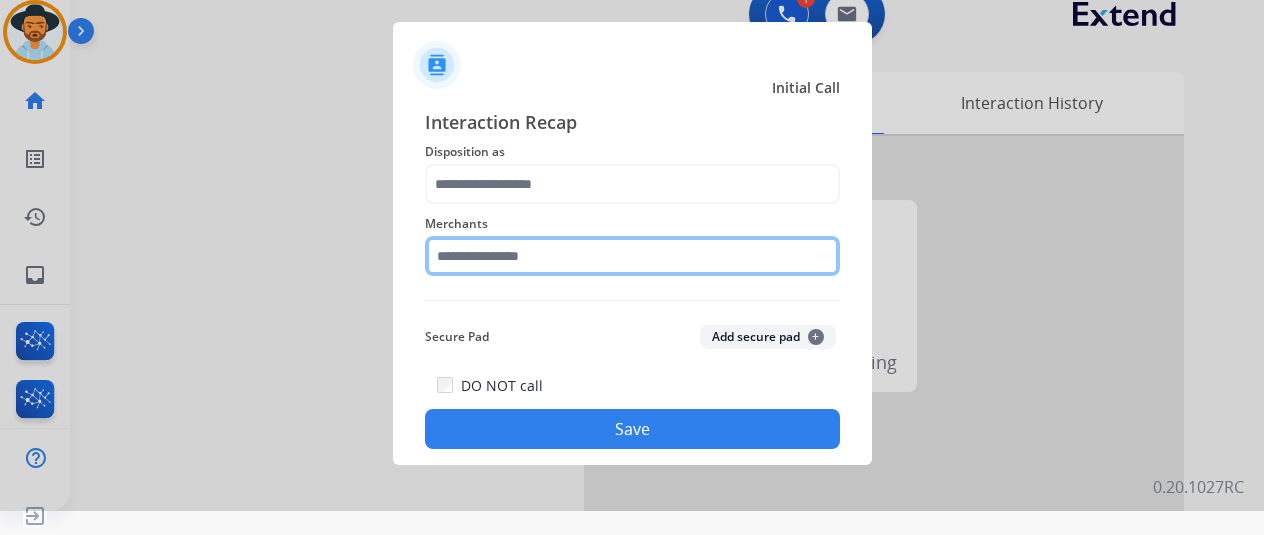 click 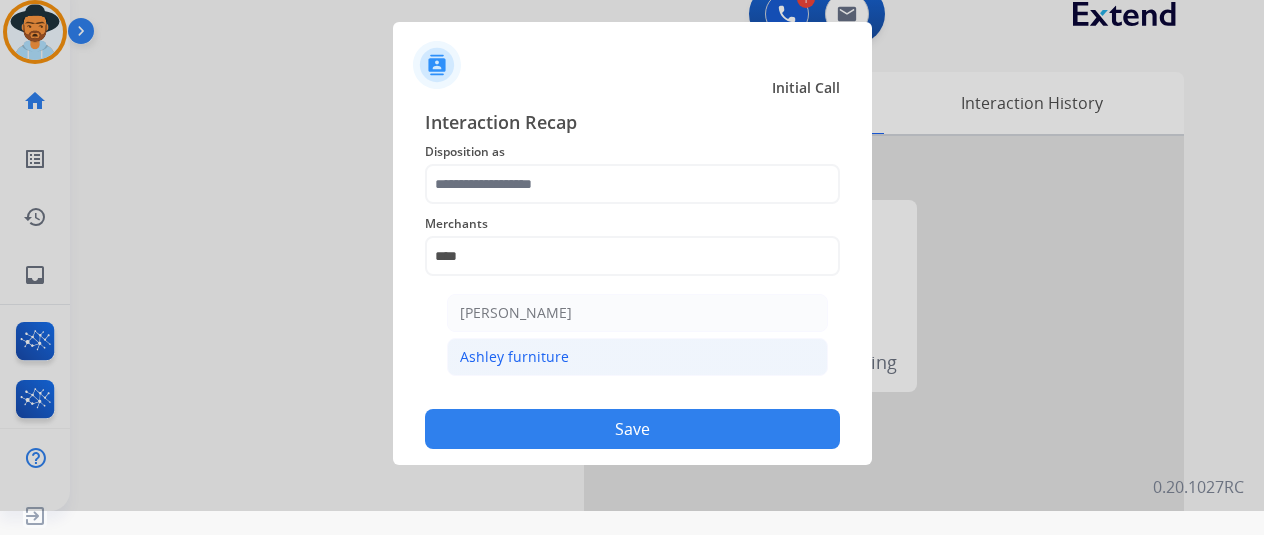 click on "Ashley furniture" 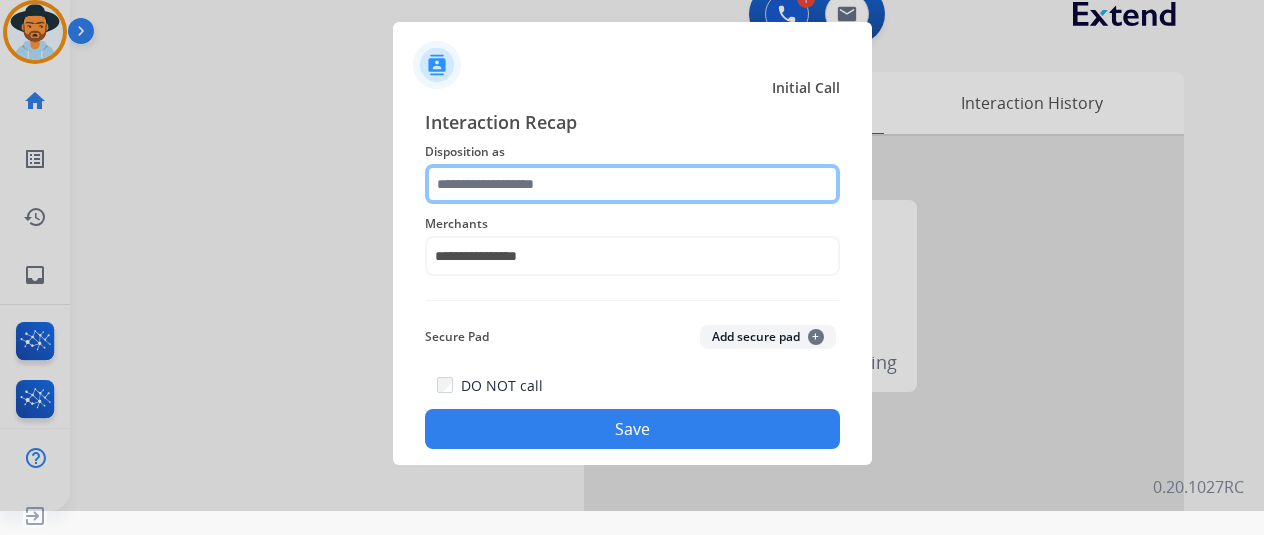 click 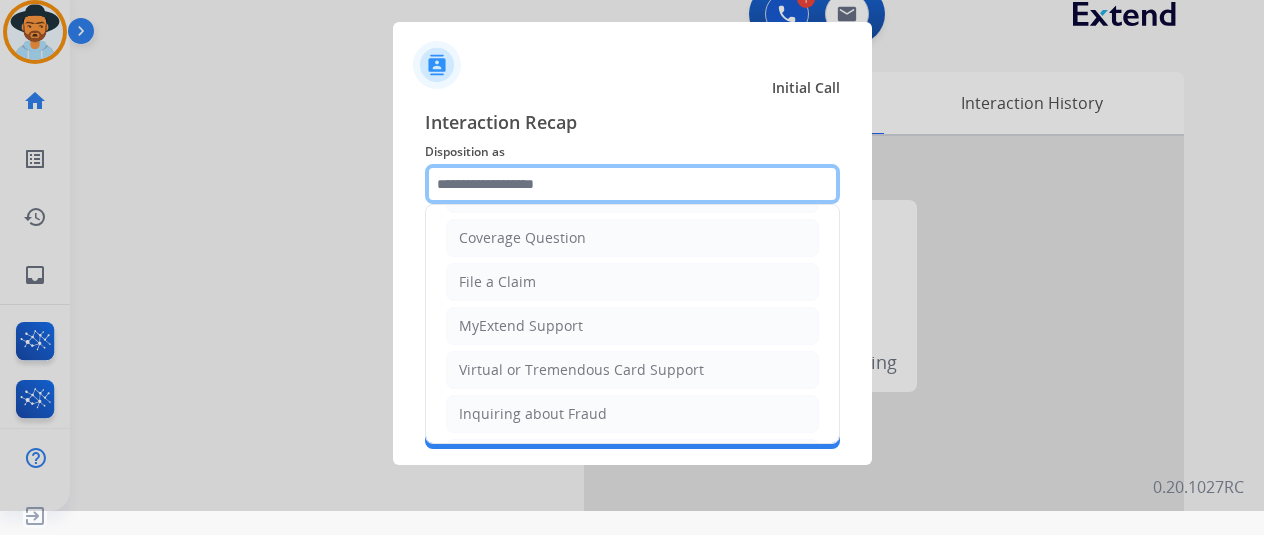scroll, scrollTop: 303, scrollLeft: 0, axis: vertical 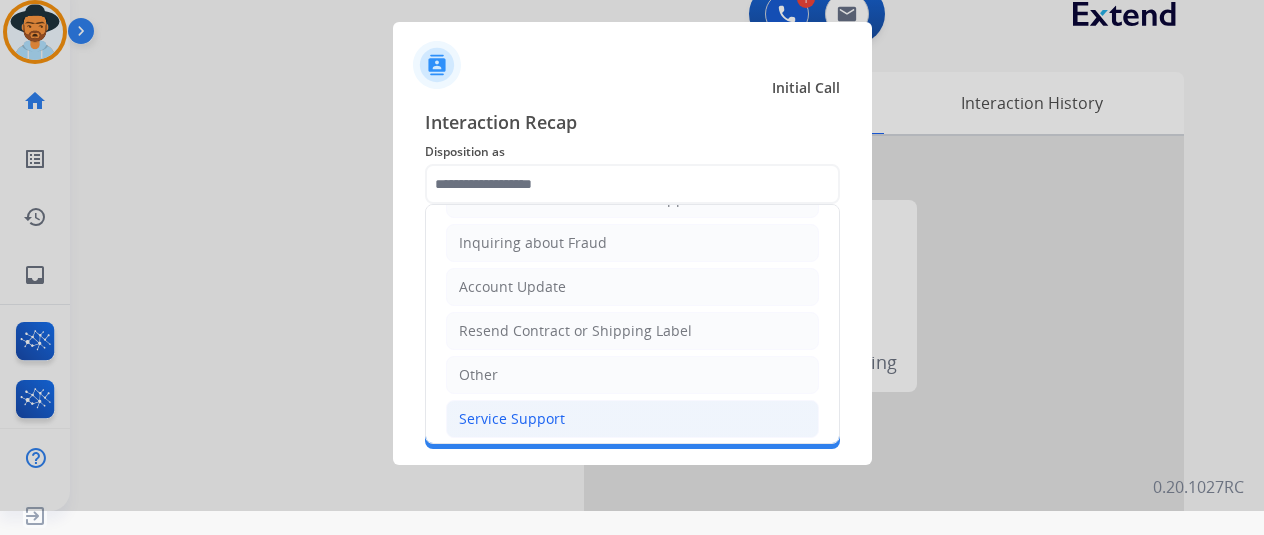 click on "Service Support" 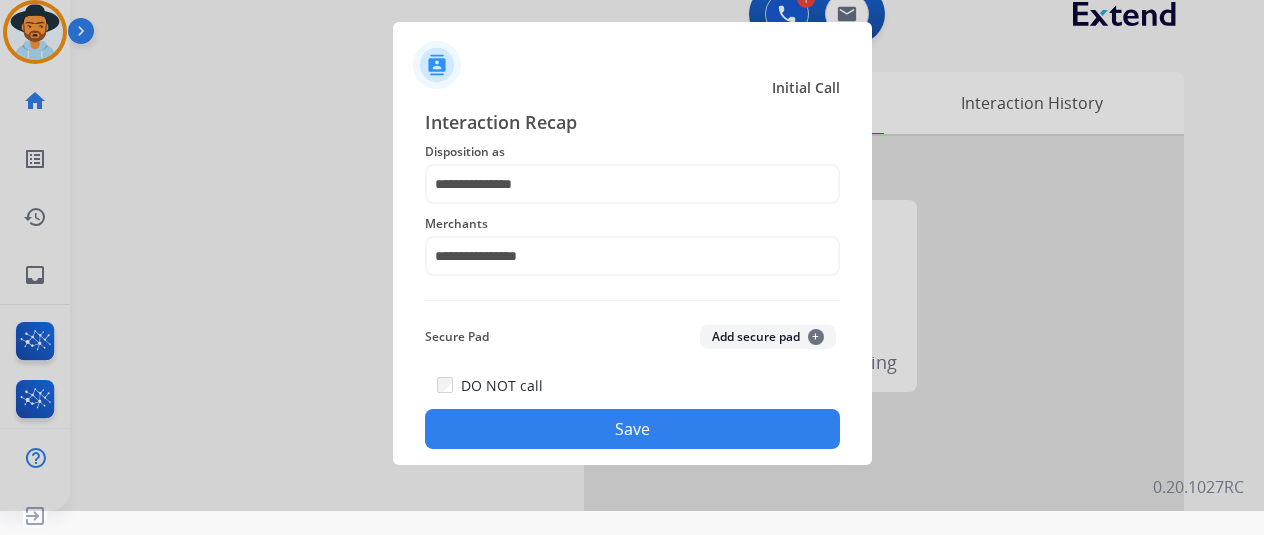 click on "Save" 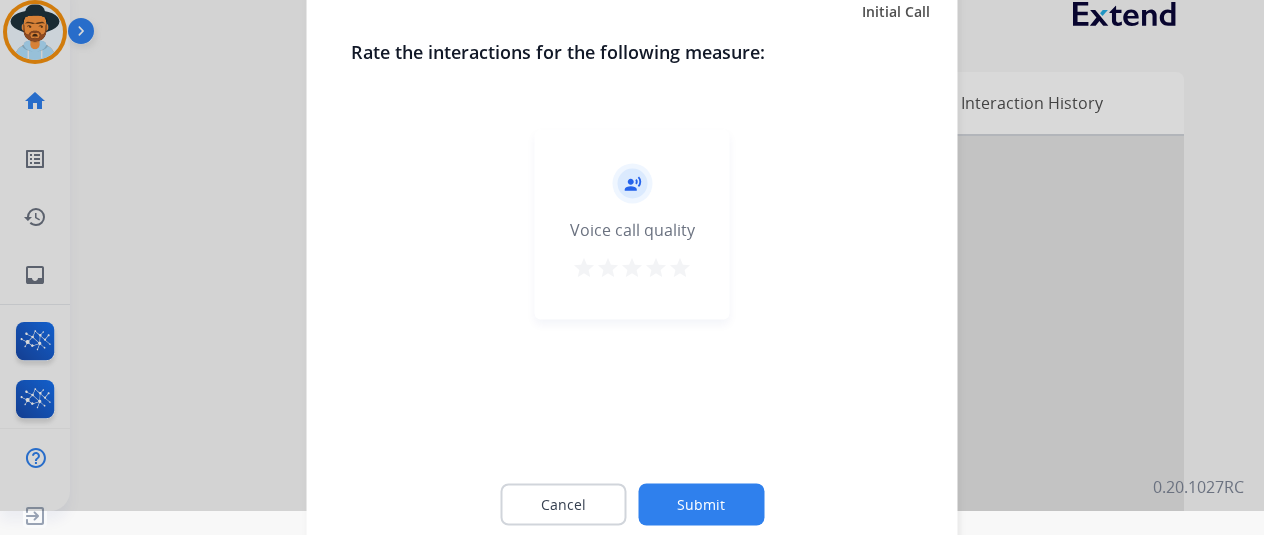 click on "star" at bounding box center [680, 267] 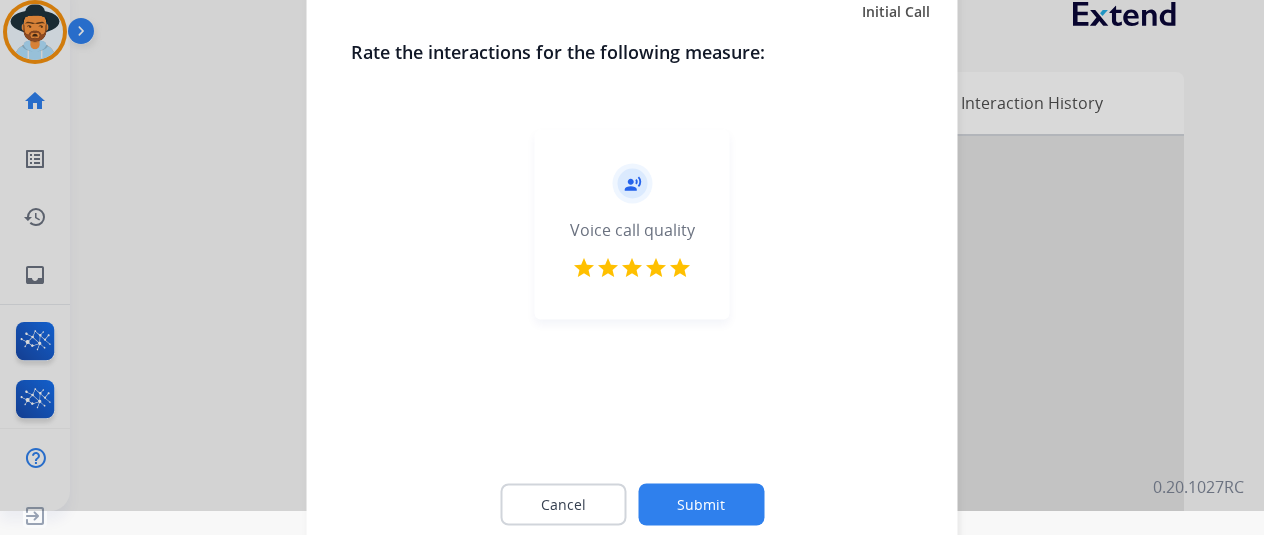 click on "Submit" 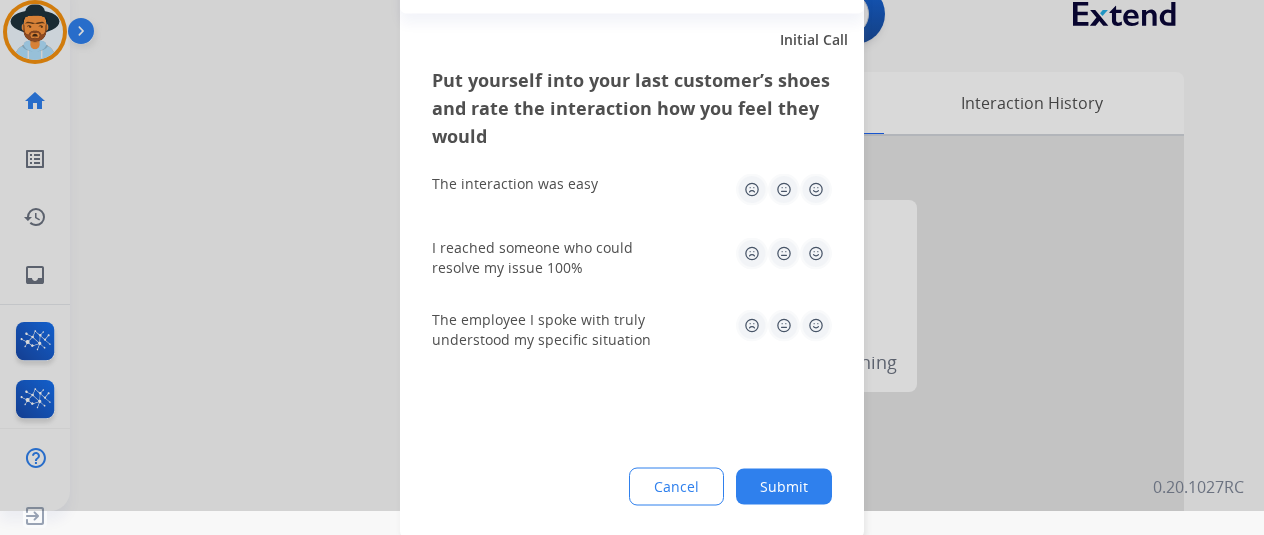click 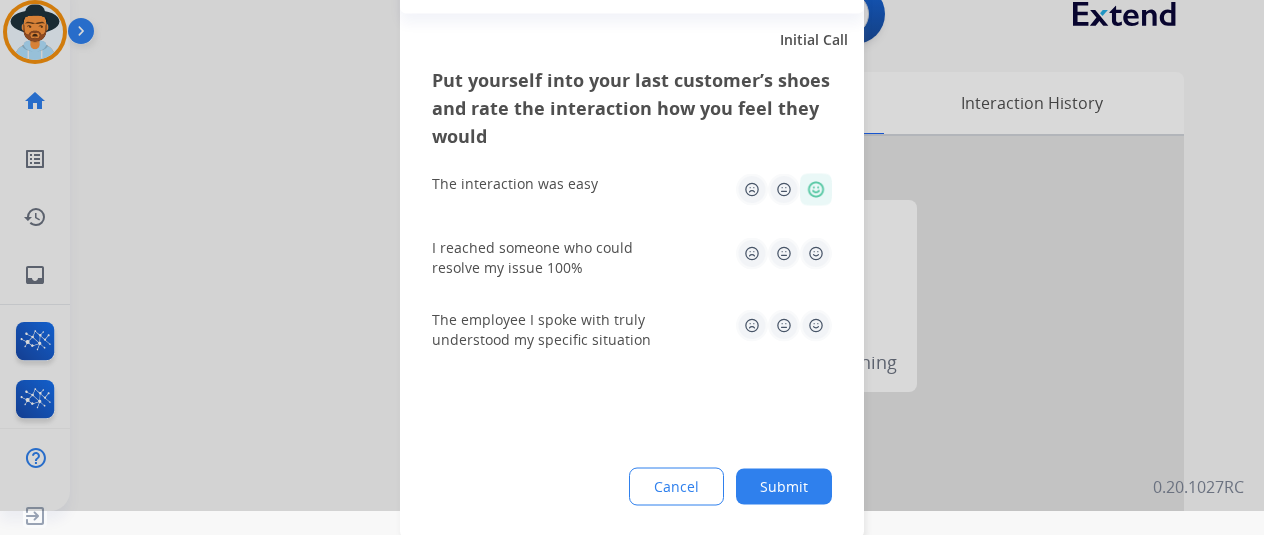 click 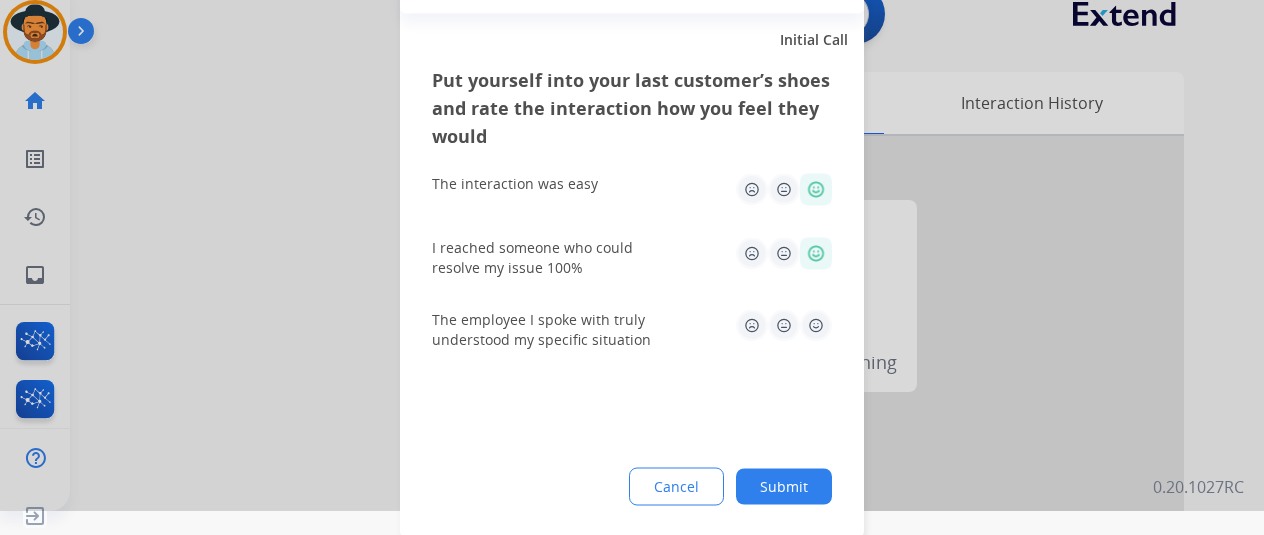 drag, startPoint x: 817, startPoint y: 295, endPoint x: 802, endPoint y: 335, distance: 42.72002 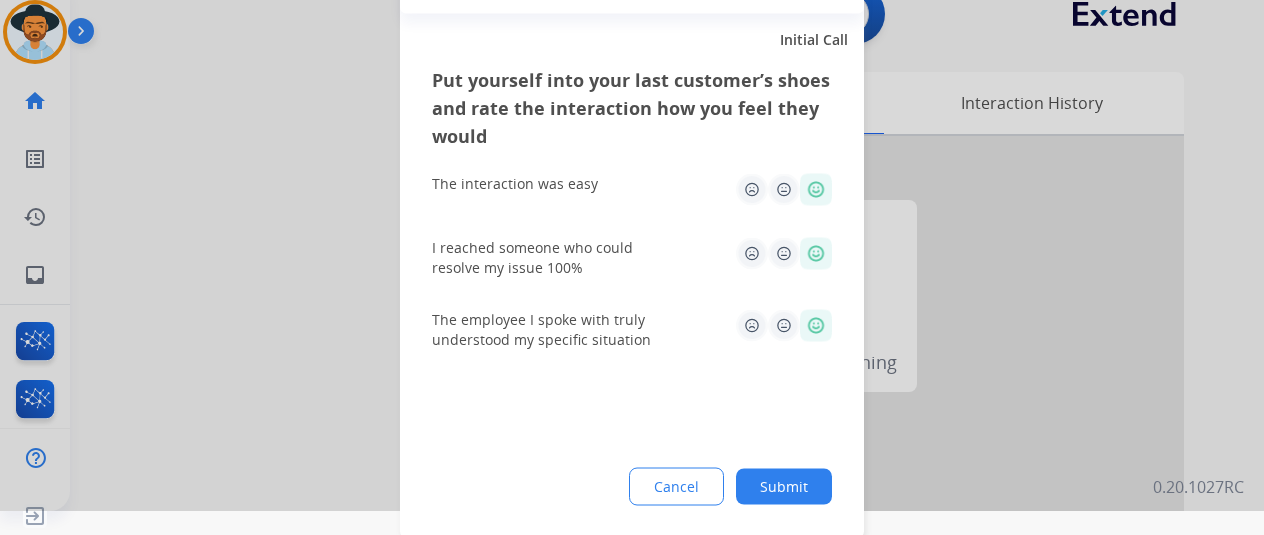 click on "Submit" 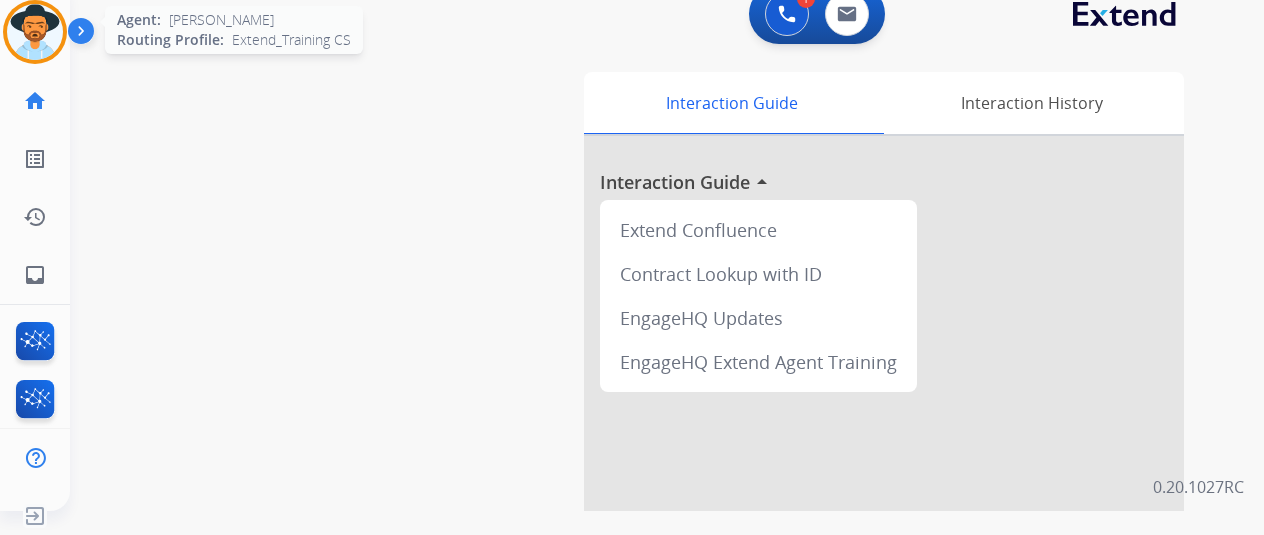 click at bounding box center (35, 32) 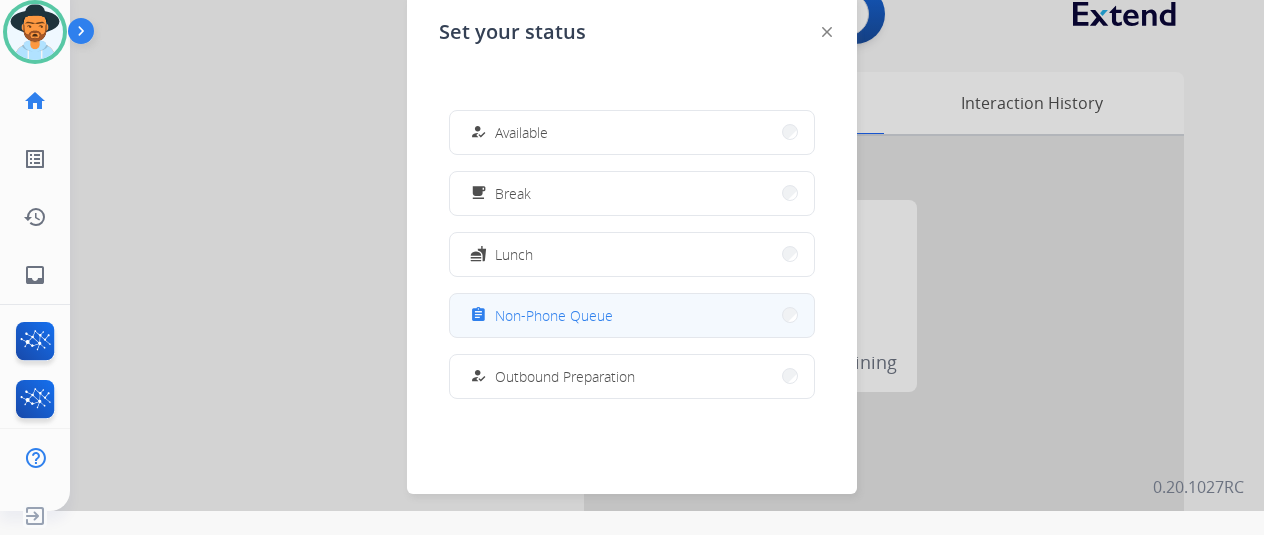click on "assignment Non-Phone Queue" at bounding box center (632, 315) 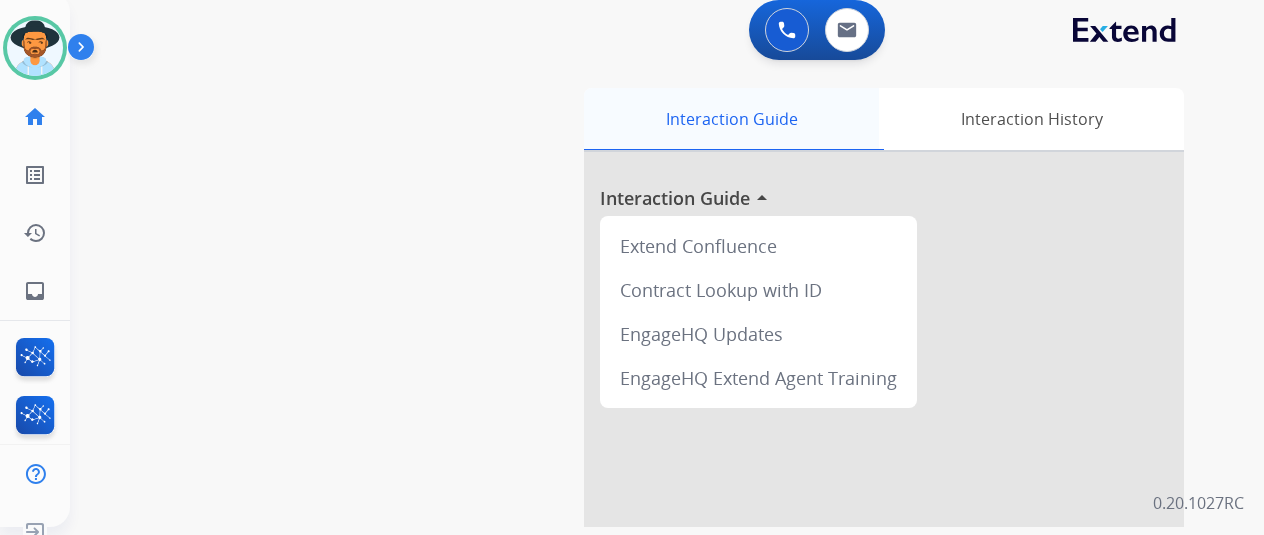 scroll, scrollTop: 0, scrollLeft: 0, axis: both 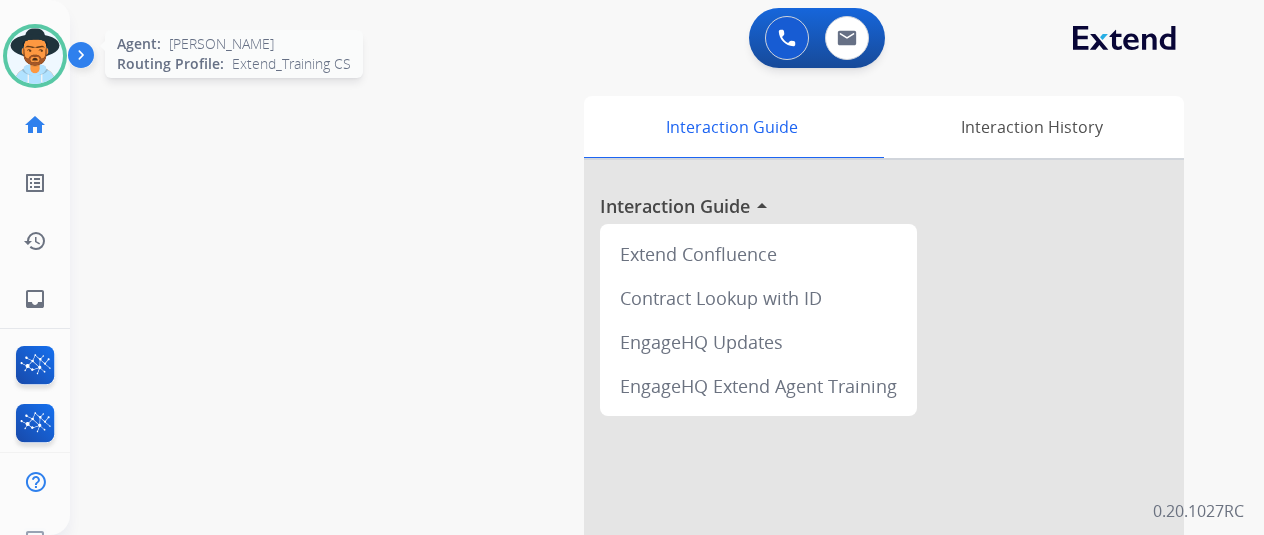 click at bounding box center [35, 56] 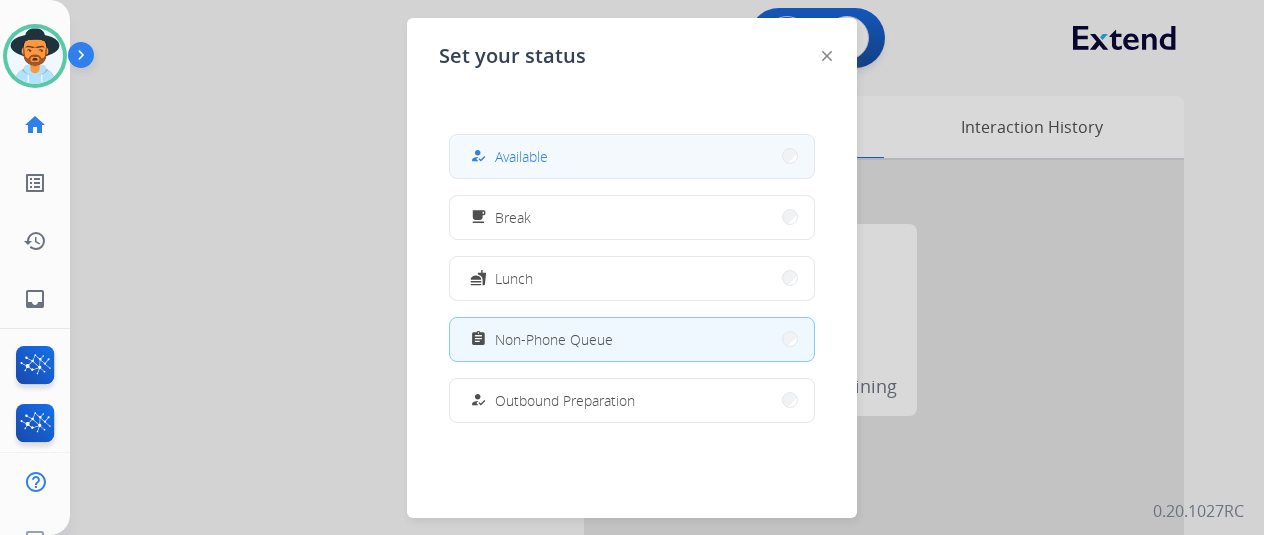 click on "how_to_reg Available" at bounding box center (632, 156) 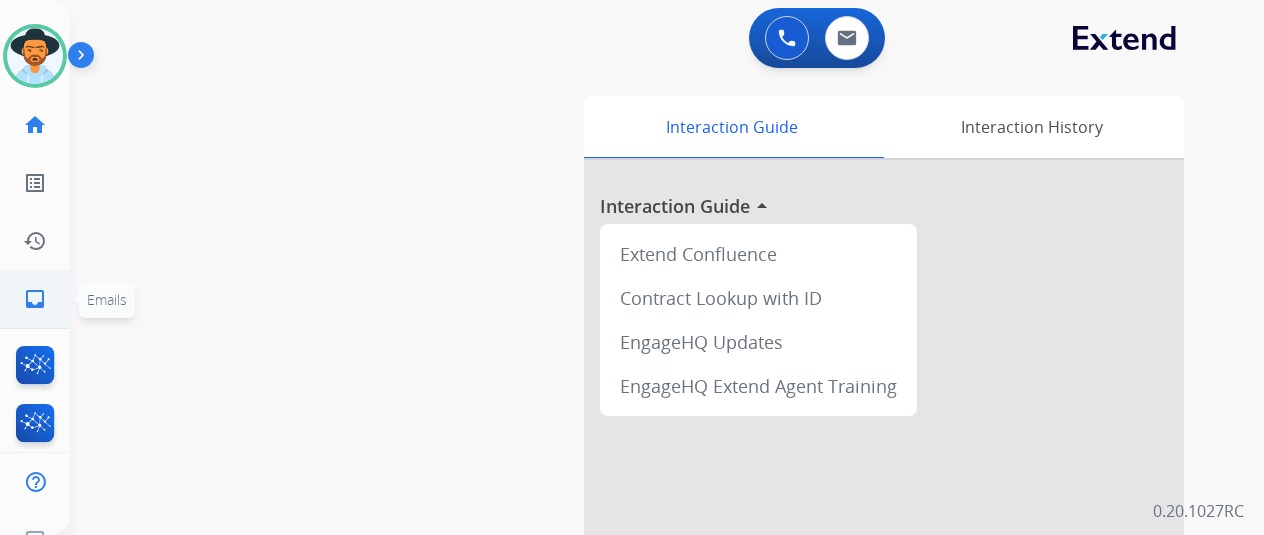 click on "inbox  Emails" 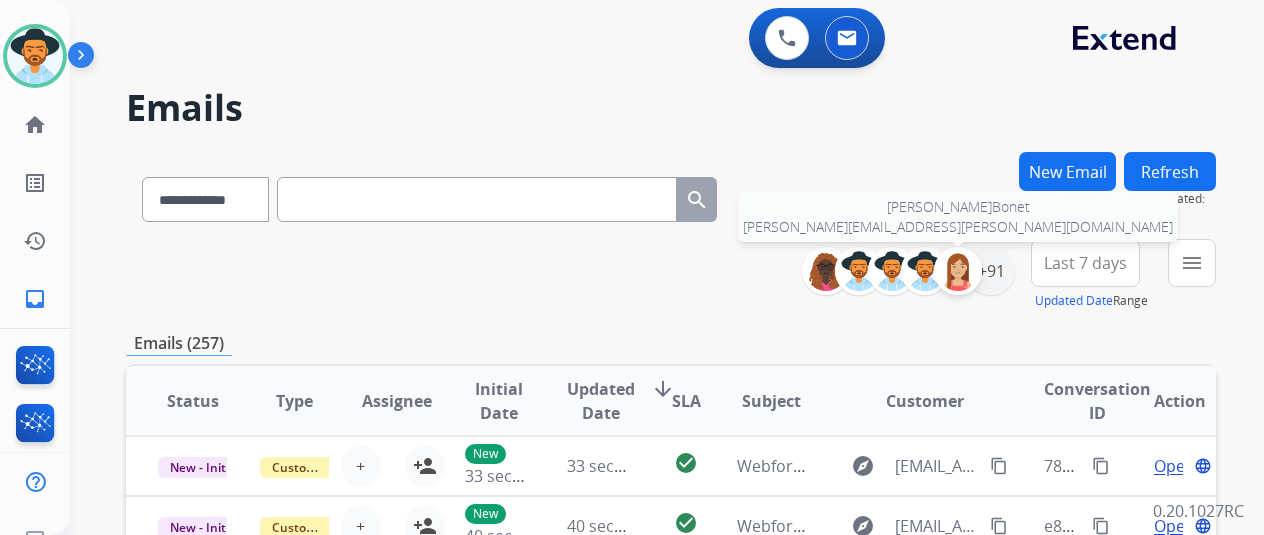 click at bounding box center [958, 271] 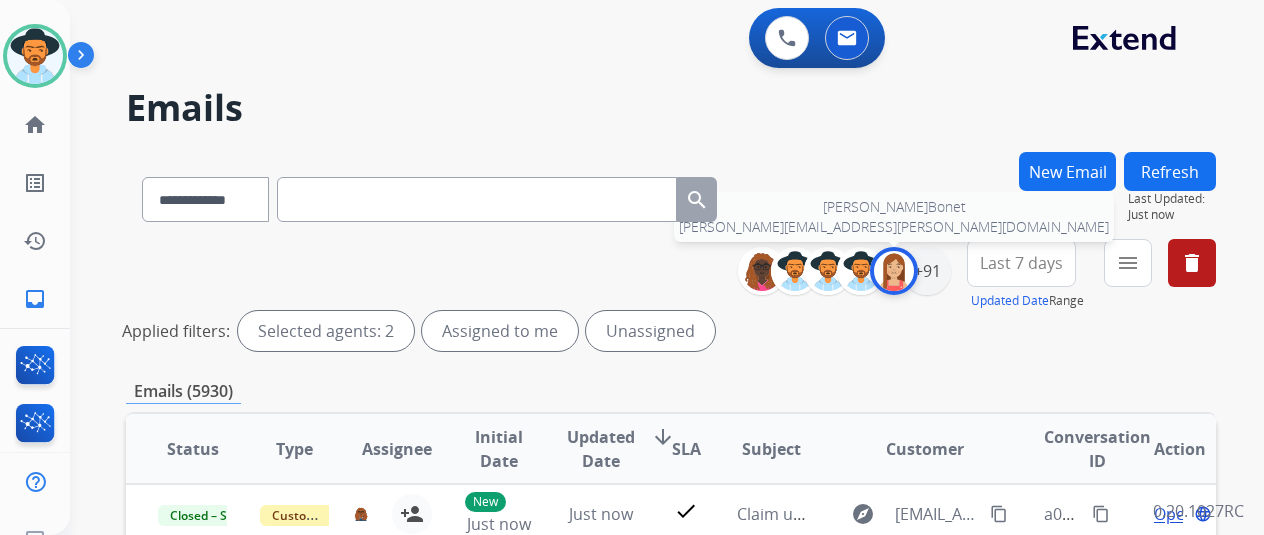 click at bounding box center (894, 271) 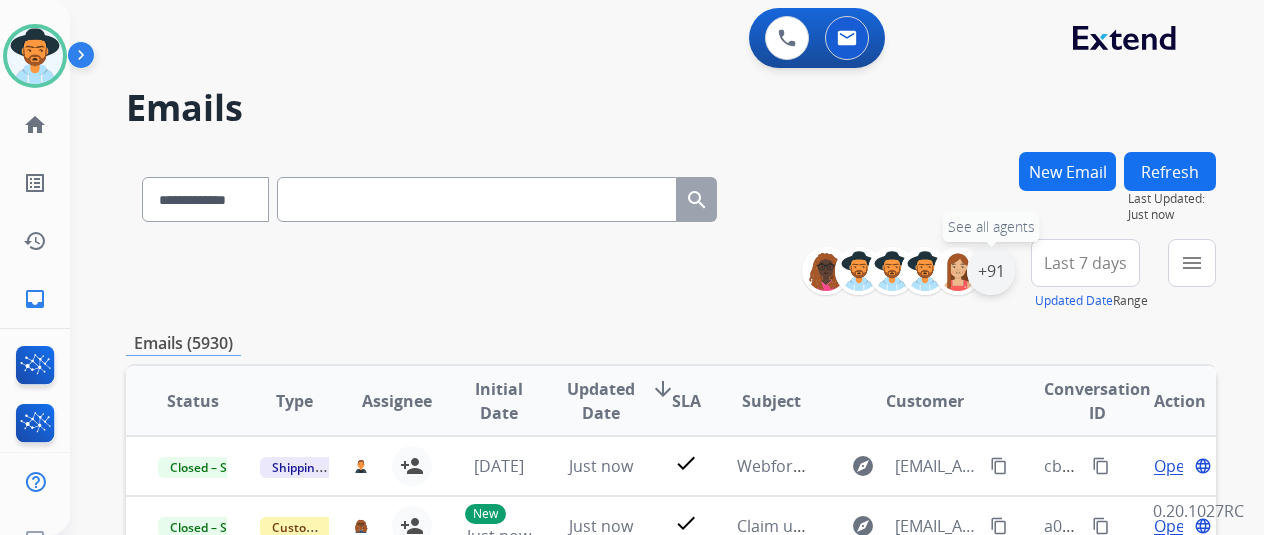 click on "+91" at bounding box center (991, 271) 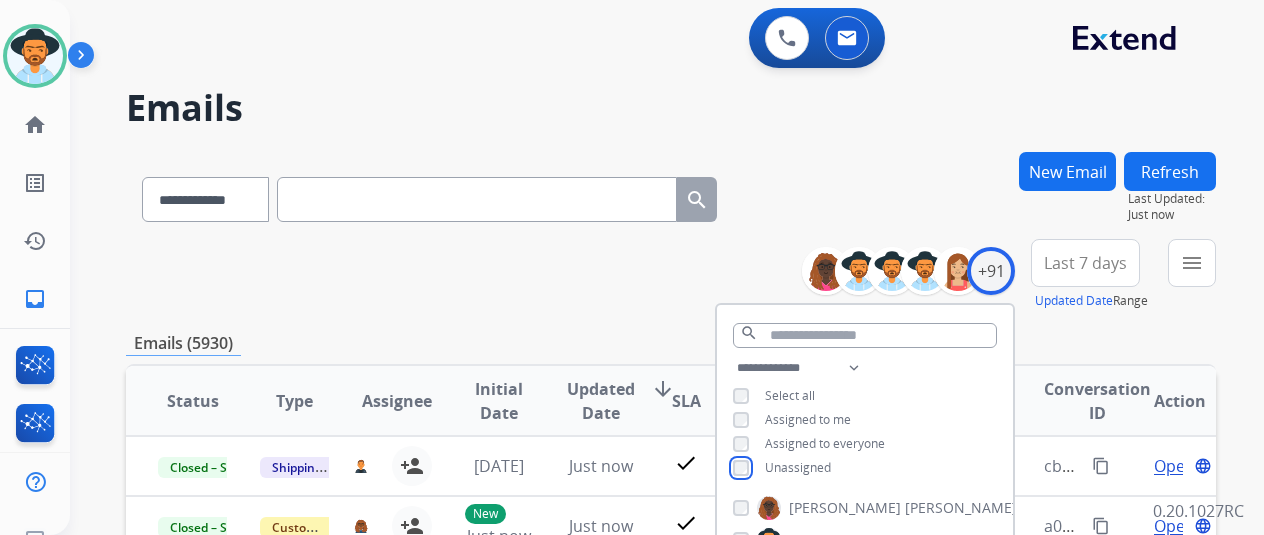 scroll, scrollTop: 200, scrollLeft: 0, axis: vertical 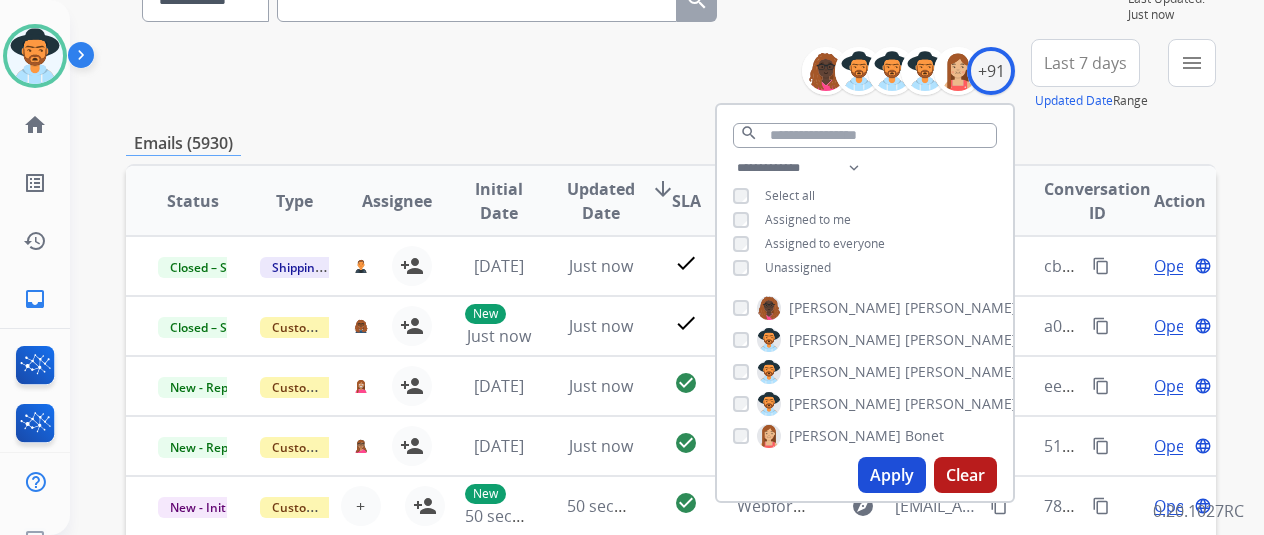 click on "Apply" at bounding box center (892, 475) 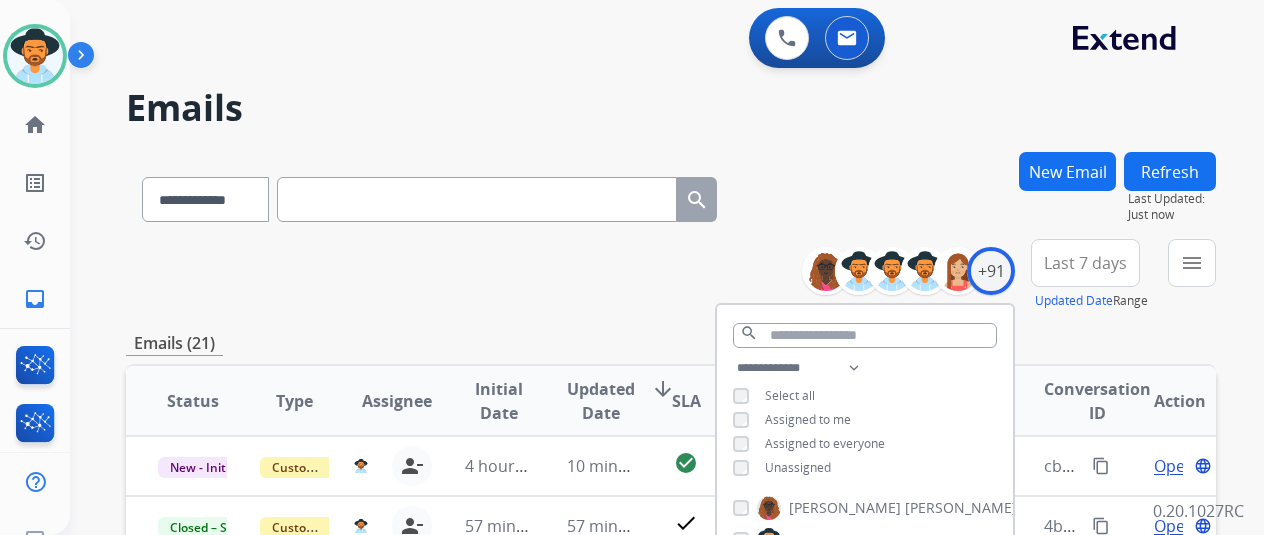 click on "**********" at bounding box center (671, 275) 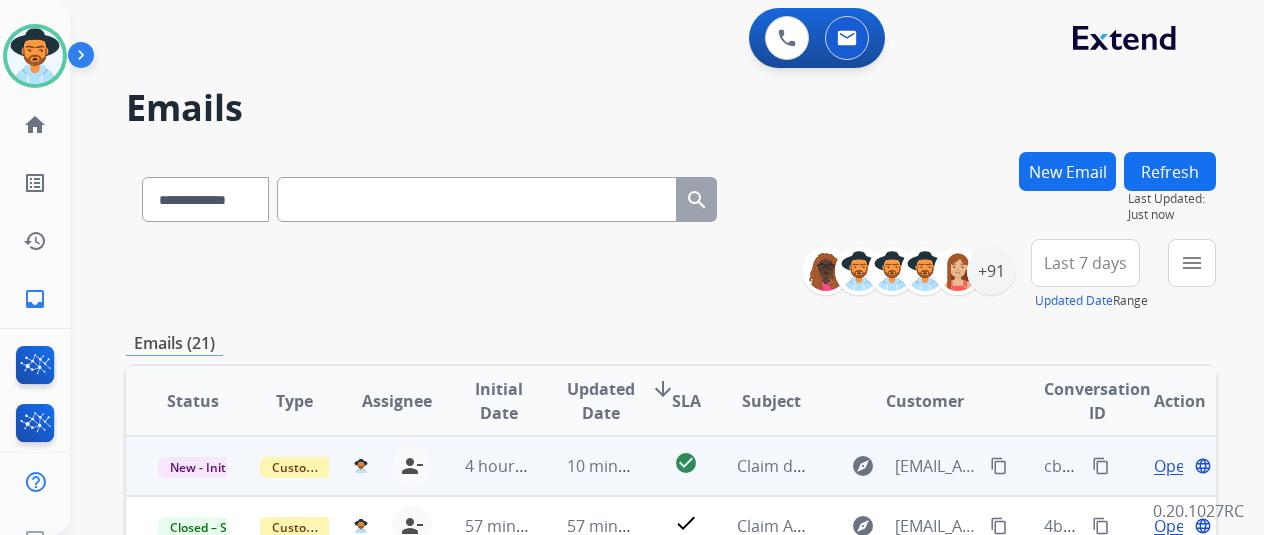 scroll, scrollTop: 200, scrollLeft: 0, axis: vertical 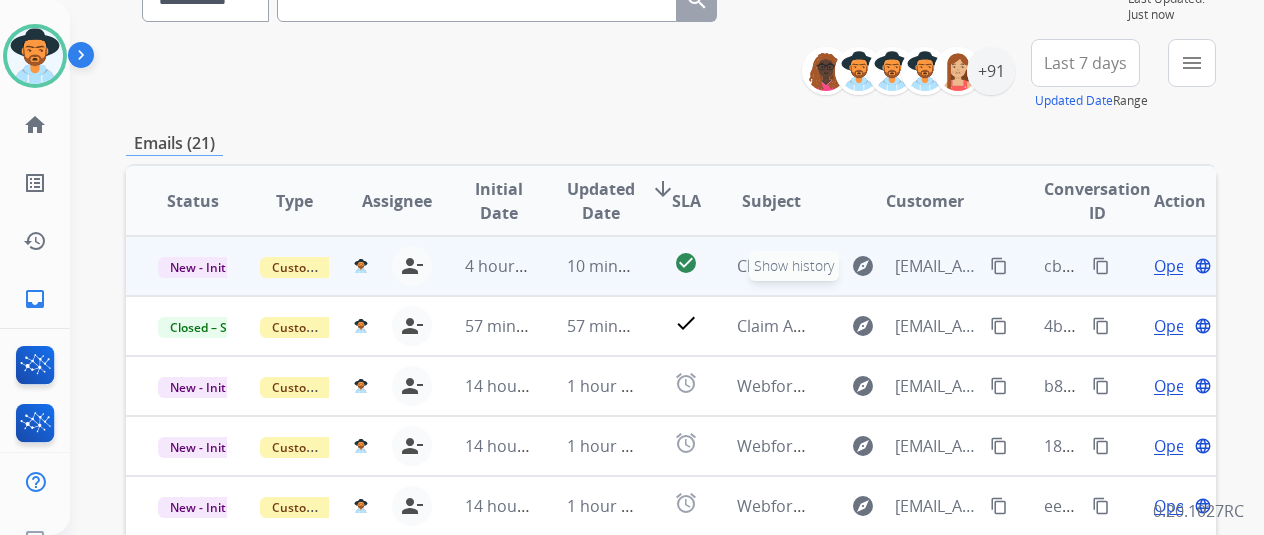 click on "Claim denial" at bounding box center (783, 266) 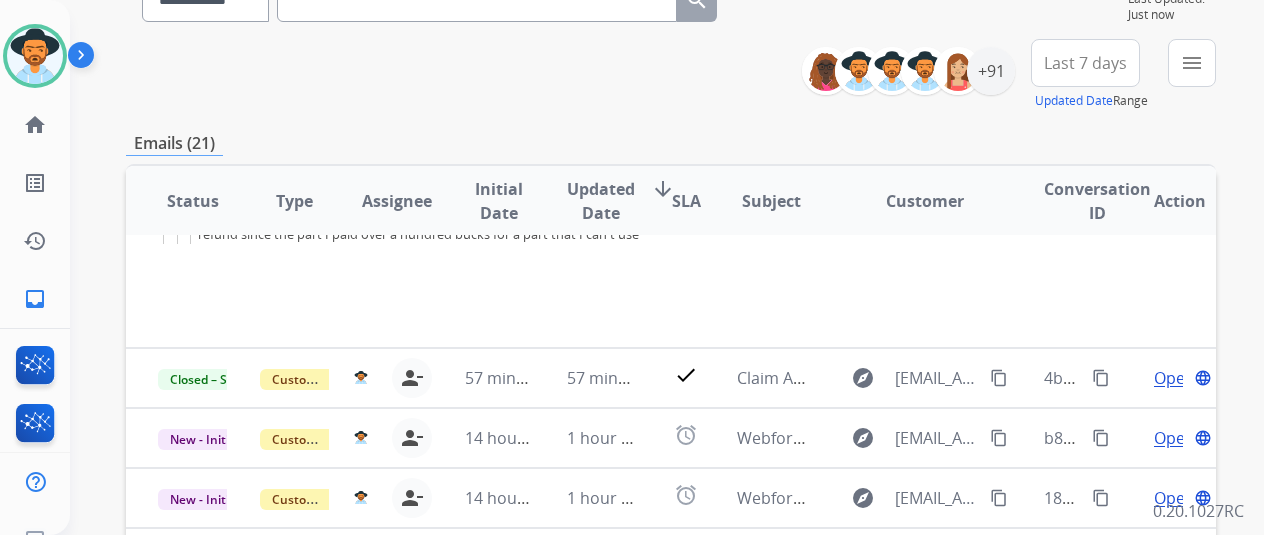 scroll, scrollTop: 0, scrollLeft: 0, axis: both 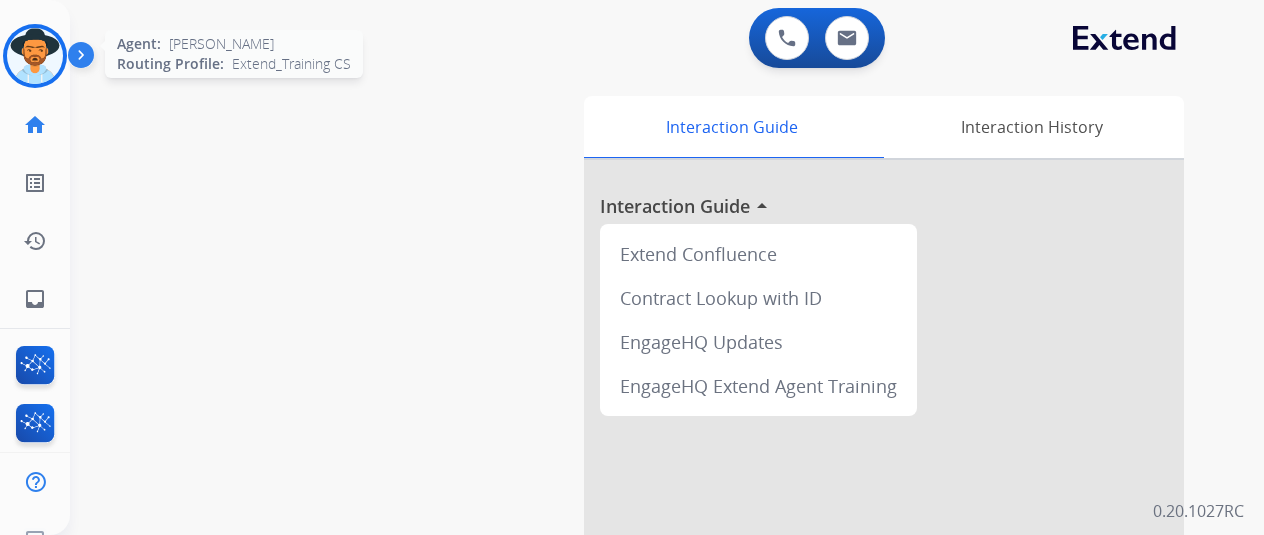 click at bounding box center [35, 56] 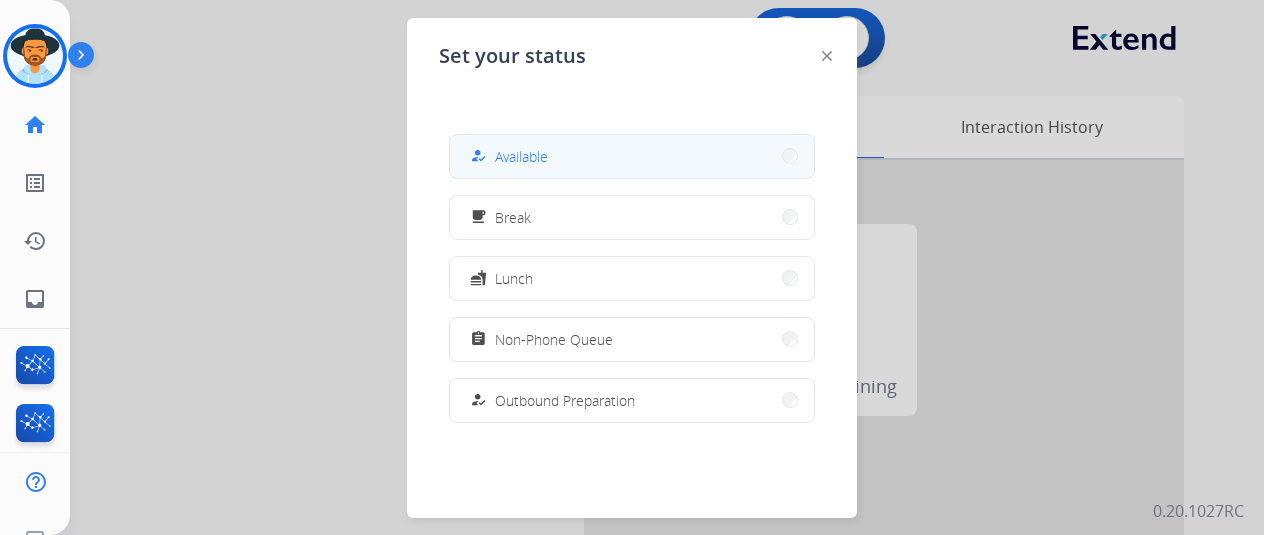 click on "how_to_reg Available" at bounding box center (632, 156) 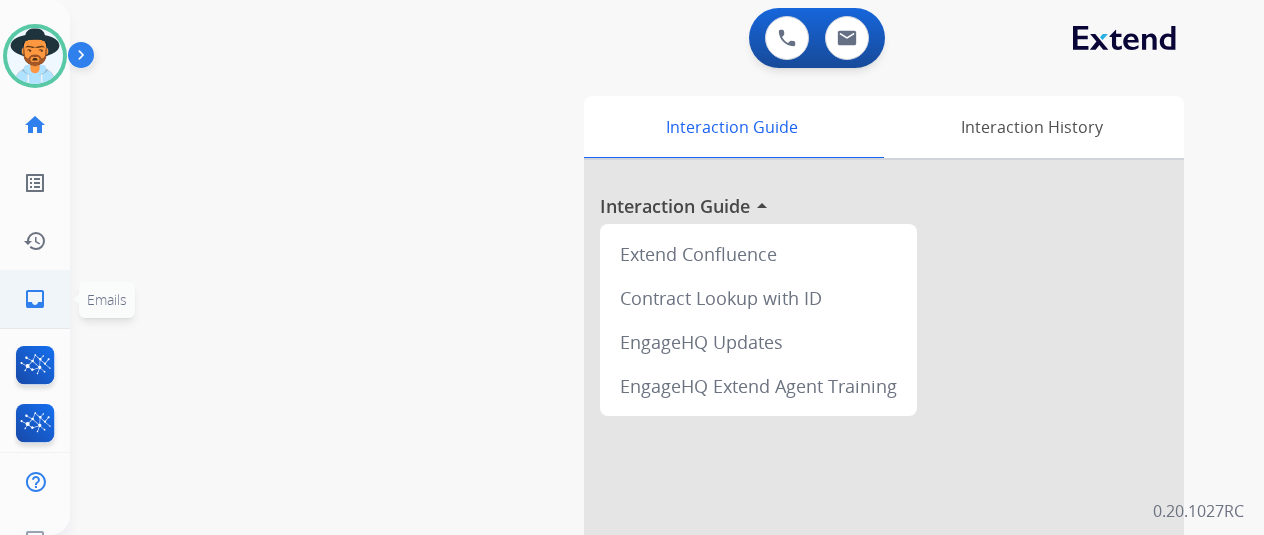 click on "inbox" 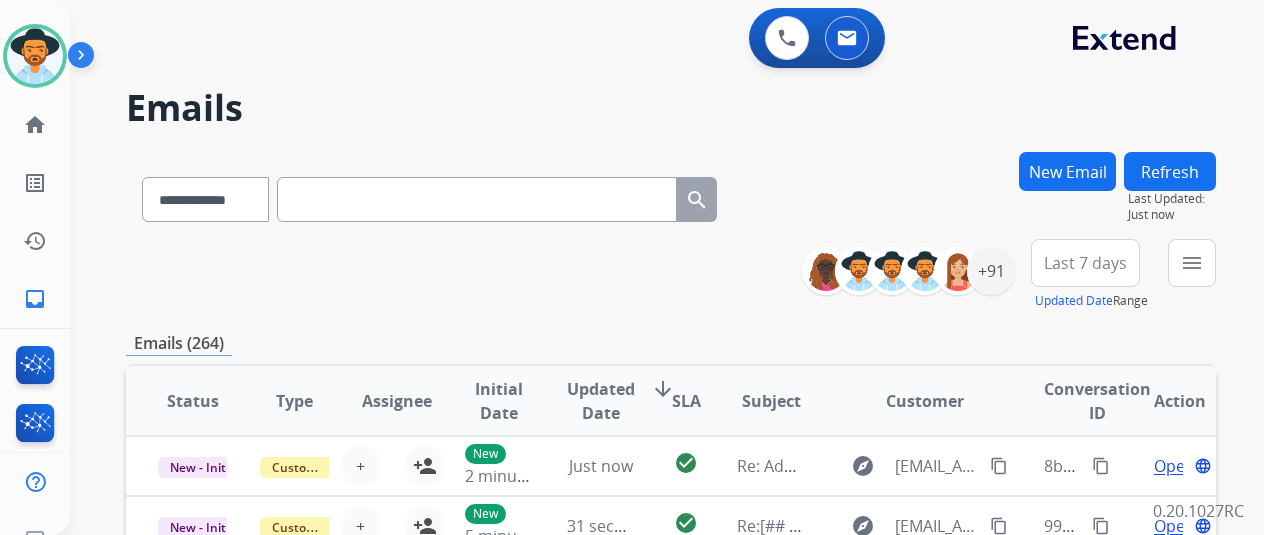 click at bounding box center [477, 199] 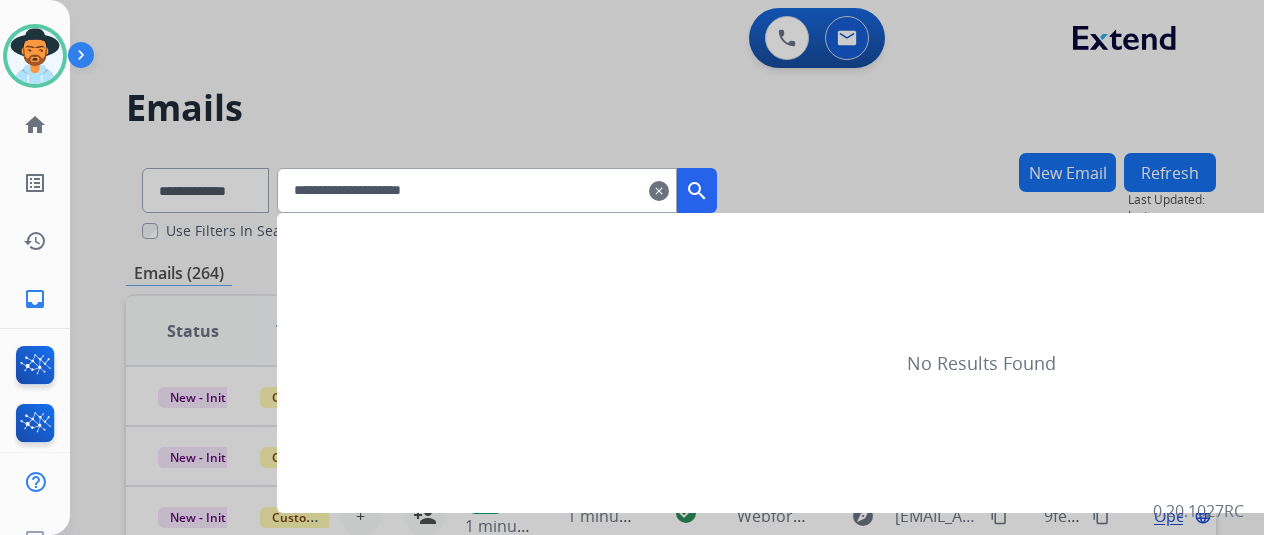 type on "**********" 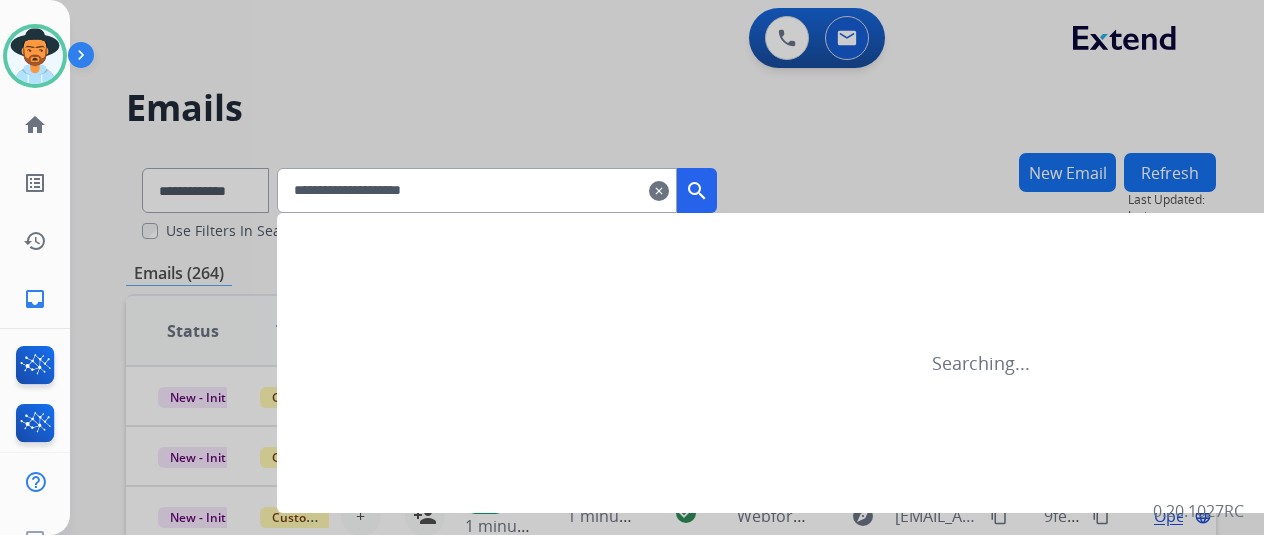 click on "search" at bounding box center (697, 191) 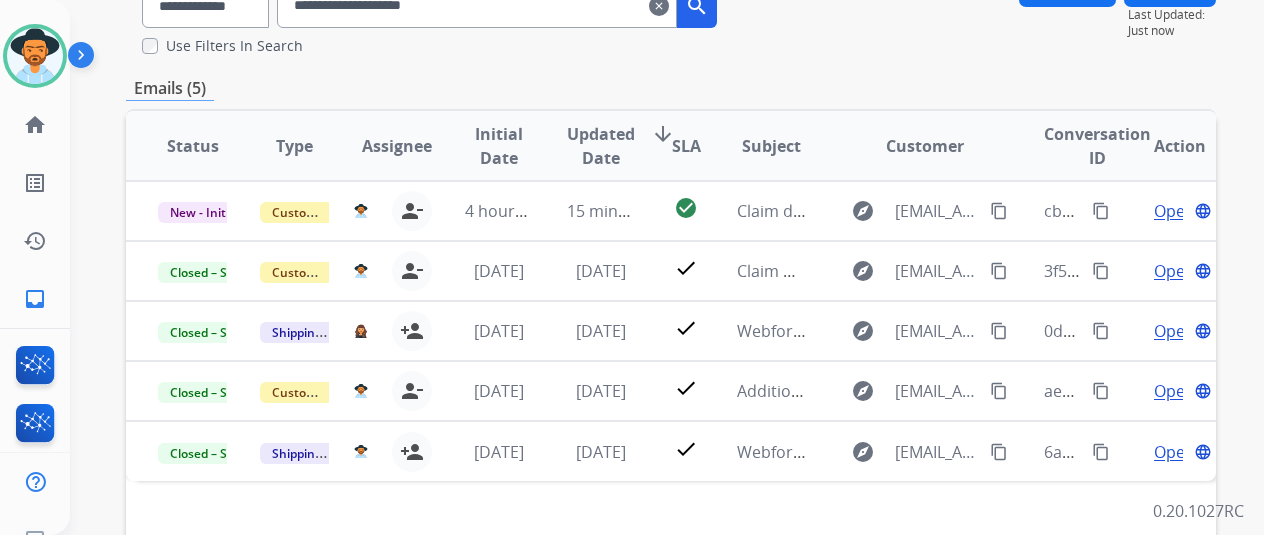 scroll, scrollTop: 200, scrollLeft: 0, axis: vertical 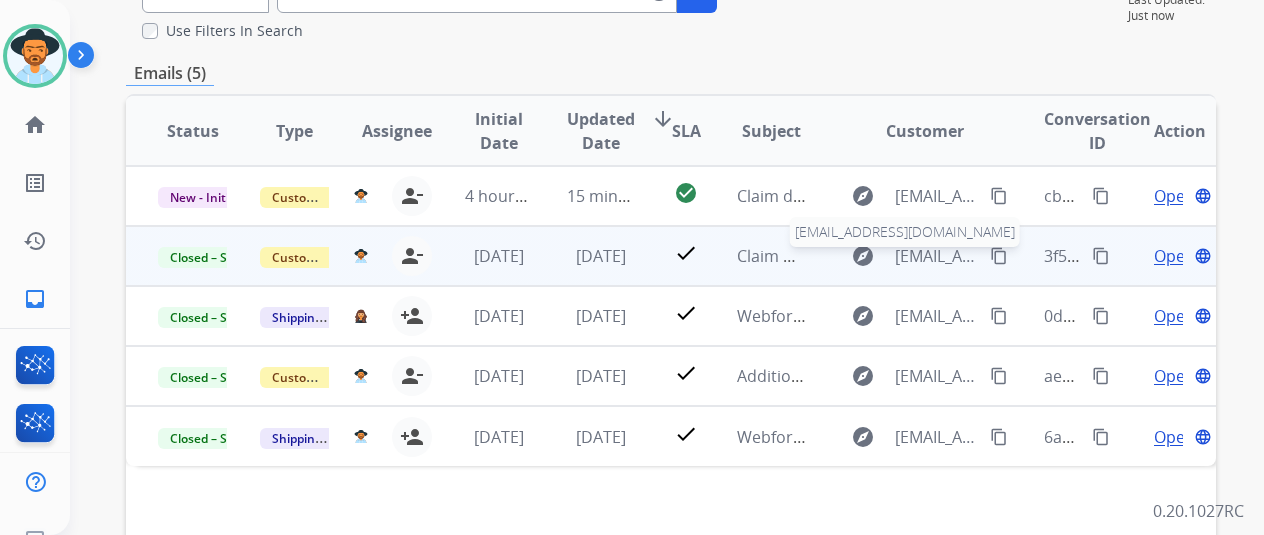 click on "[EMAIL_ADDRESS][DOMAIN_NAME]" at bounding box center (936, 256) 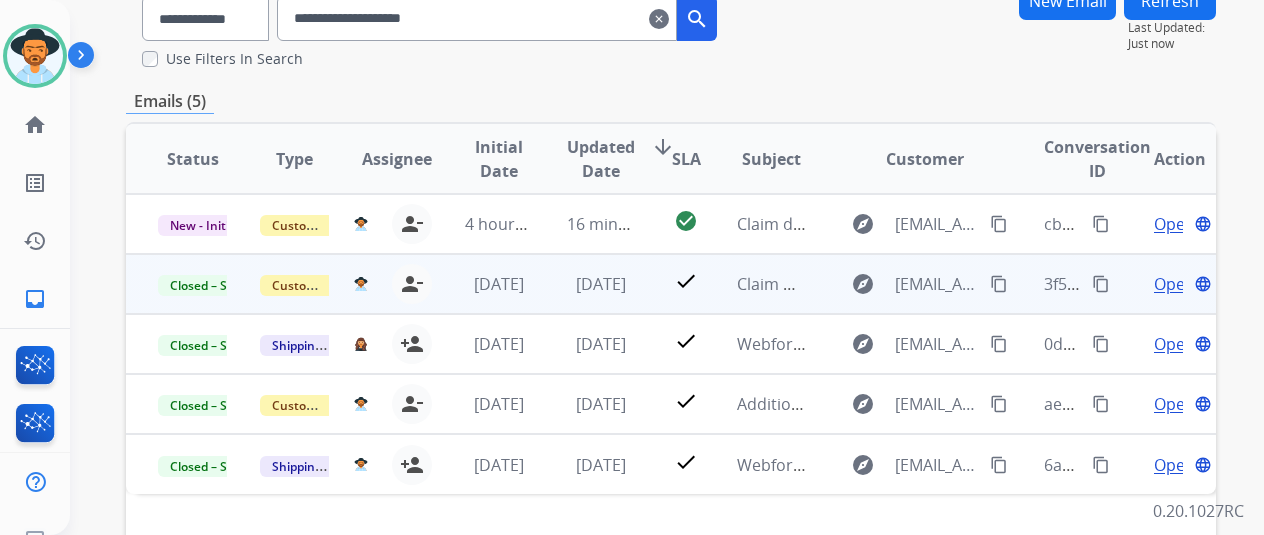 scroll, scrollTop: 300, scrollLeft: 0, axis: vertical 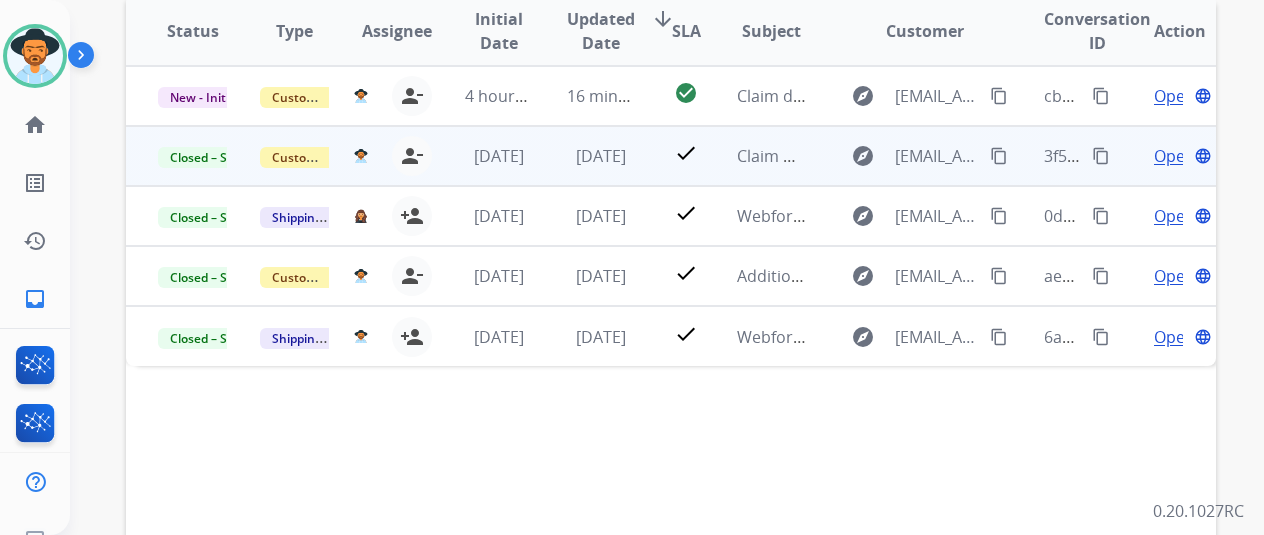 click on "Open" at bounding box center (1174, 156) 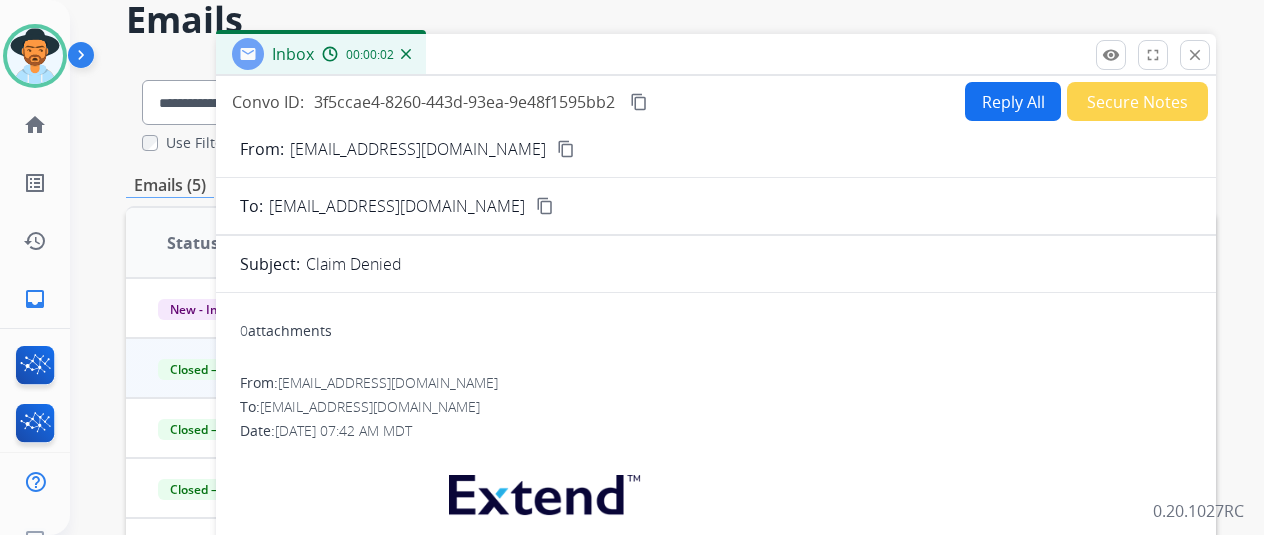 scroll, scrollTop: 0, scrollLeft: 0, axis: both 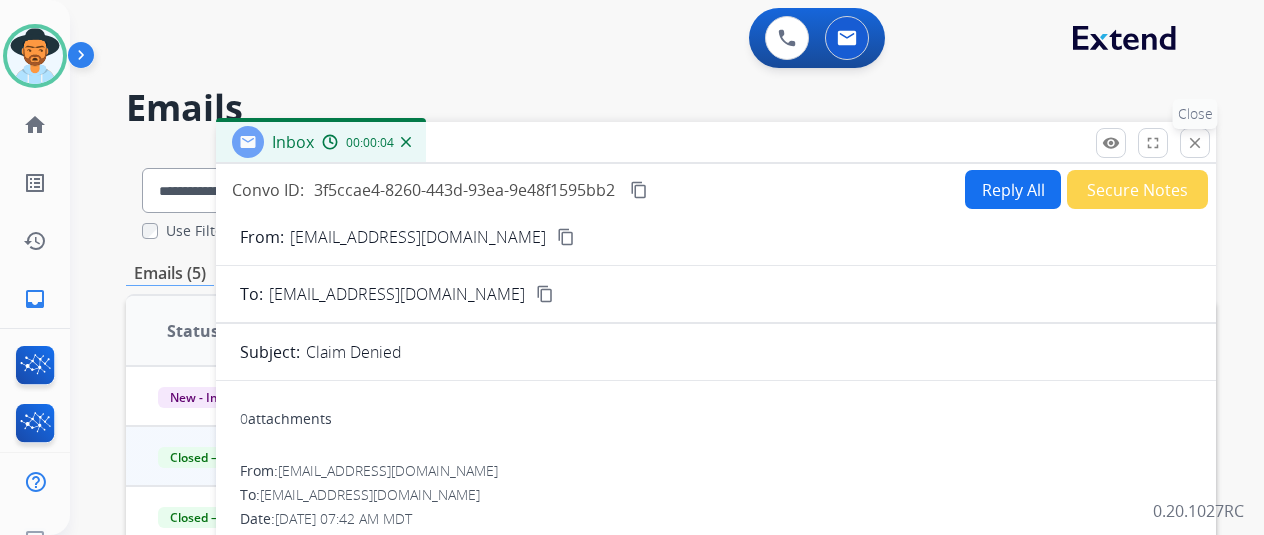 click on "close Close" at bounding box center (1195, 143) 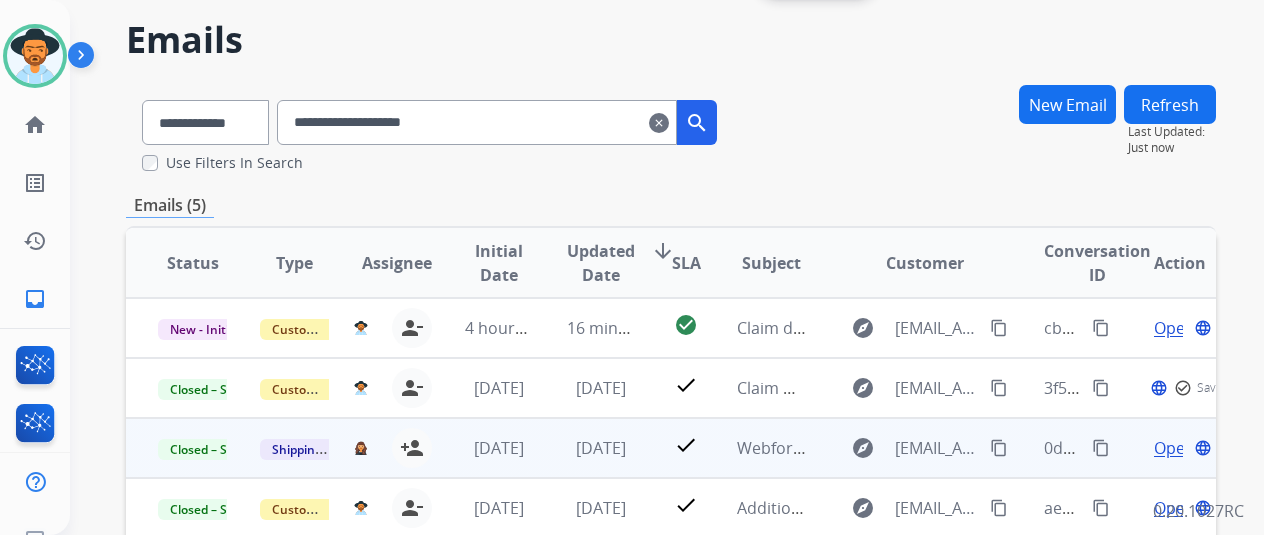 scroll, scrollTop: 100, scrollLeft: 0, axis: vertical 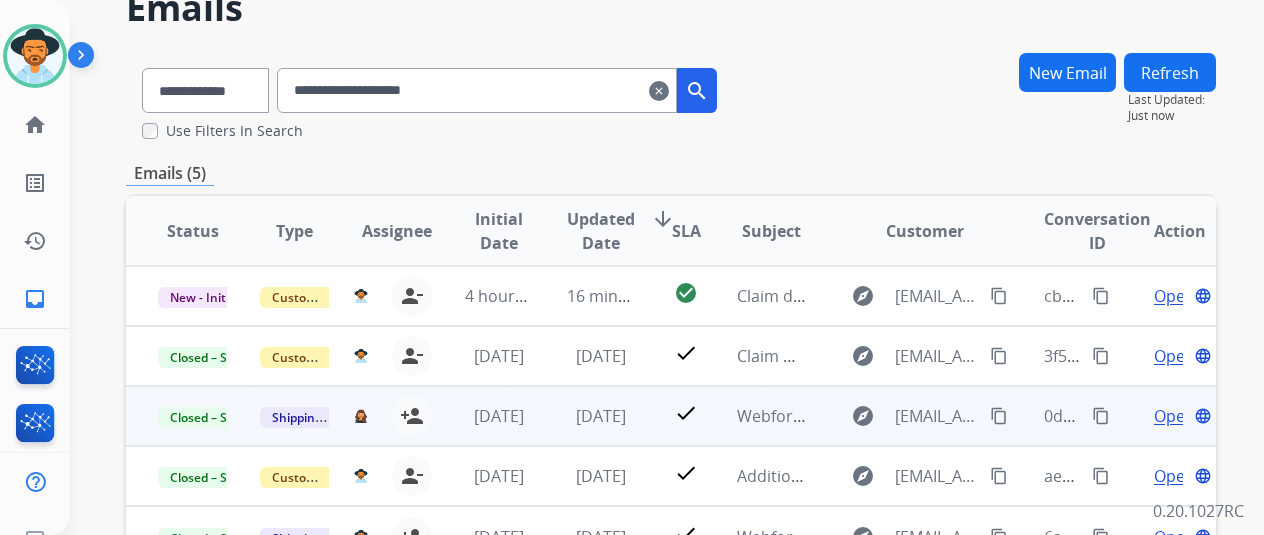 click on "Open" at bounding box center [1174, 416] 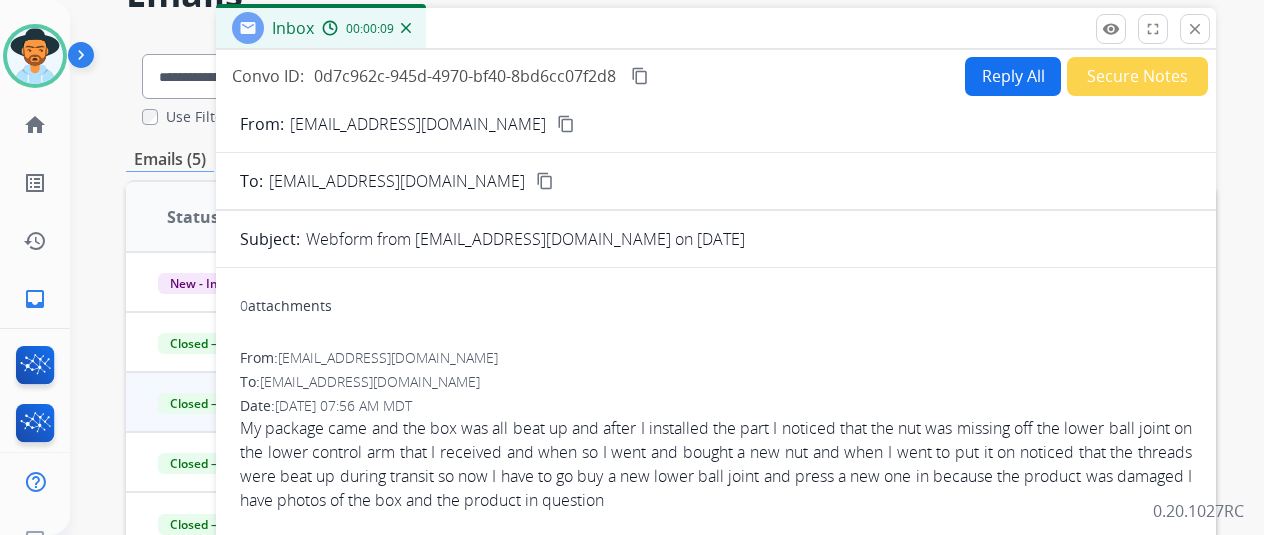 scroll, scrollTop: 0, scrollLeft: 0, axis: both 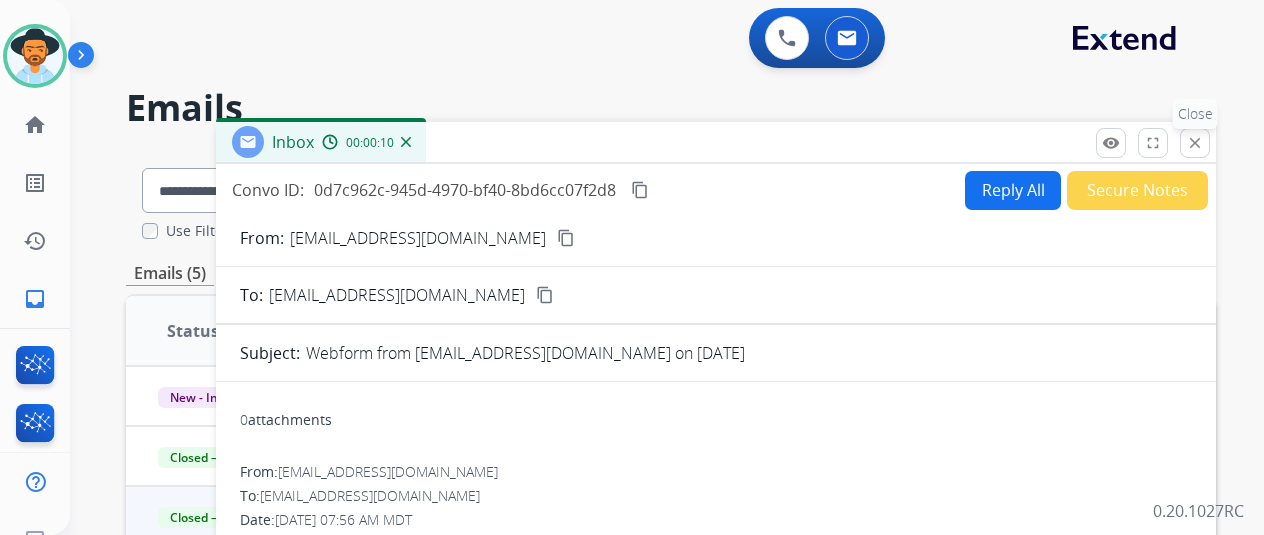 click on "close Close" at bounding box center (1195, 143) 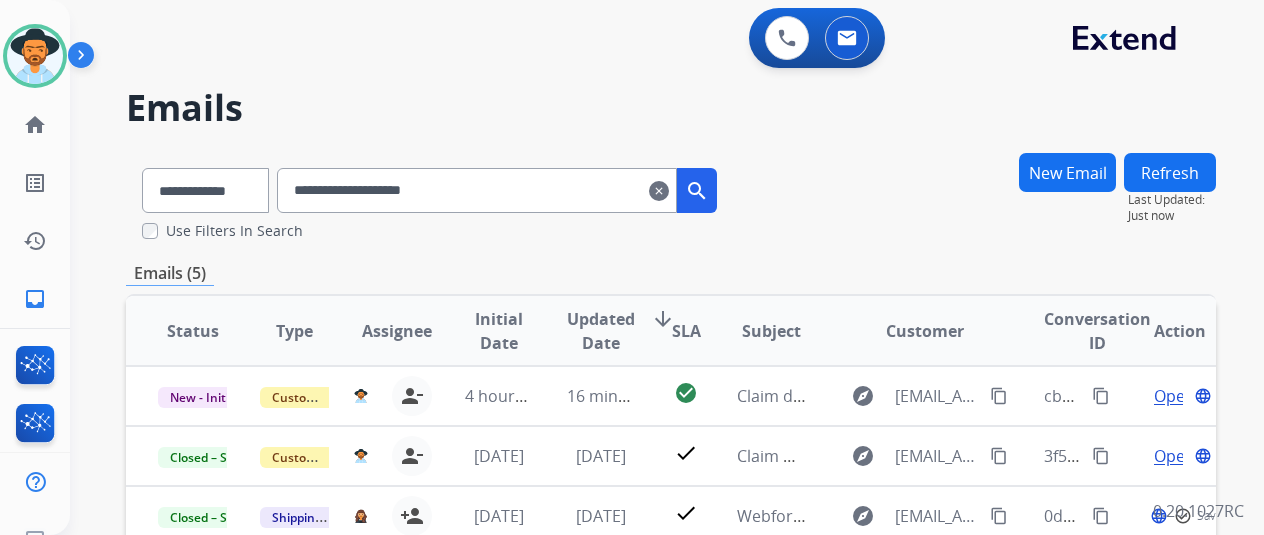 scroll, scrollTop: 300, scrollLeft: 0, axis: vertical 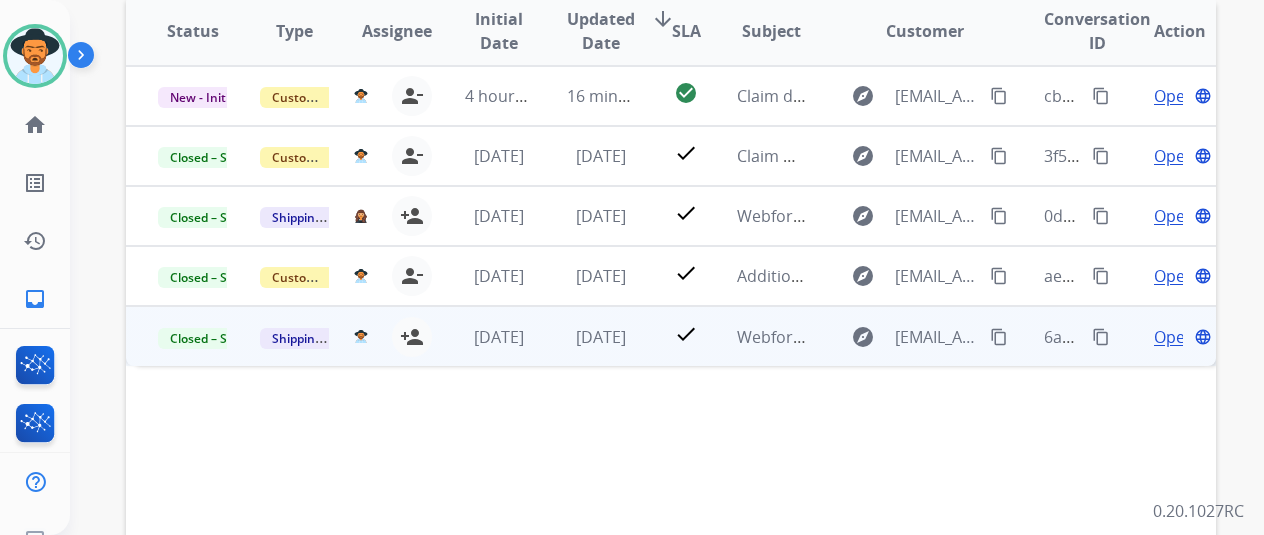 click on "Open" at bounding box center (1174, 337) 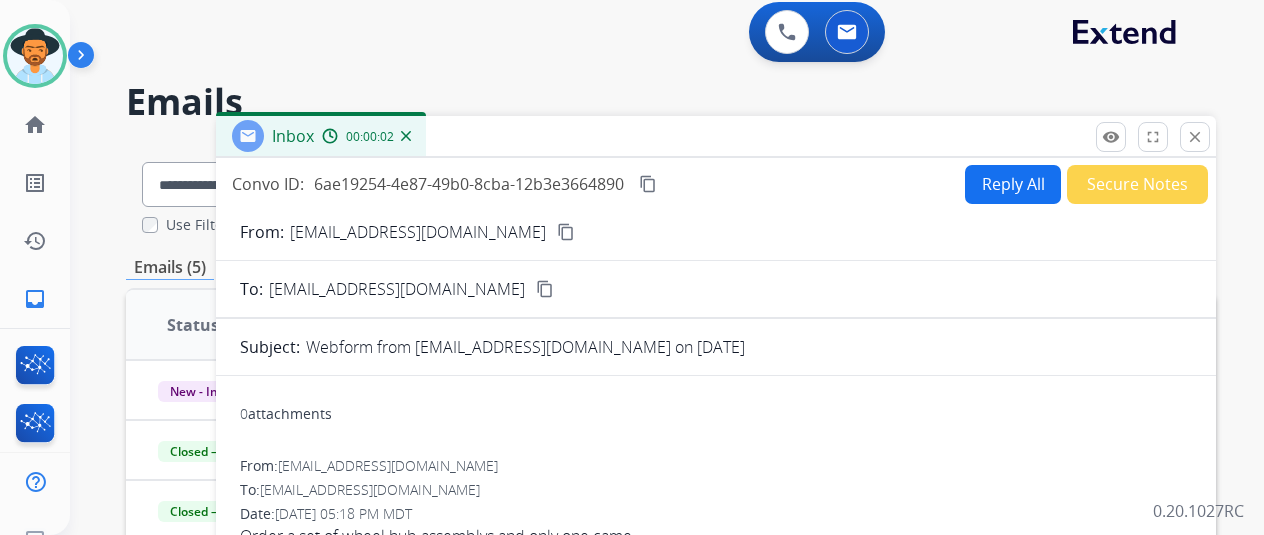 scroll, scrollTop: 0, scrollLeft: 0, axis: both 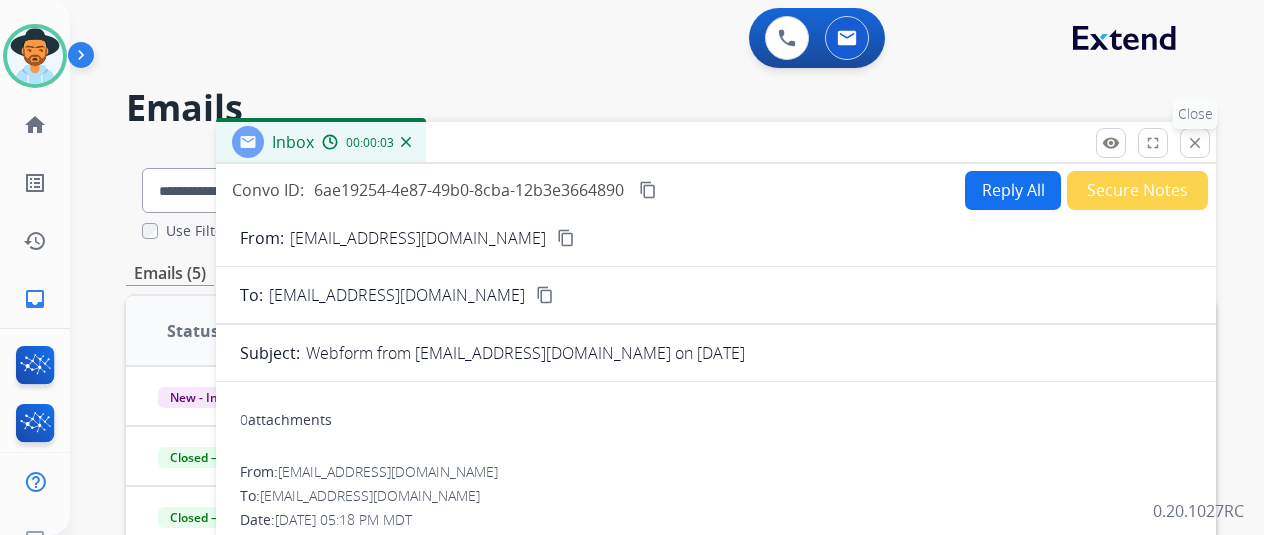 click on "close" at bounding box center [1195, 143] 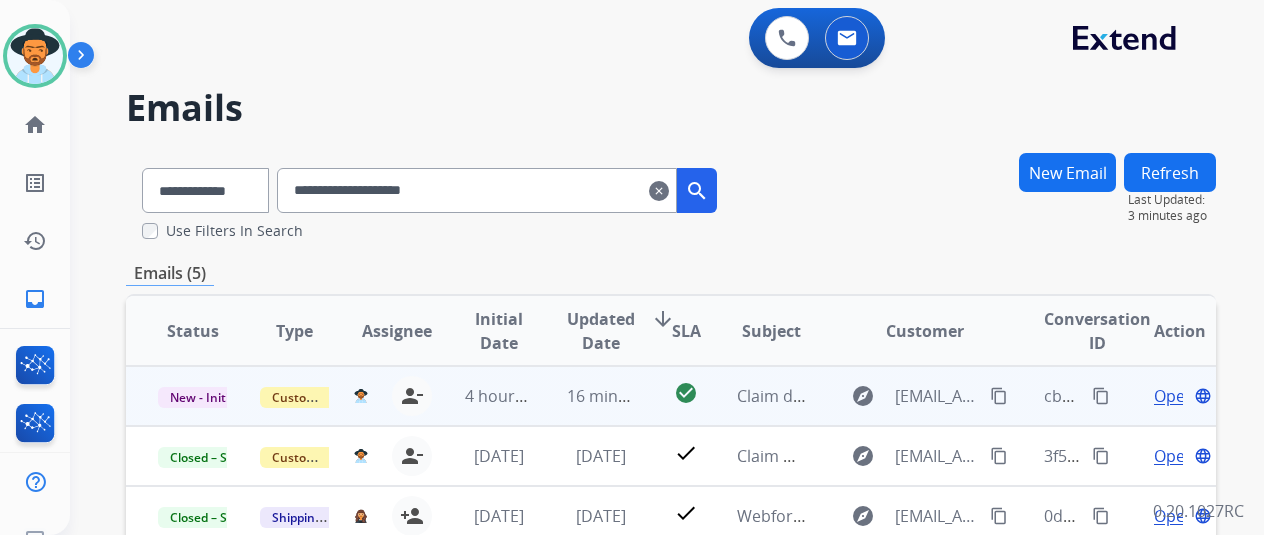 click on "Open" at bounding box center [1174, 396] 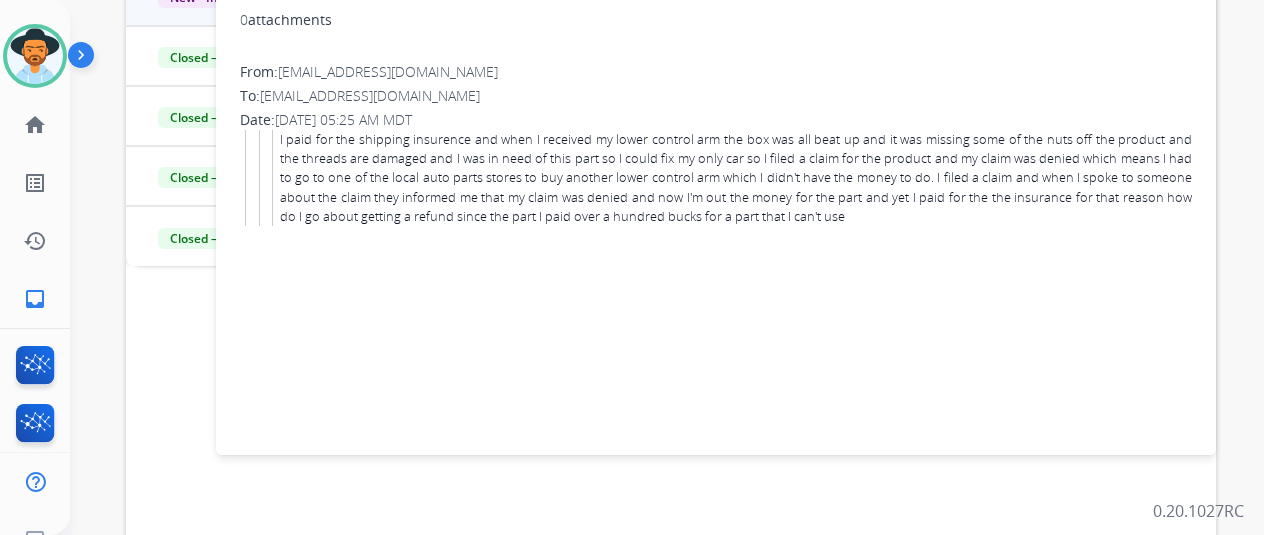 scroll, scrollTop: 0, scrollLeft: 0, axis: both 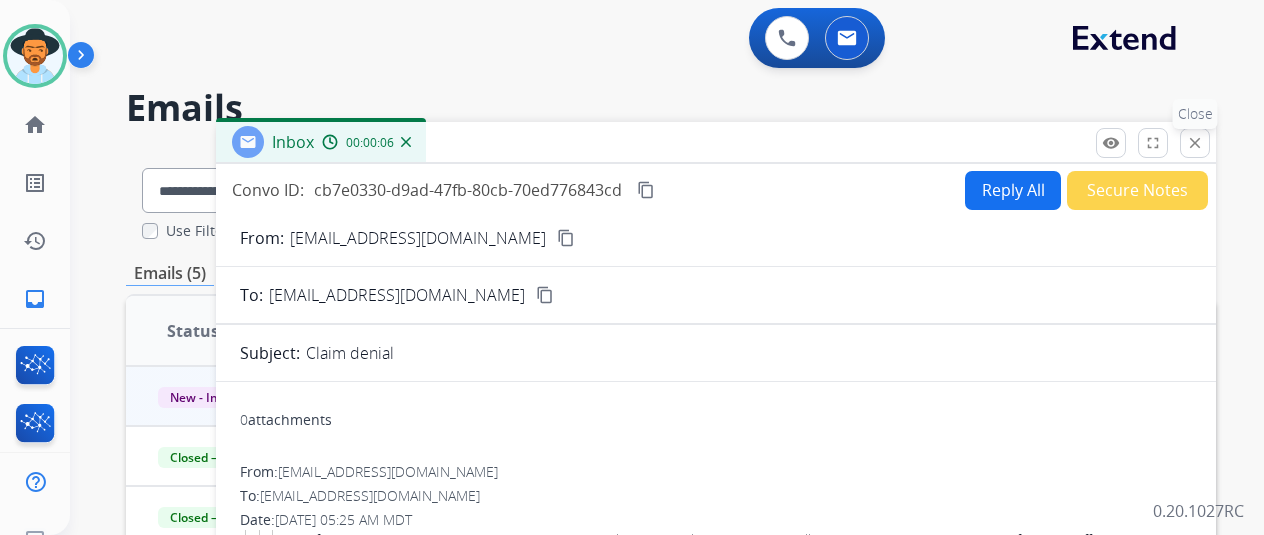 click on "close" at bounding box center (1195, 143) 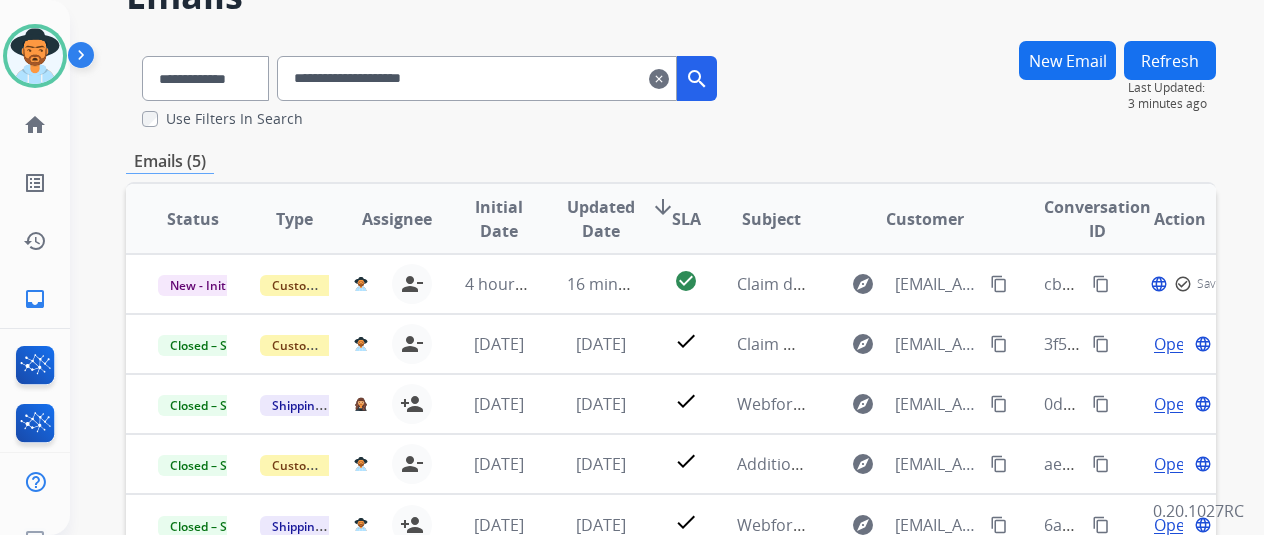 scroll, scrollTop: 200, scrollLeft: 0, axis: vertical 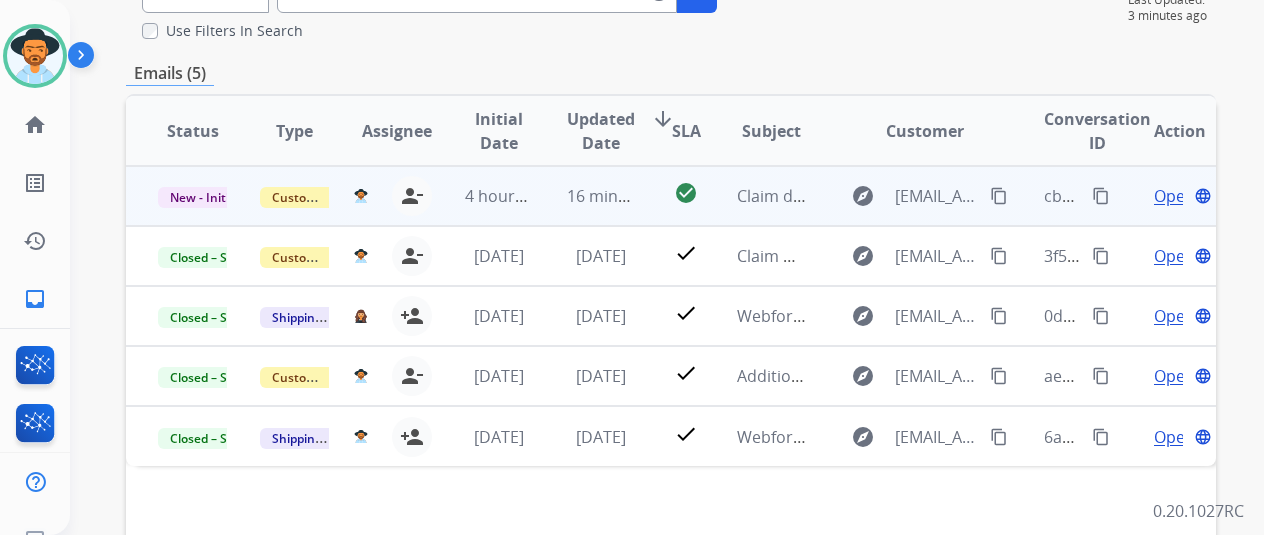 click on "Open" at bounding box center (1174, 196) 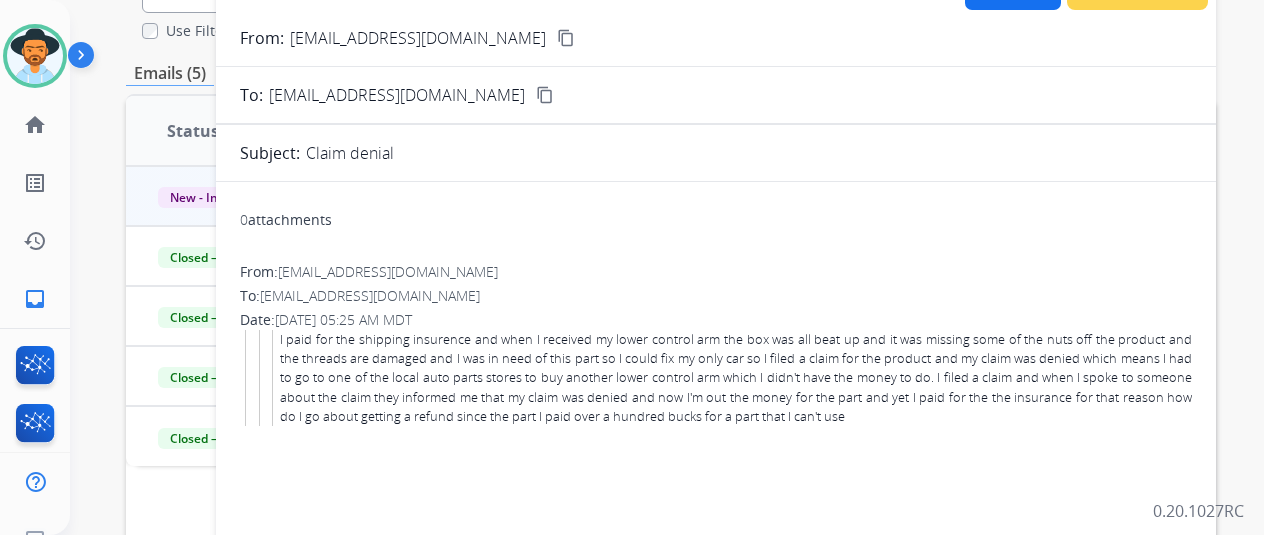 scroll, scrollTop: 0, scrollLeft: 0, axis: both 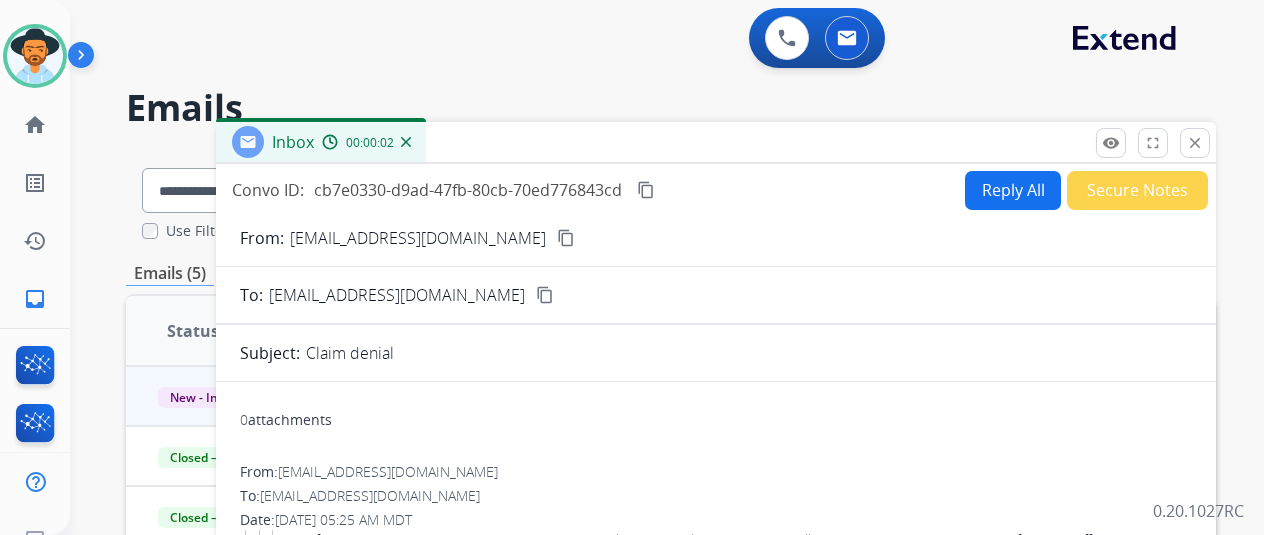 click on "Reply All" at bounding box center [1013, 190] 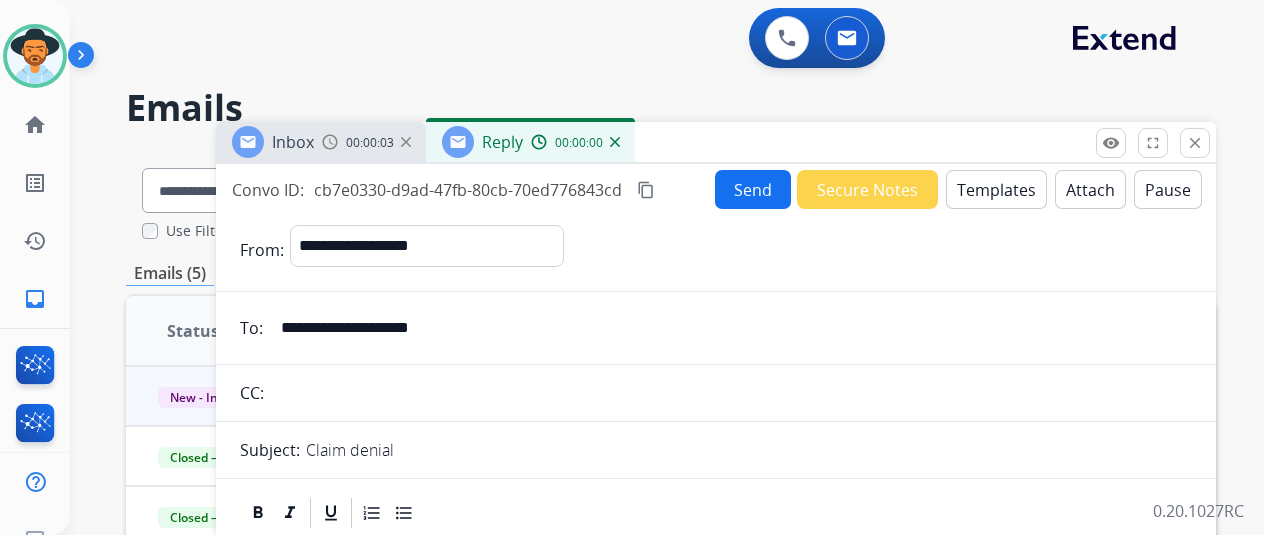 click on "Templates" at bounding box center (996, 189) 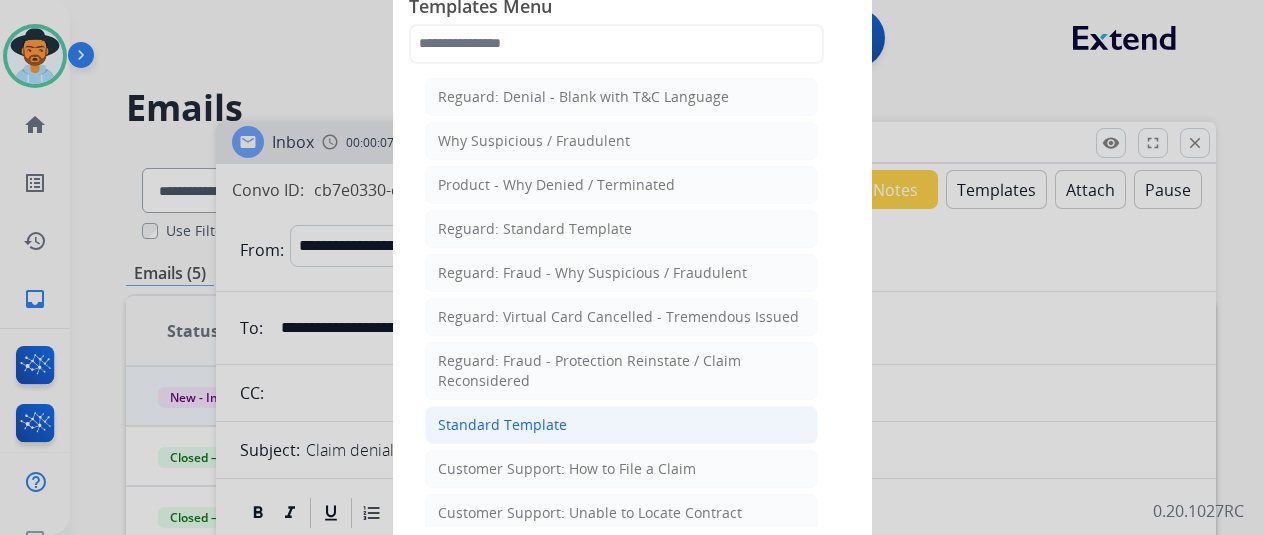click on "Standard Template" 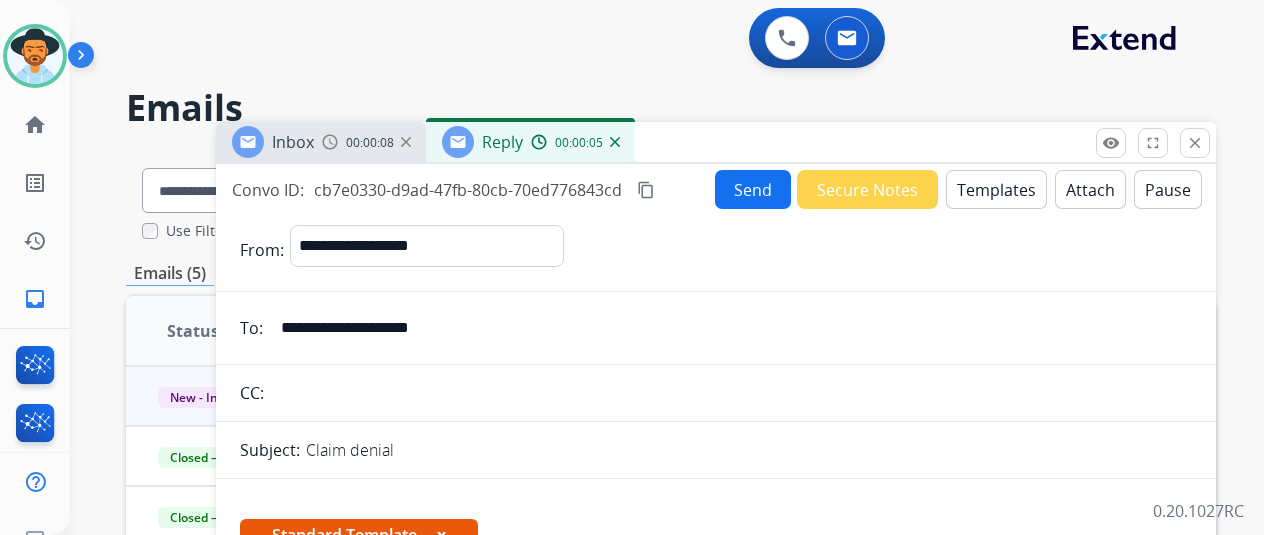 scroll, scrollTop: 400, scrollLeft: 0, axis: vertical 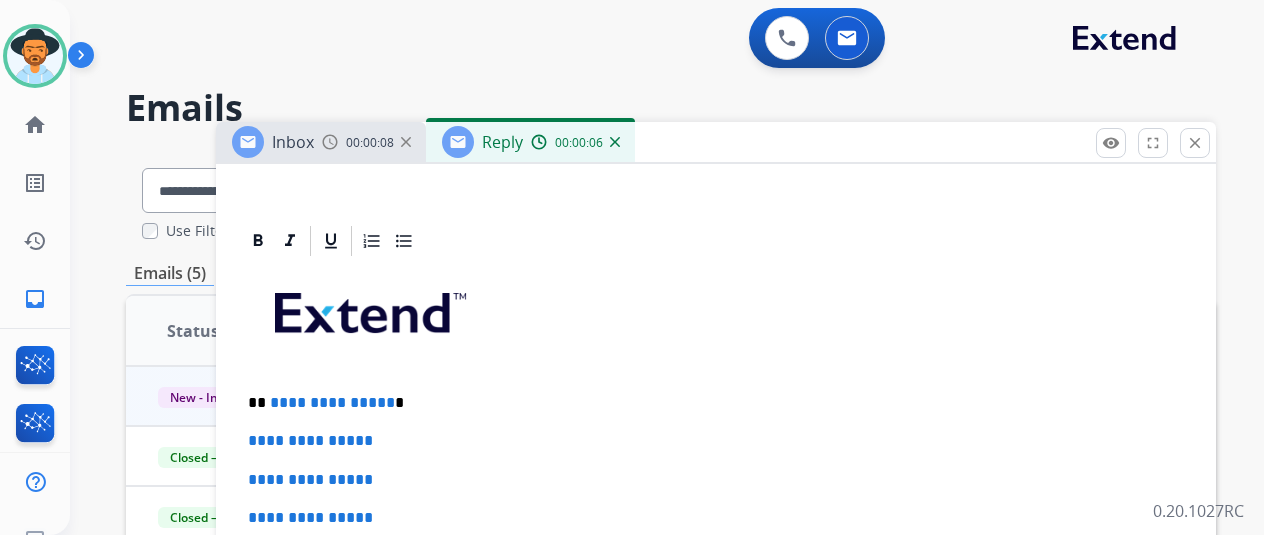 click on "**********" at bounding box center (708, 403) 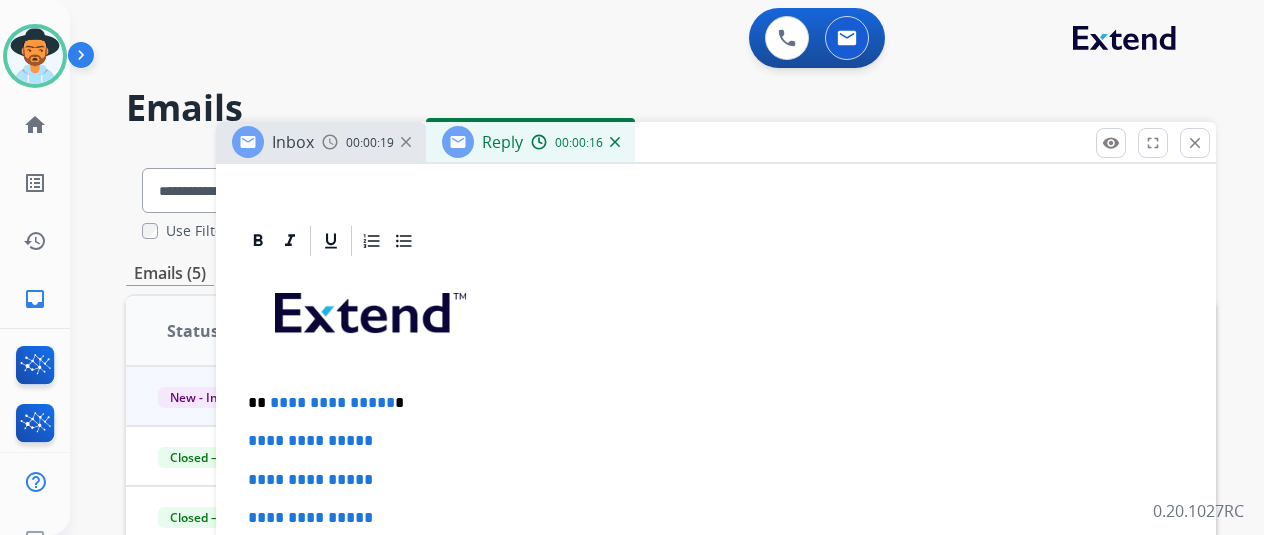 click on "**********" at bounding box center (332, 402) 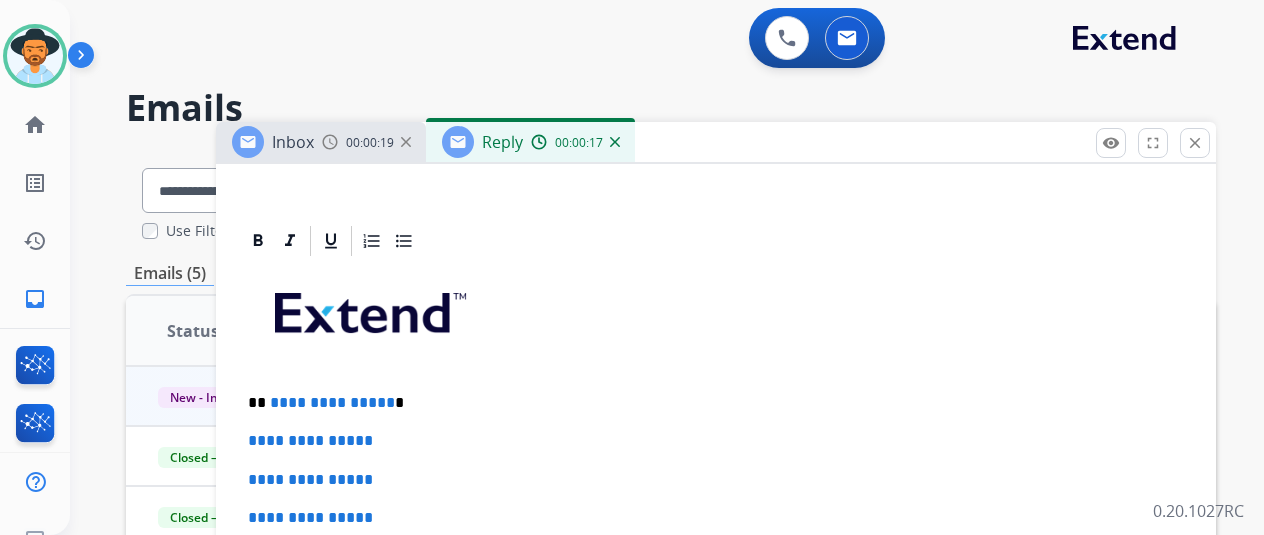 click on "**********" at bounding box center [708, 403] 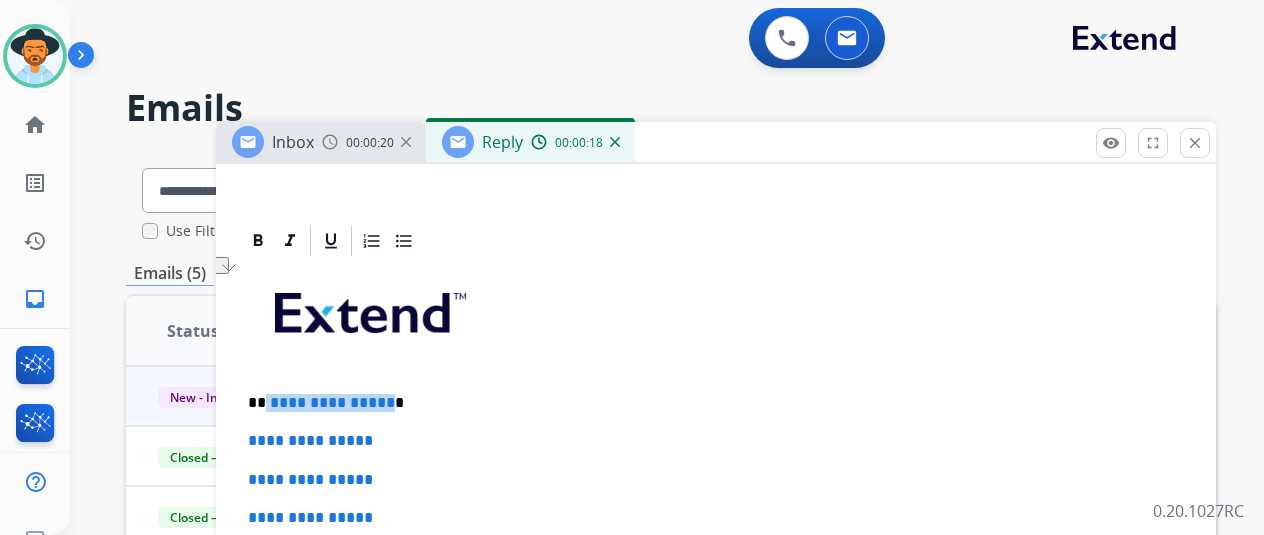 drag, startPoint x: 399, startPoint y: 399, endPoint x: 280, endPoint y: 401, distance: 119.01681 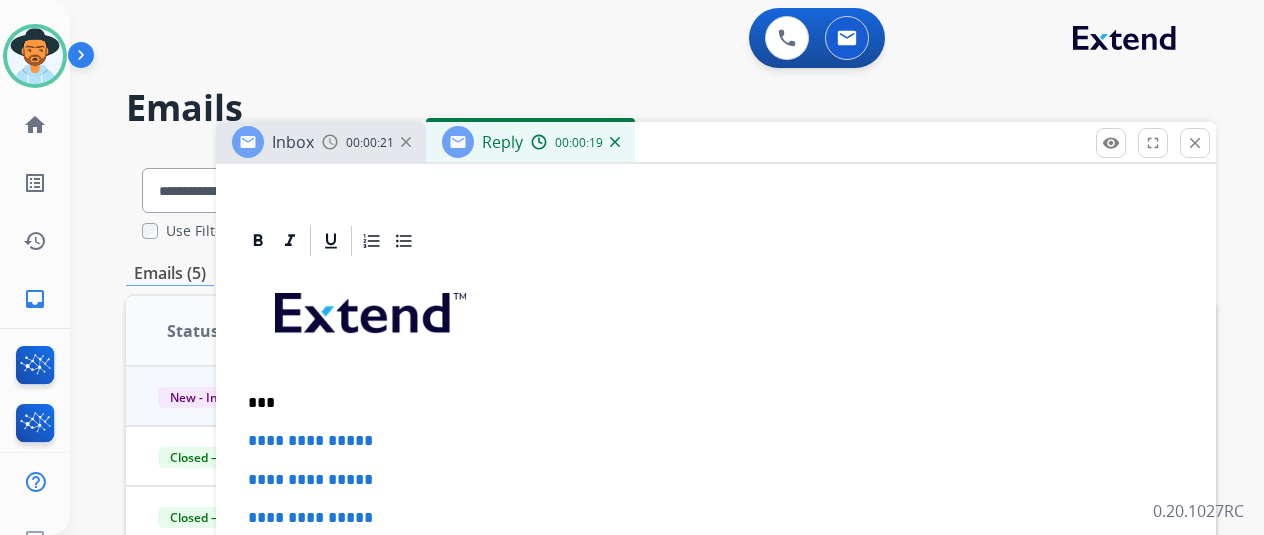 type 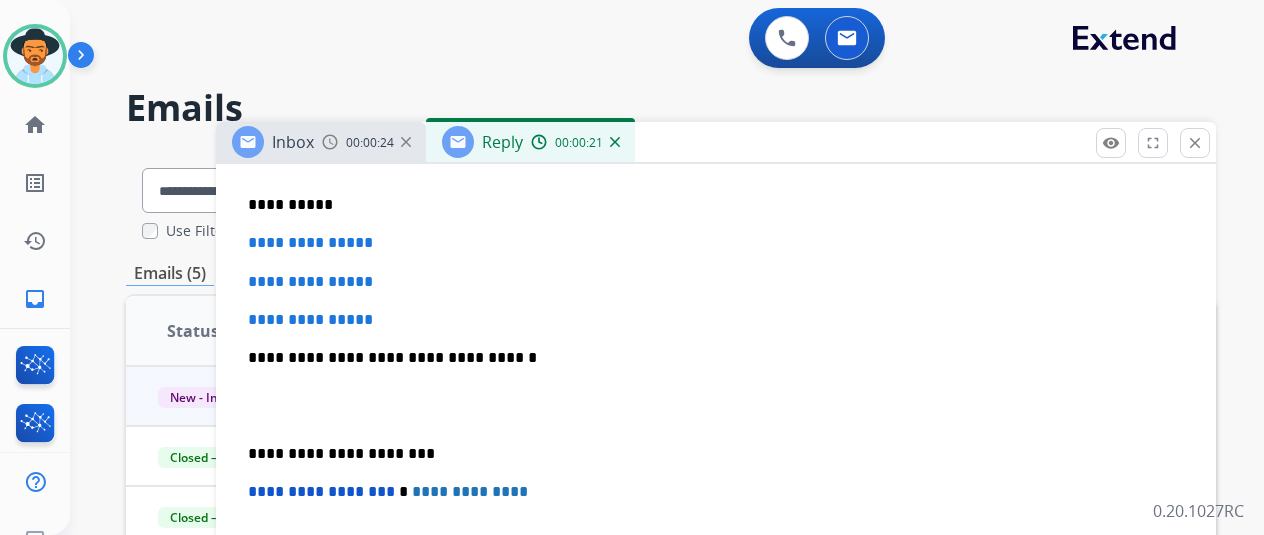 scroll, scrollTop: 500, scrollLeft: 0, axis: vertical 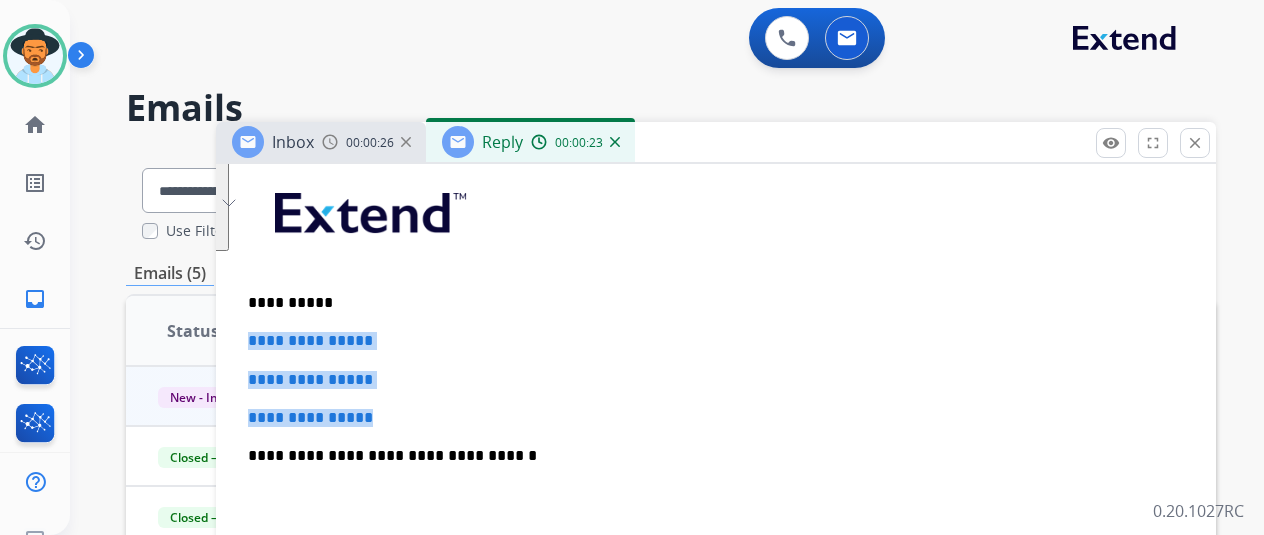 drag, startPoint x: 458, startPoint y: 419, endPoint x: 264, endPoint y: 340, distance: 209.46837 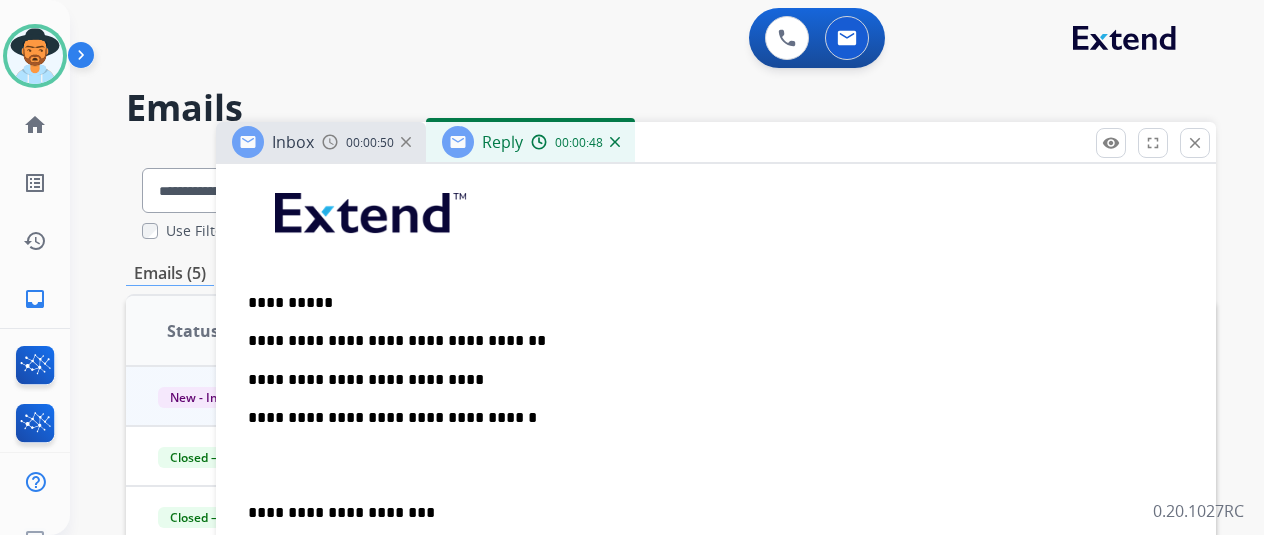 click on "**********" at bounding box center (708, 380) 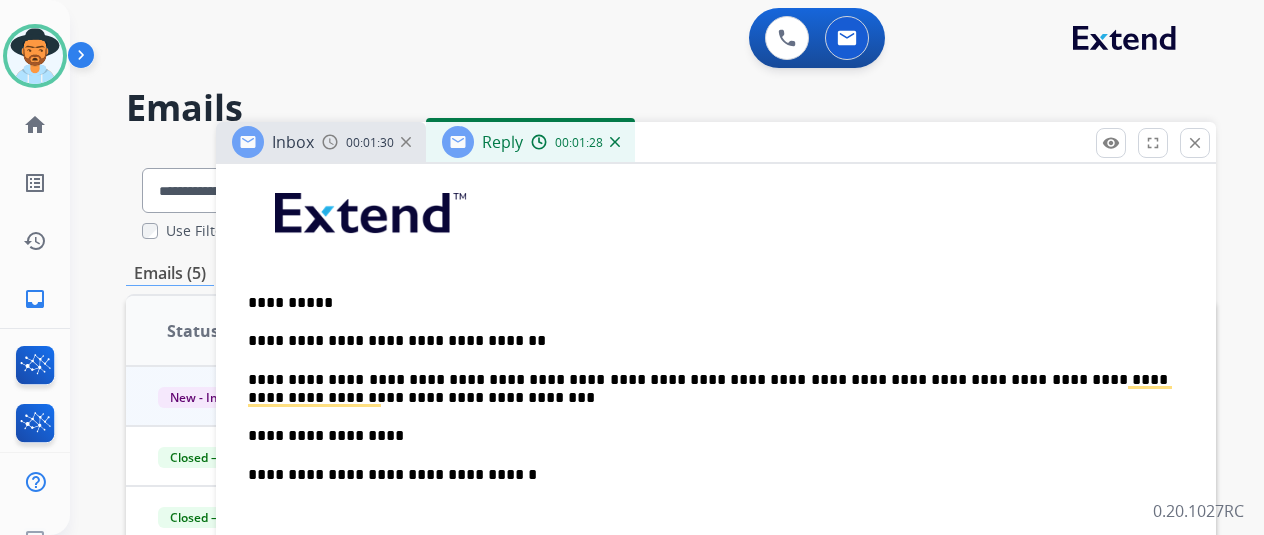 scroll, scrollTop: 753, scrollLeft: 0, axis: vertical 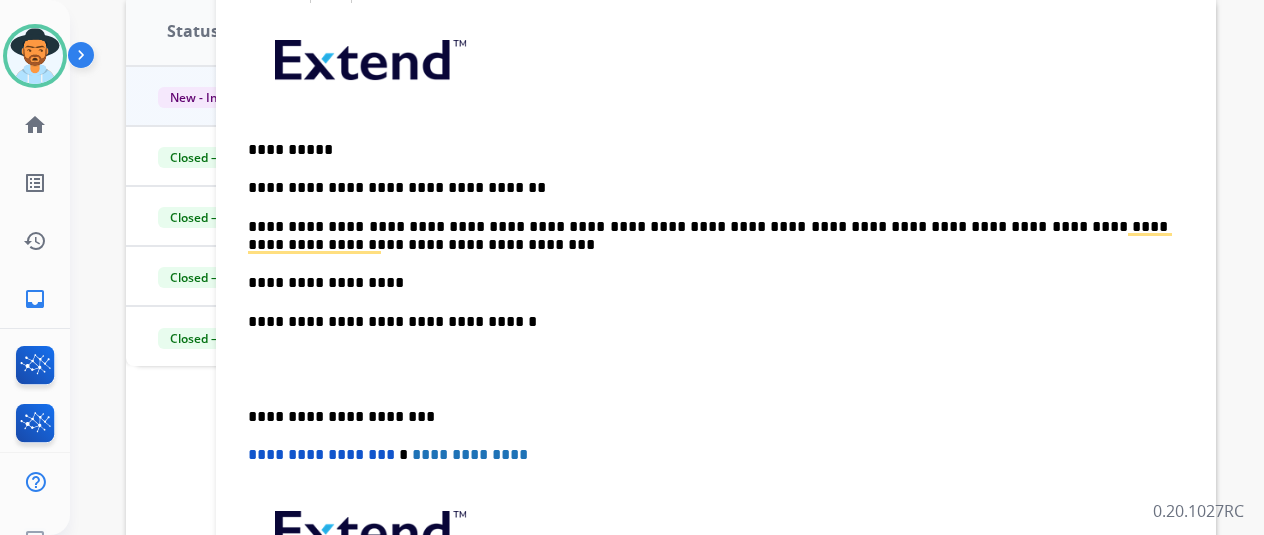 click on "**********" at bounding box center (708, 283) 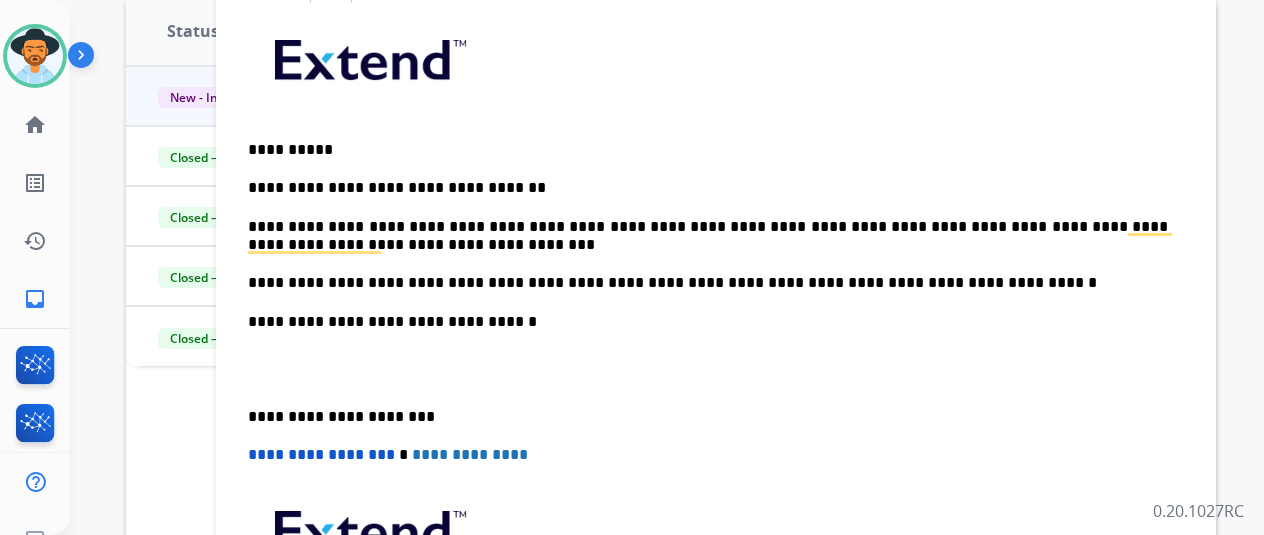 click on "**********" at bounding box center [708, 283] 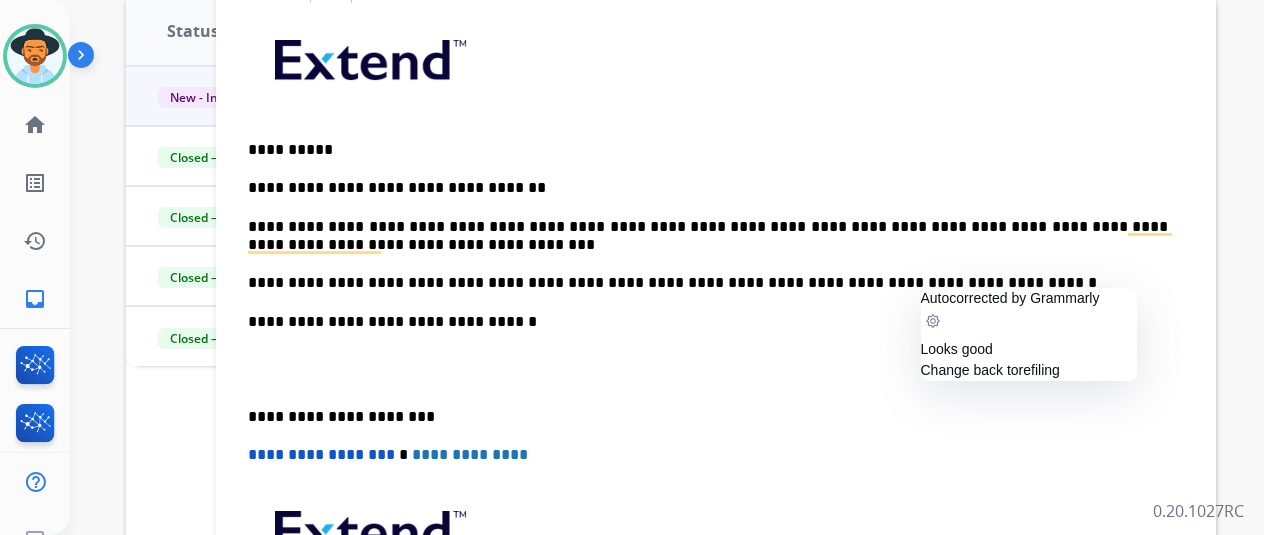click on "Change back to  refiling" 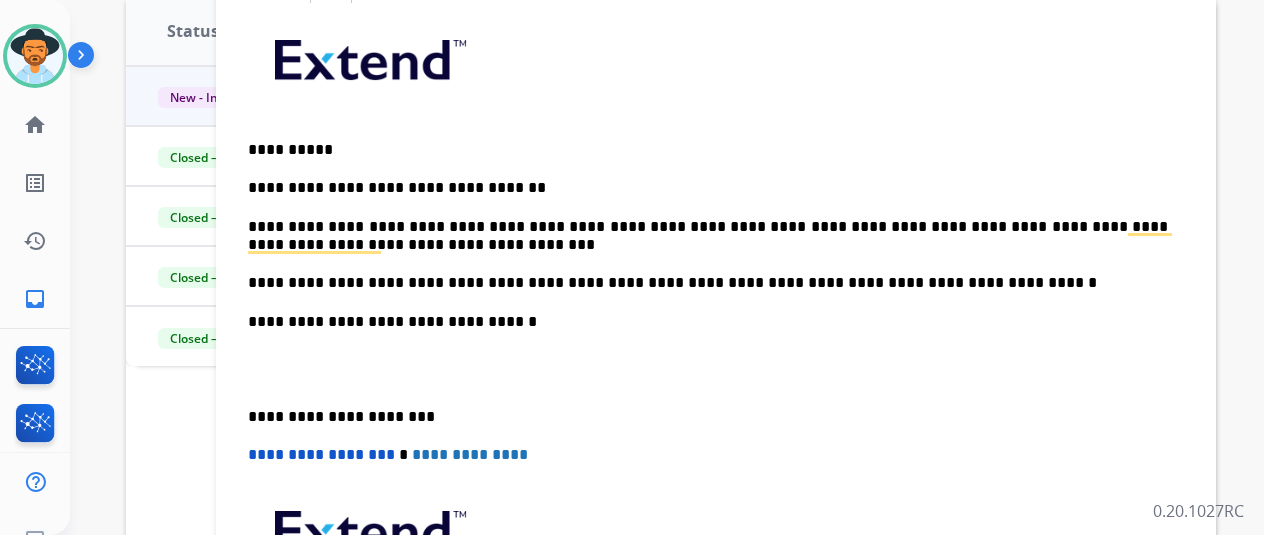 click on "**********" at bounding box center [716, 359] 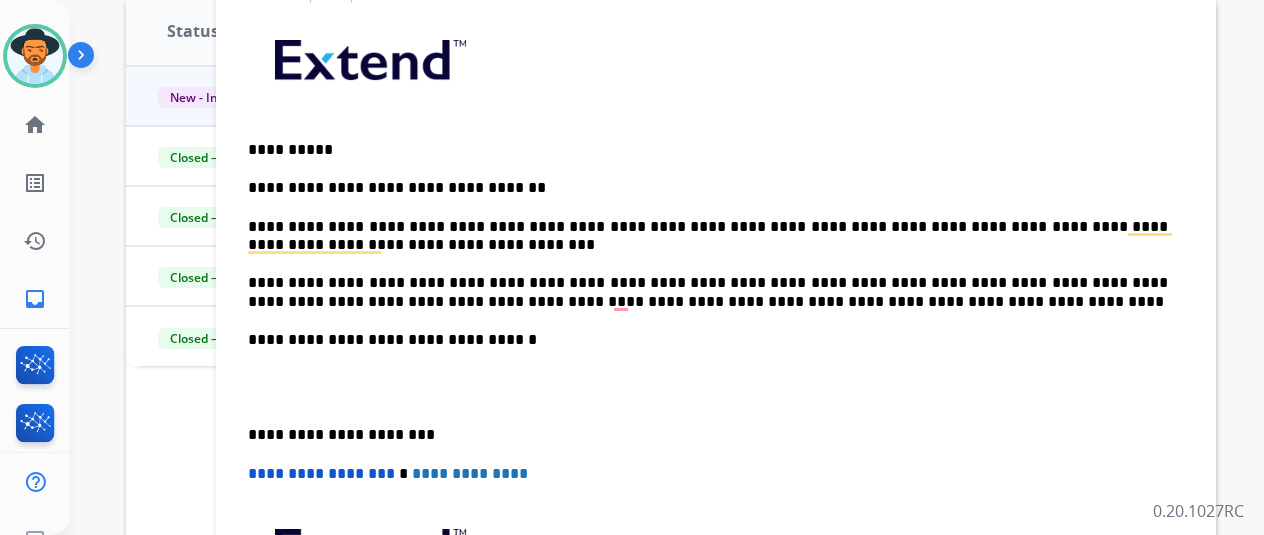 click on "**********" at bounding box center (708, 292) 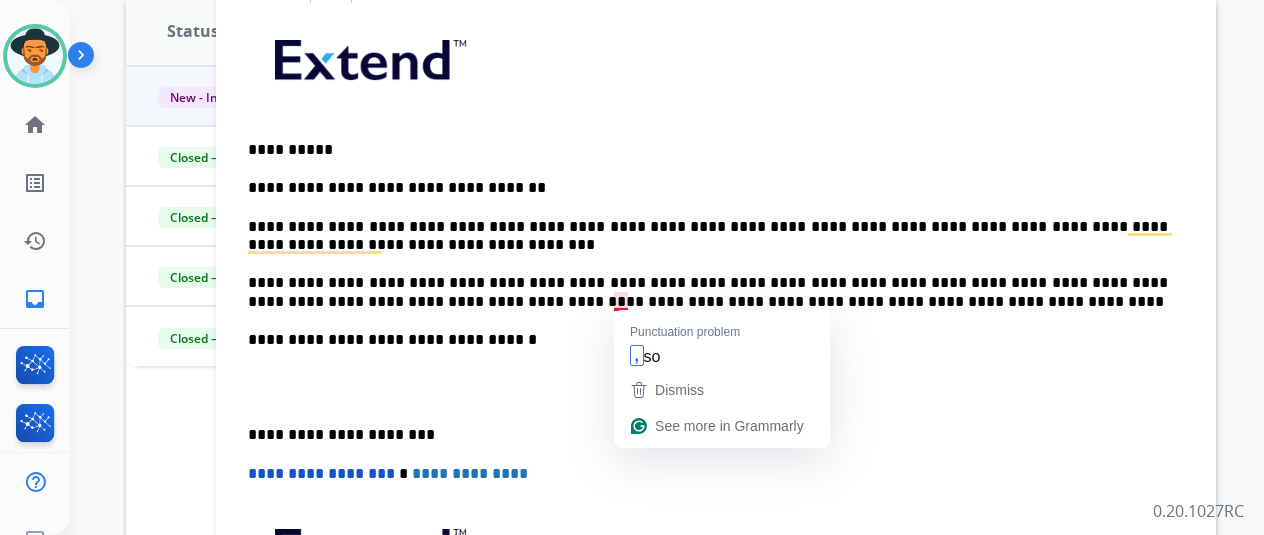 click on "**********" at bounding box center (708, 292) 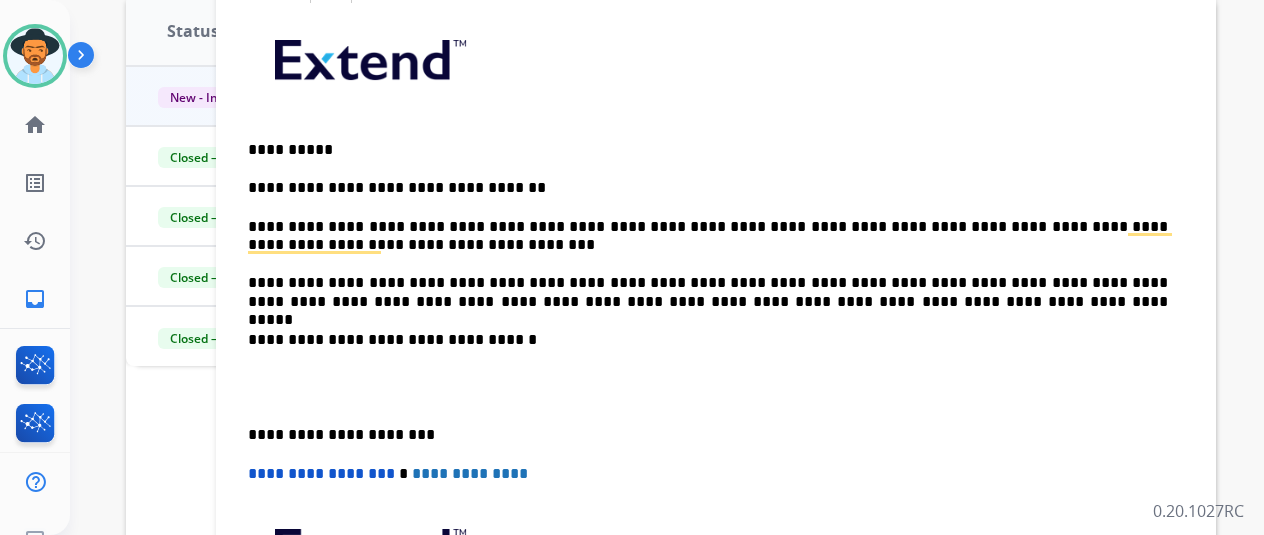 click on "**********" at bounding box center (708, 292) 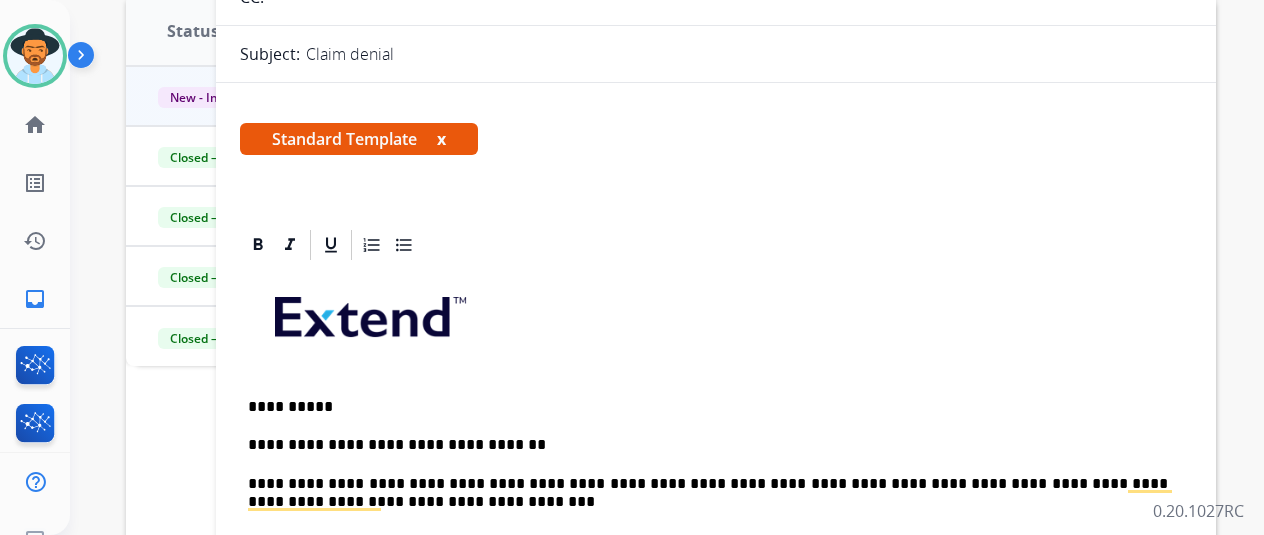 scroll, scrollTop: 0, scrollLeft: 0, axis: both 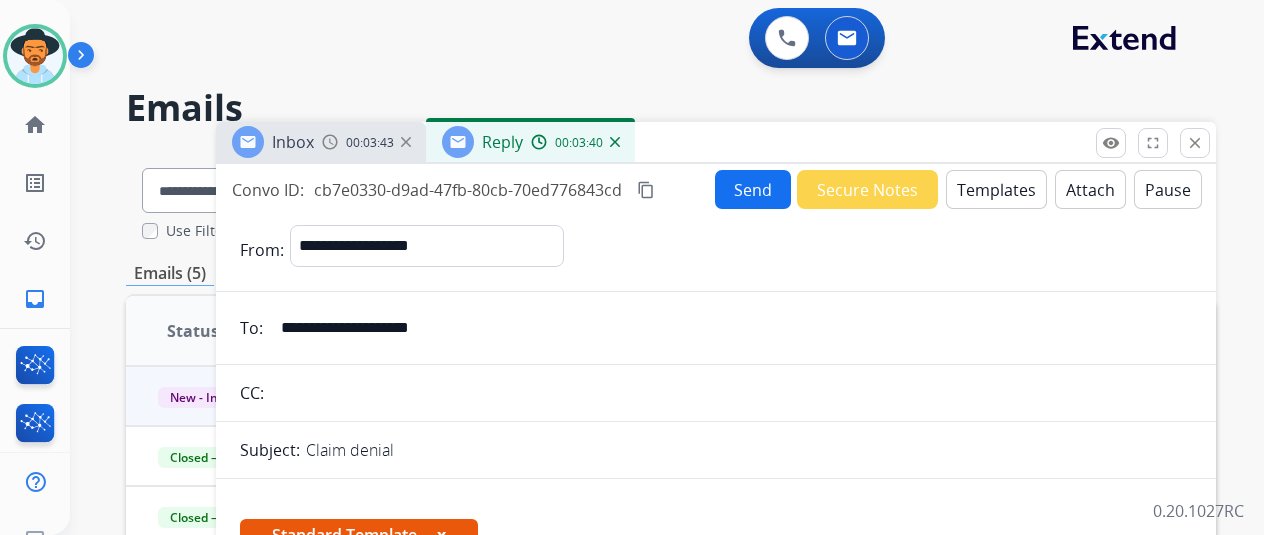 click on "Send" at bounding box center [753, 189] 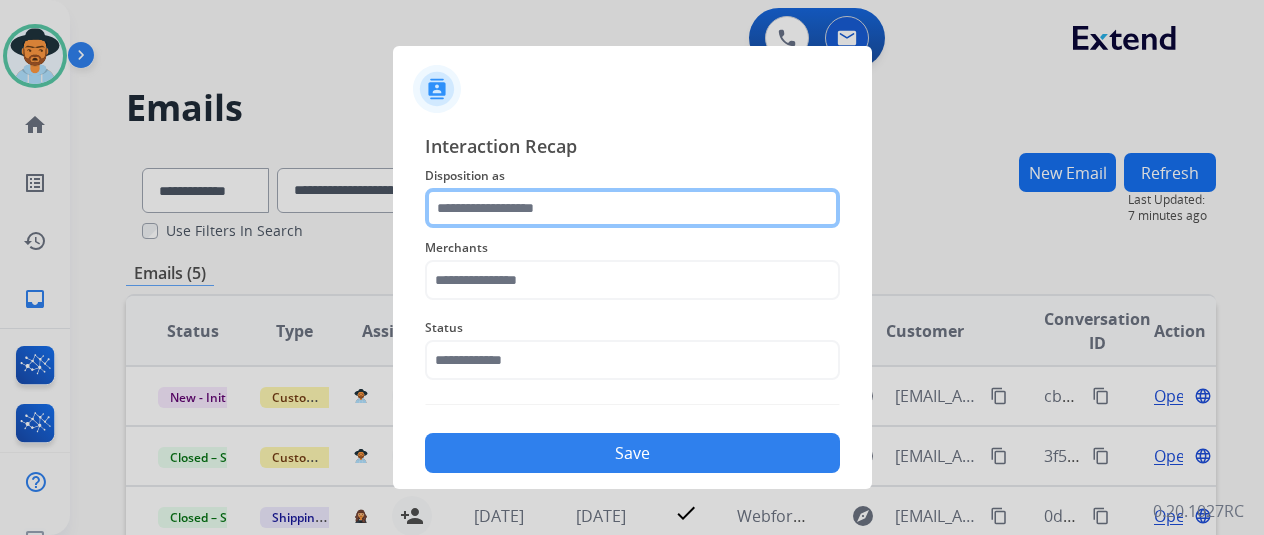click 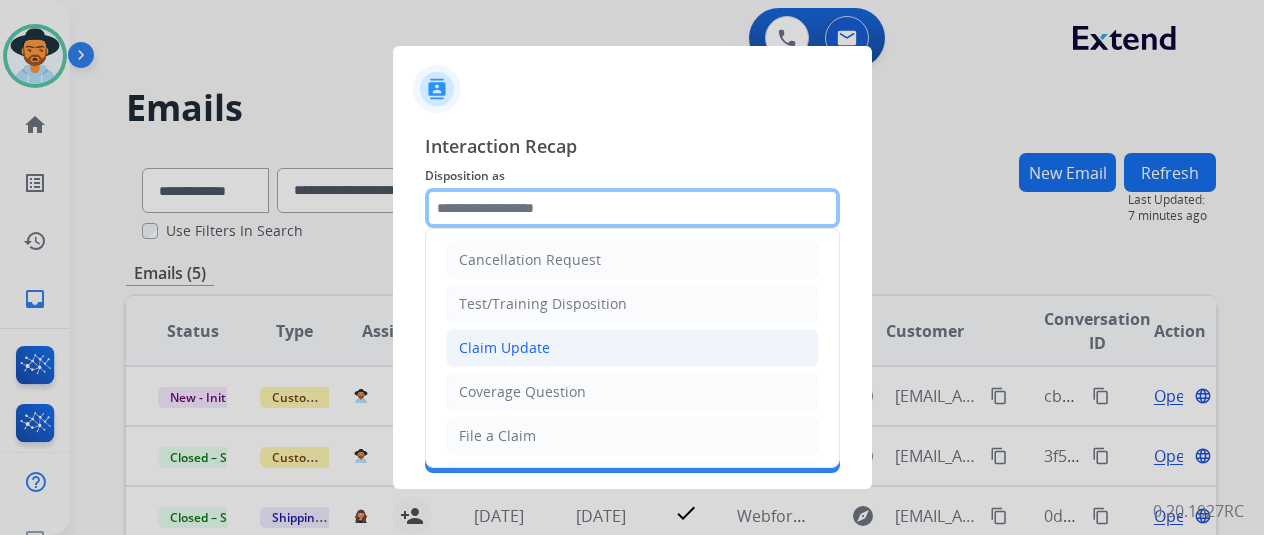 scroll, scrollTop: 0, scrollLeft: 0, axis: both 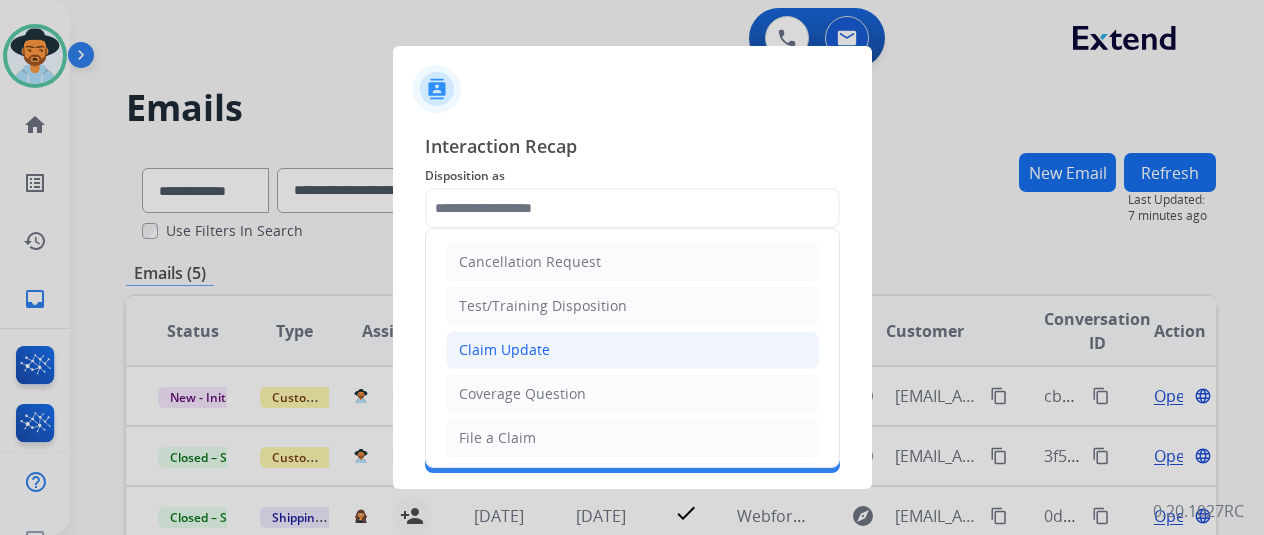 click on "Claim Update" 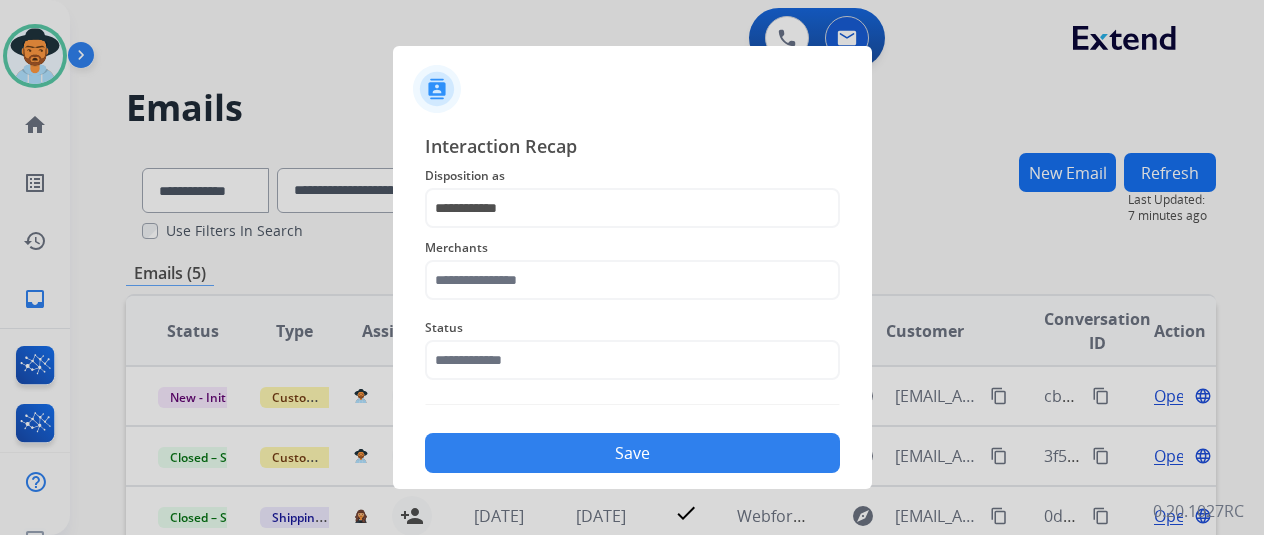 click on "Merchants" 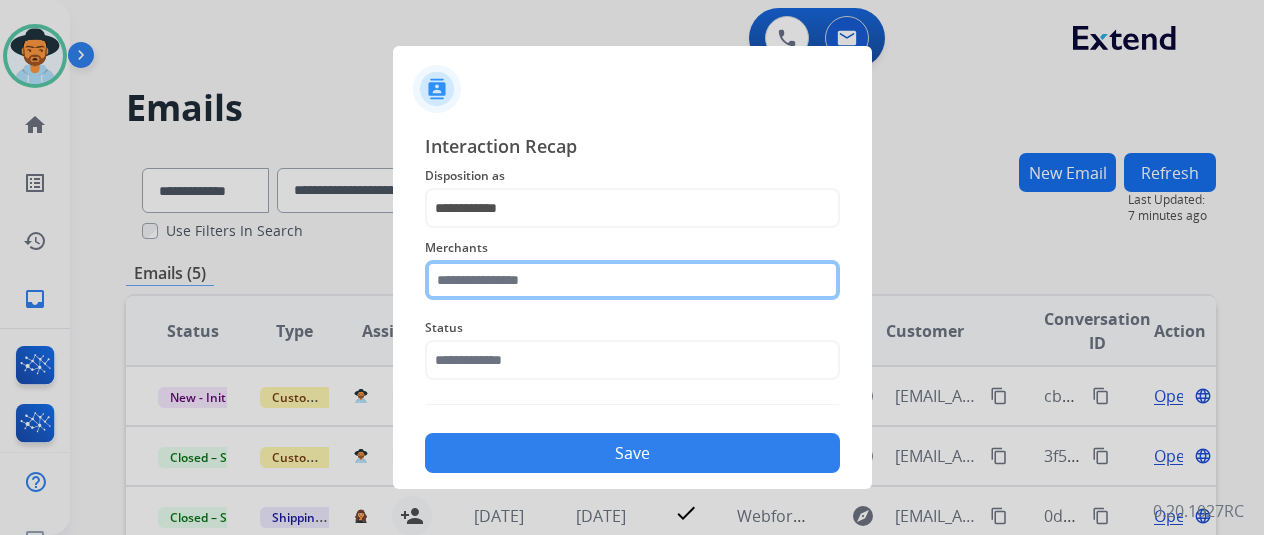 click 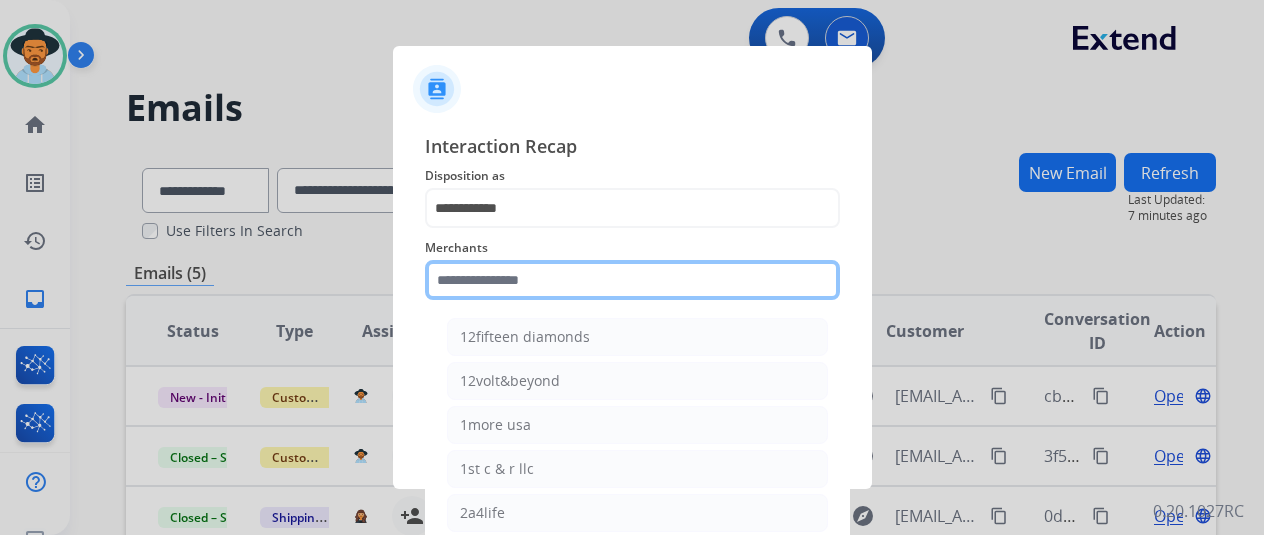 click 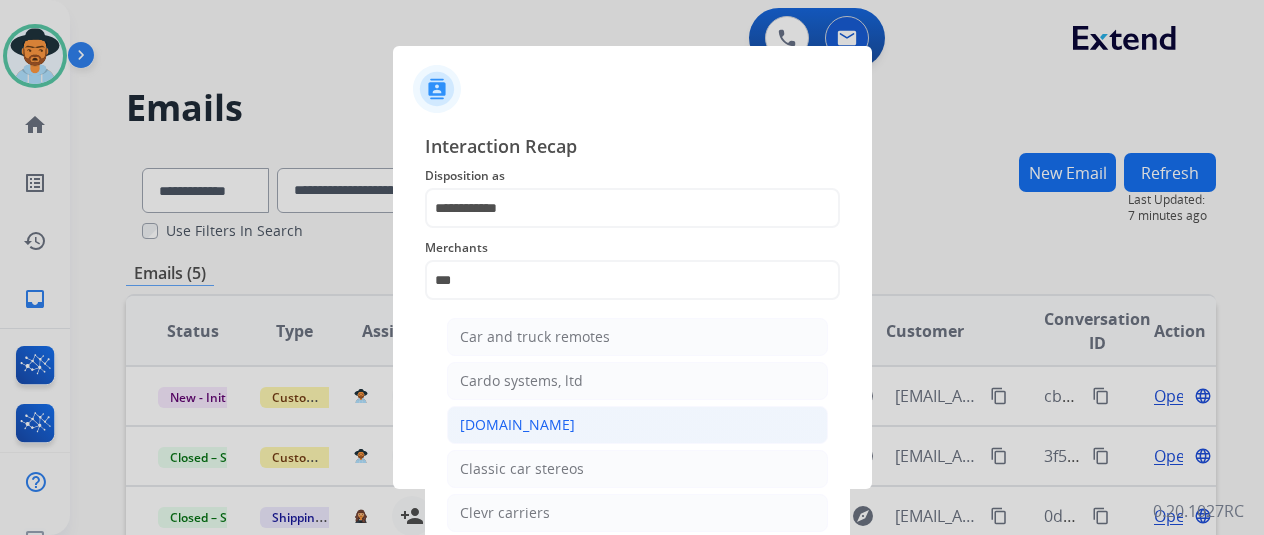 click on "[DOMAIN_NAME]" 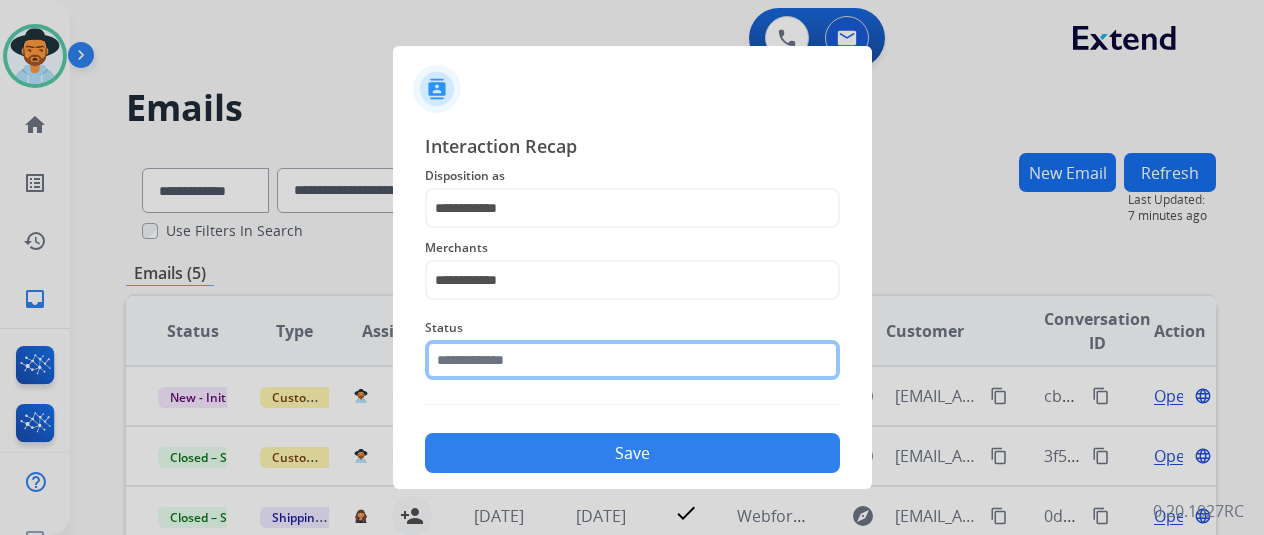 click 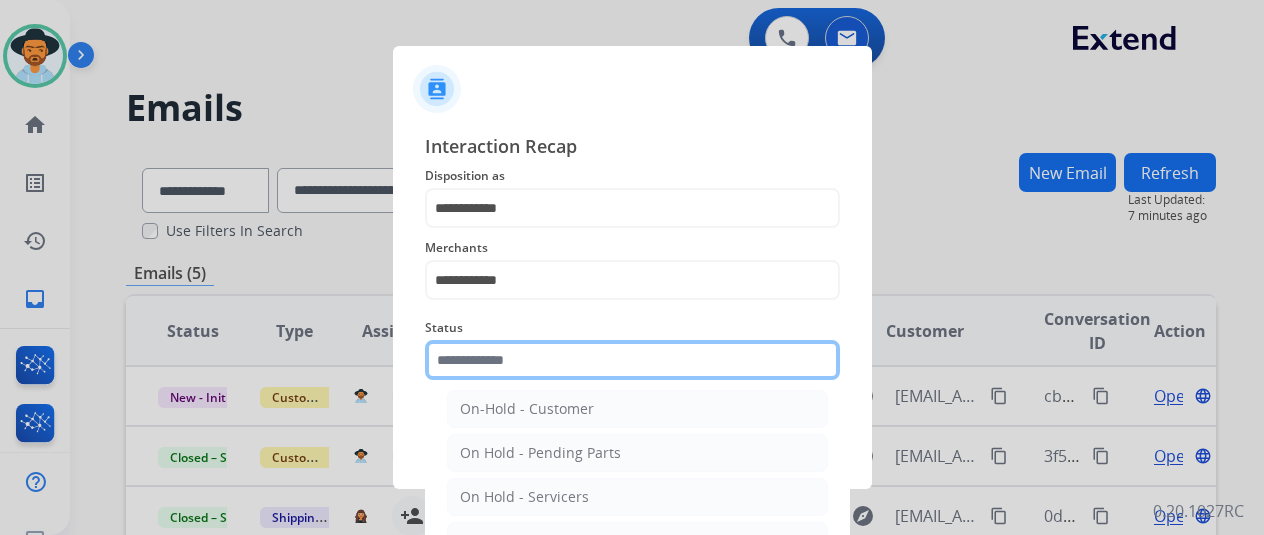 scroll, scrollTop: 114, scrollLeft: 0, axis: vertical 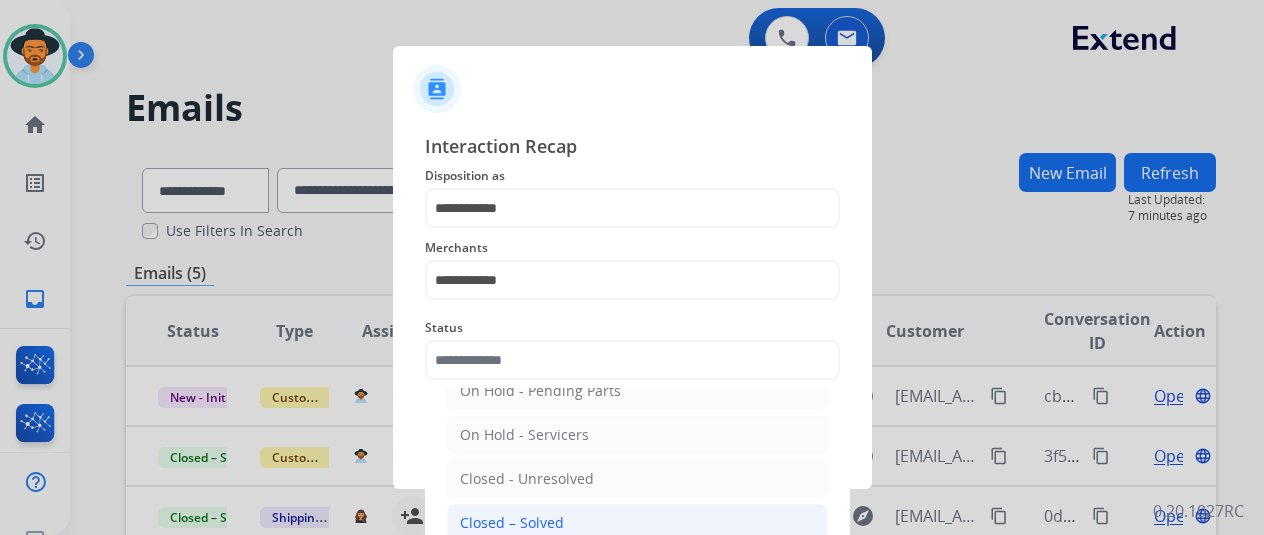 click on "Closed – Solved" 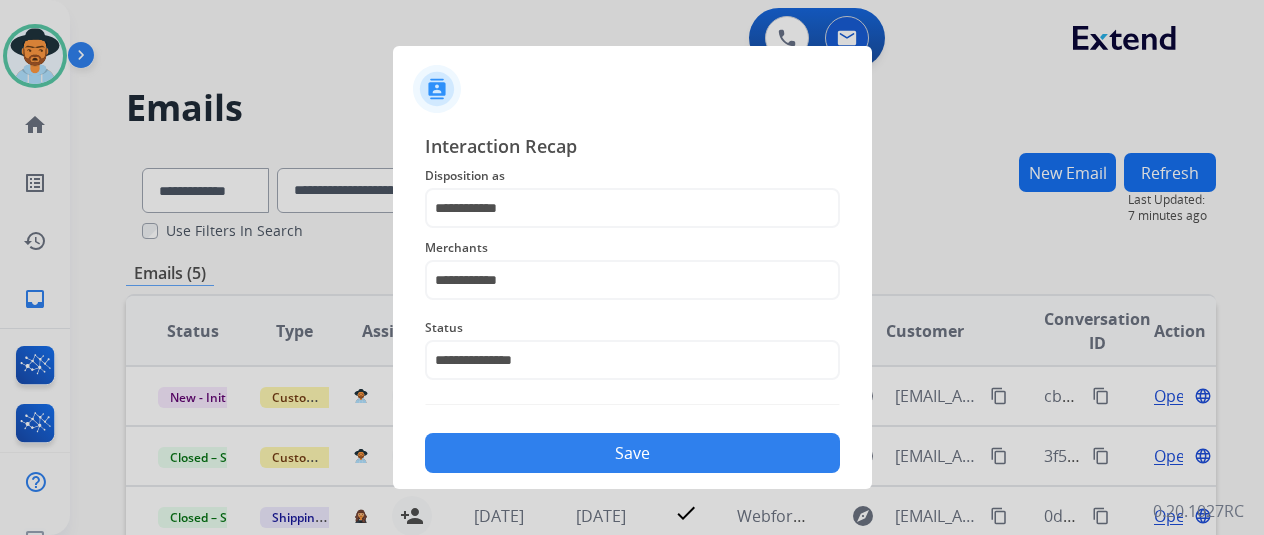click on "Save" 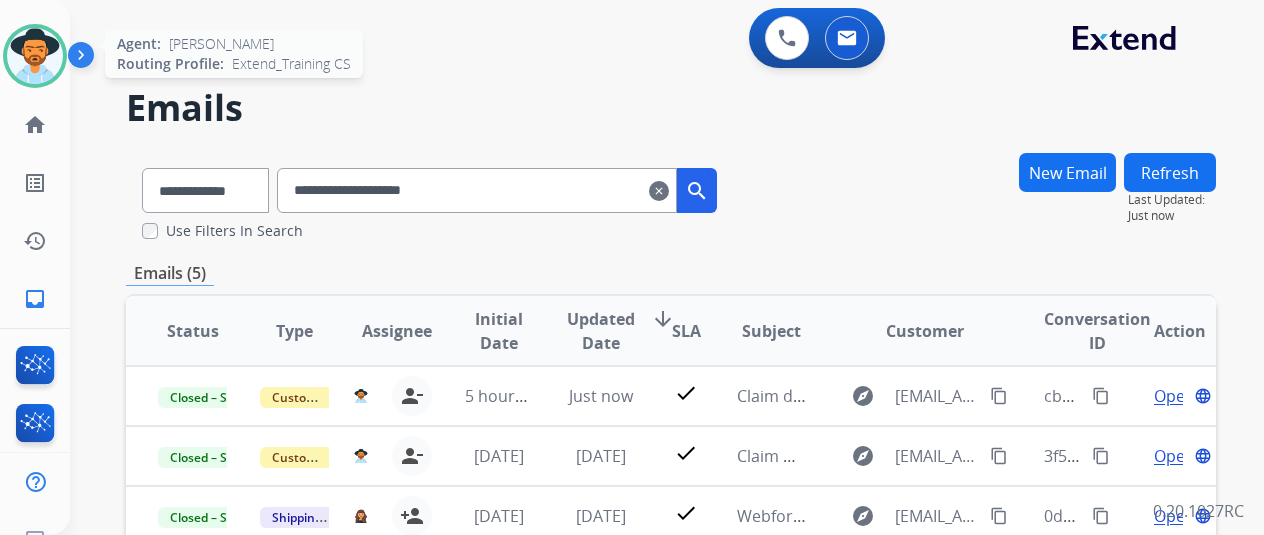 click at bounding box center (35, 56) 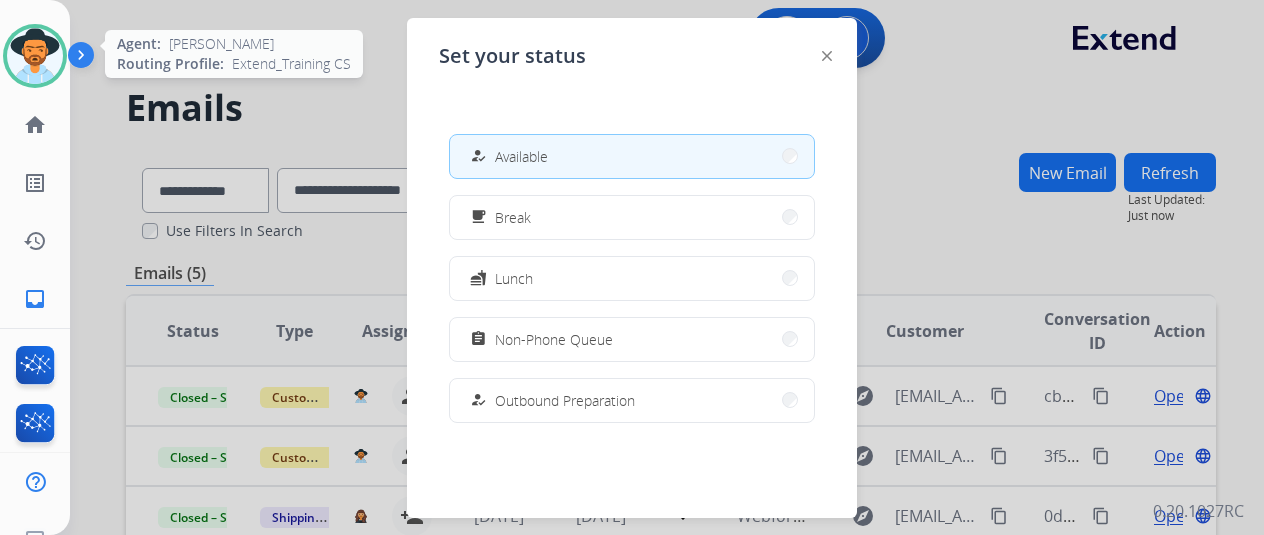 click at bounding box center [35, 56] 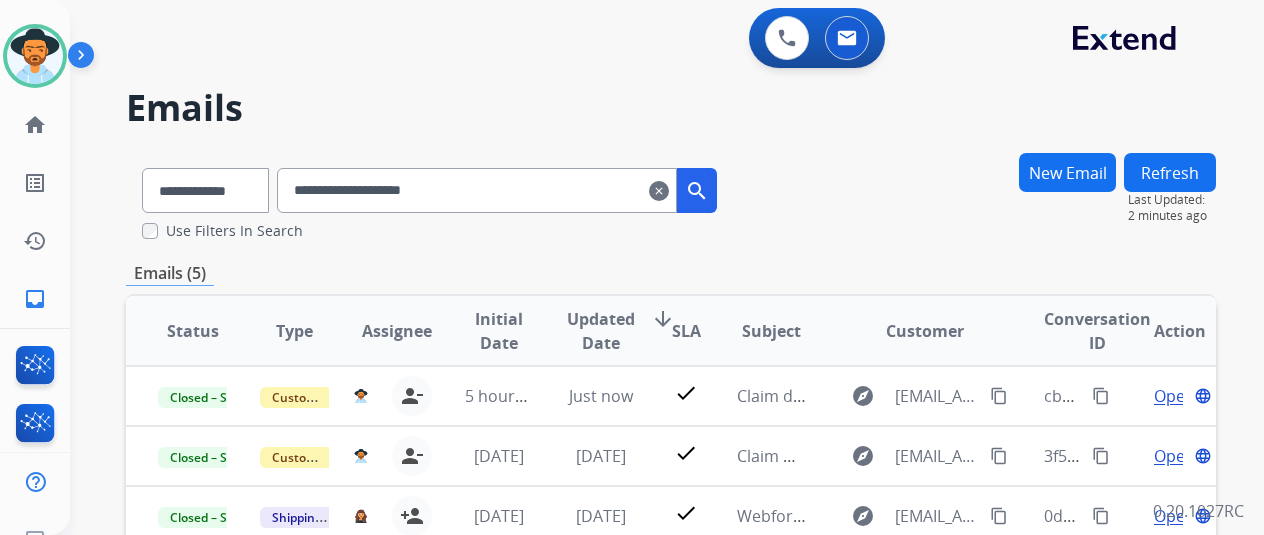 click on "Refresh" at bounding box center (1170, 172) 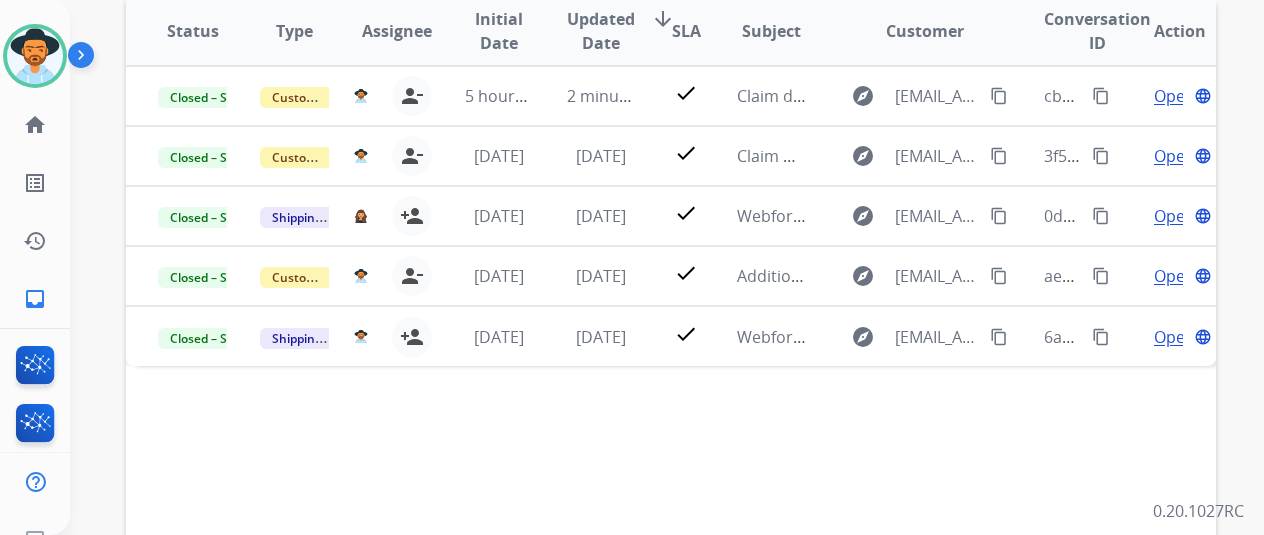 scroll, scrollTop: 0, scrollLeft: 0, axis: both 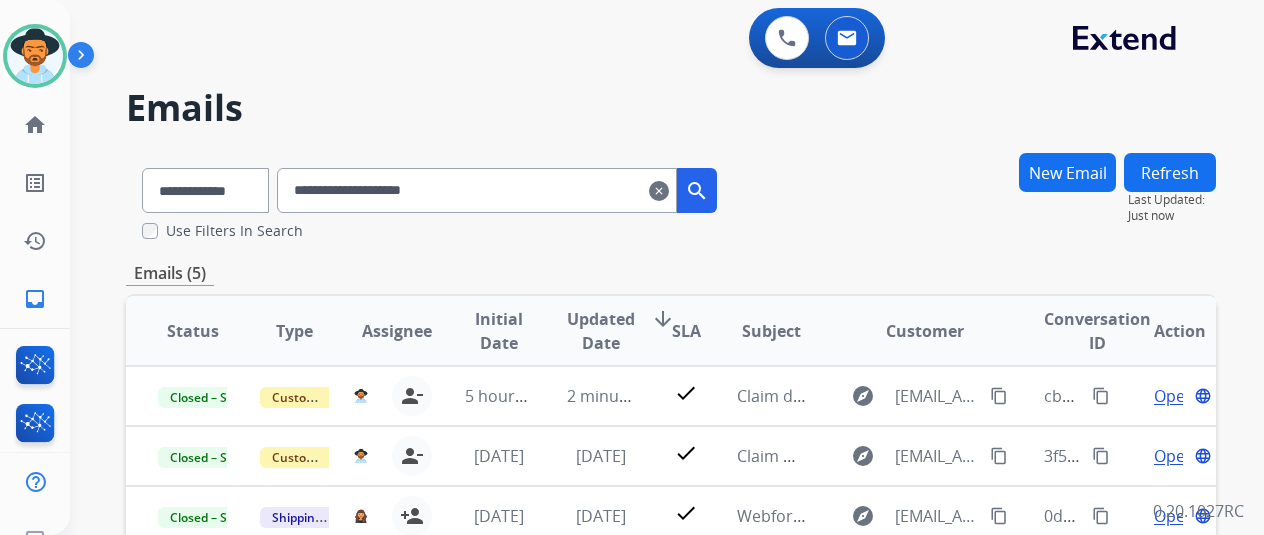 click on "clear" at bounding box center (659, 191) 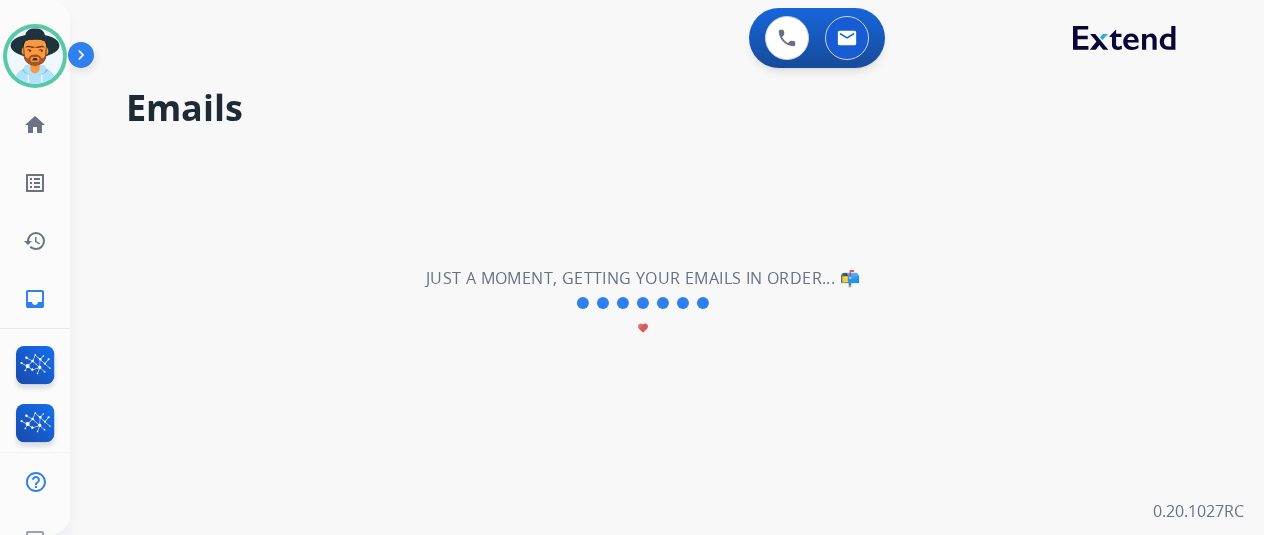 type 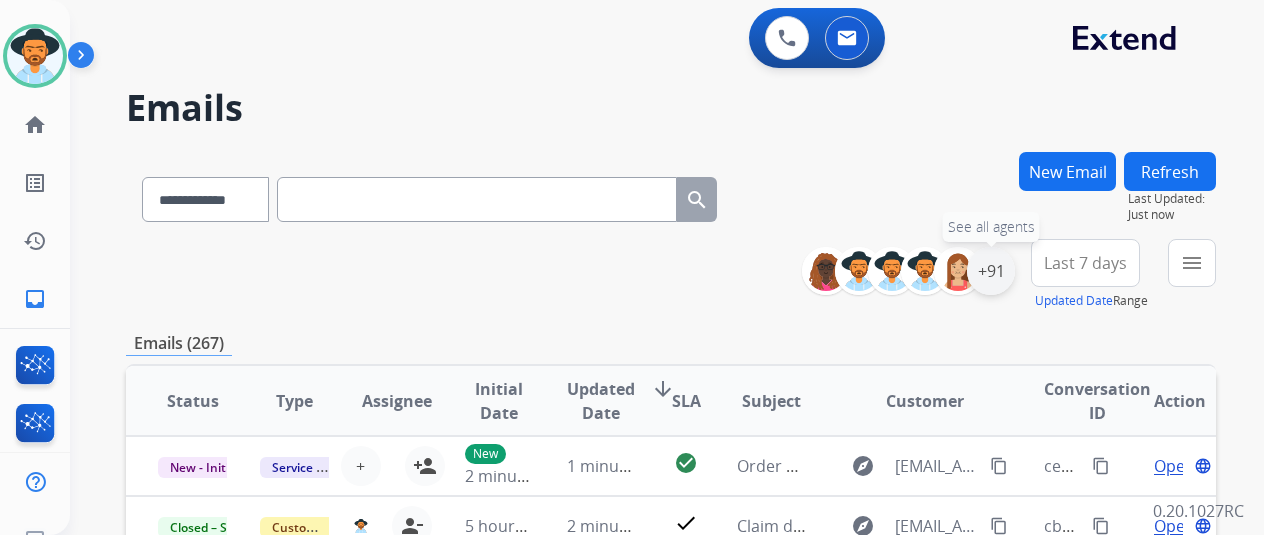 click on "+91" at bounding box center (991, 271) 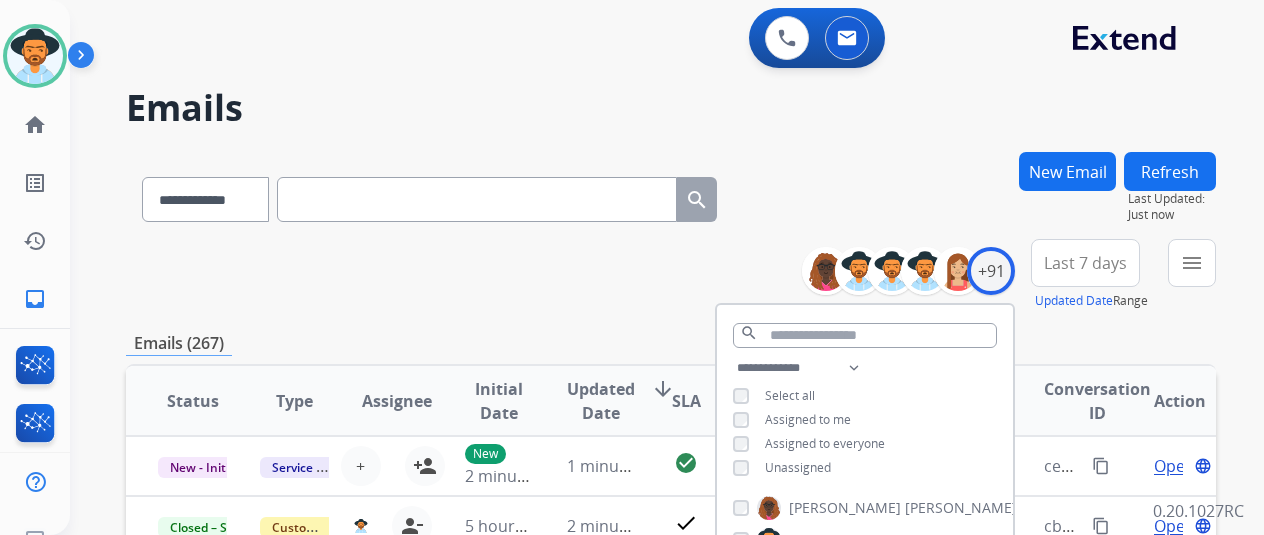 click on "**********" at bounding box center [865, 420] 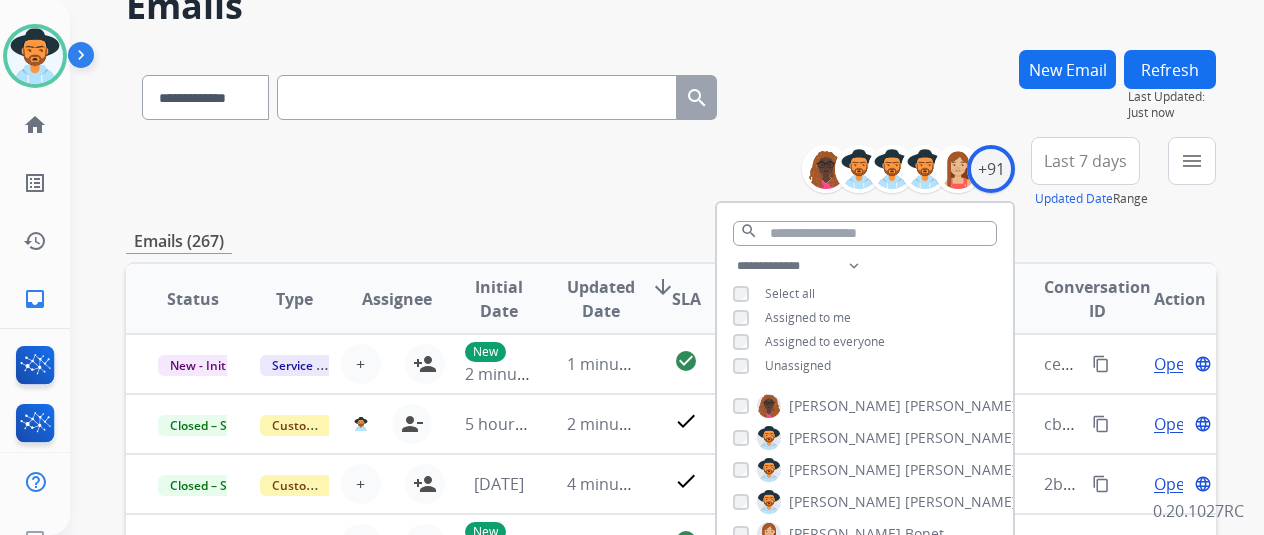scroll, scrollTop: 200, scrollLeft: 0, axis: vertical 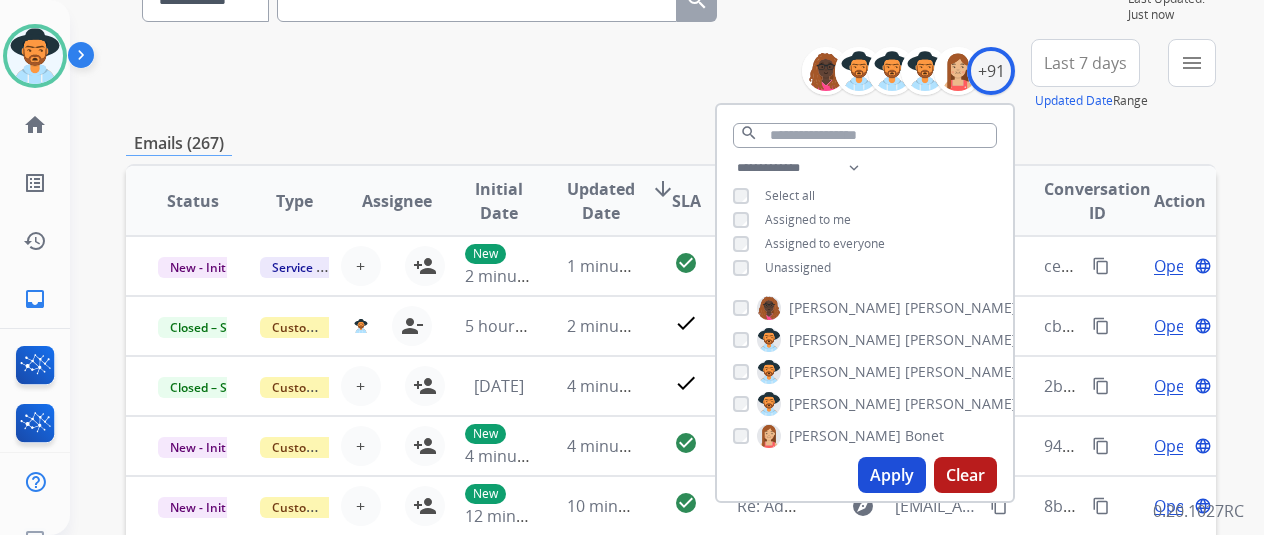 click on "Apply" at bounding box center (892, 475) 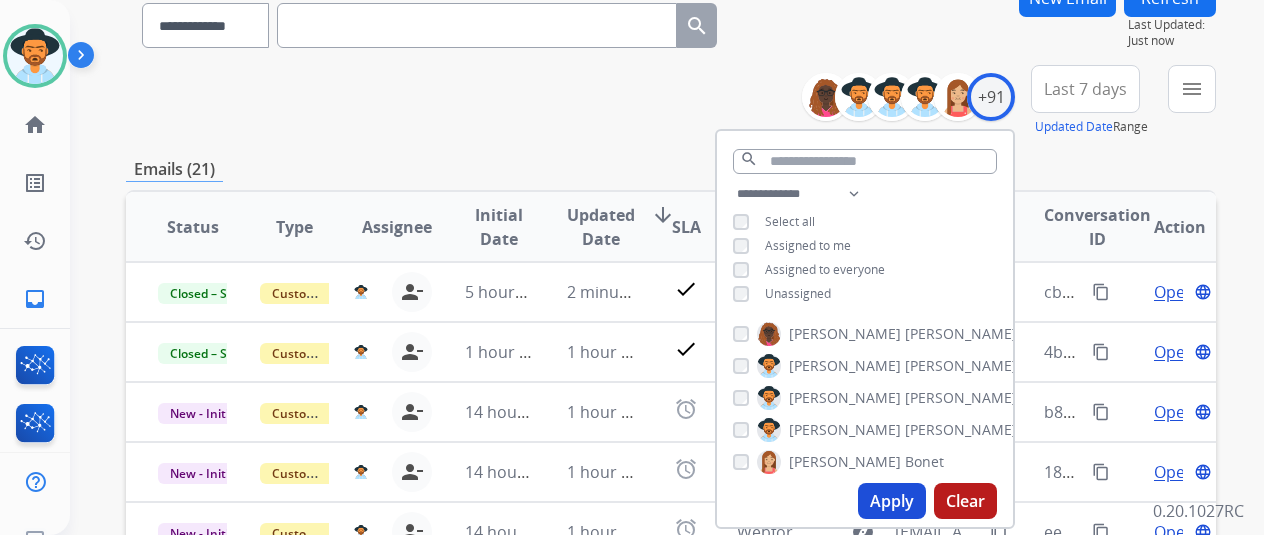 scroll, scrollTop: 300, scrollLeft: 0, axis: vertical 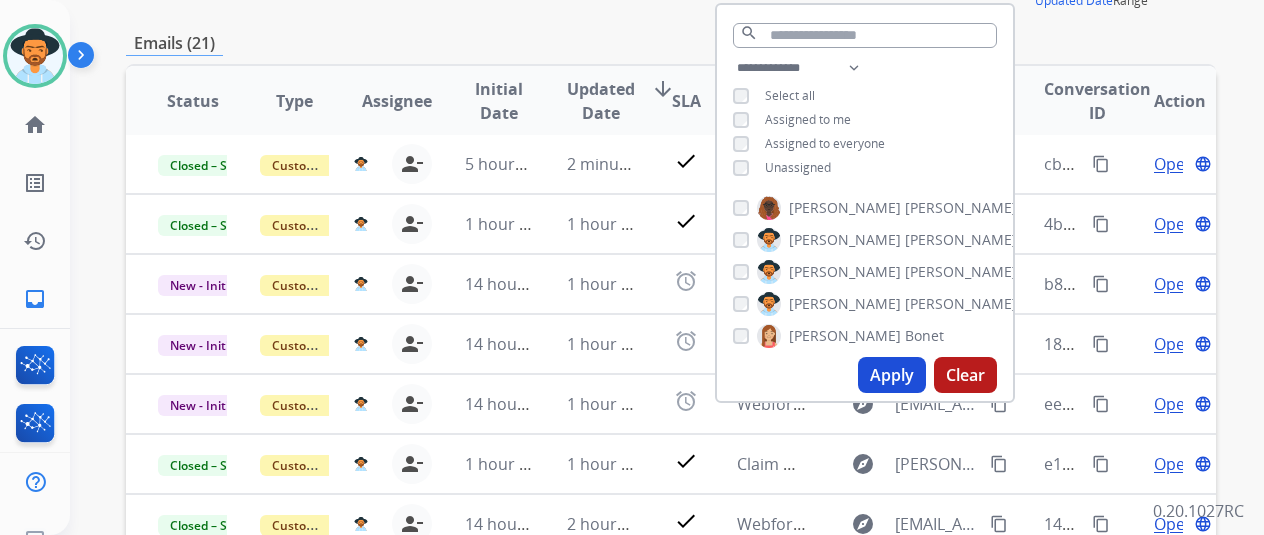 click on "**********" at bounding box center [643, 39] 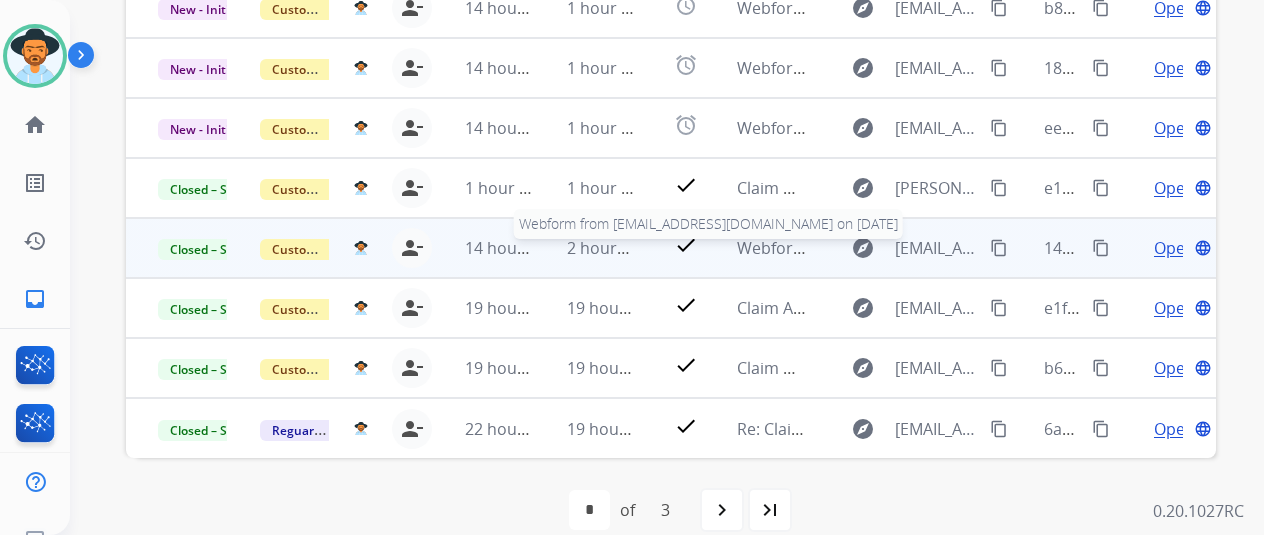 scroll, scrollTop: 586, scrollLeft: 0, axis: vertical 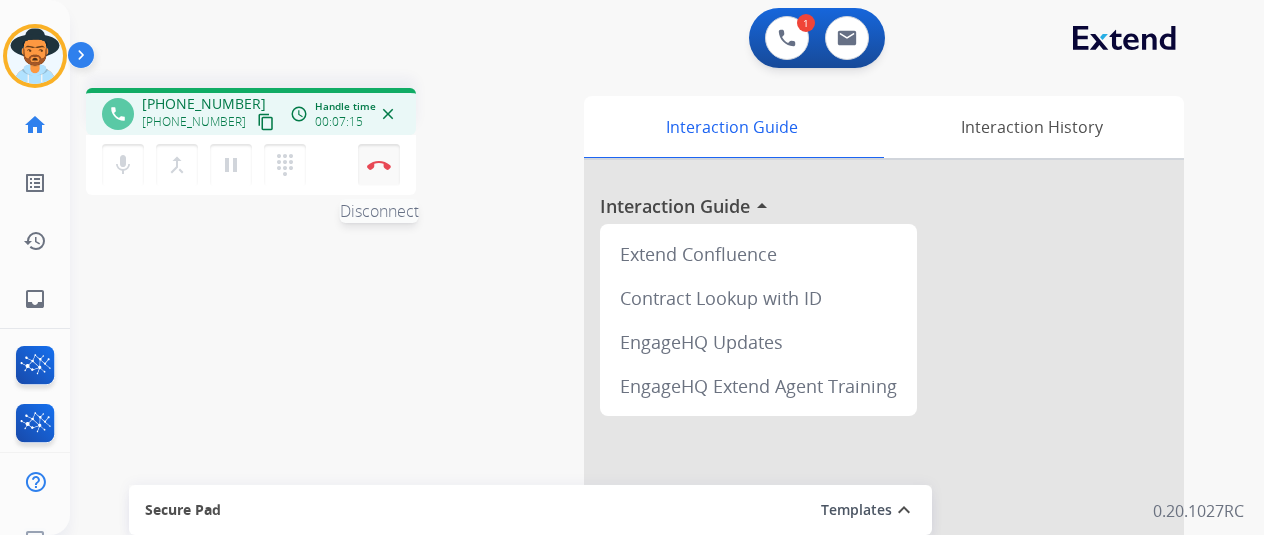 click on "Disconnect" at bounding box center [379, 165] 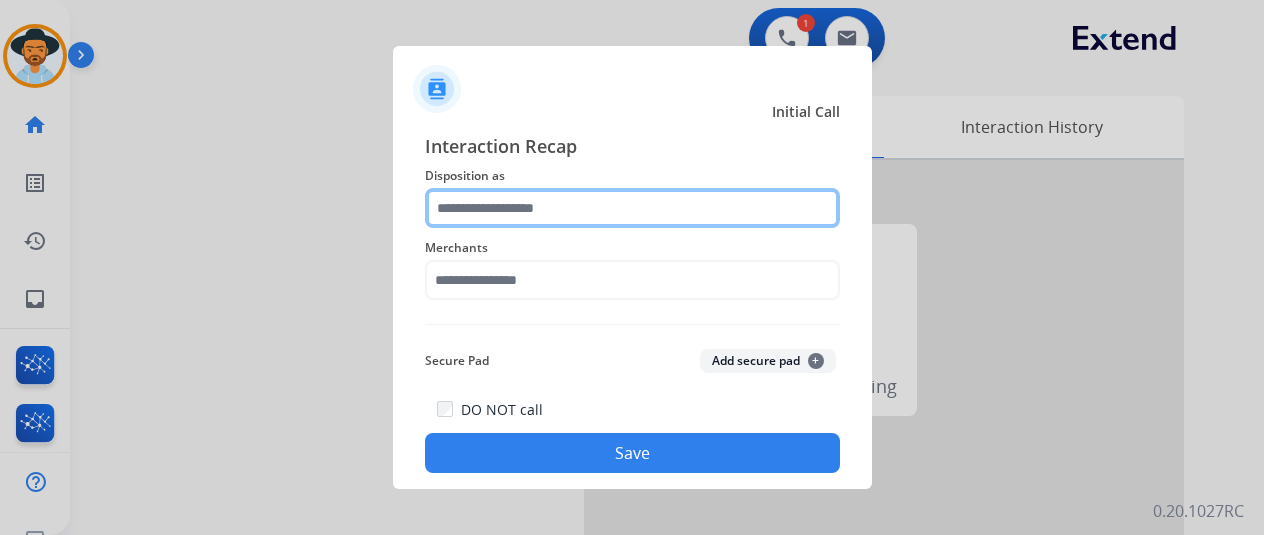 click 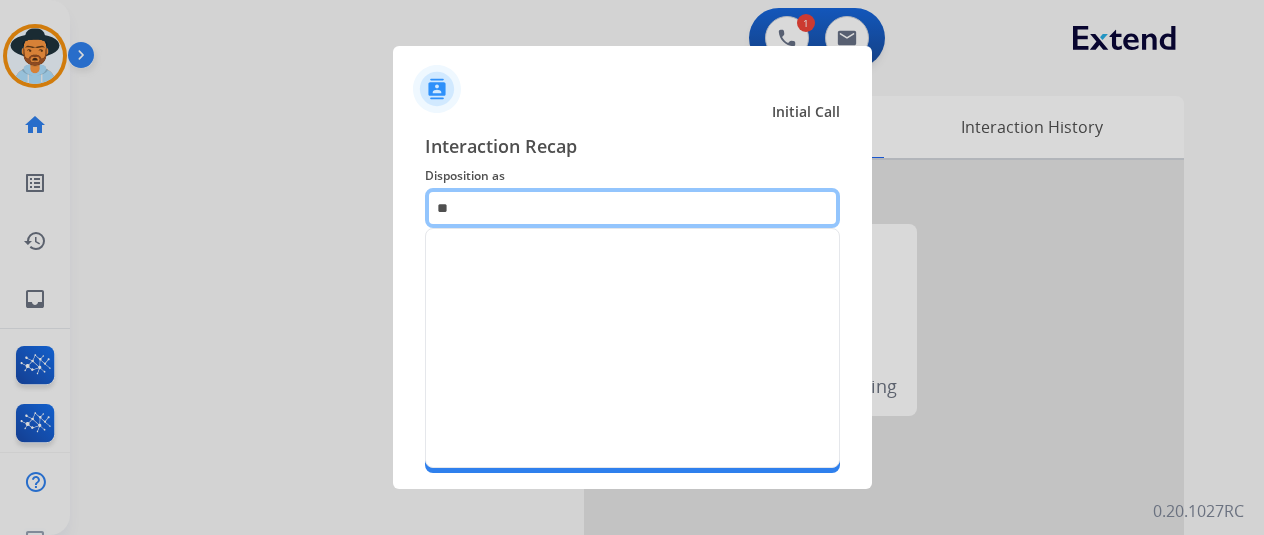 type on "*" 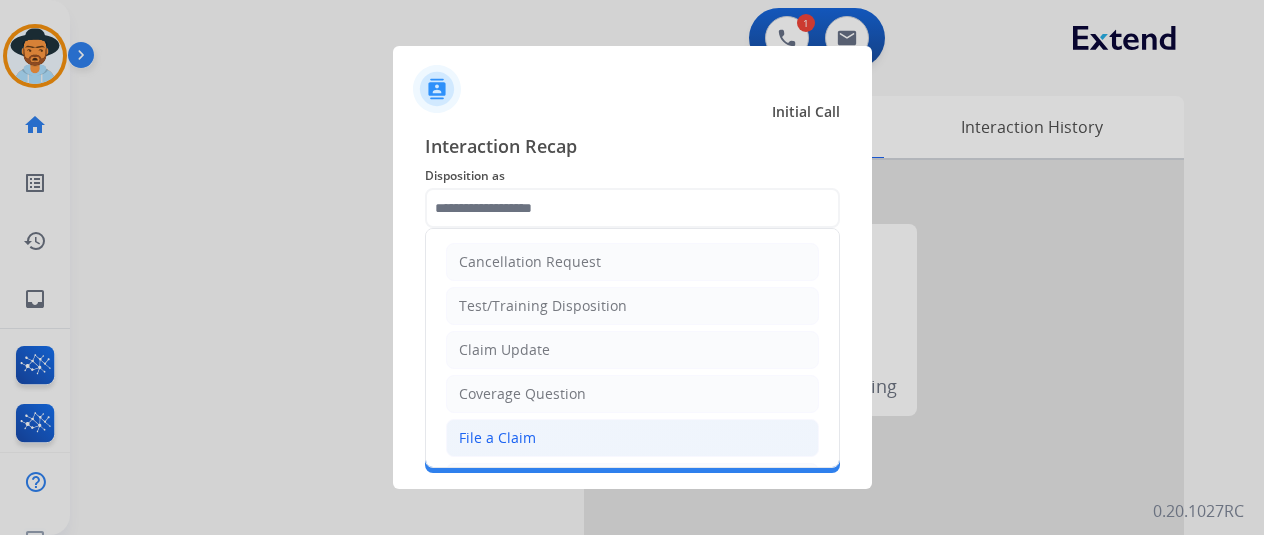 click on "File a Claim" 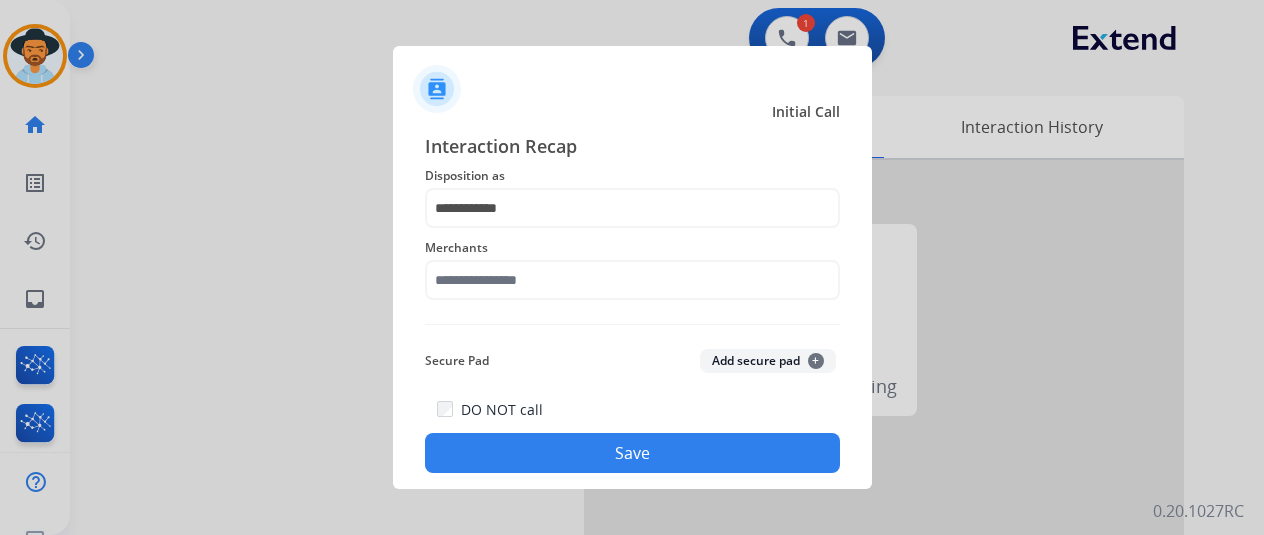 click on "Merchants" 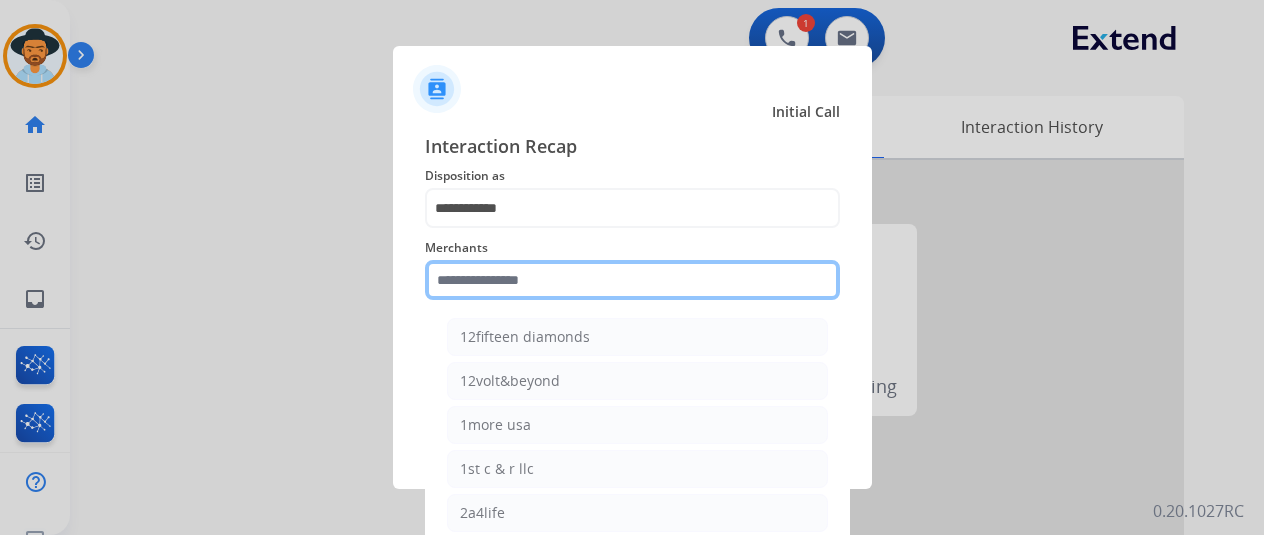 click 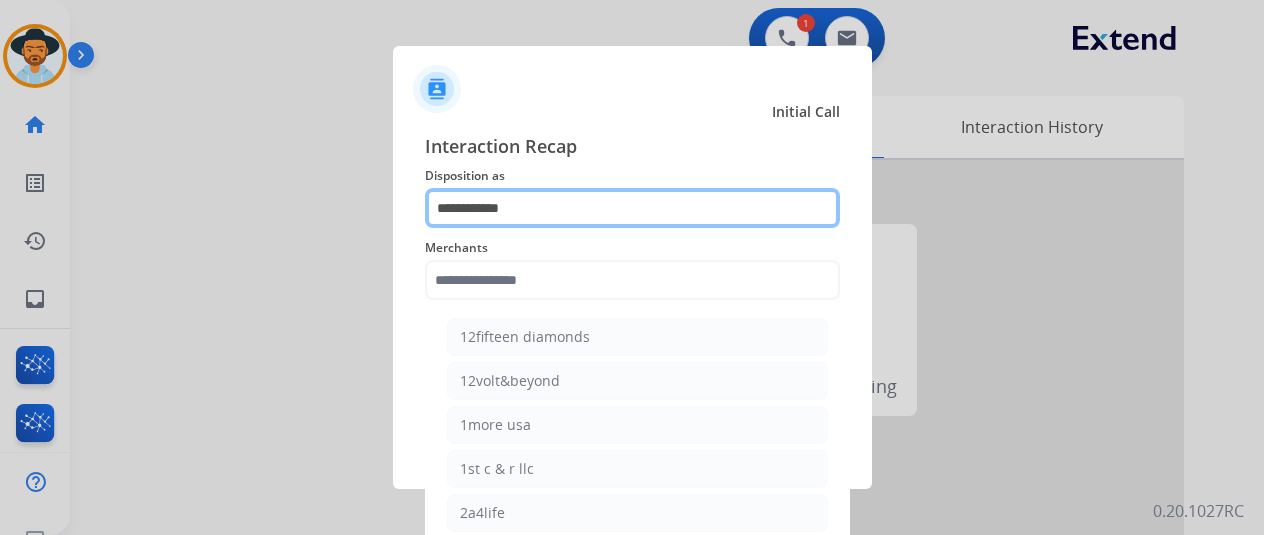 click on "**********" 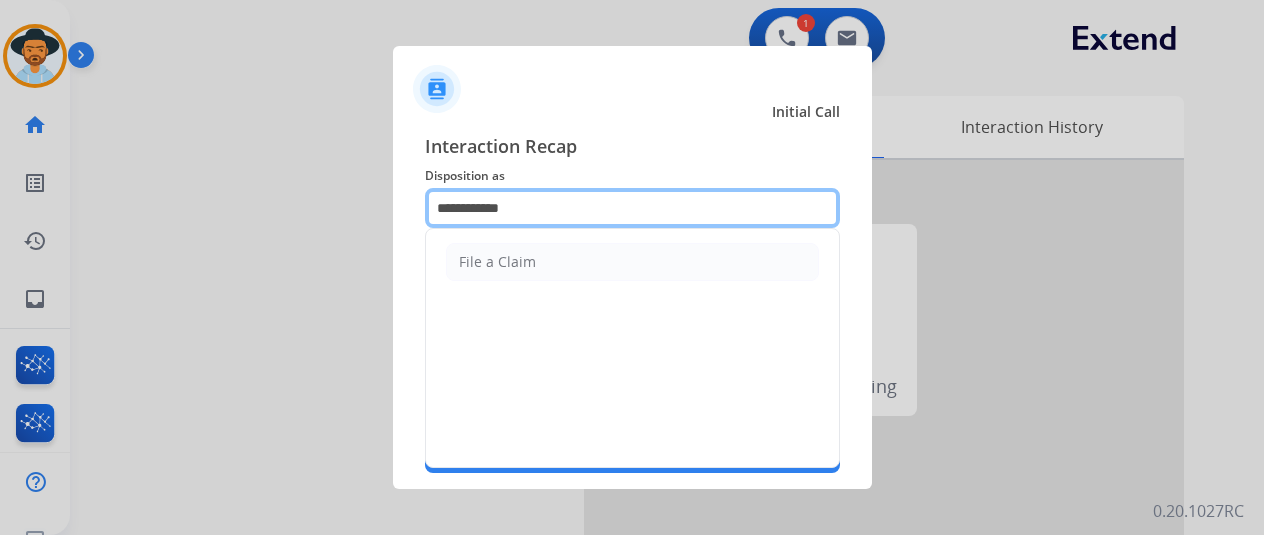 click on "**********" 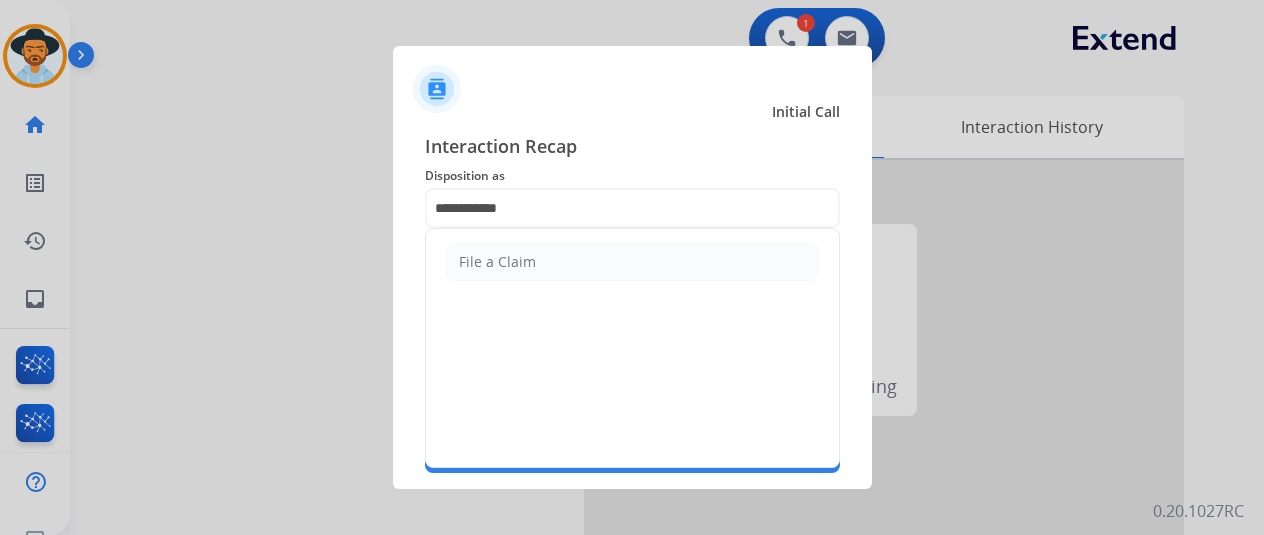 click on "Disposition as" 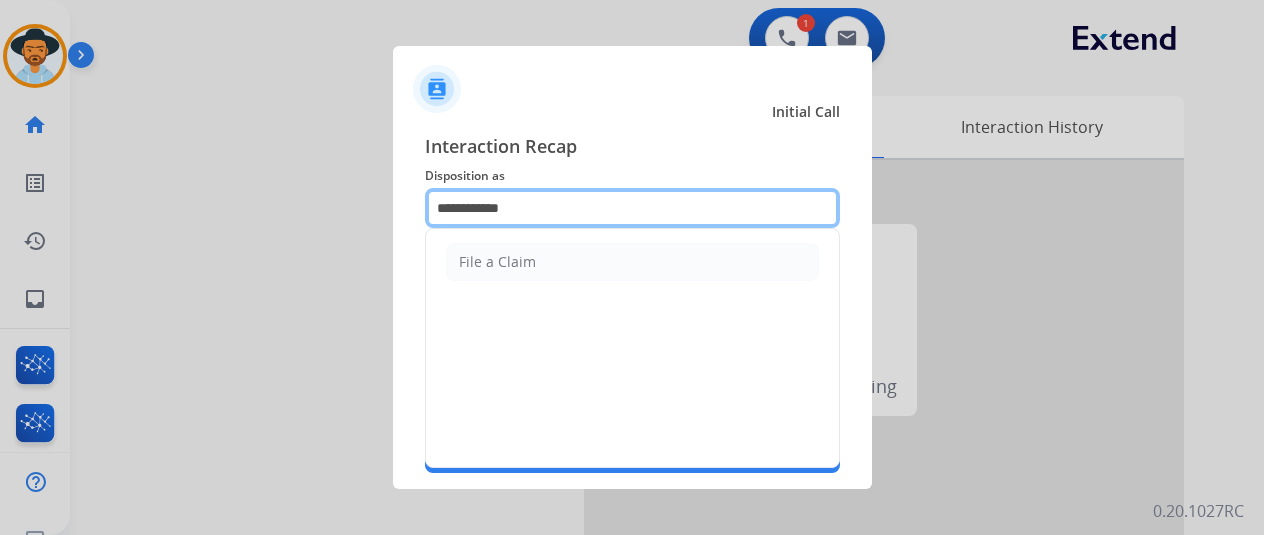 click on "**********" 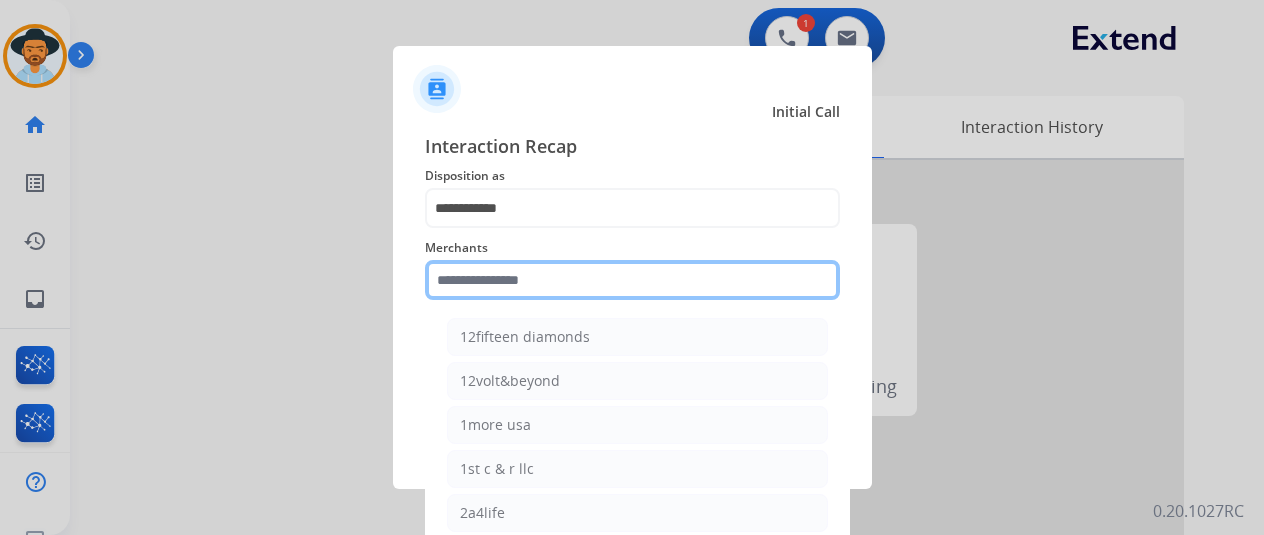 click 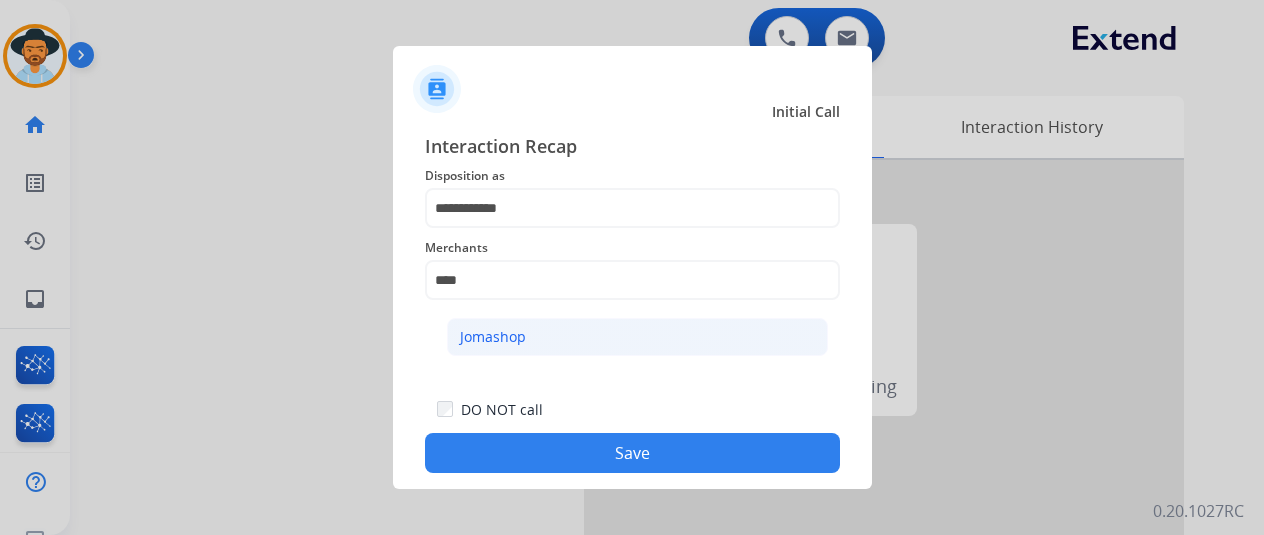 click on "Jomashop" 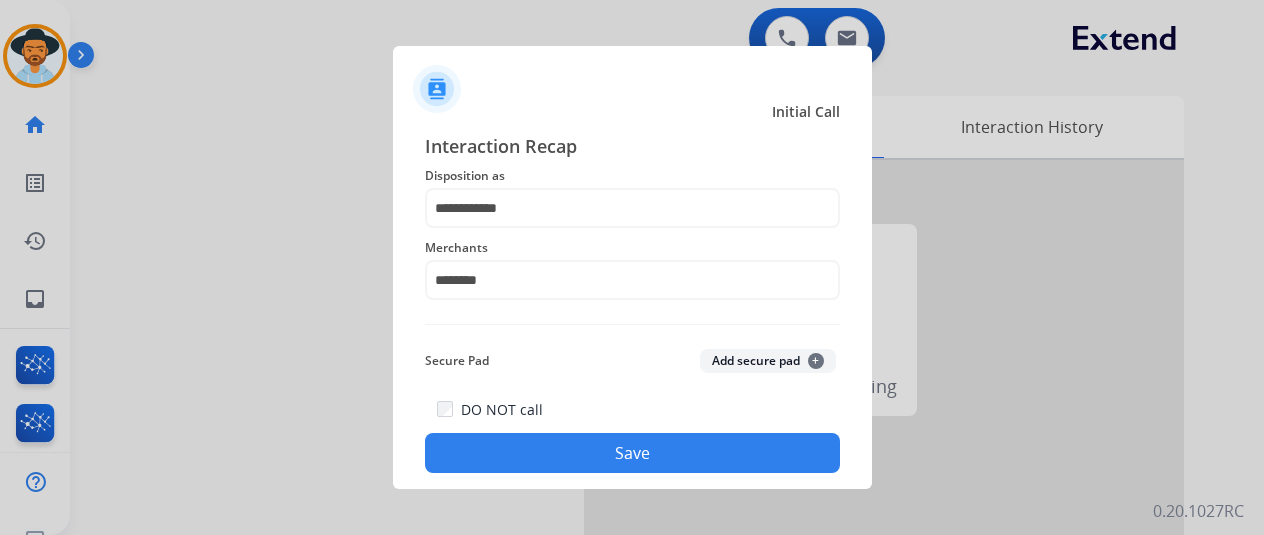 click on "Save" 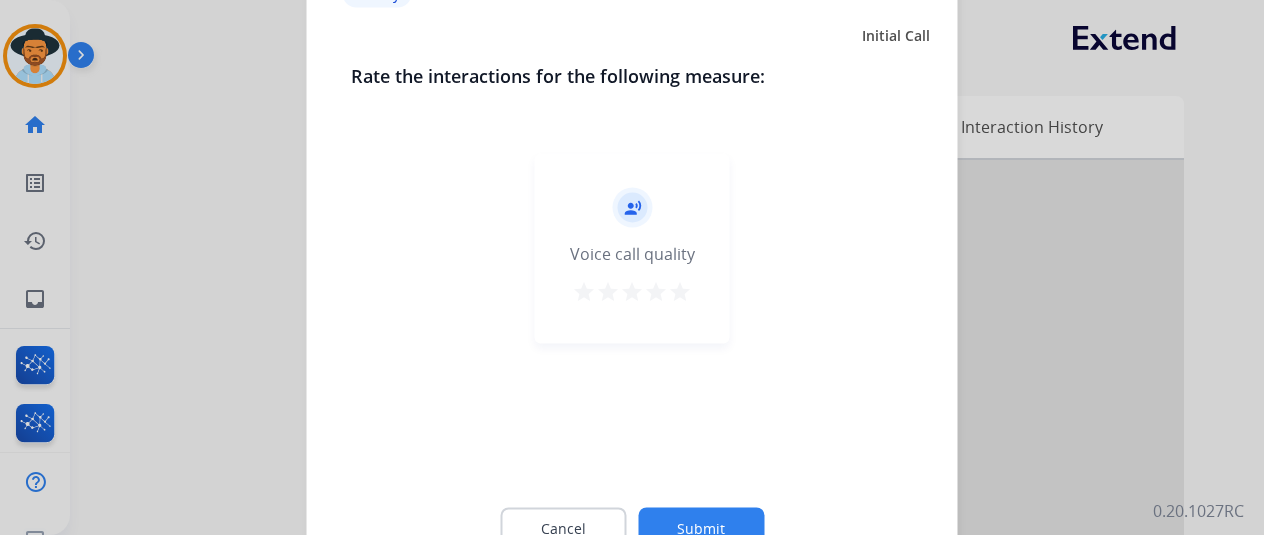 click on "star" at bounding box center (680, 291) 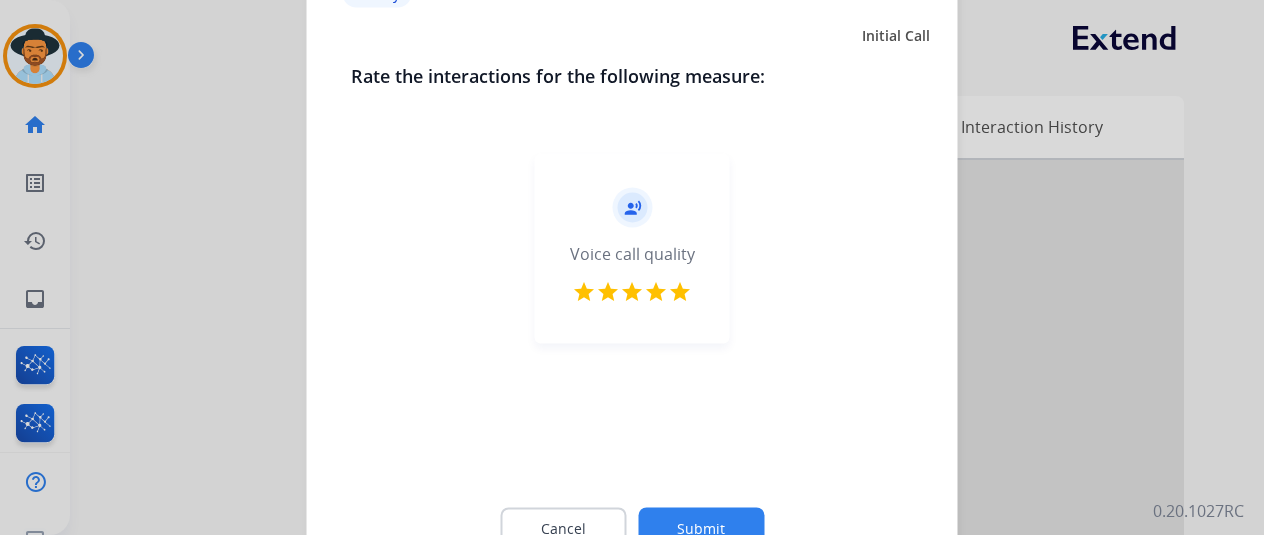 click on "Submit" 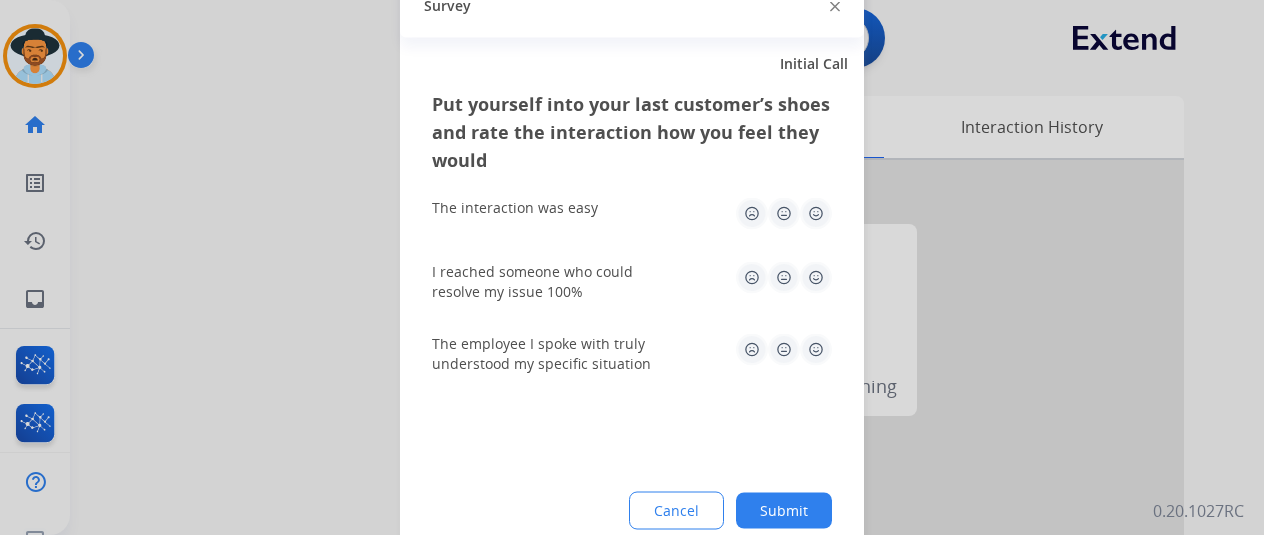 click 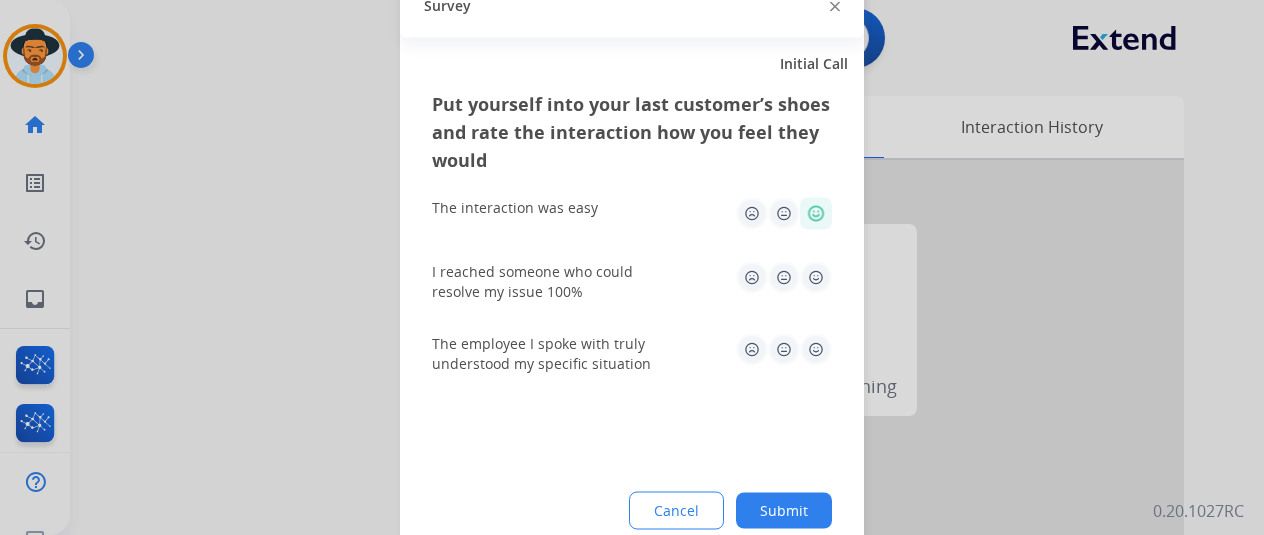 click 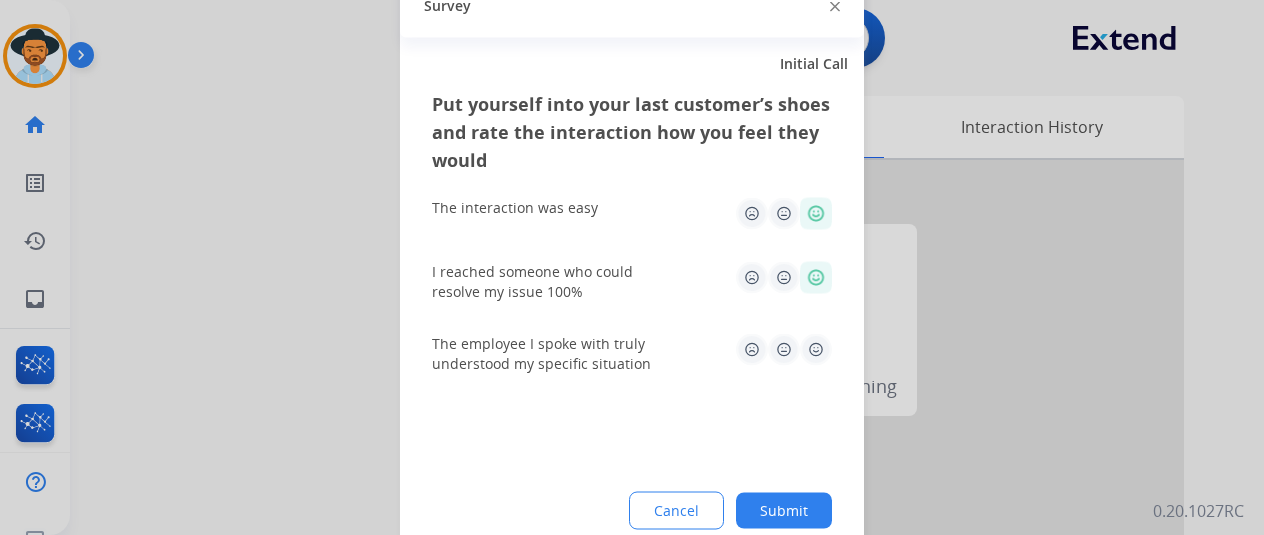 click 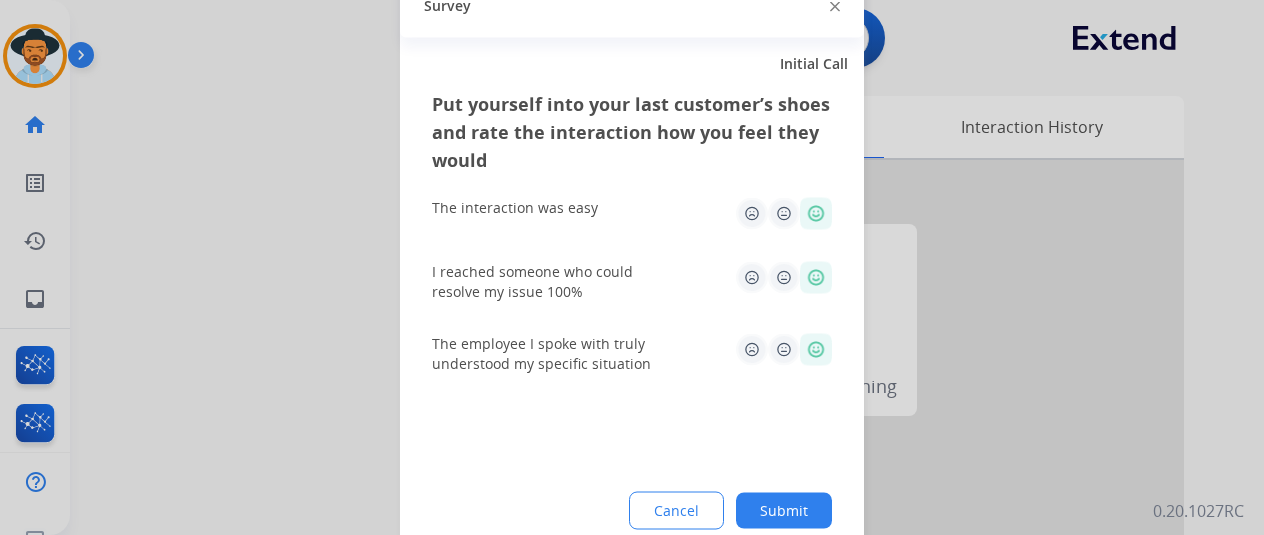 click on "Cancel Submit" 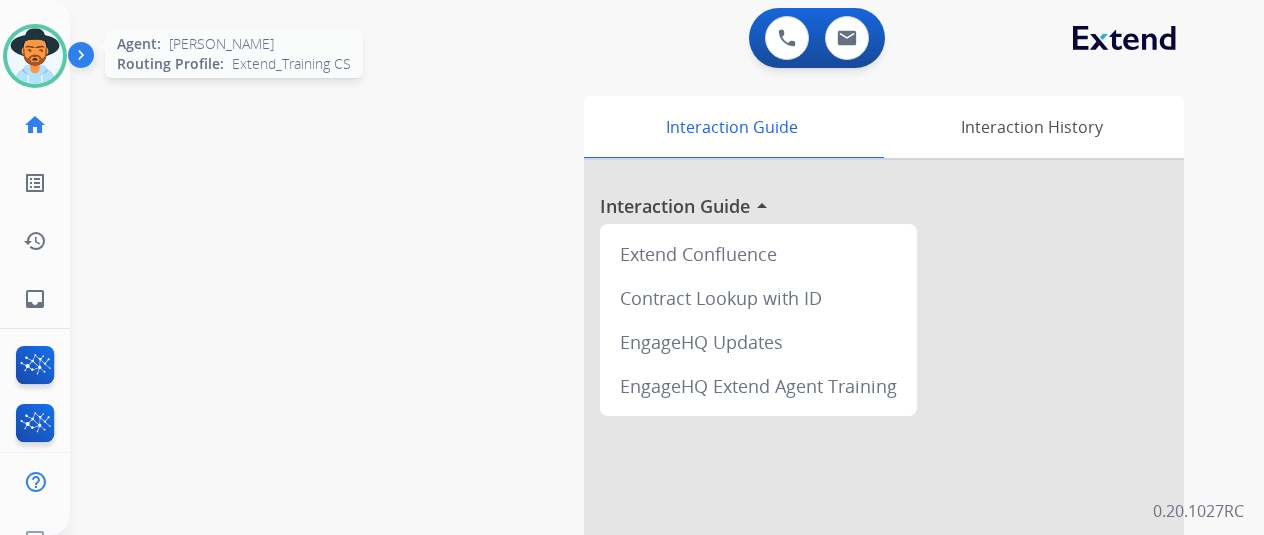 click on "Agent:   Justin  Routing Profile:  Extend_Training CS" 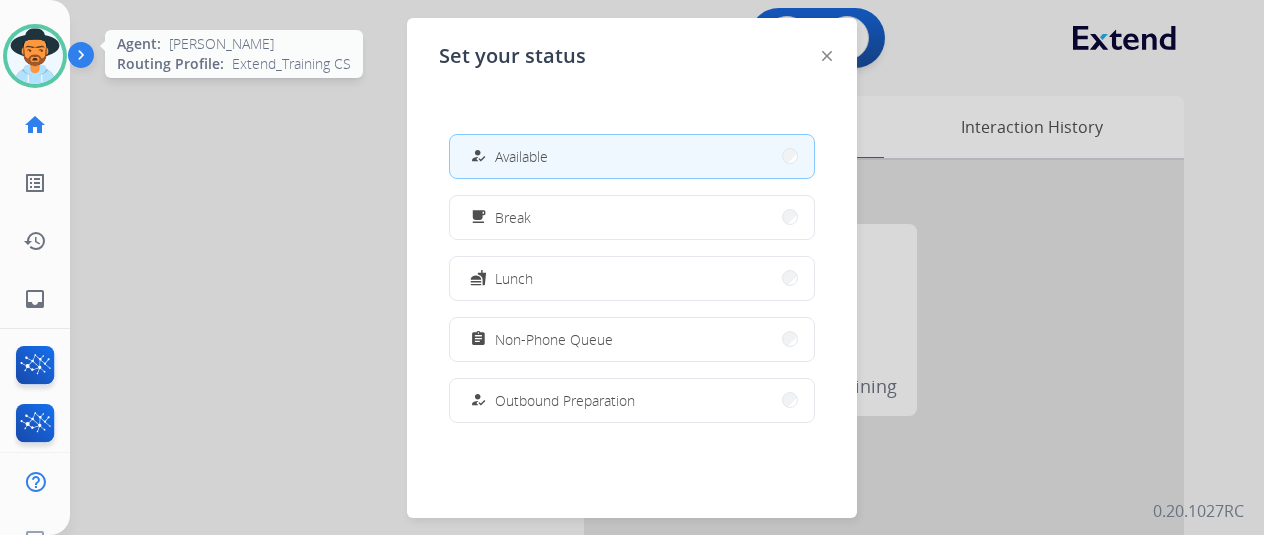 click on "Agent:   Justin  Routing Profile:  Extend_Training CS" 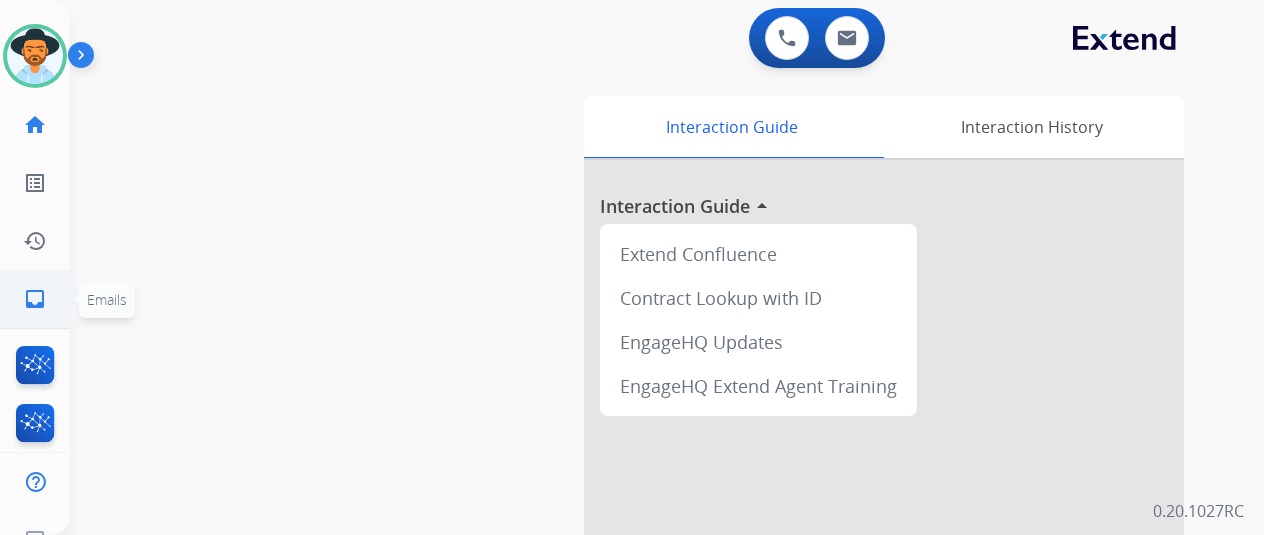 click on "inbox  Emails" 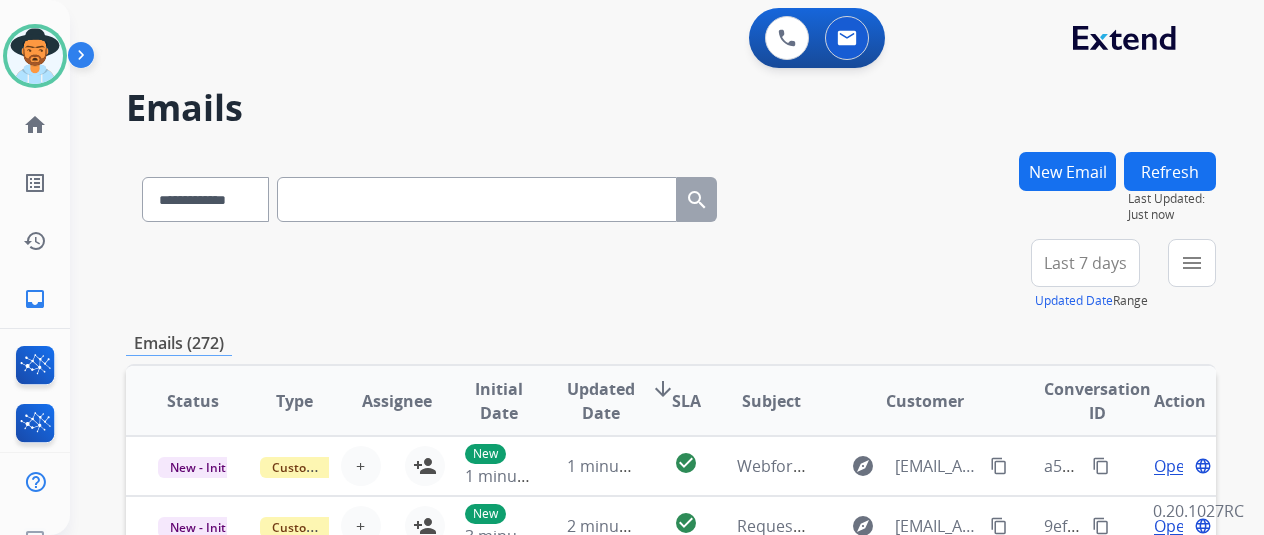 click on "Last 7 days" at bounding box center (1085, 263) 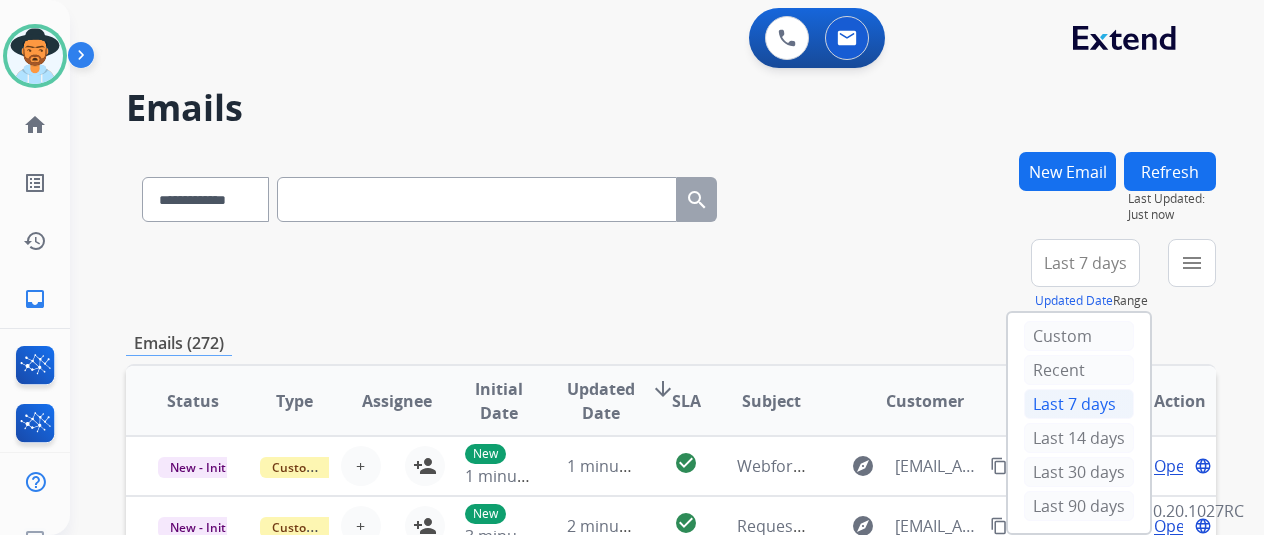 click on "Last 7 days" at bounding box center [1085, 263] 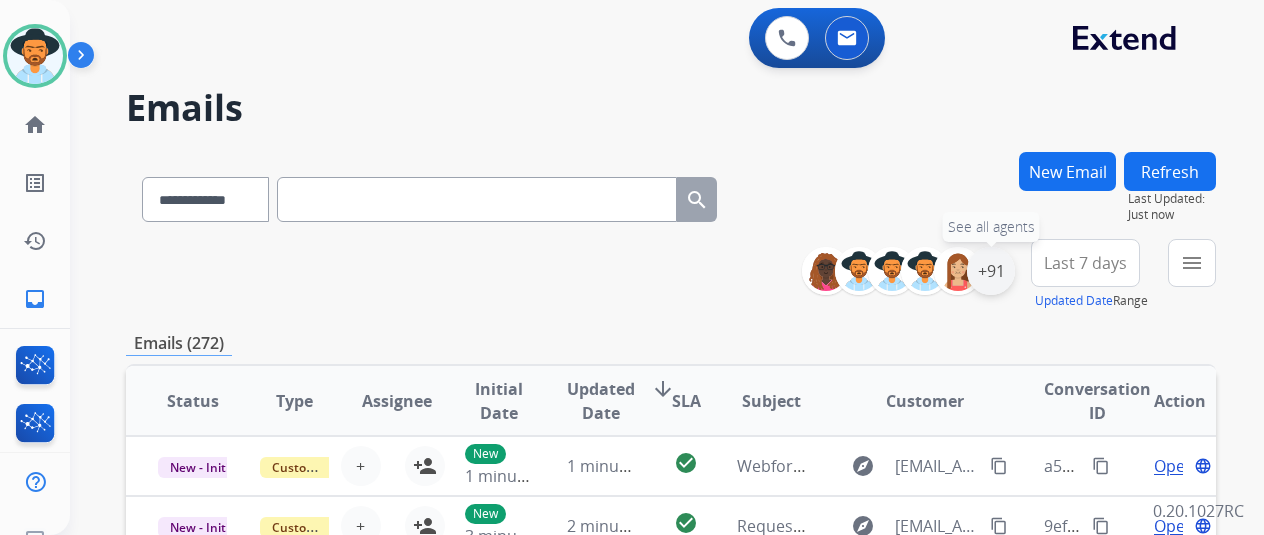 click on "+91" at bounding box center [991, 271] 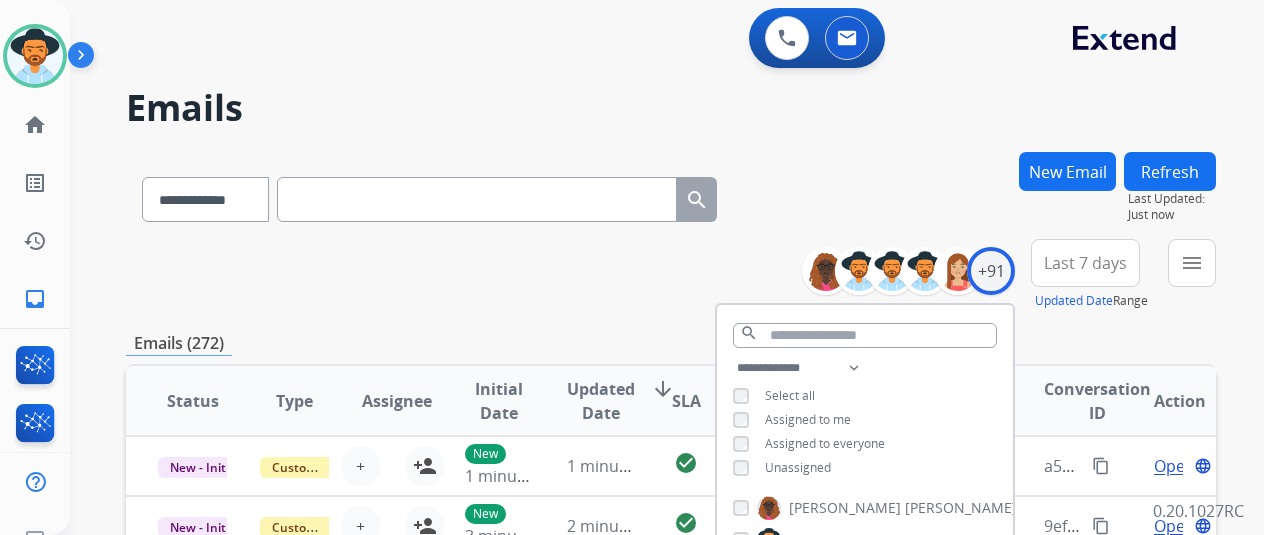 click on "Unassigned" at bounding box center [798, 467] 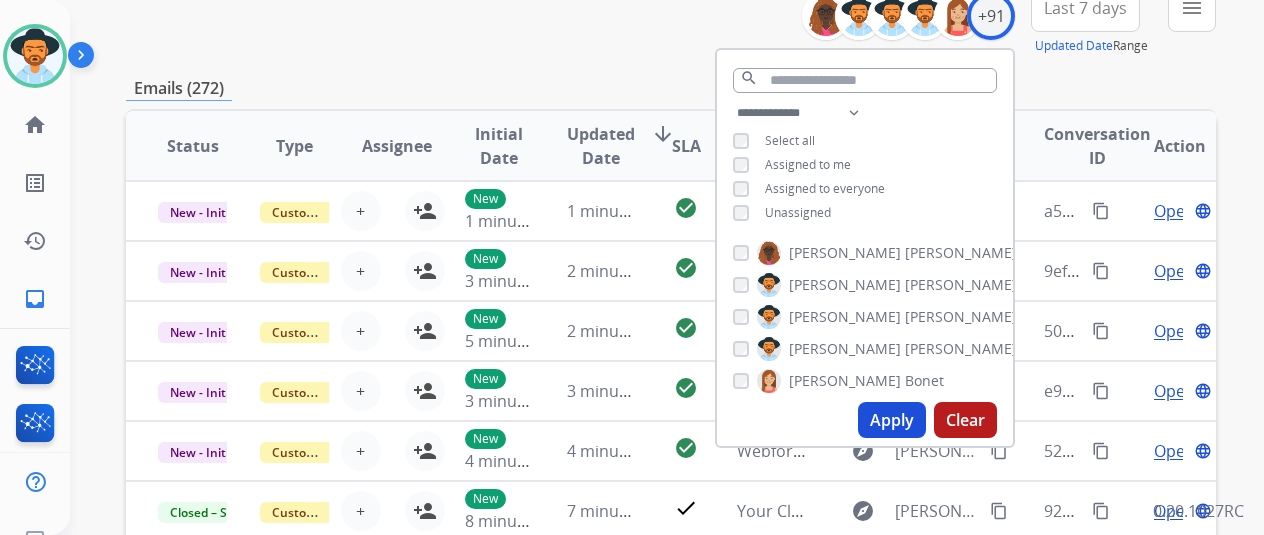 scroll, scrollTop: 586, scrollLeft: 0, axis: vertical 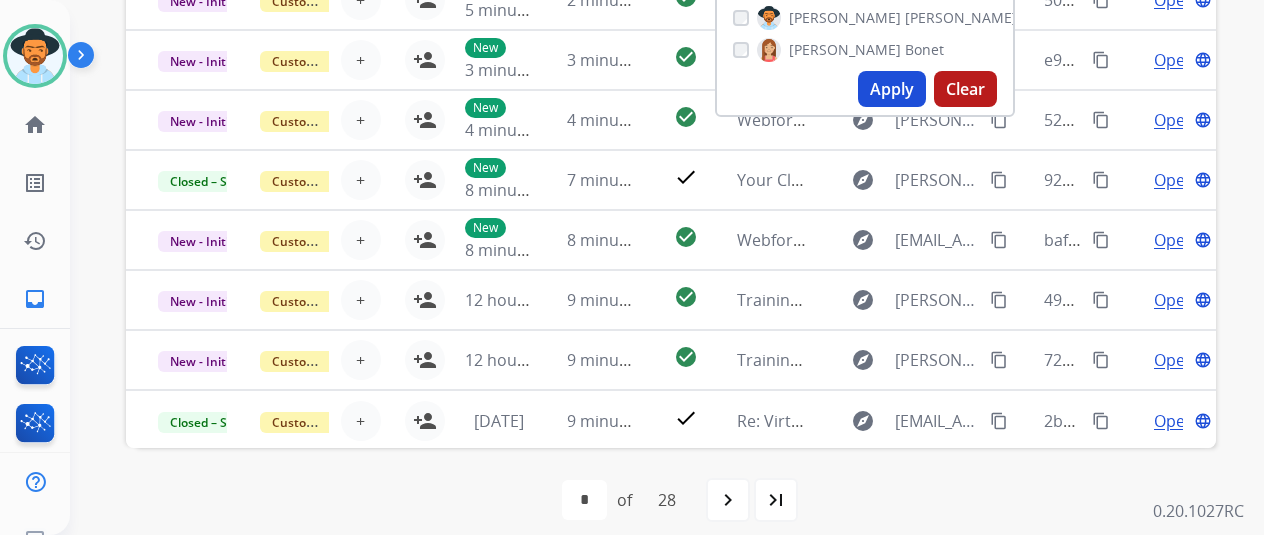 click on "Apply" at bounding box center [892, 89] 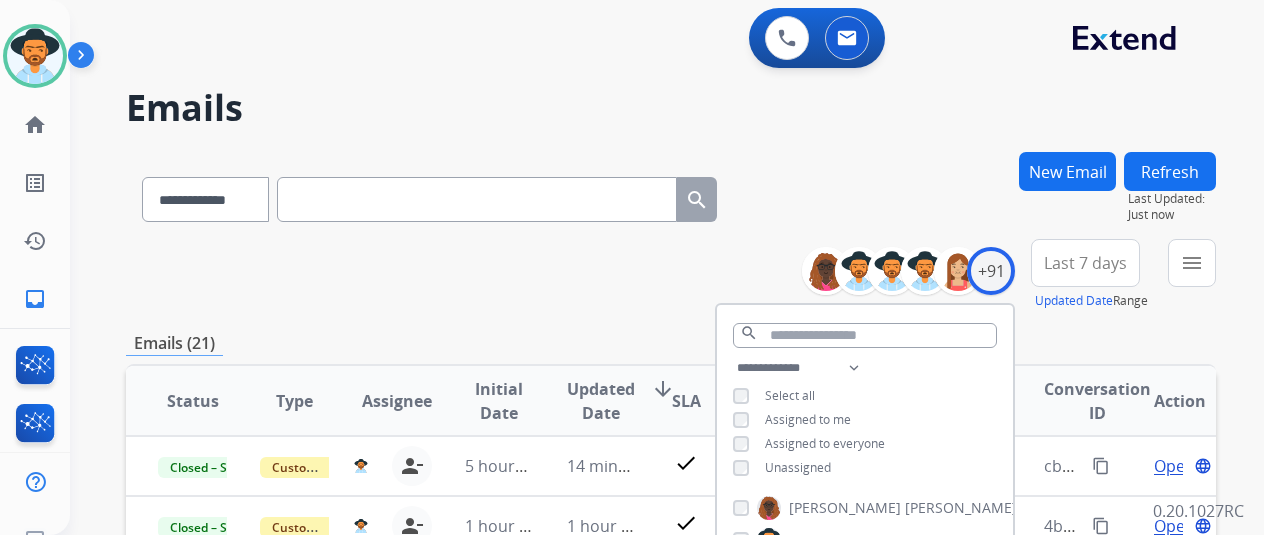 click on "**********" at bounding box center [671, 275] 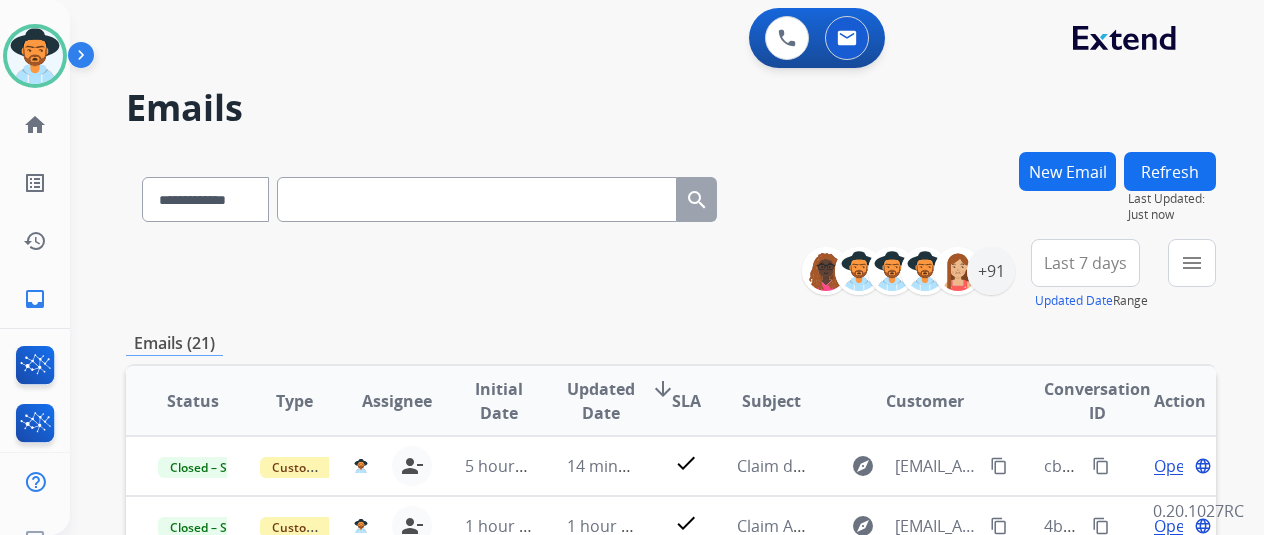 scroll, scrollTop: 500, scrollLeft: 0, axis: vertical 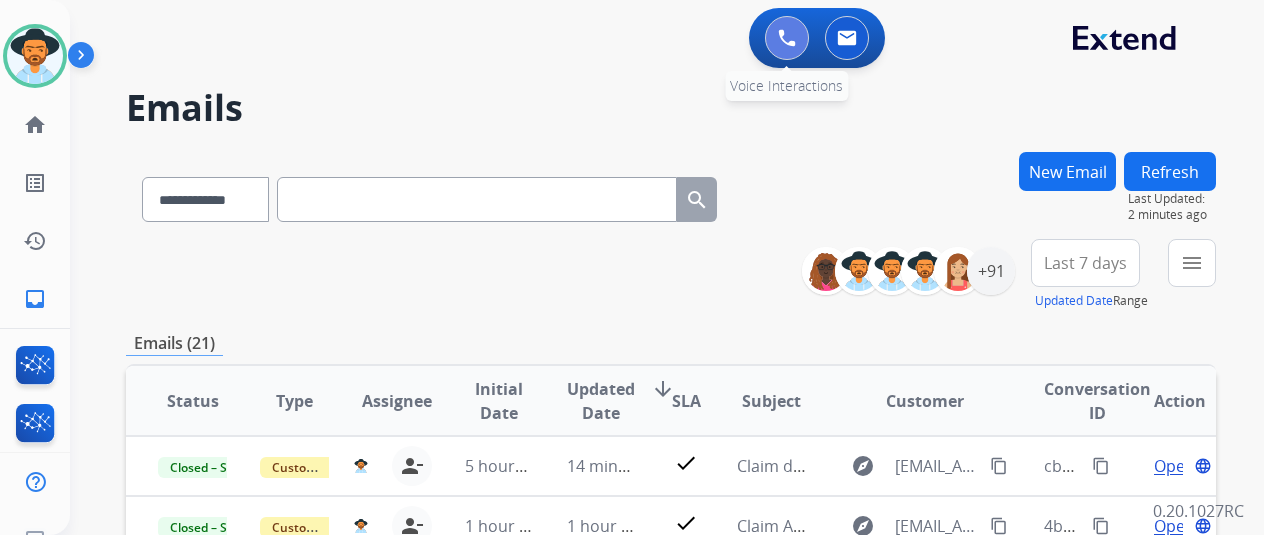 click at bounding box center [787, 38] 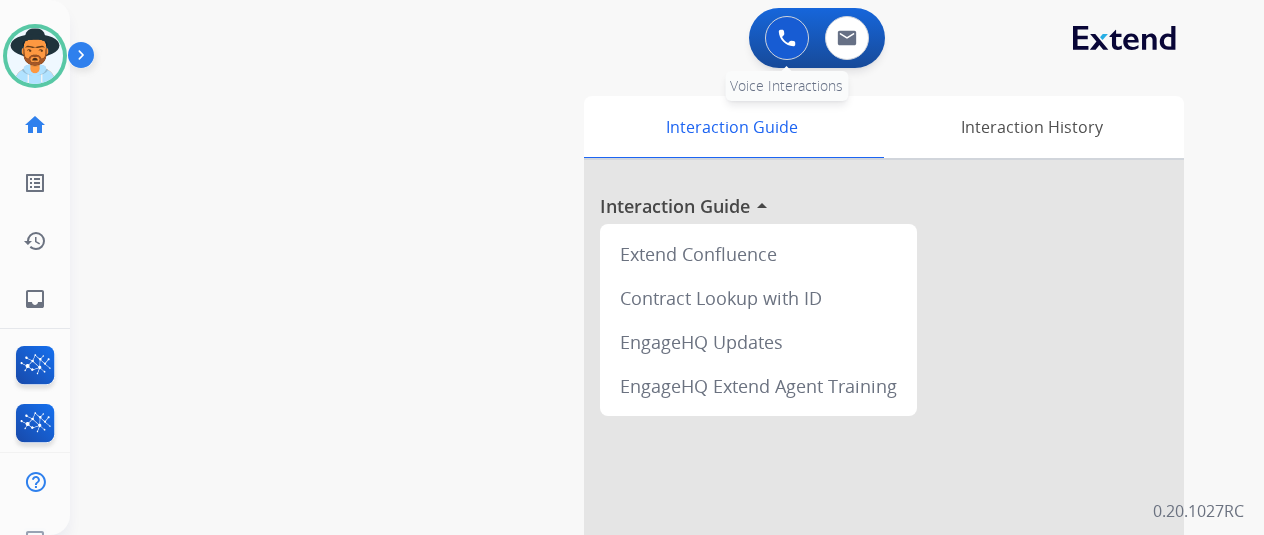 click at bounding box center (787, 38) 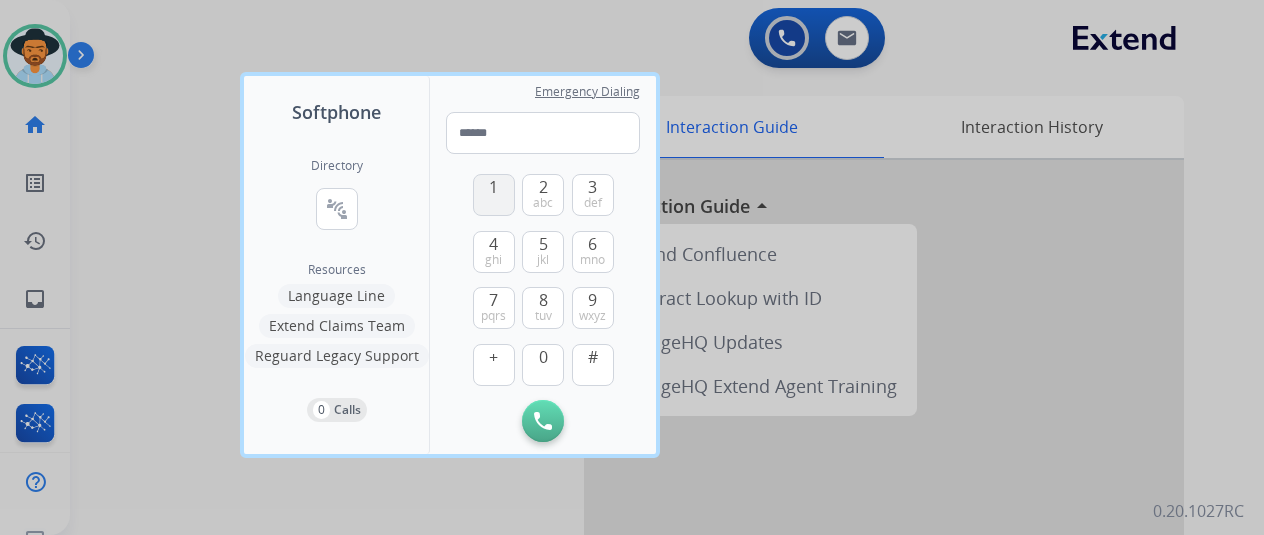 click on "1" at bounding box center (494, 195) 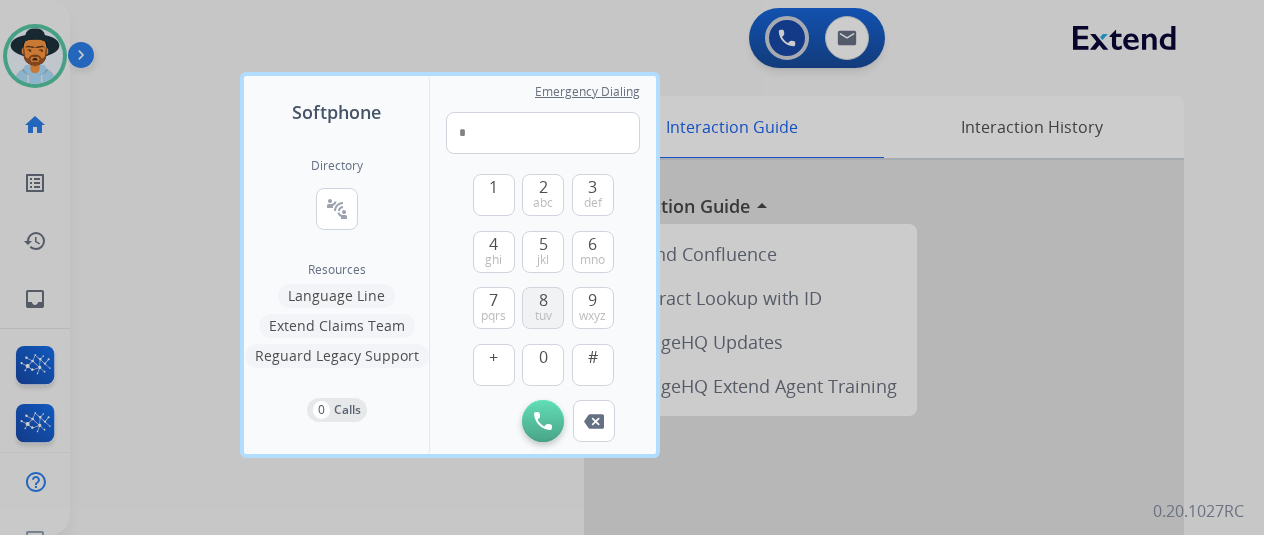 click on "8" at bounding box center (543, 300) 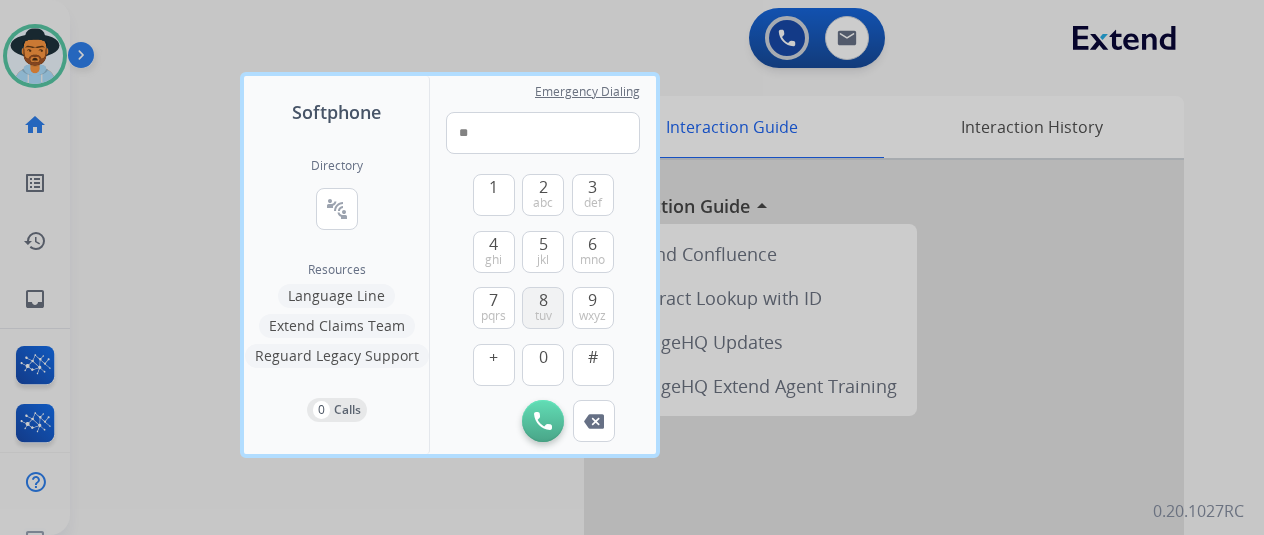 click on "8" at bounding box center [543, 300] 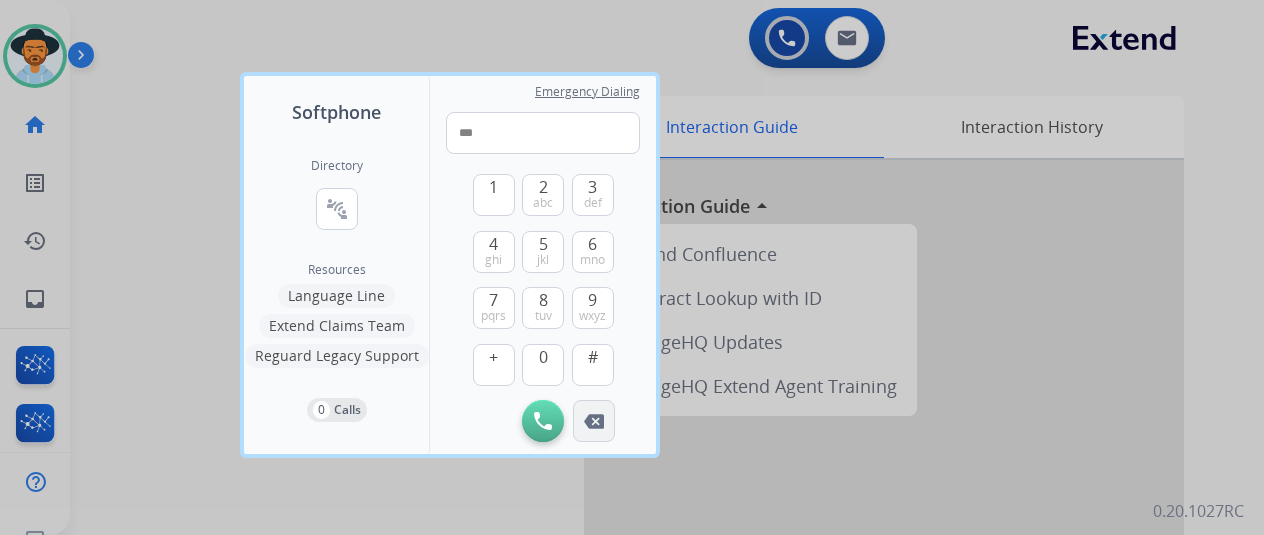 click on "Remove Number" at bounding box center [594, 421] 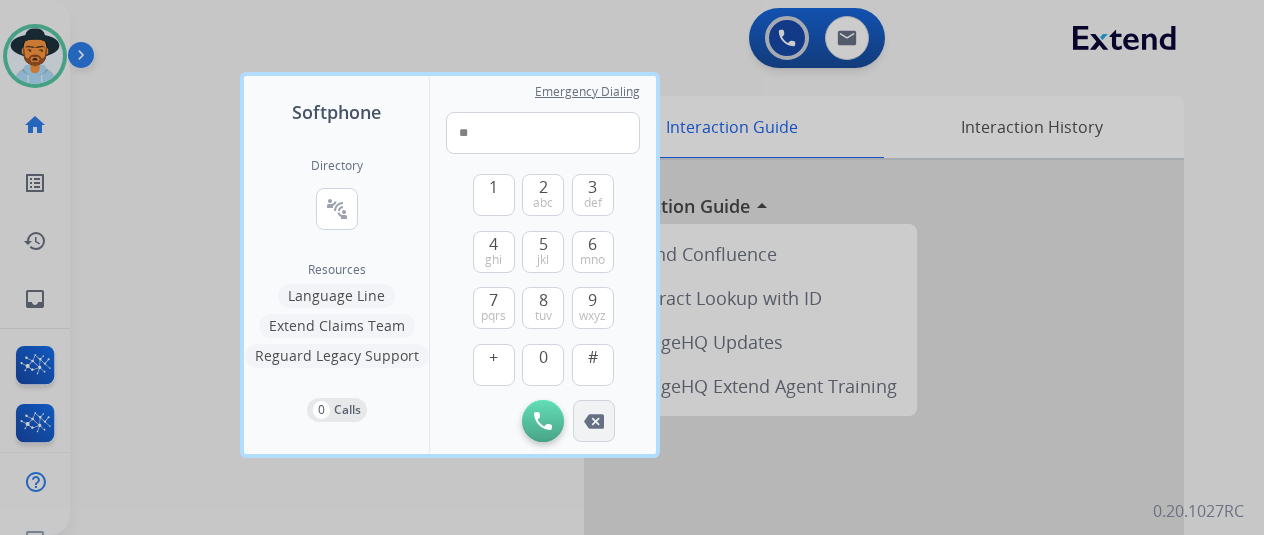 click on "Remove Number" at bounding box center (594, 421) 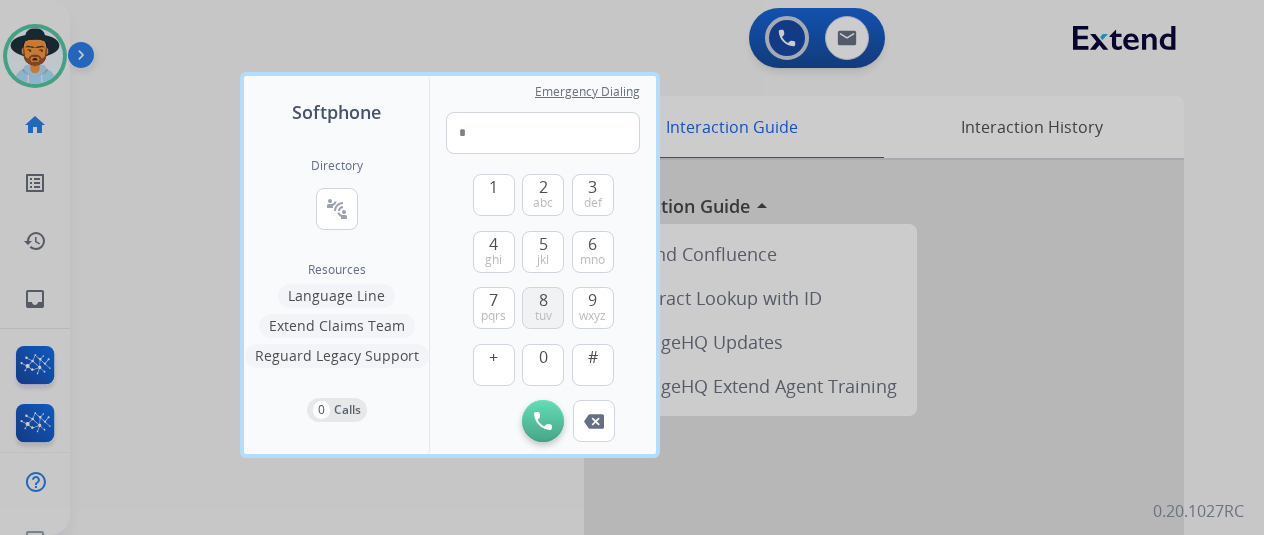 click on "tuv" at bounding box center [543, 316] 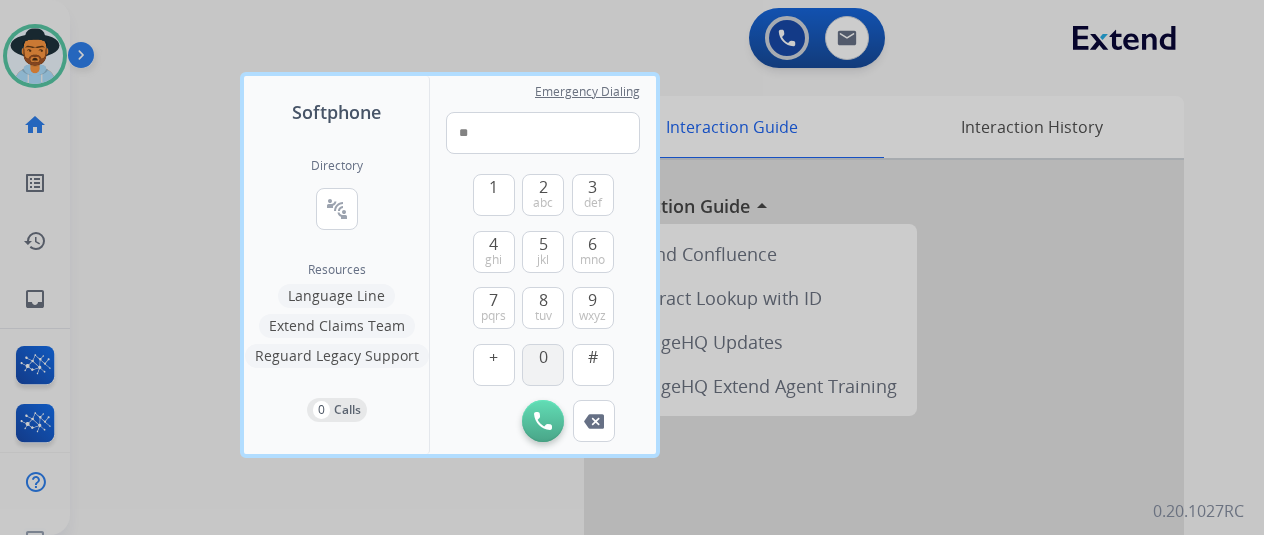 click on "0" at bounding box center (543, 357) 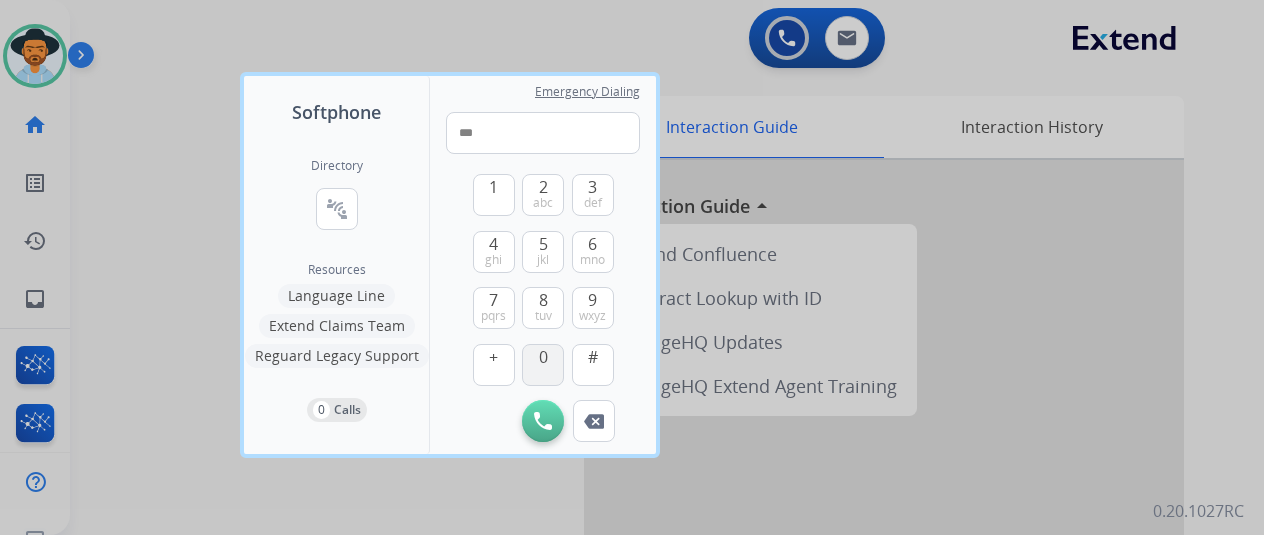 click on "0" at bounding box center (543, 357) 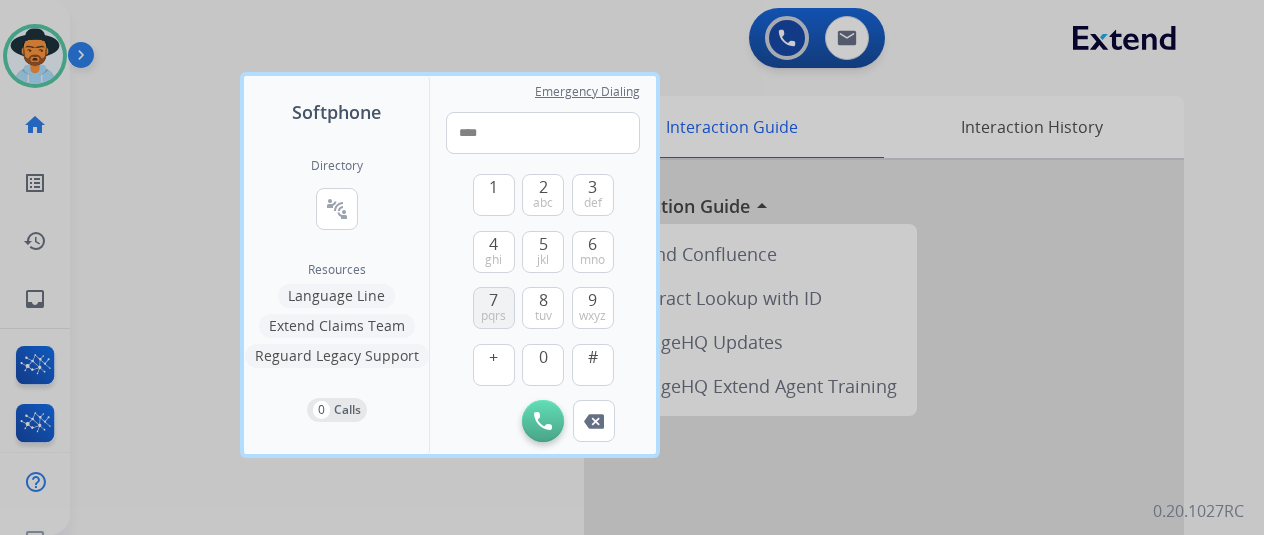 click on "7 pqrs" at bounding box center [494, 308] 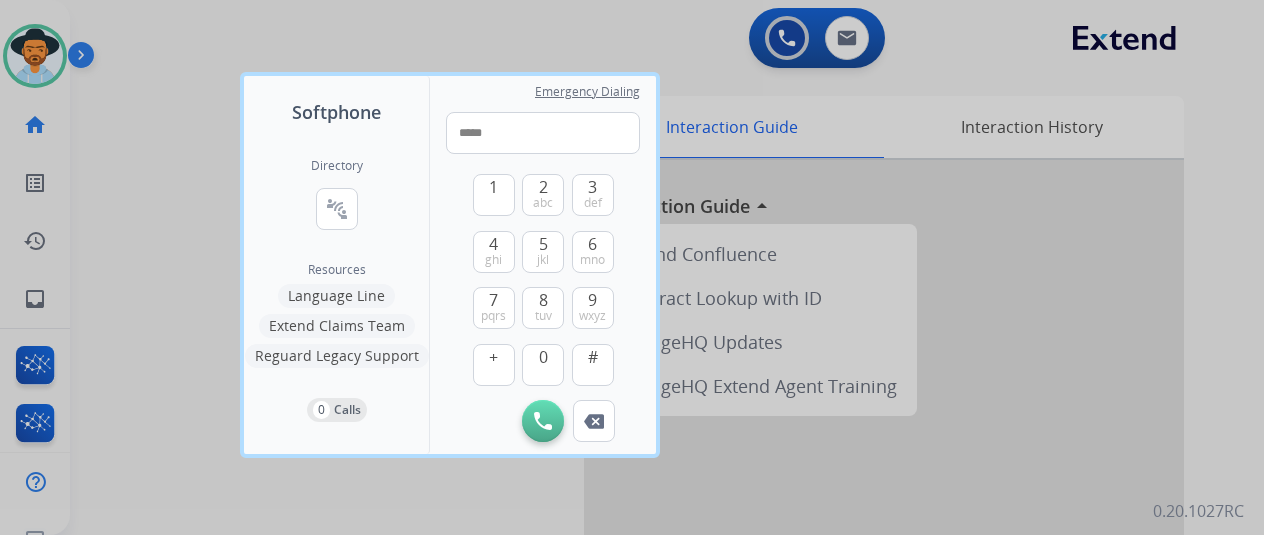 click on "1 2 abc 3 def 4 ghi 5 jkl 6 mno 7 pqrs 8 tuv 9 wxyz + 0 #" at bounding box center [543, 277] 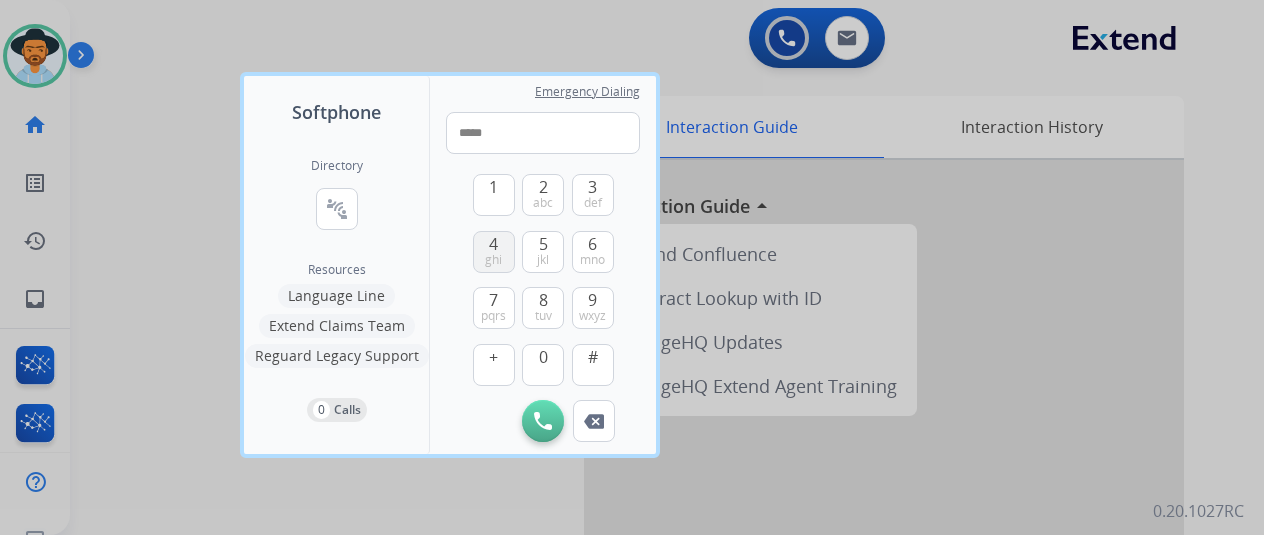 click on "4 ghi" at bounding box center [494, 252] 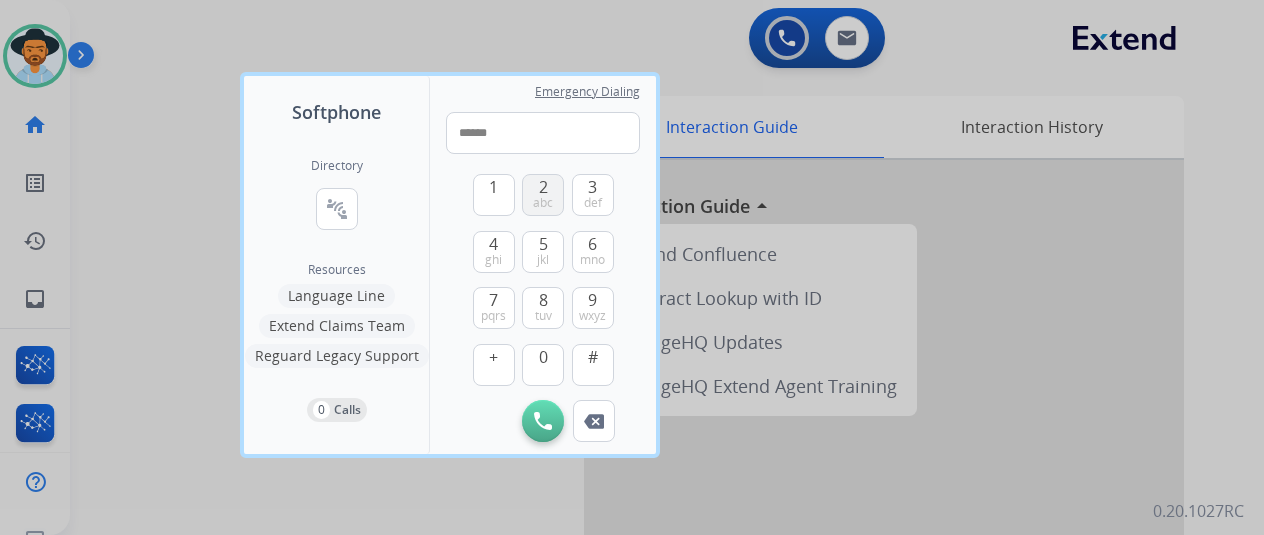click on "abc" at bounding box center [543, 203] 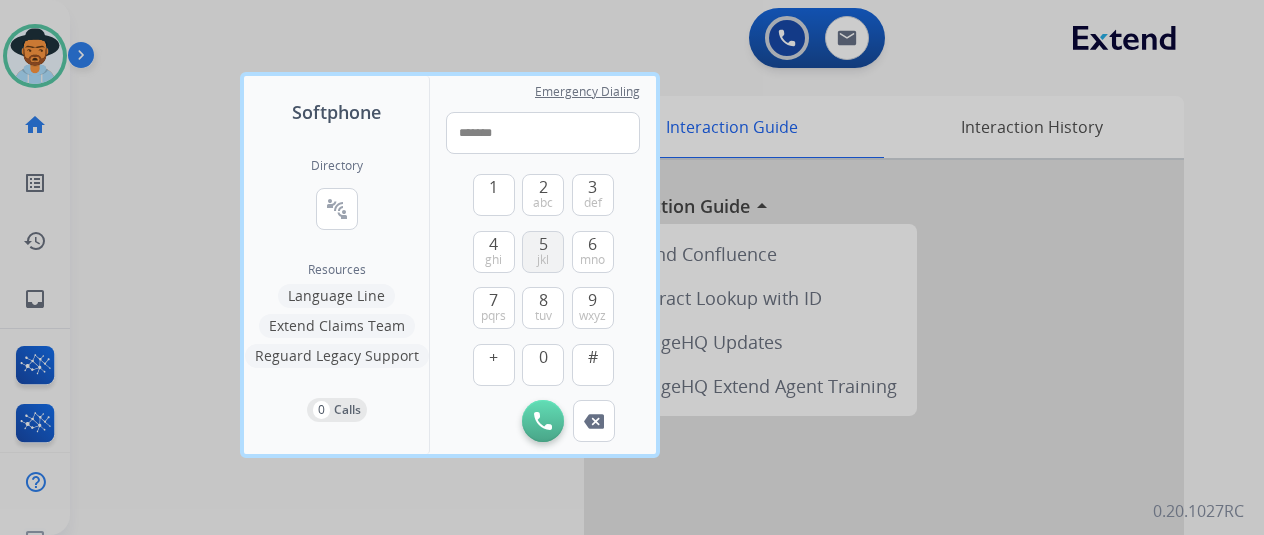 click on "5 jkl" at bounding box center [543, 252] 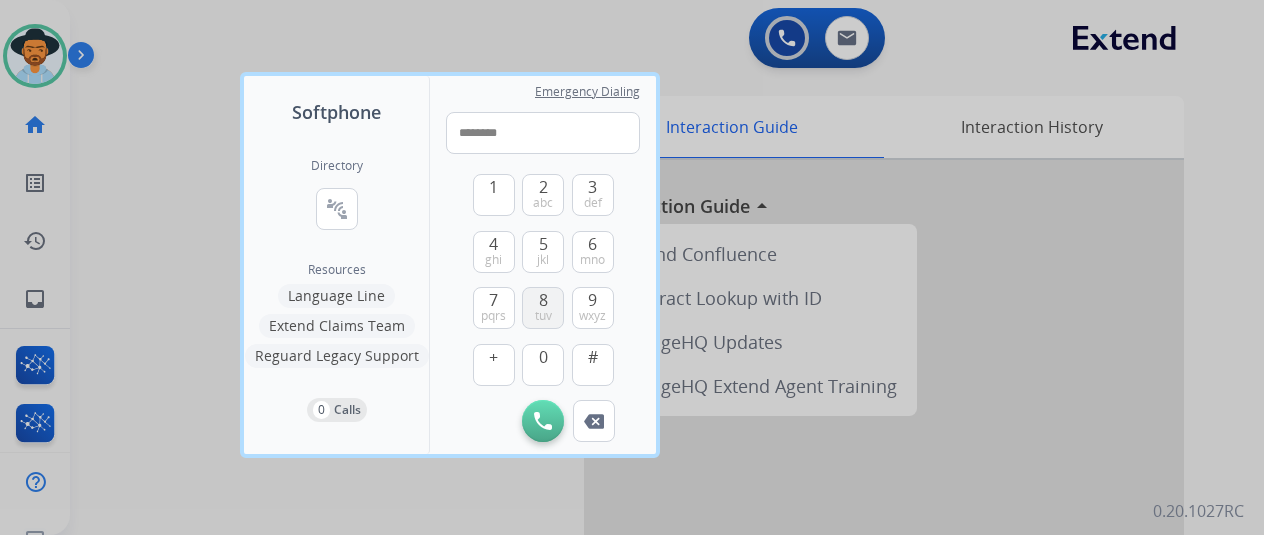 click on "8" at bounding box center (543, 300) 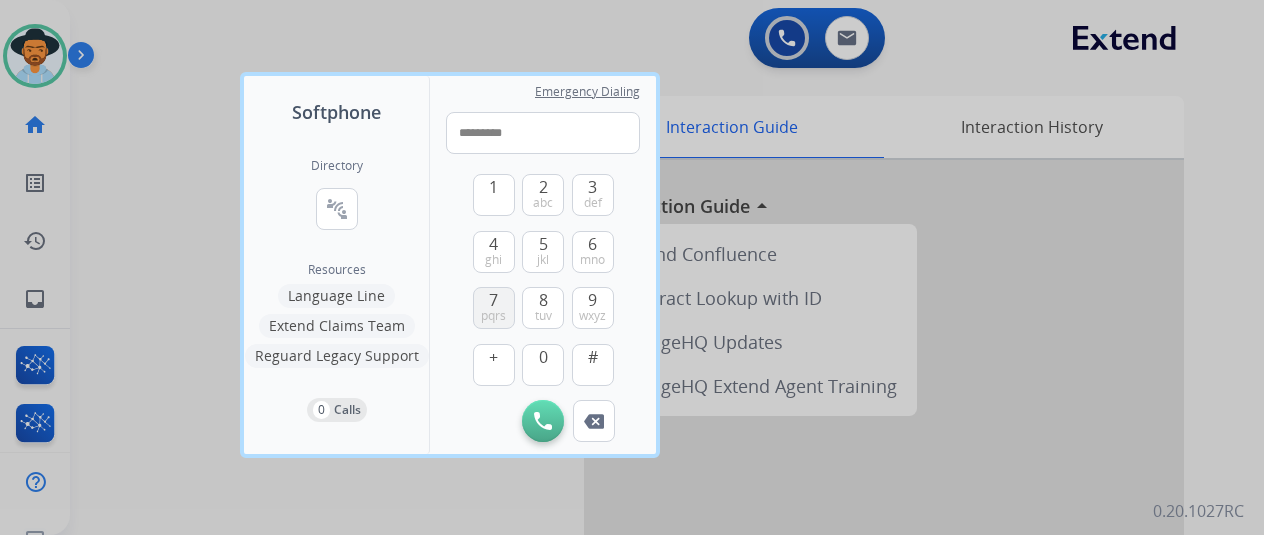 click on "7" at bounding box center [493, 300] 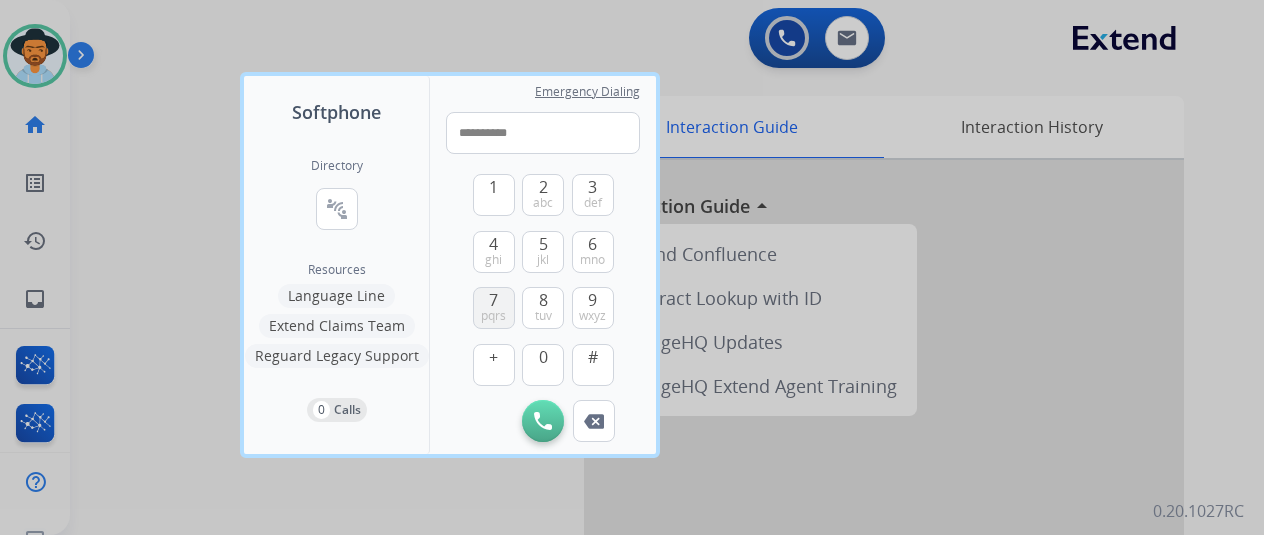 click on "7" at bounding box center [493, 300] 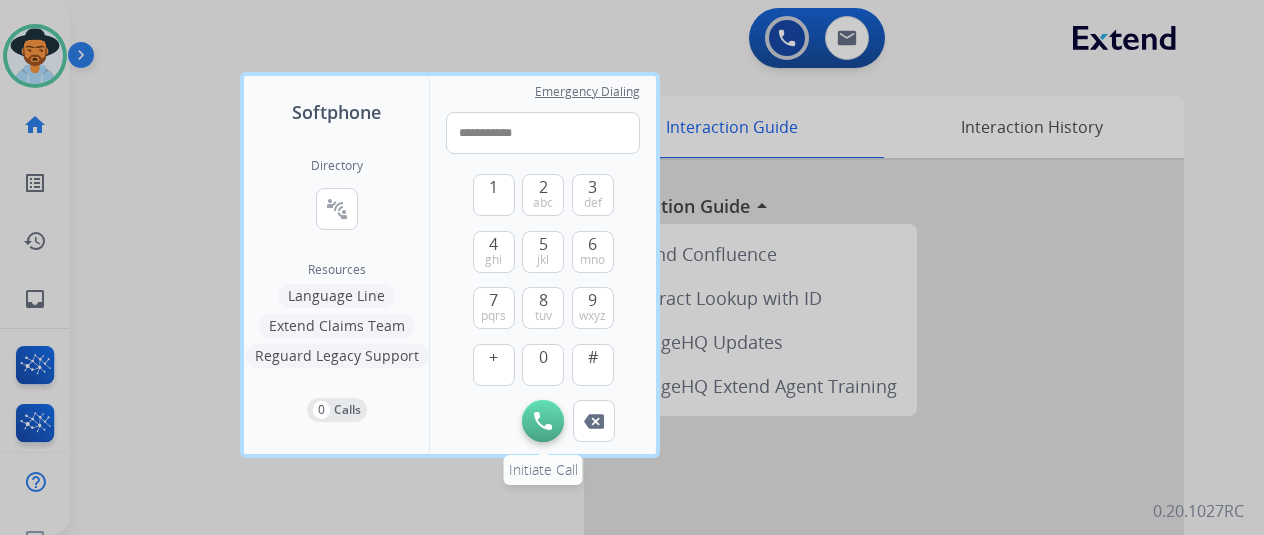 click on "Initiate Call" at bounding box center (543, 421) 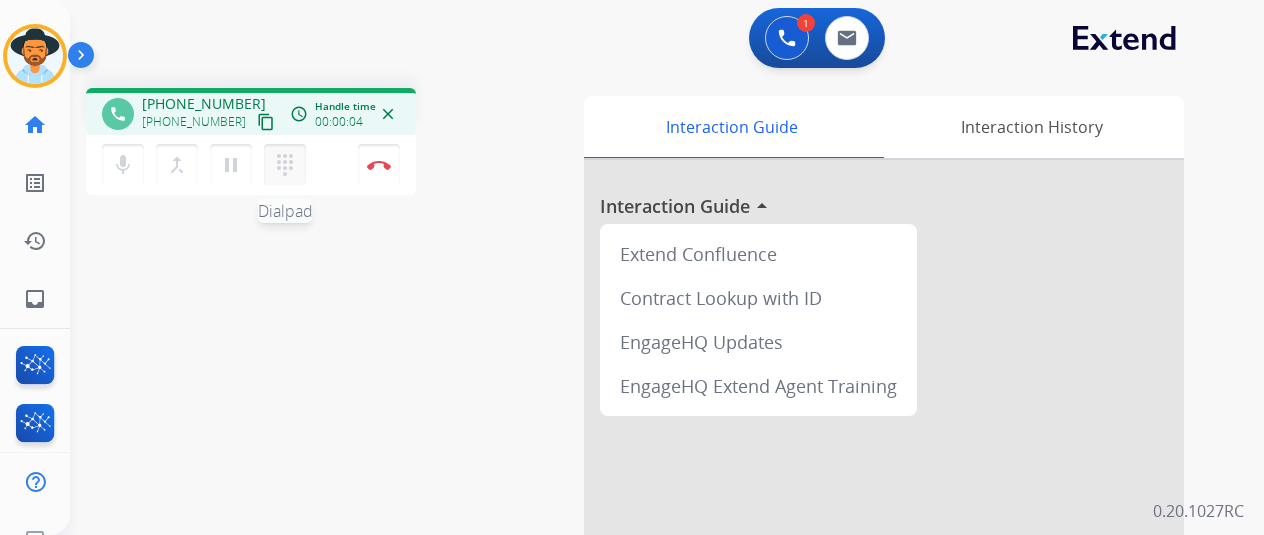click on "dialpad" at bounding box center (285, 165) 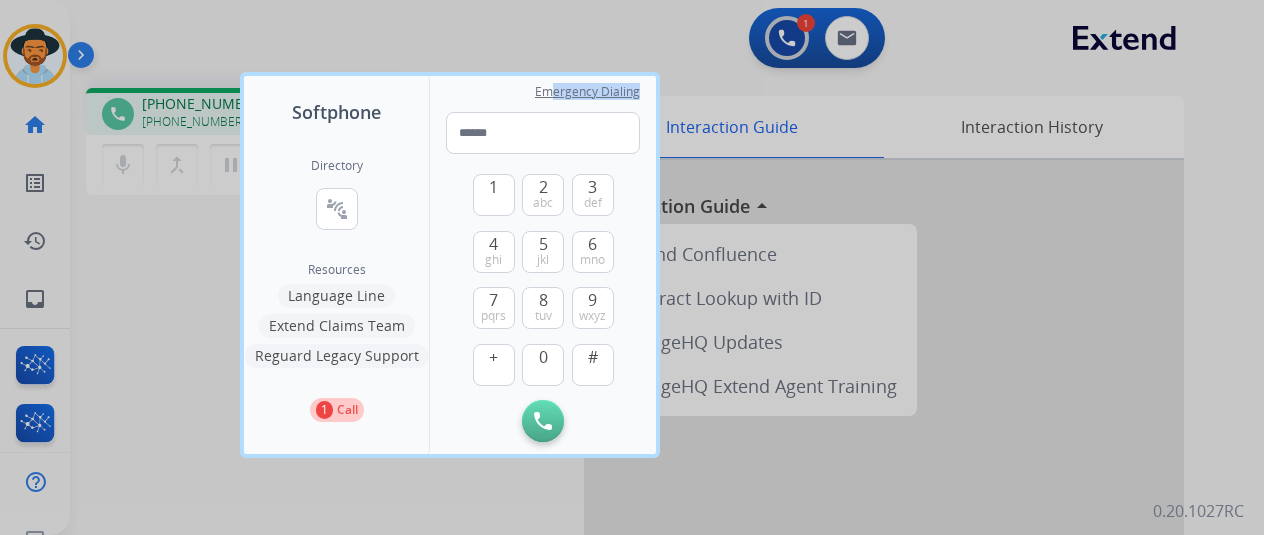 click on "Emergency Dialing 1 2 abc 3 def 4 ghi 5 jkl 6 mno 7 pqrs 8 tuv 9 wxyz + 0 # Initiate Call" at bounding box center [543, 265] 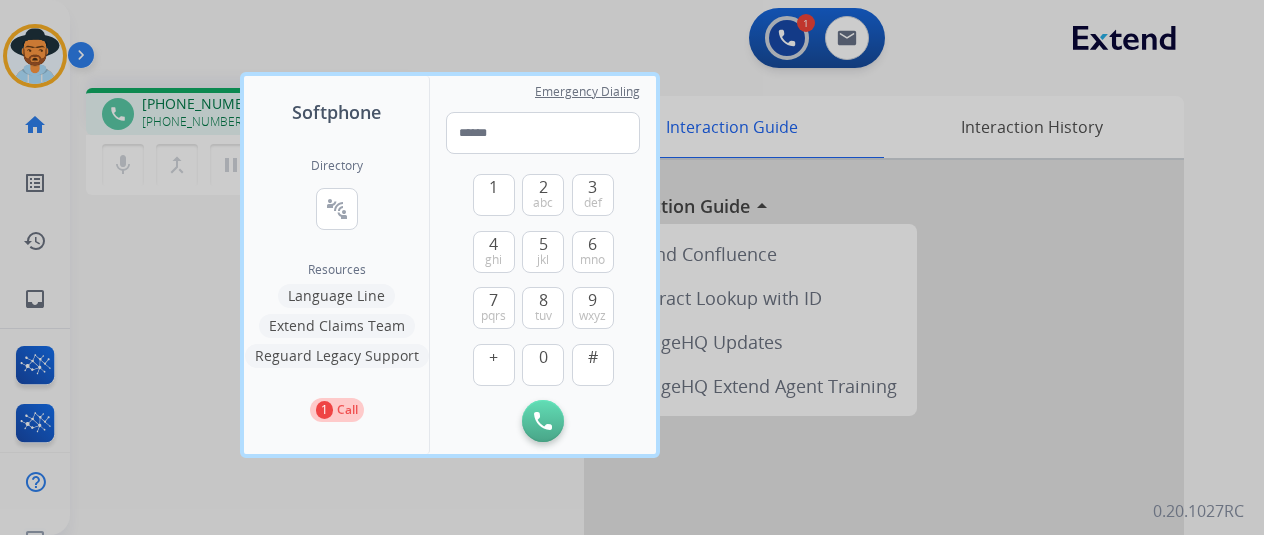 click on "Emergency Dialing 1 2 abc 3 def 4 ghi 5 jkl 6 mno 7 pqrs 8 tuv 9 wxyz + 0 # Initiate Call" at bounding box center [543, 265] 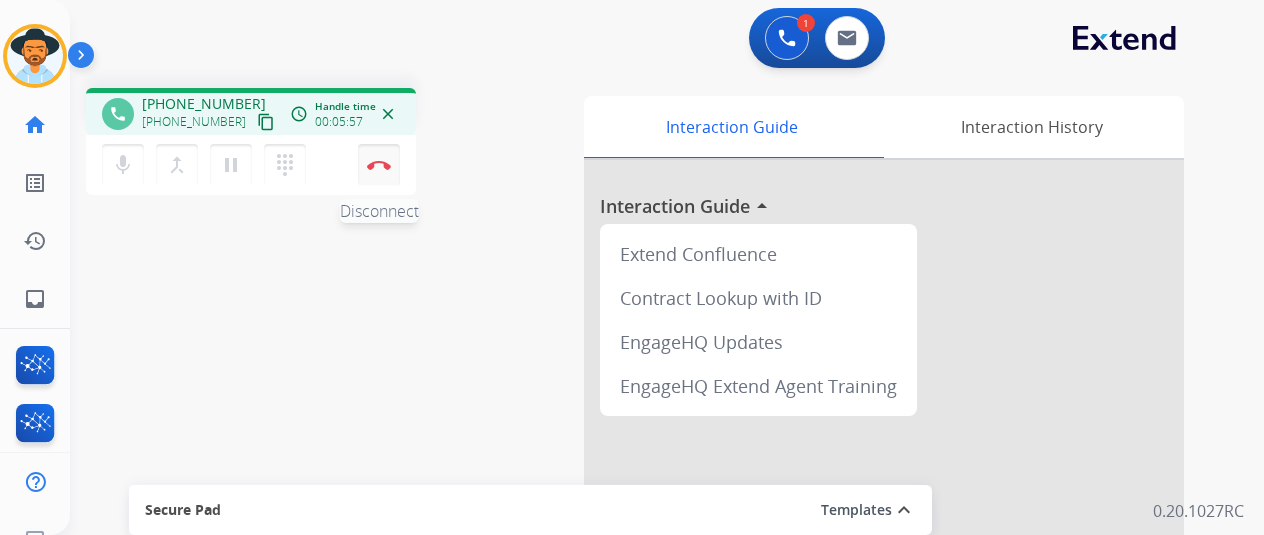 click at bounding box center [379, 165] 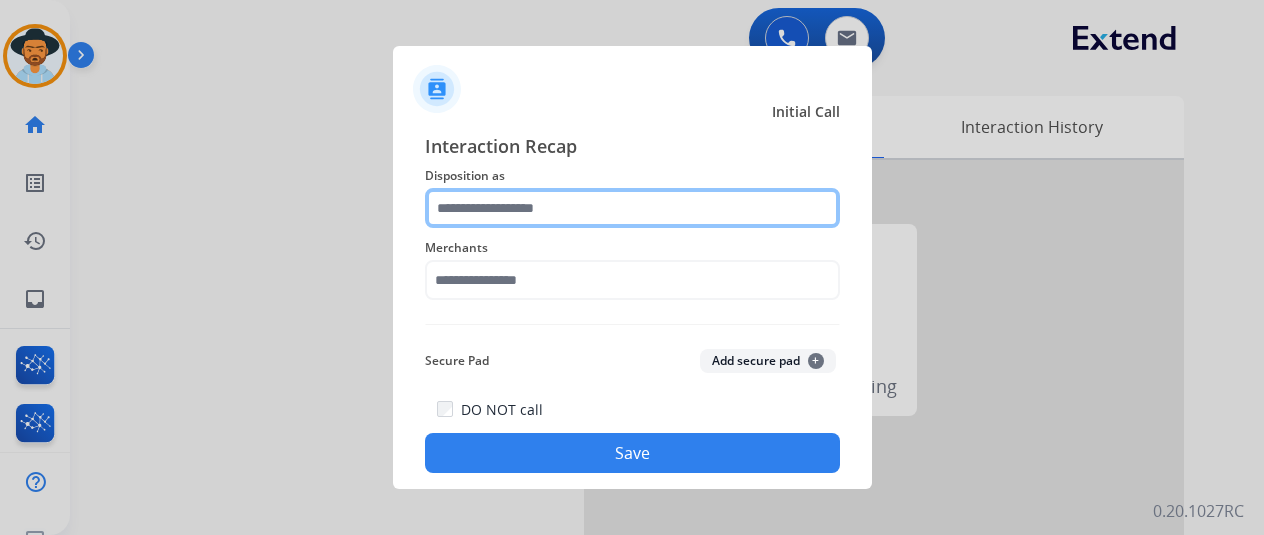 click 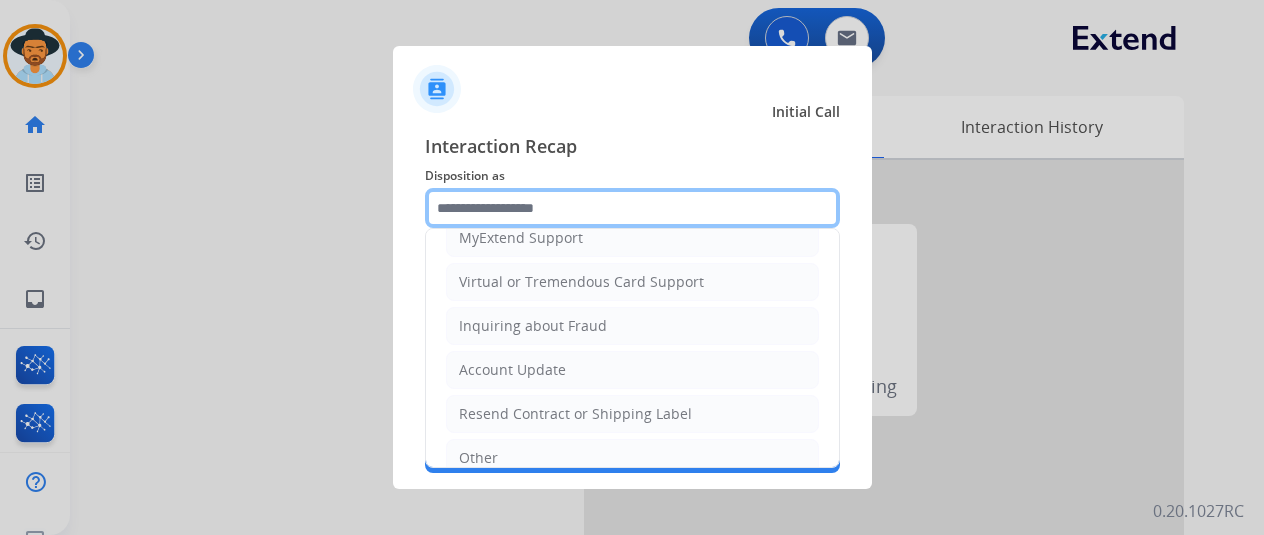 scroll, scrollTop: 390, scrollLeft: 0, axis: vertical 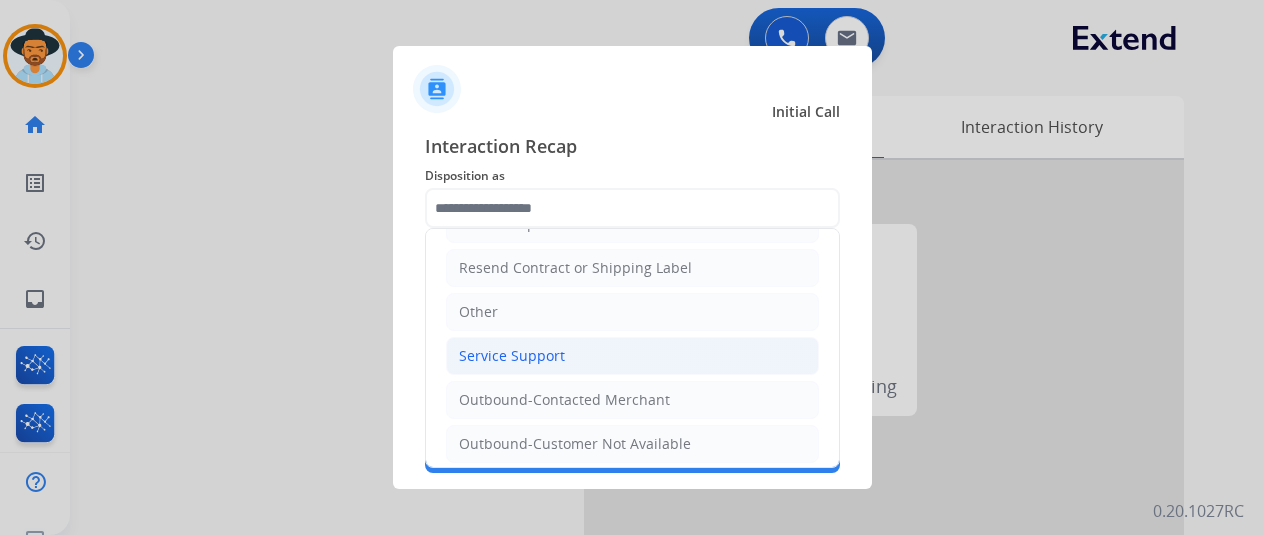 click on "Service Support" 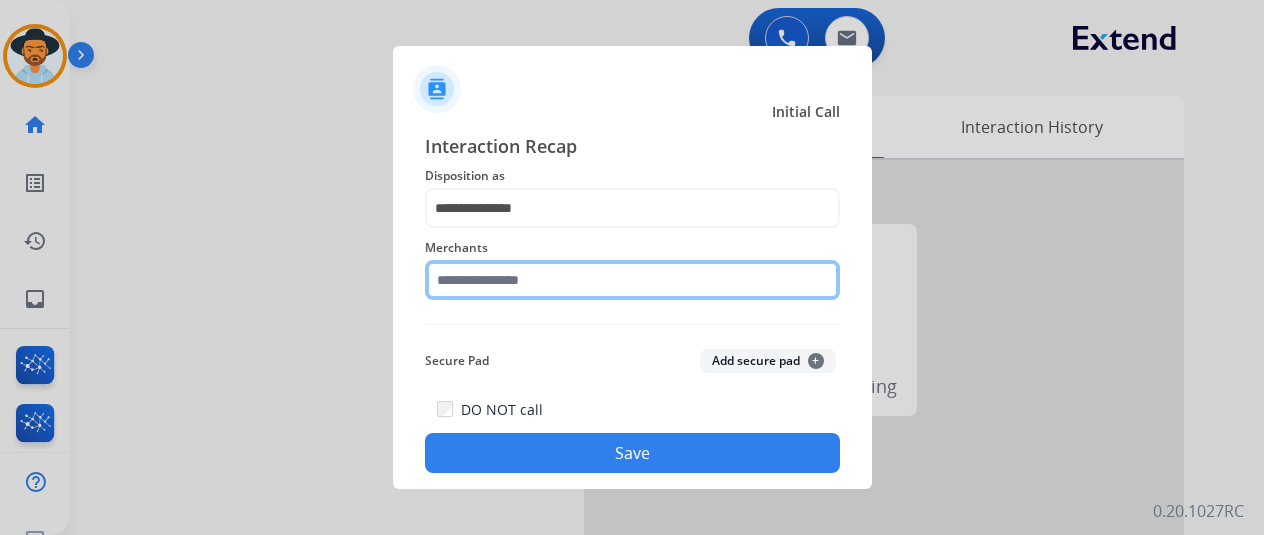 click 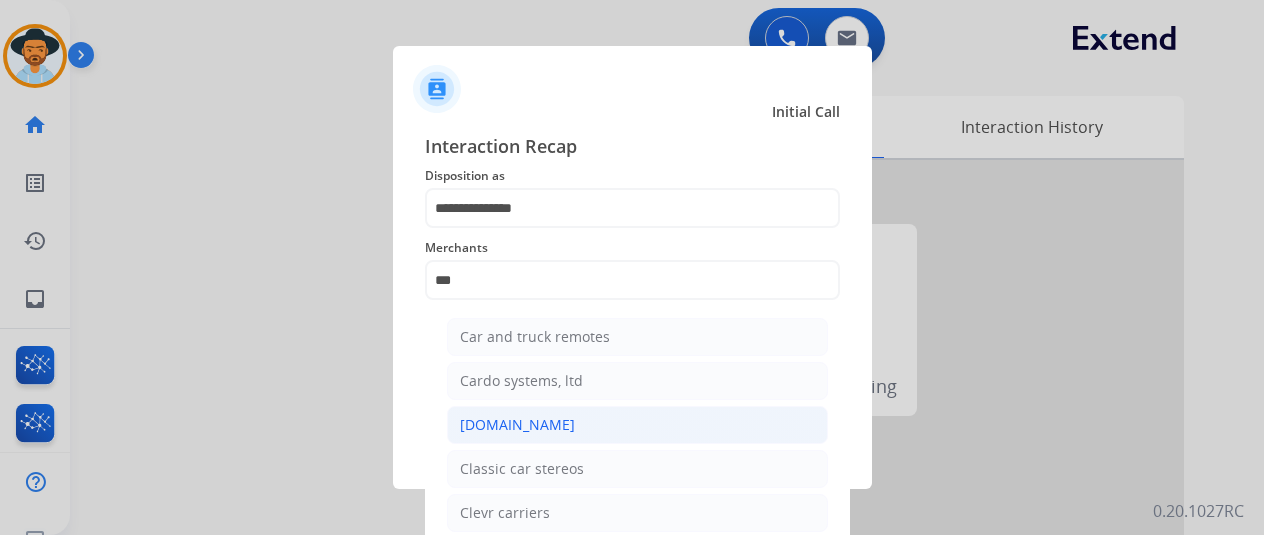 click on "[DOMAIN_NAME]" 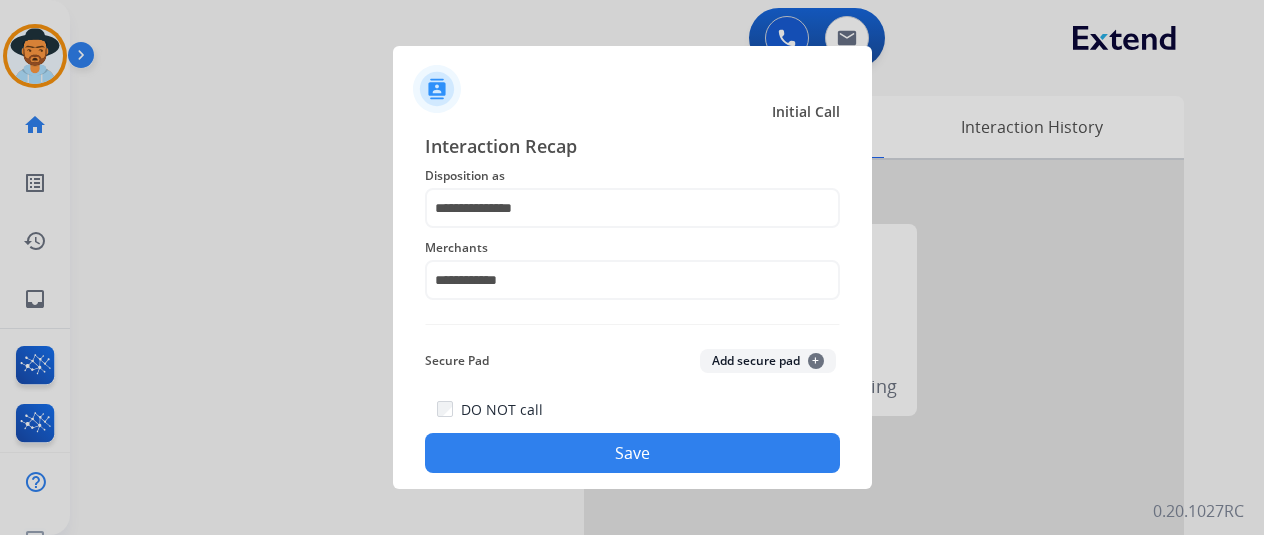 click on "Save" 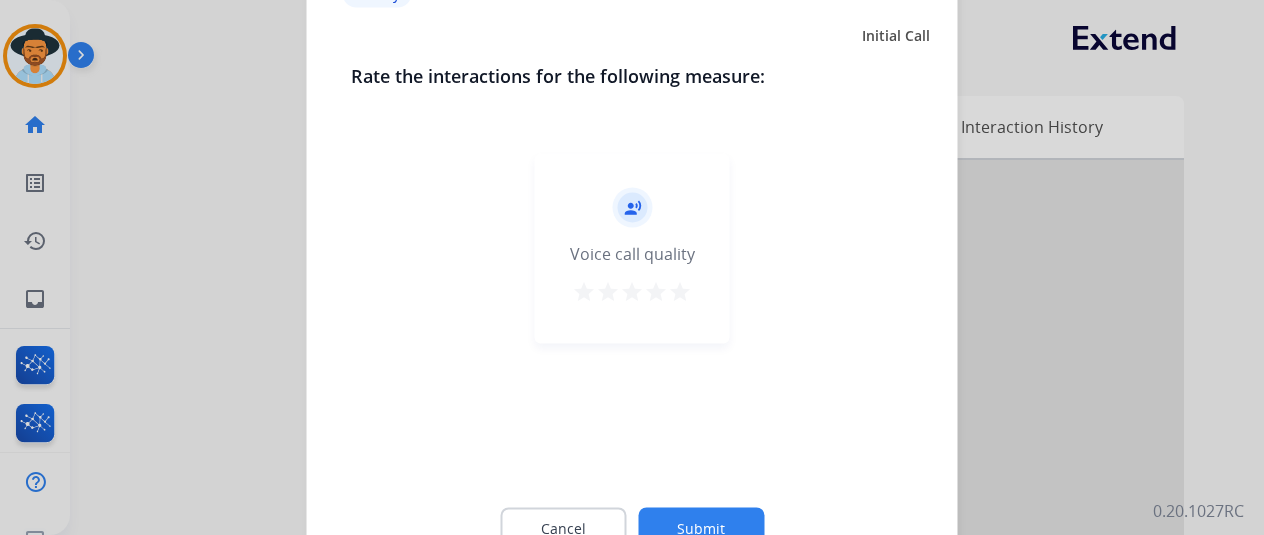 click on "star" at bounding box center [680, 291] 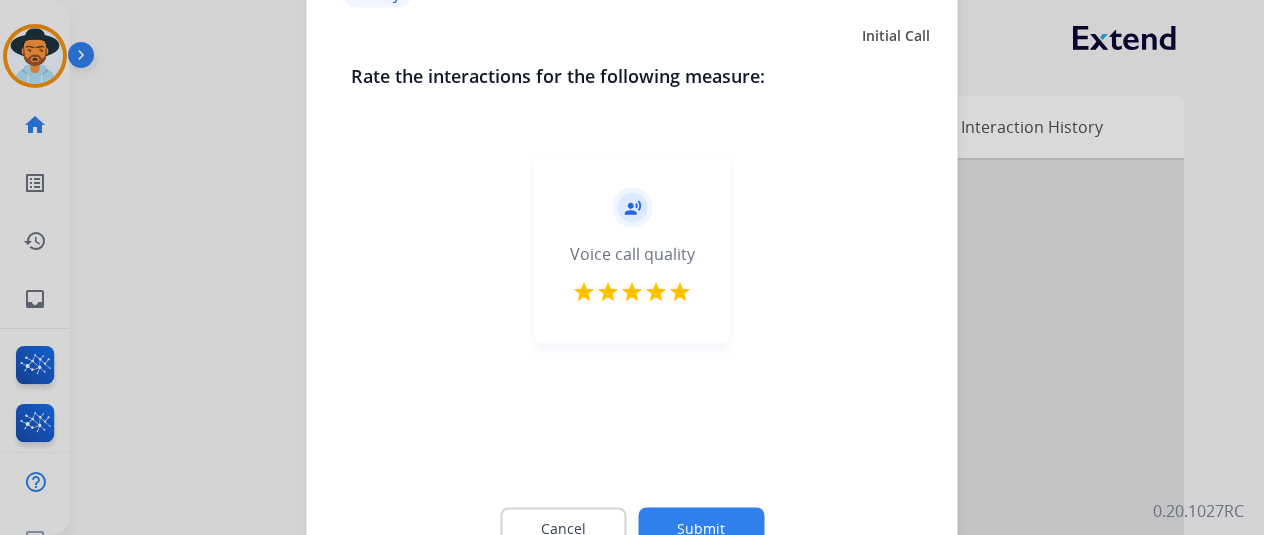click on "Submit" 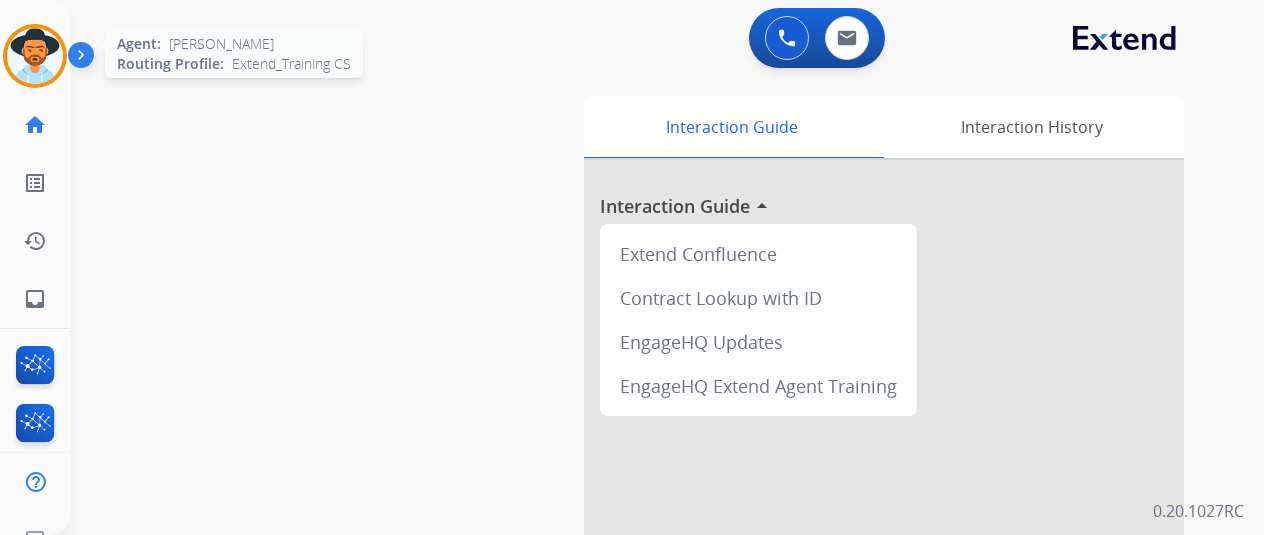 click at bounding box center (35, 56) 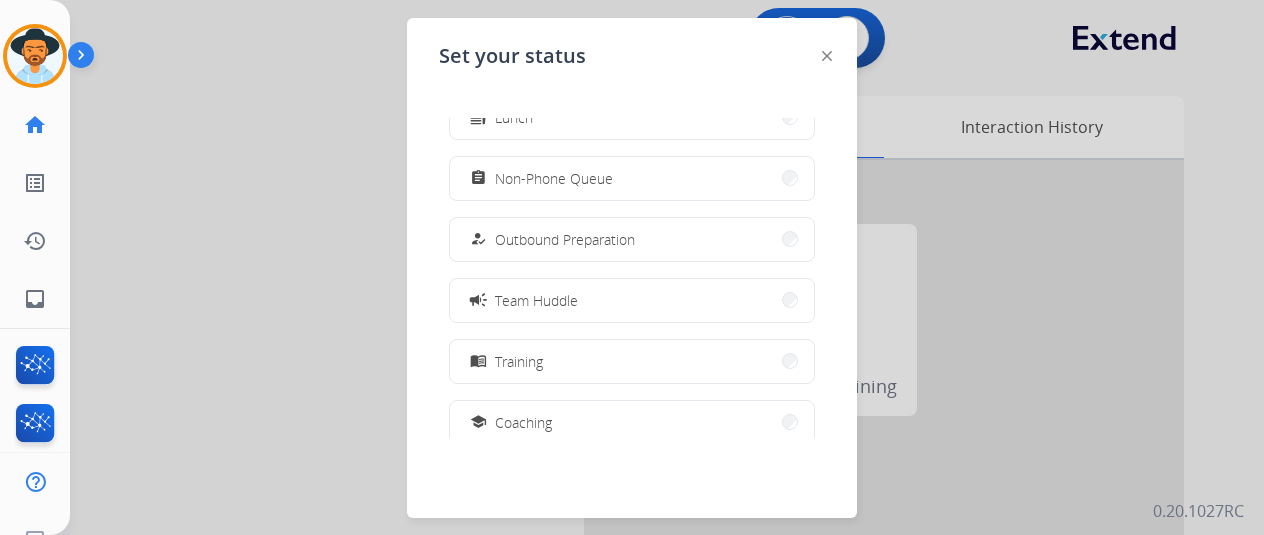 scroll, scrollTop: 0, scrollLeft: 0, axis: both 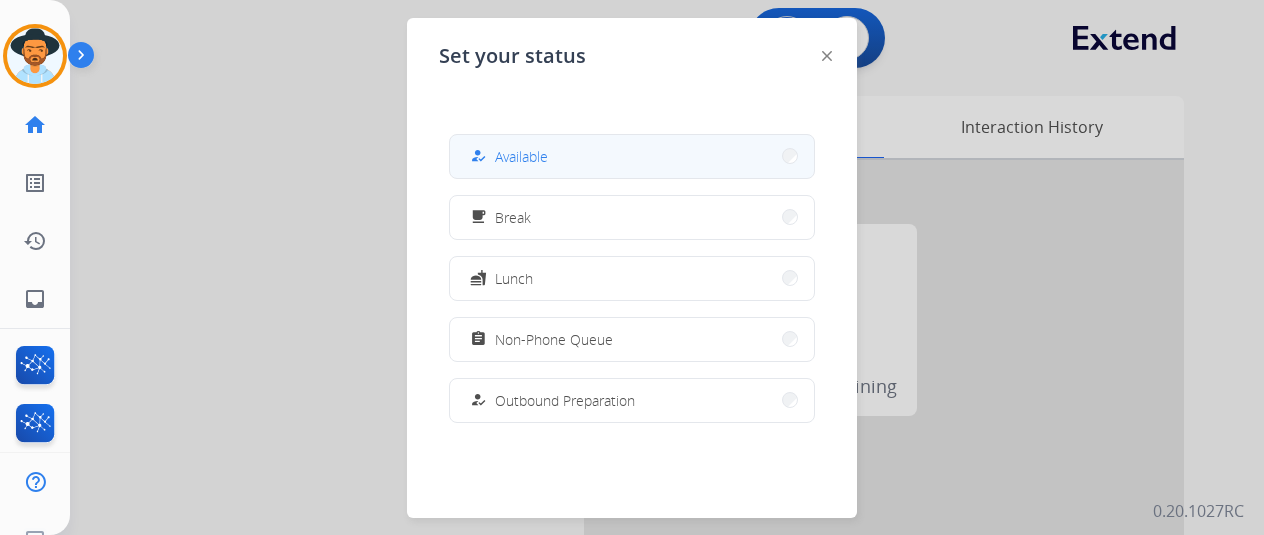 click on "how_to_reg Available" at bounding box center (632, 156) 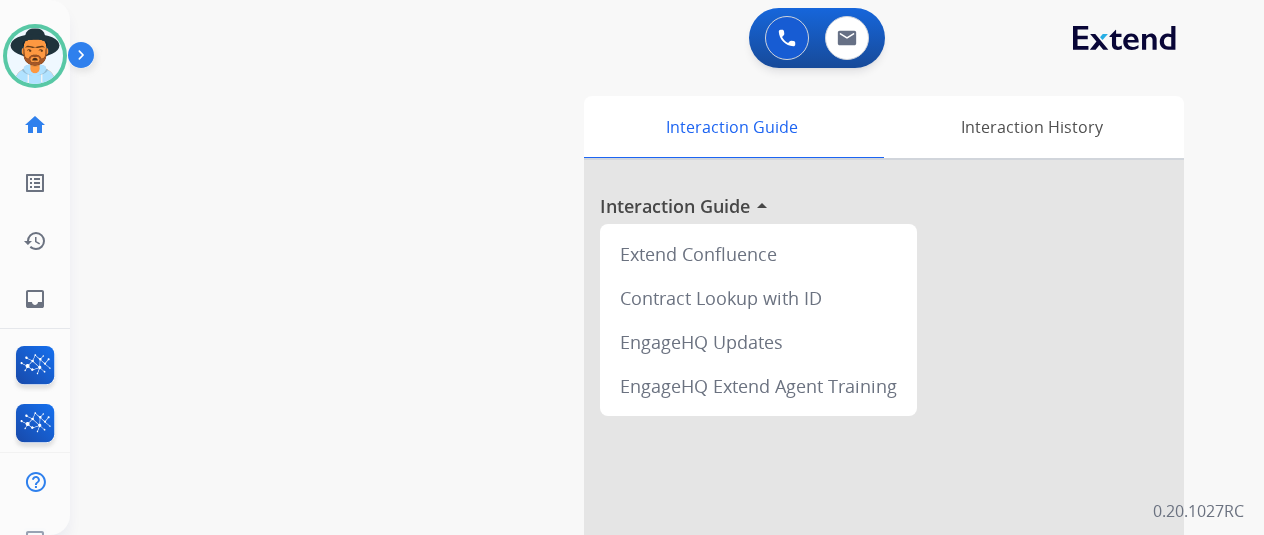 click on "swap_horiz Break voice bridge close_fullscreen Connect 3-Way Call merge_type Separate 3-Way Call  Interaction Guide   Interaction History  Interaction Guide arrow_drop_up  Extend Confluence   Contract Lookup with ID   EngageHQ Updates   EngageHQ Extend Agent Training" at bounding box center [643, 489] 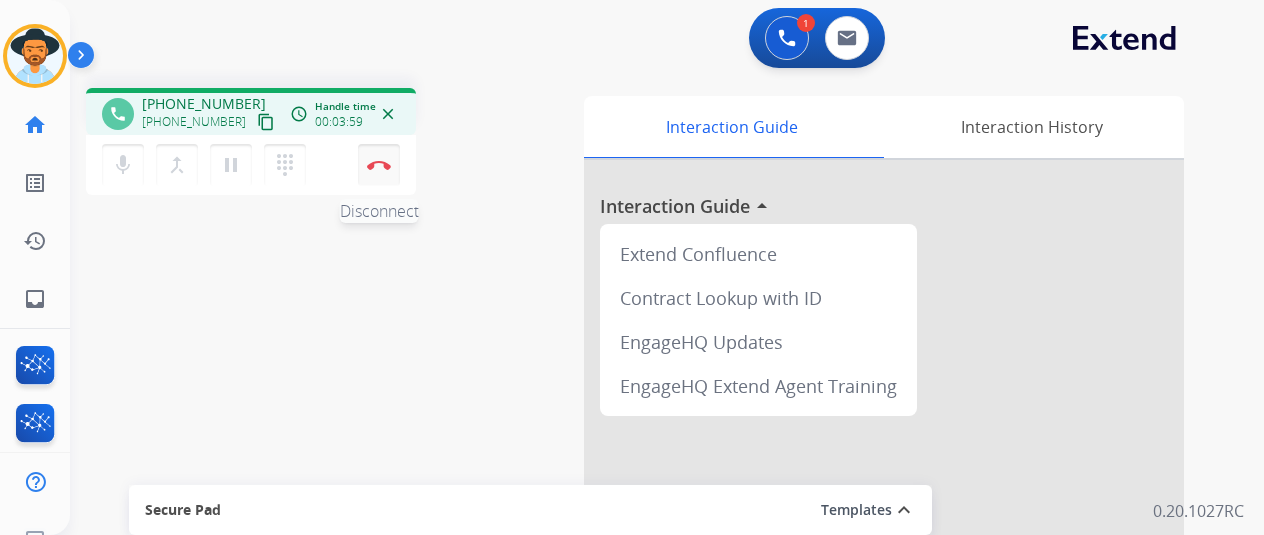 click on "Disconnect" at bounding box center (379, 165) 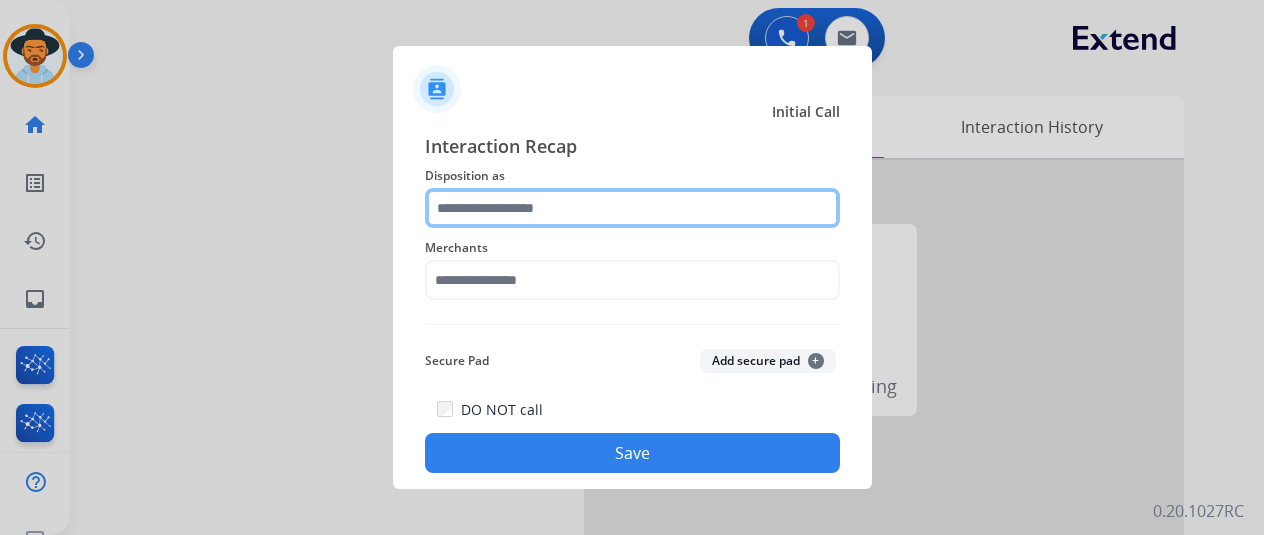 click 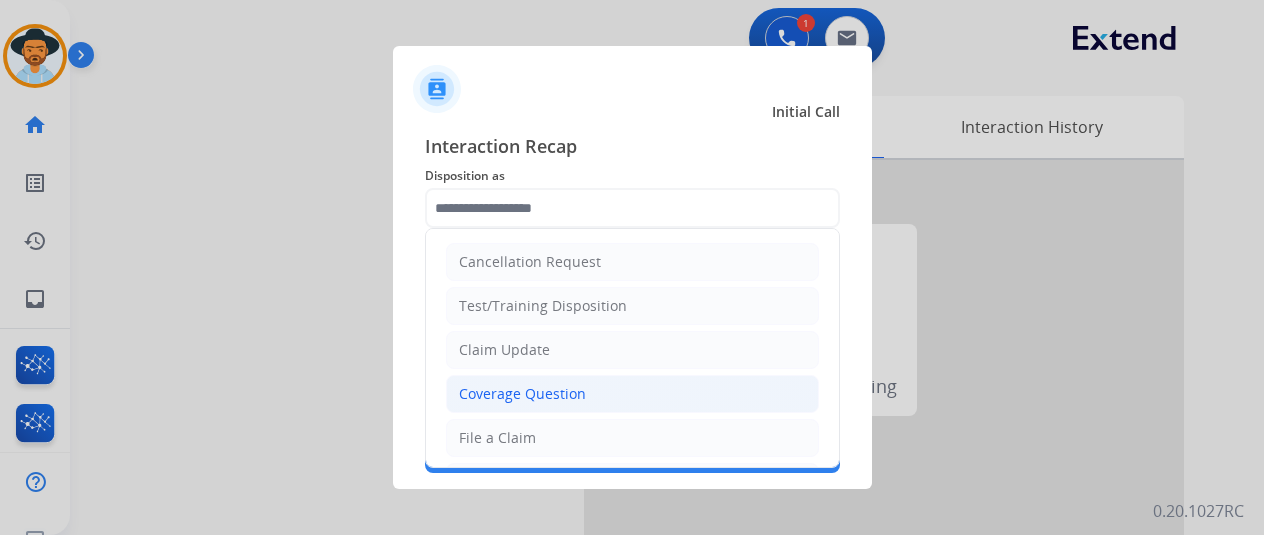 click on "Coverage Question" 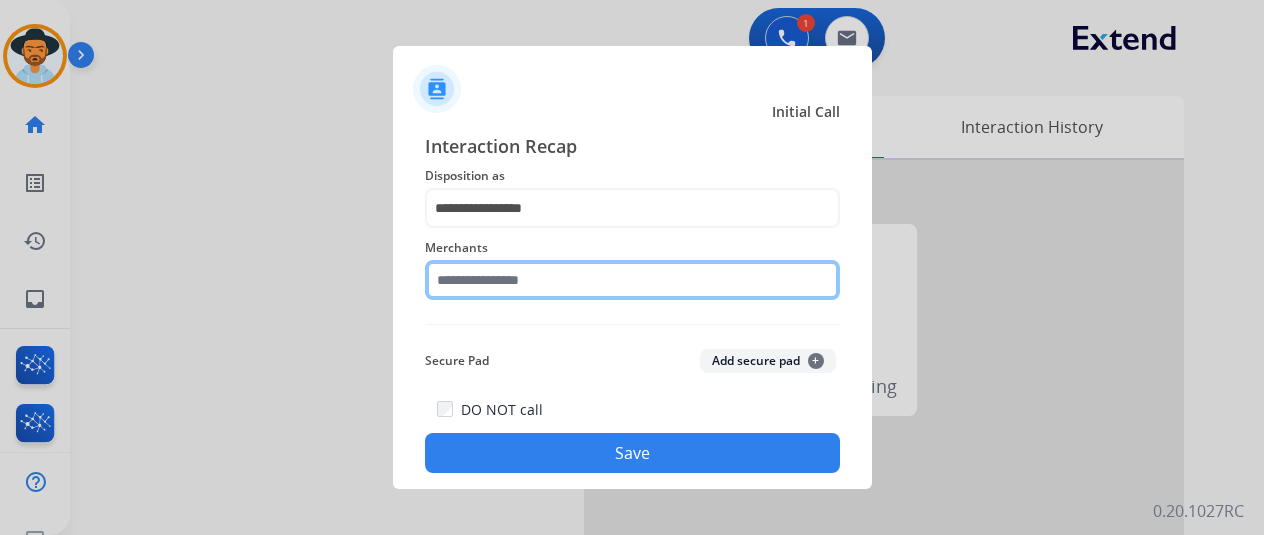 click 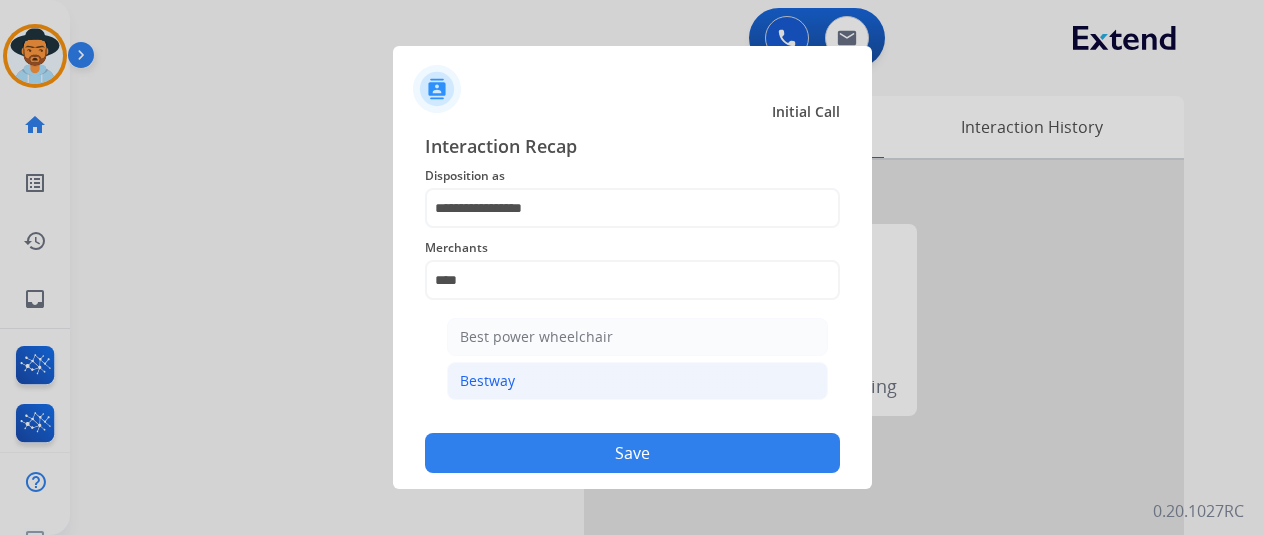 click on "Bestway" 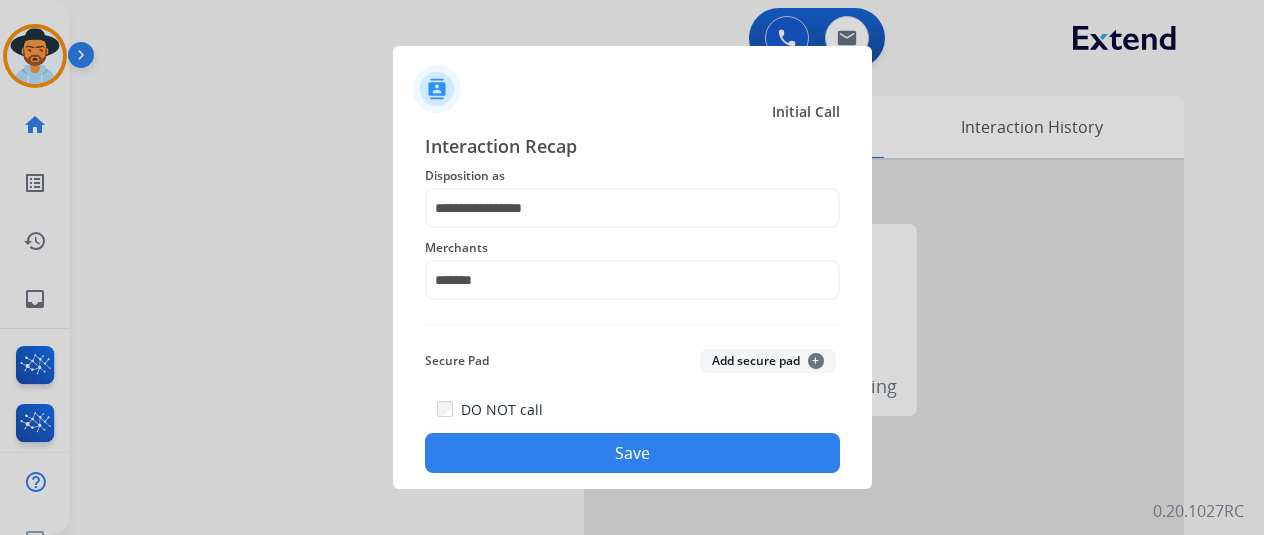 click on "Save" 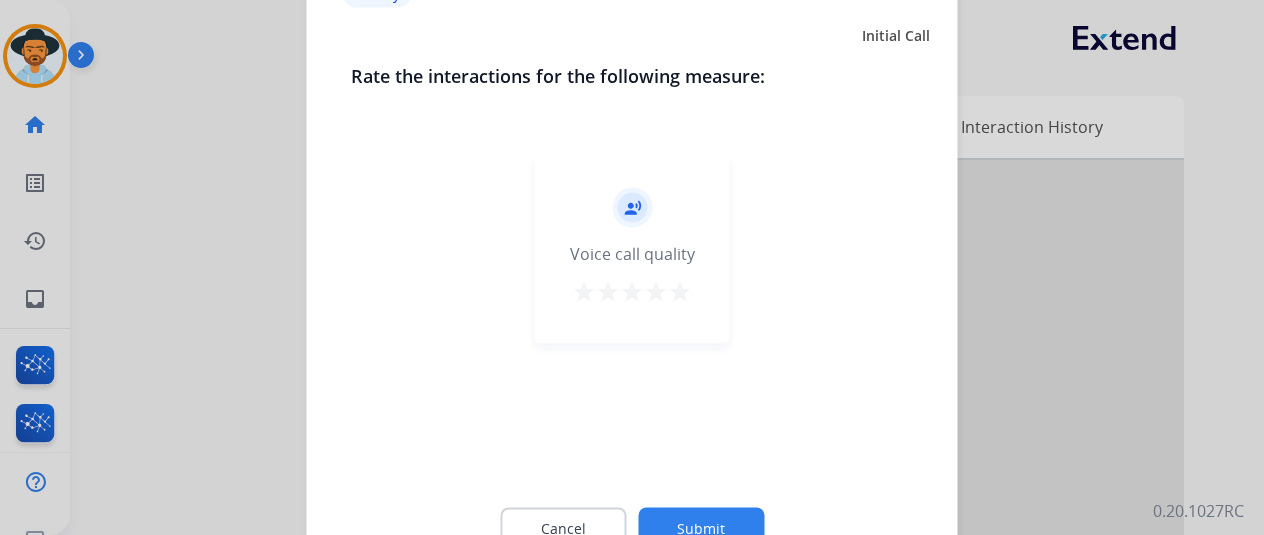 click on "star" at bounding box center (680, 291) 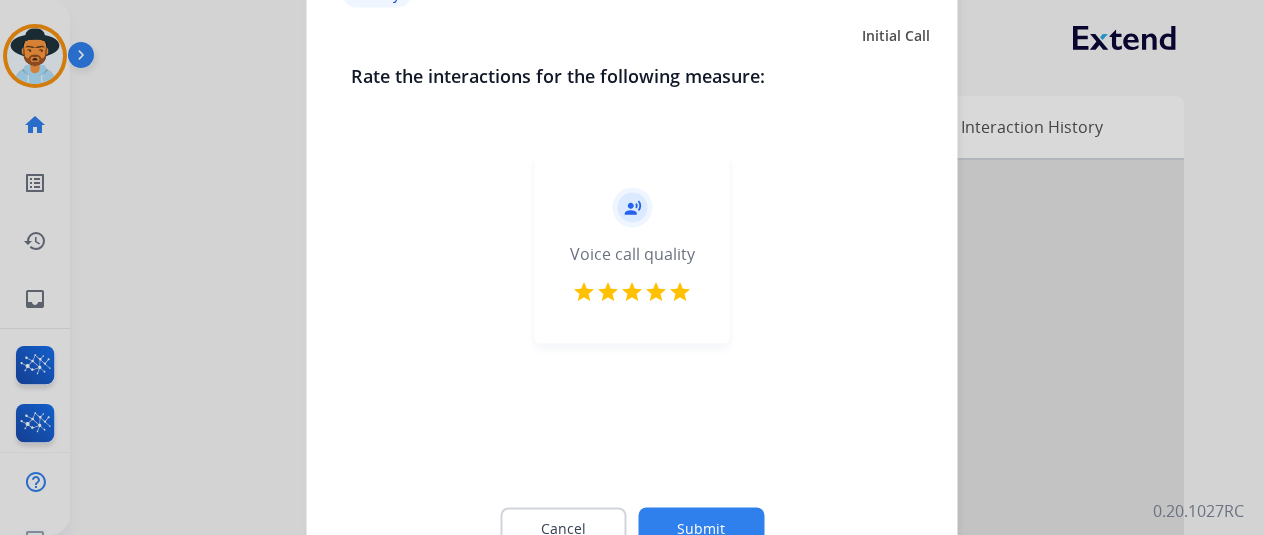 click on "Submit" 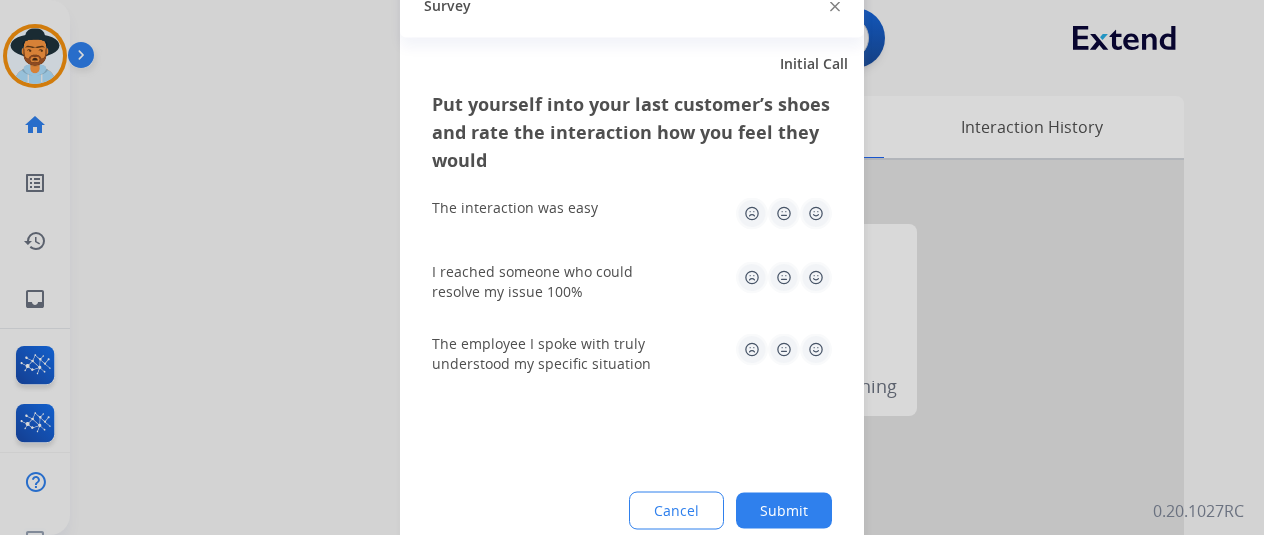 click 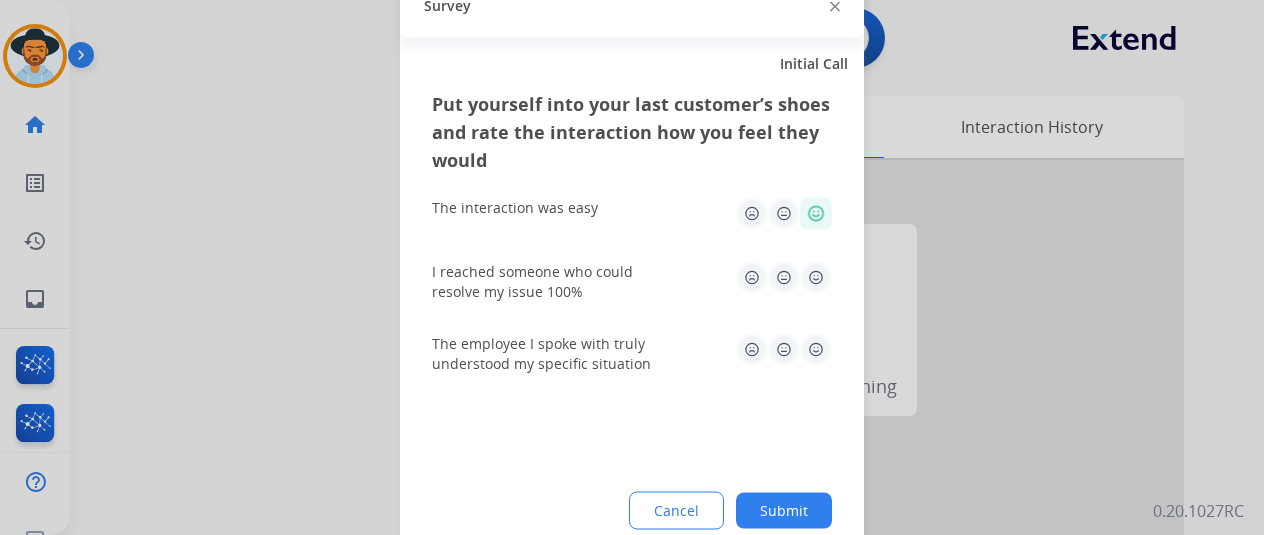 click 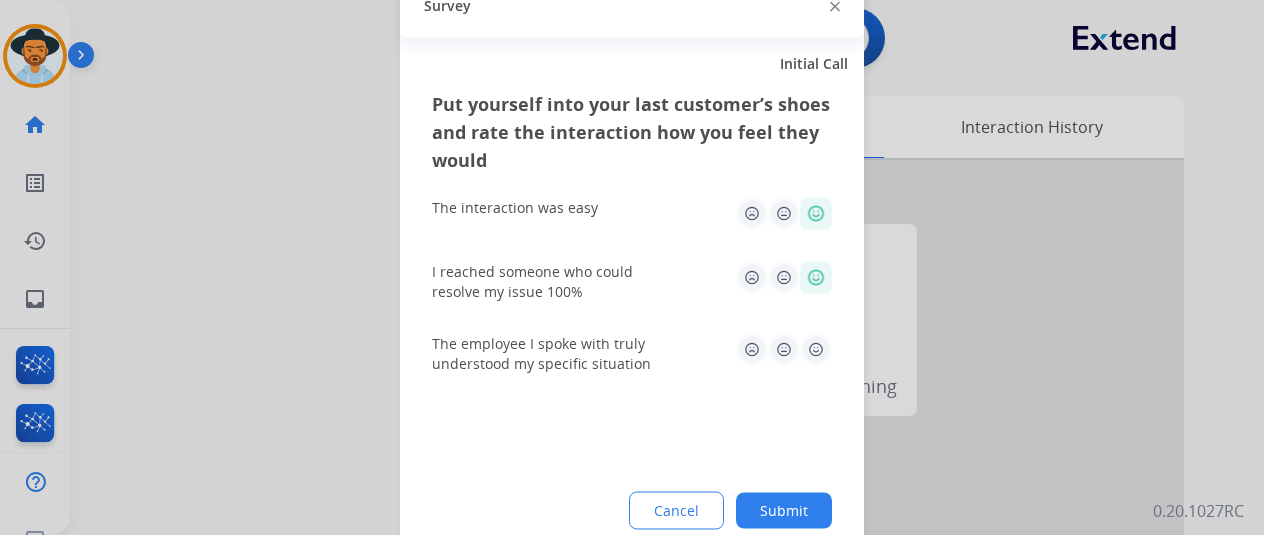 click 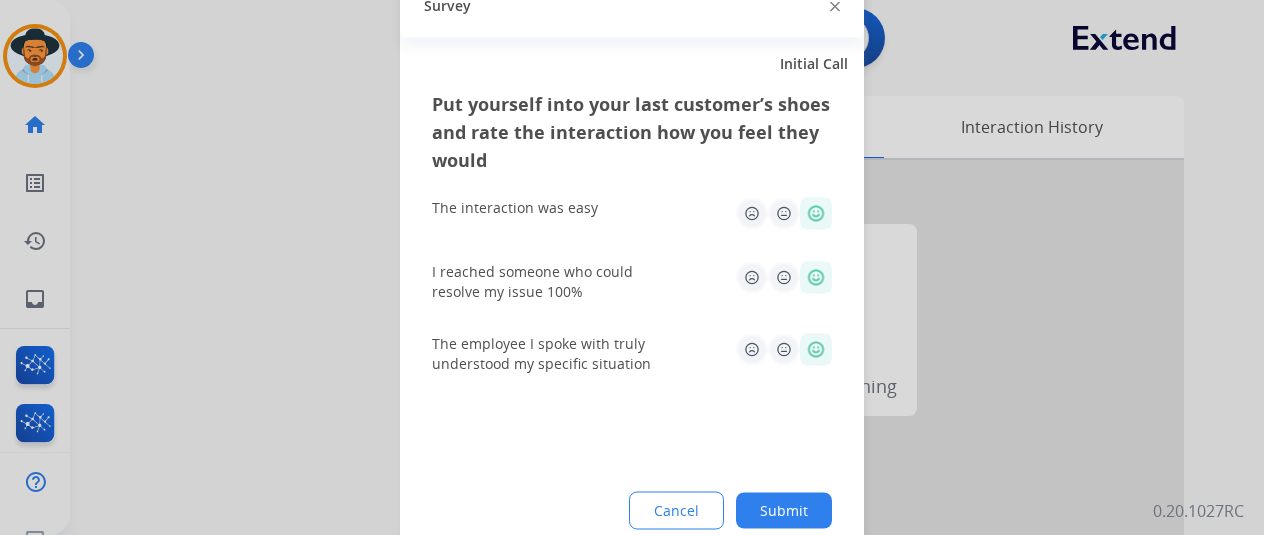 click on "Submit" 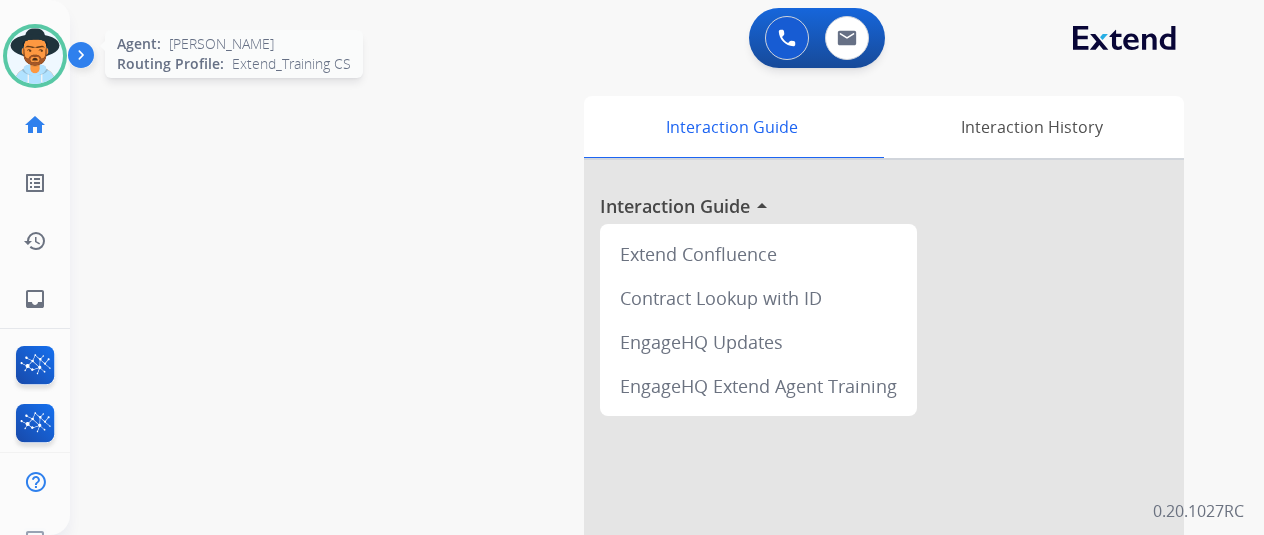 click at bounding box center (35, 56) 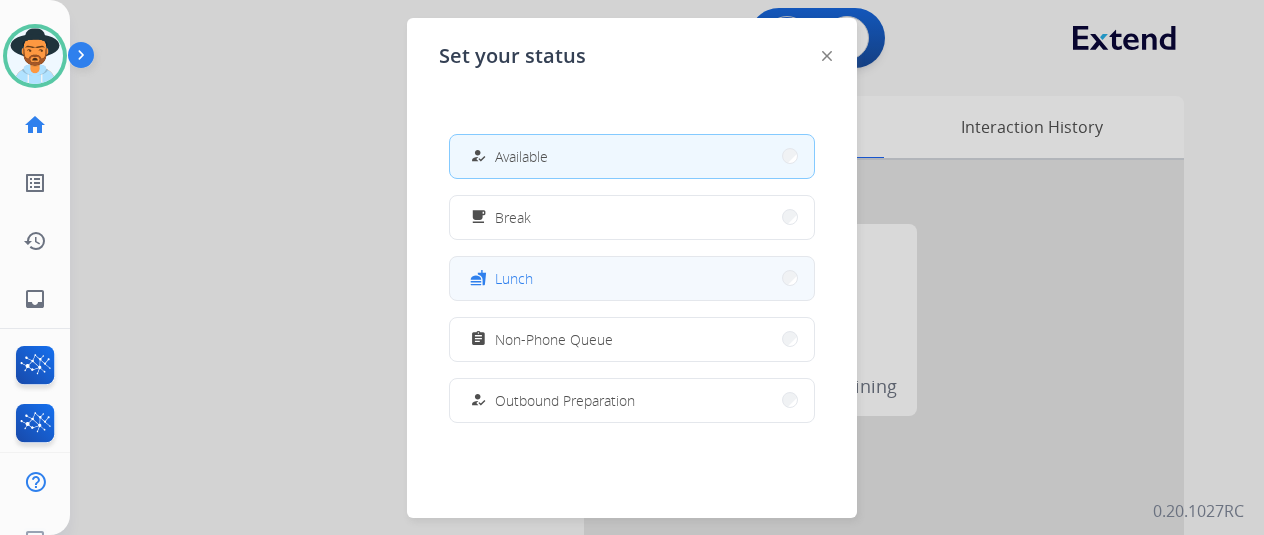 click on "Lunch" at bounding box center (514, 278) 